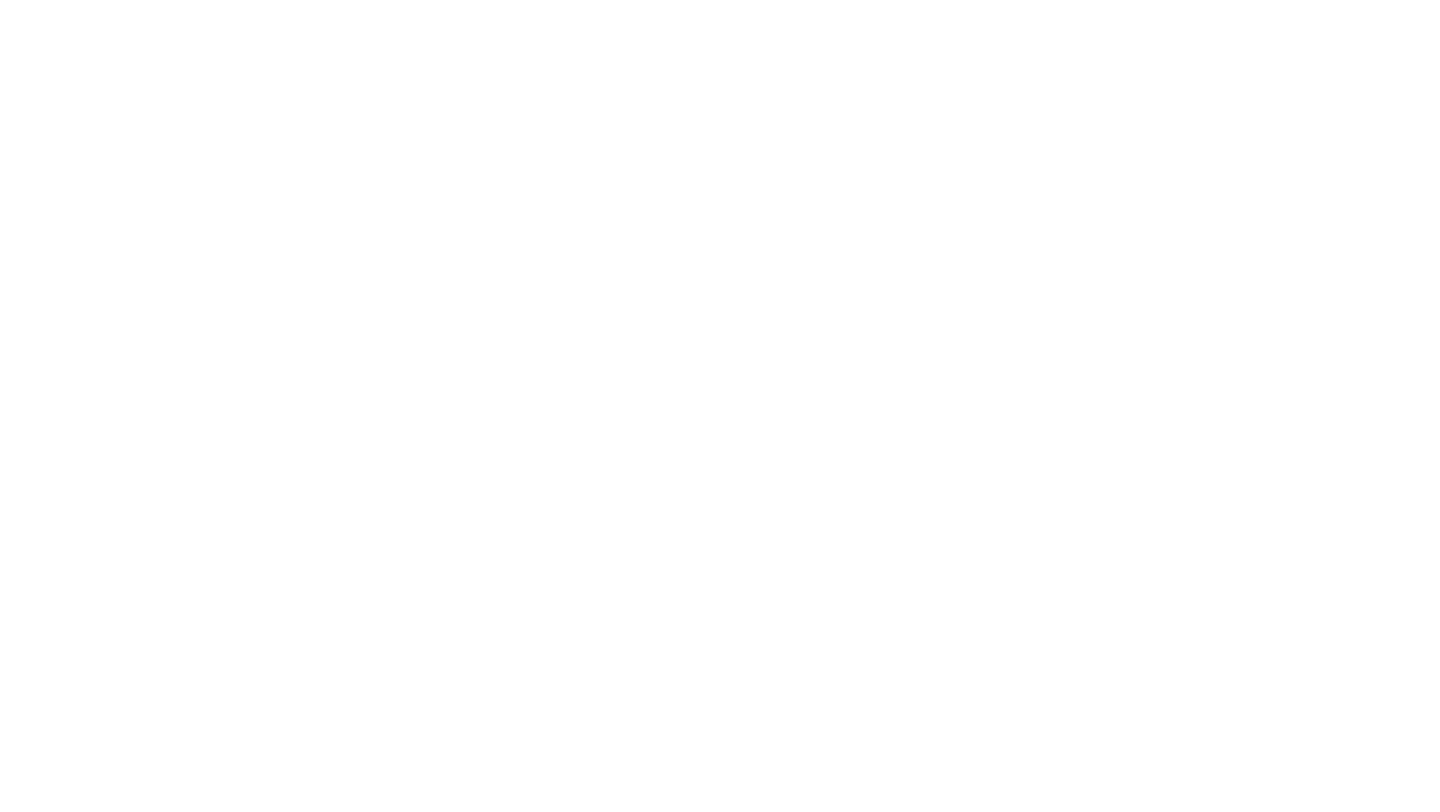 scroll, scrollTop: 0, scrollLeft: 0, axis: both 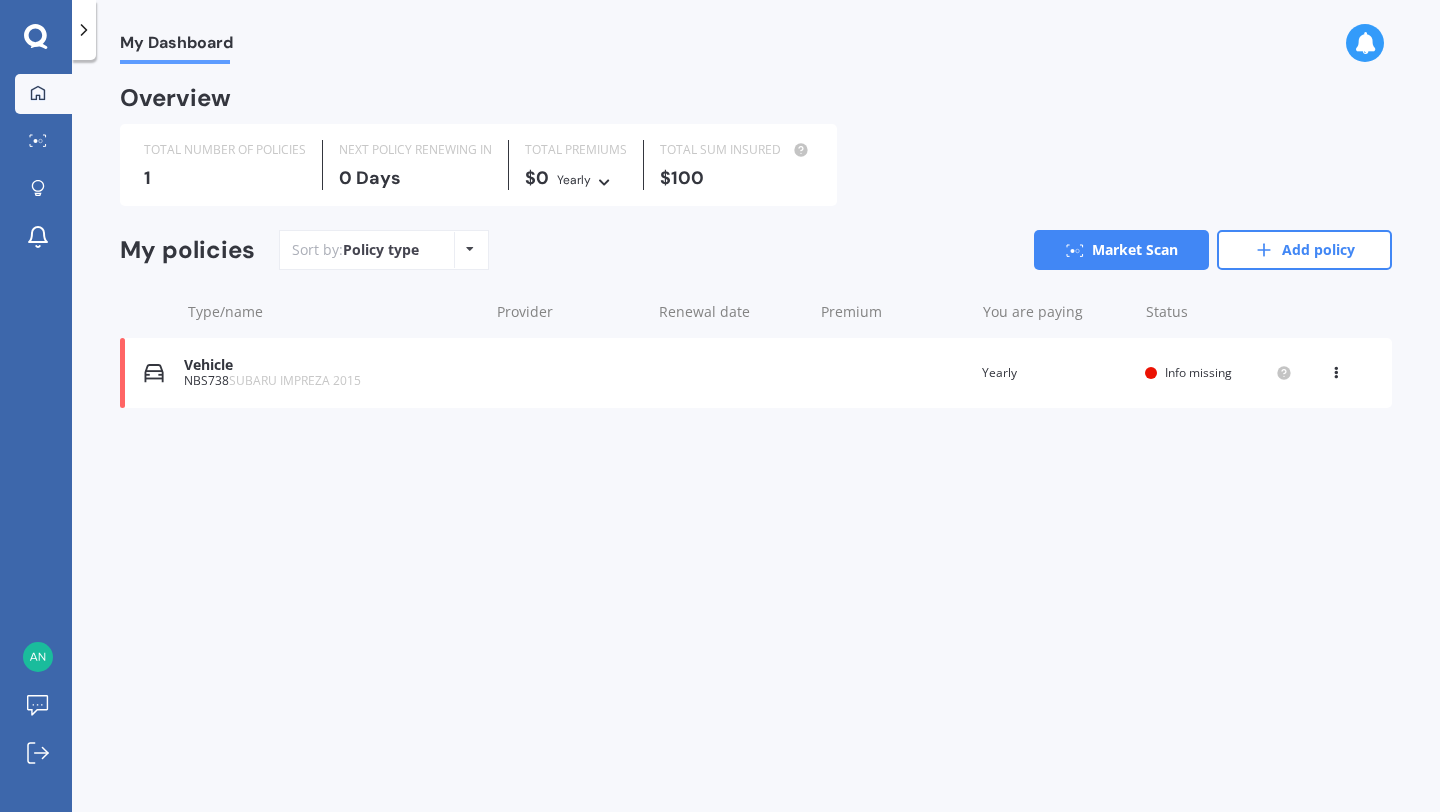 click on "Vehicle NBS738  SUBARU IMPREZA 2015 Renewal date Premium You are paying Yearly Status Info missing View option View policy Delete" at bounding box center (756, 373) 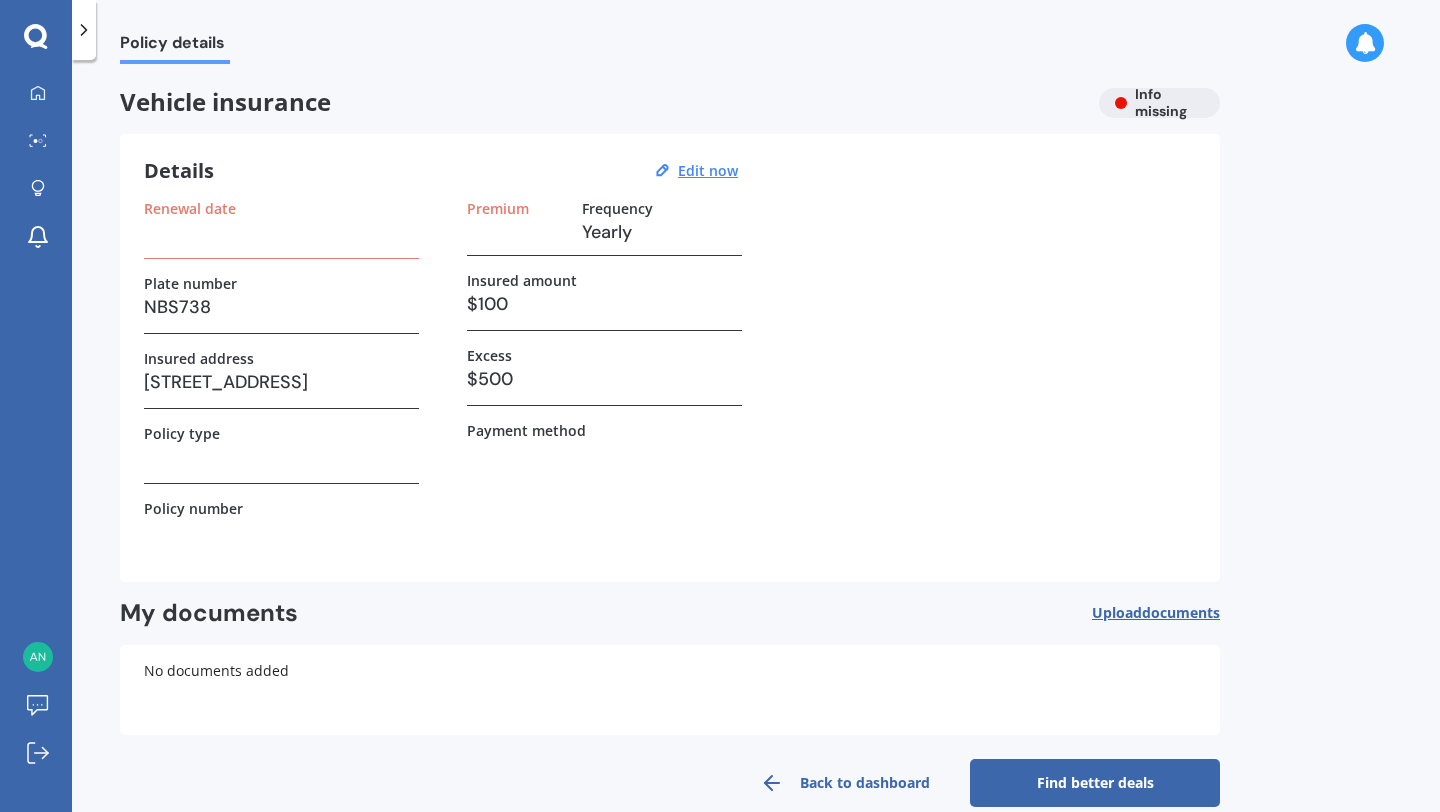 click at bounding box center (84, 30) 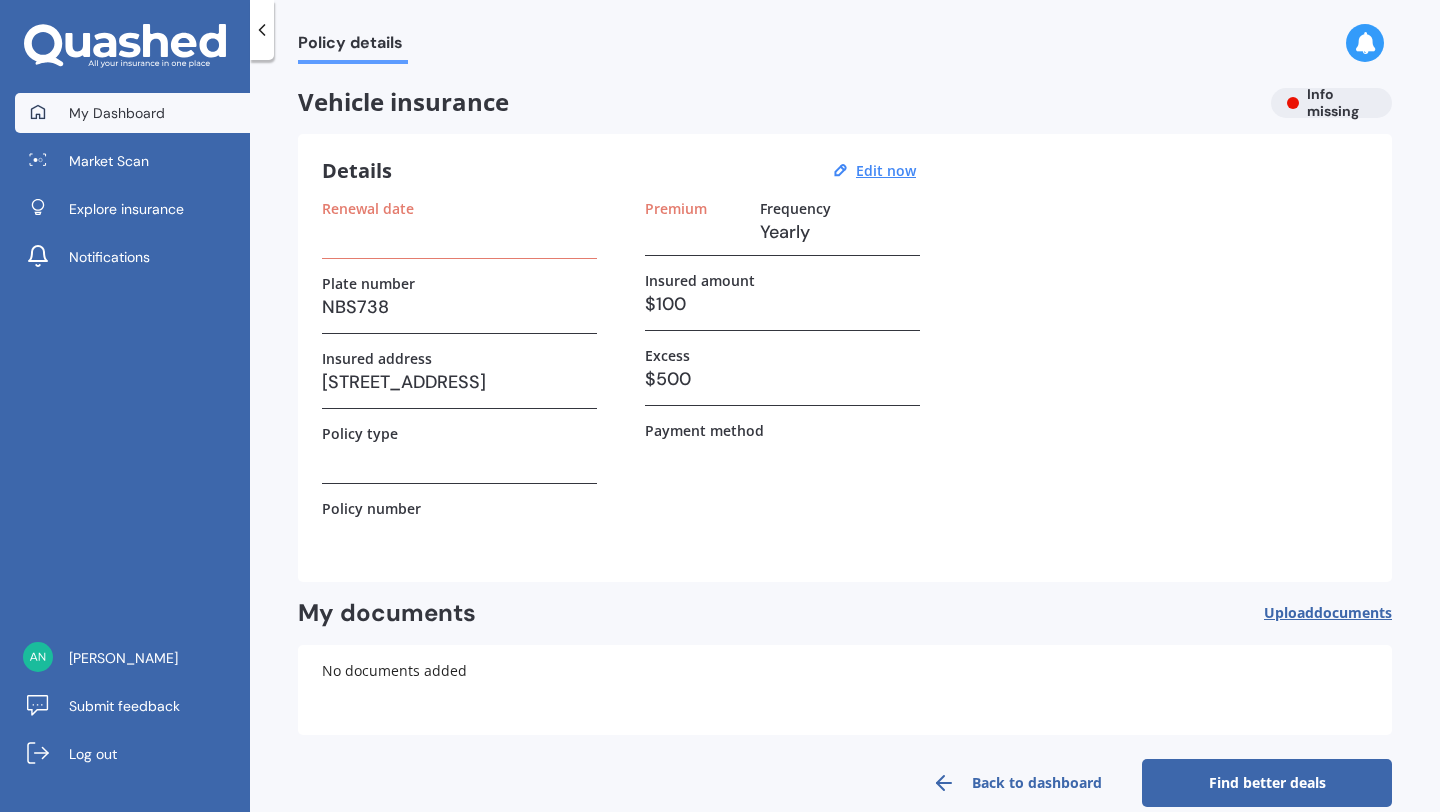 click on "My Dashboard" at bounding box center (117, 113) 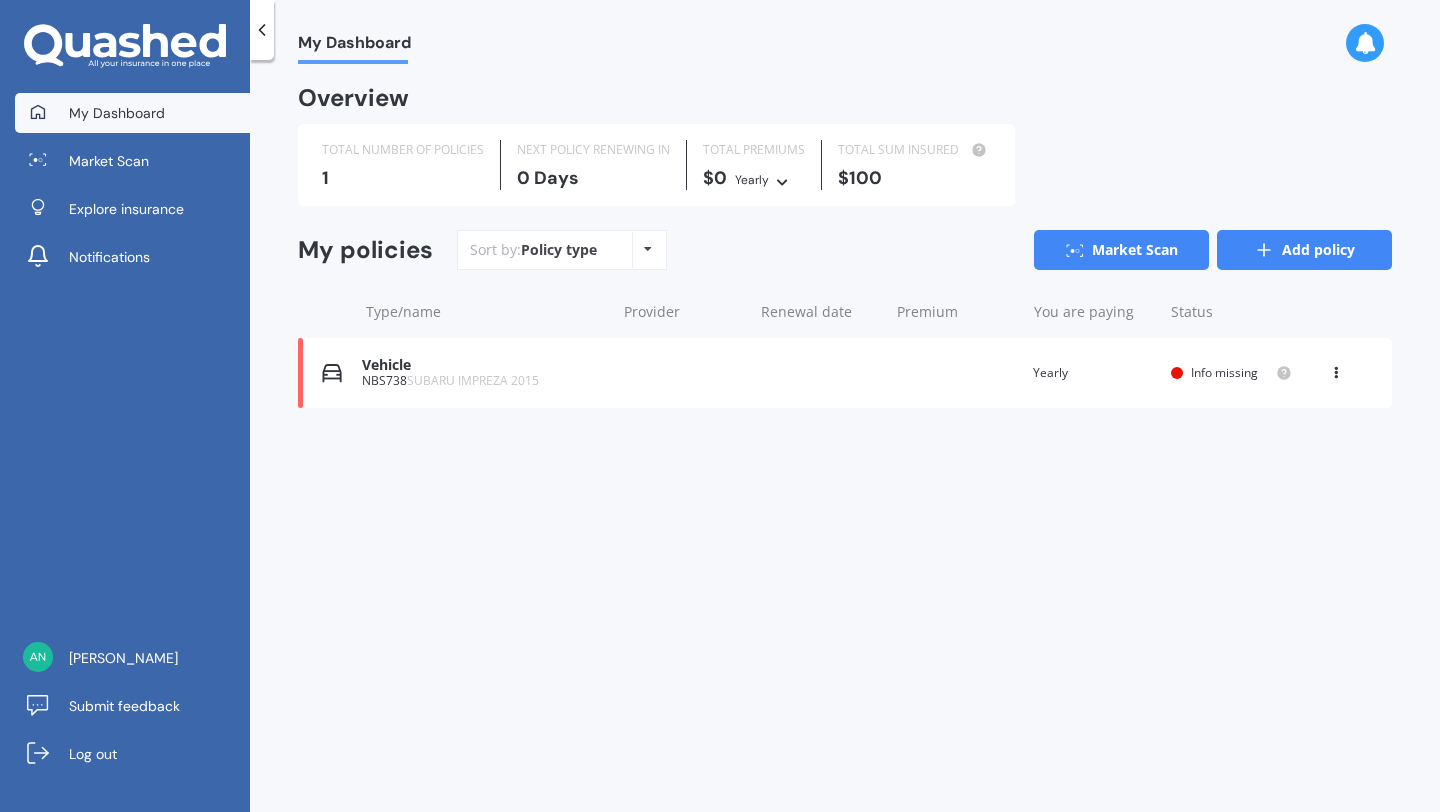 click on "Add policy" at bounding box center (1304, 250) 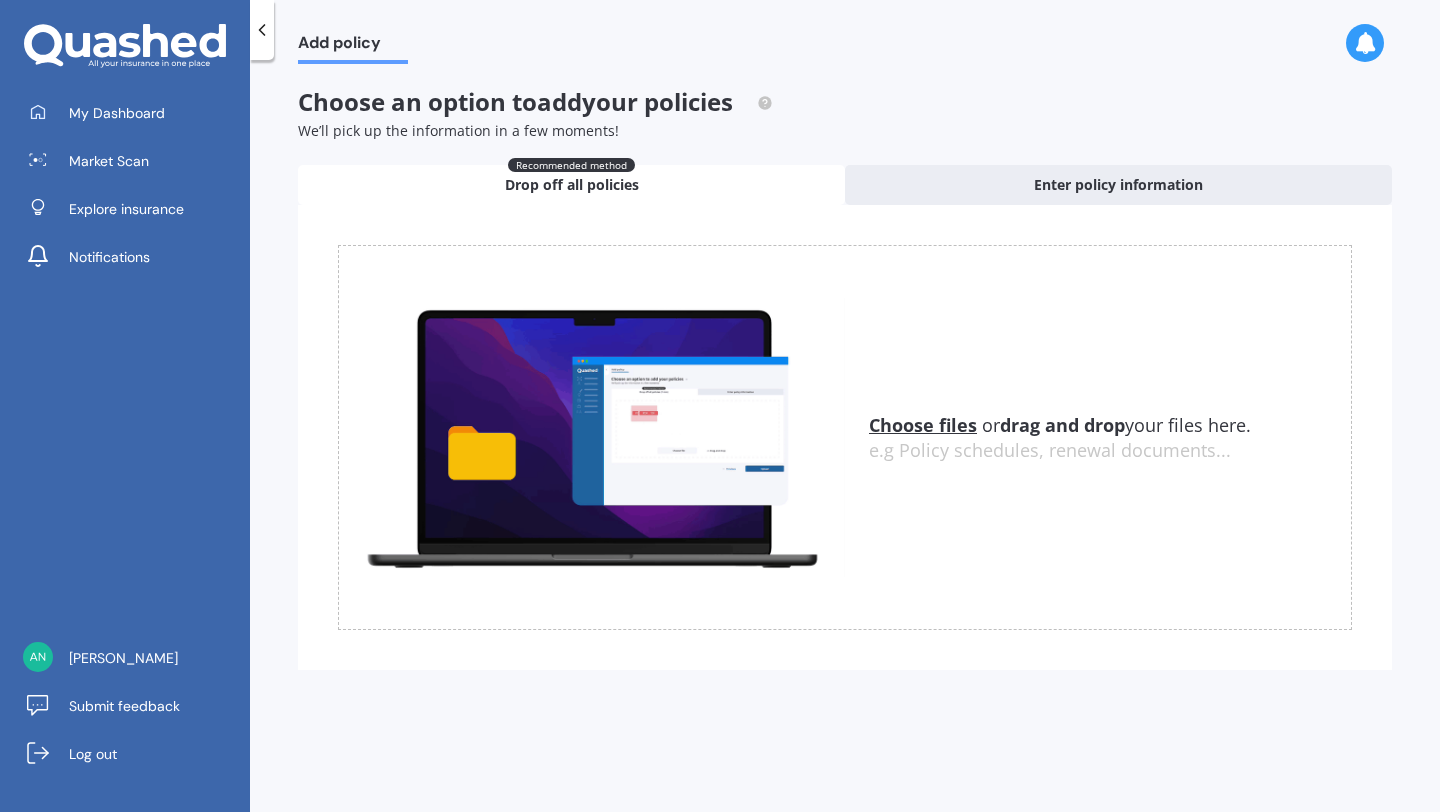 click on "Add policy" at bounding box center [353, 46] 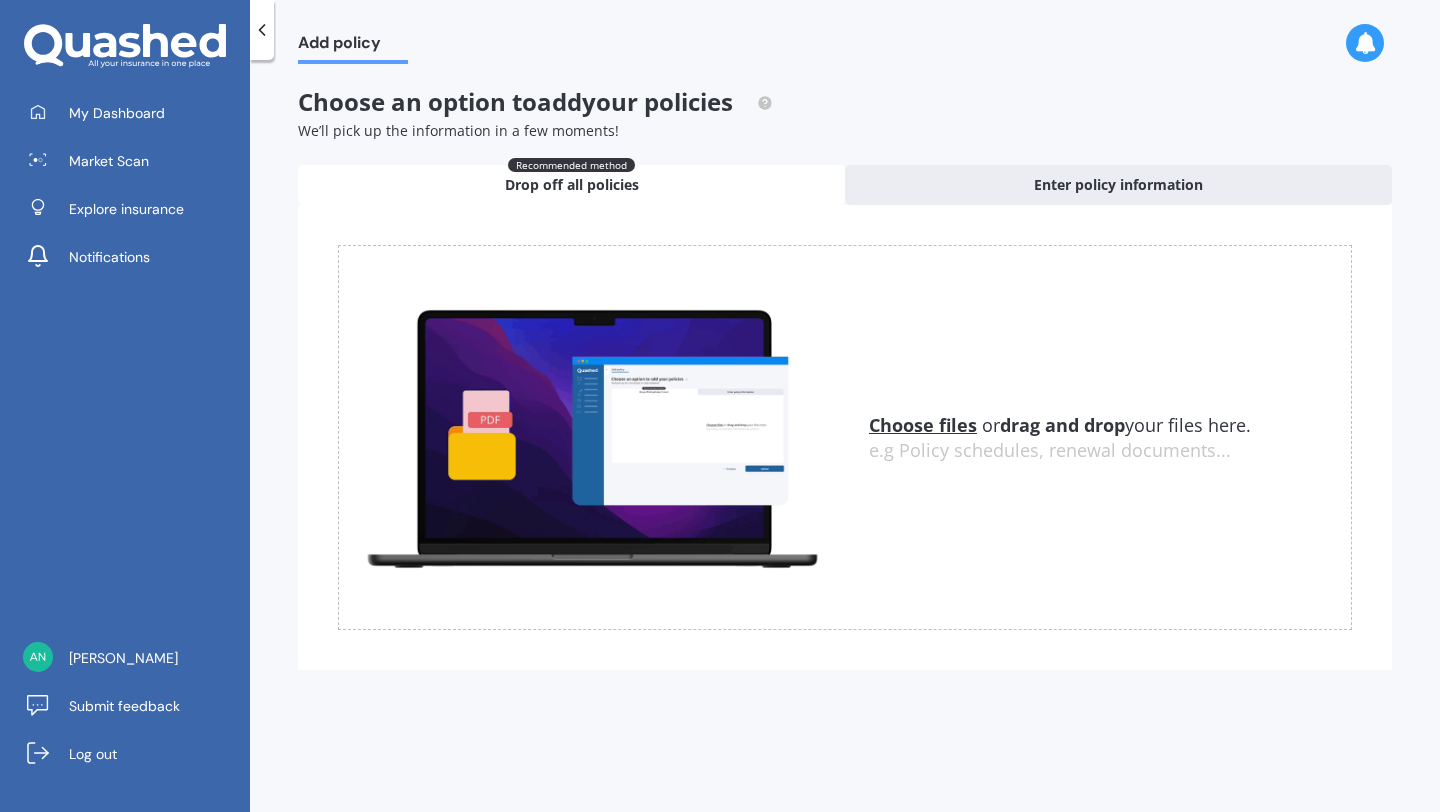 click 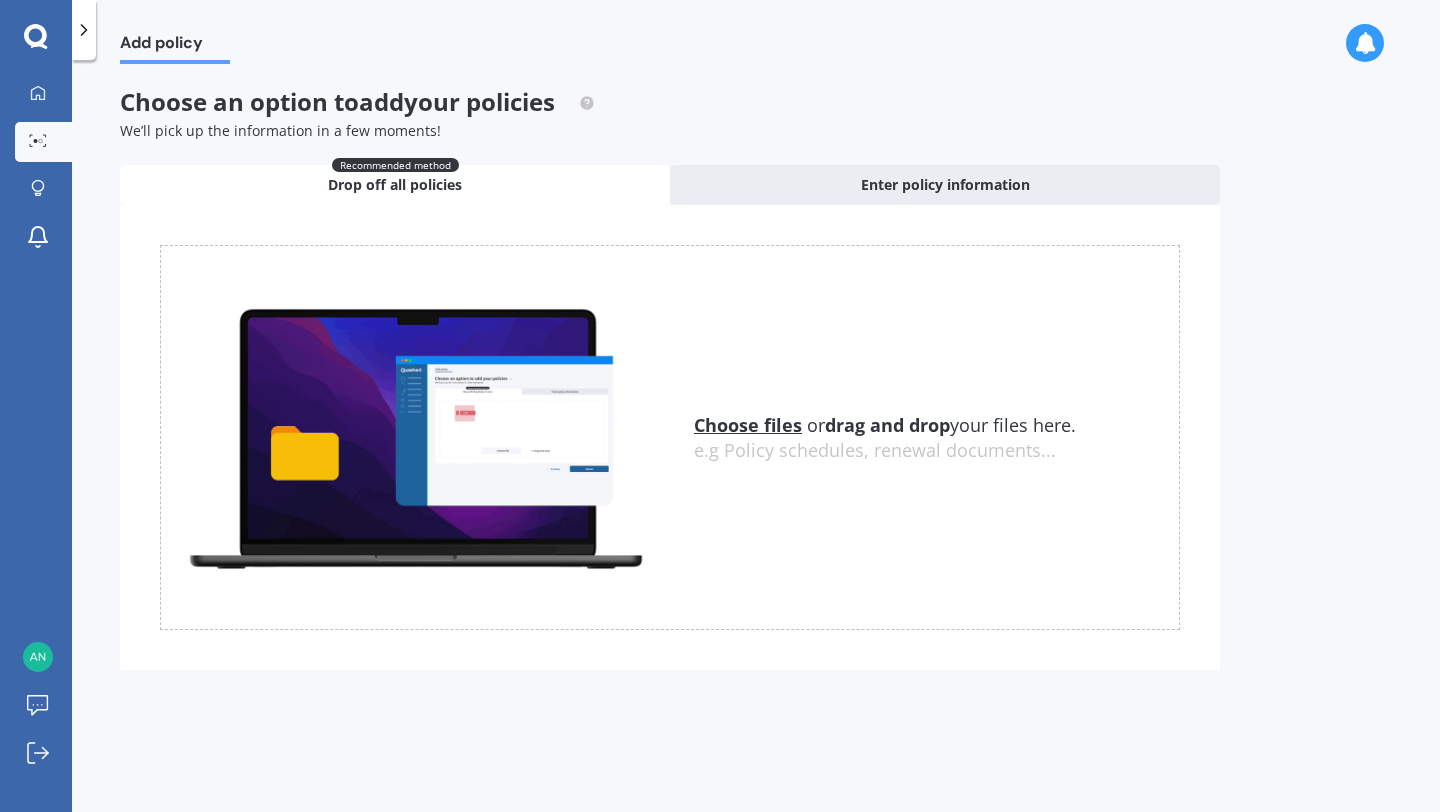 click on "Market Scan" at bounding box center (43, 142) 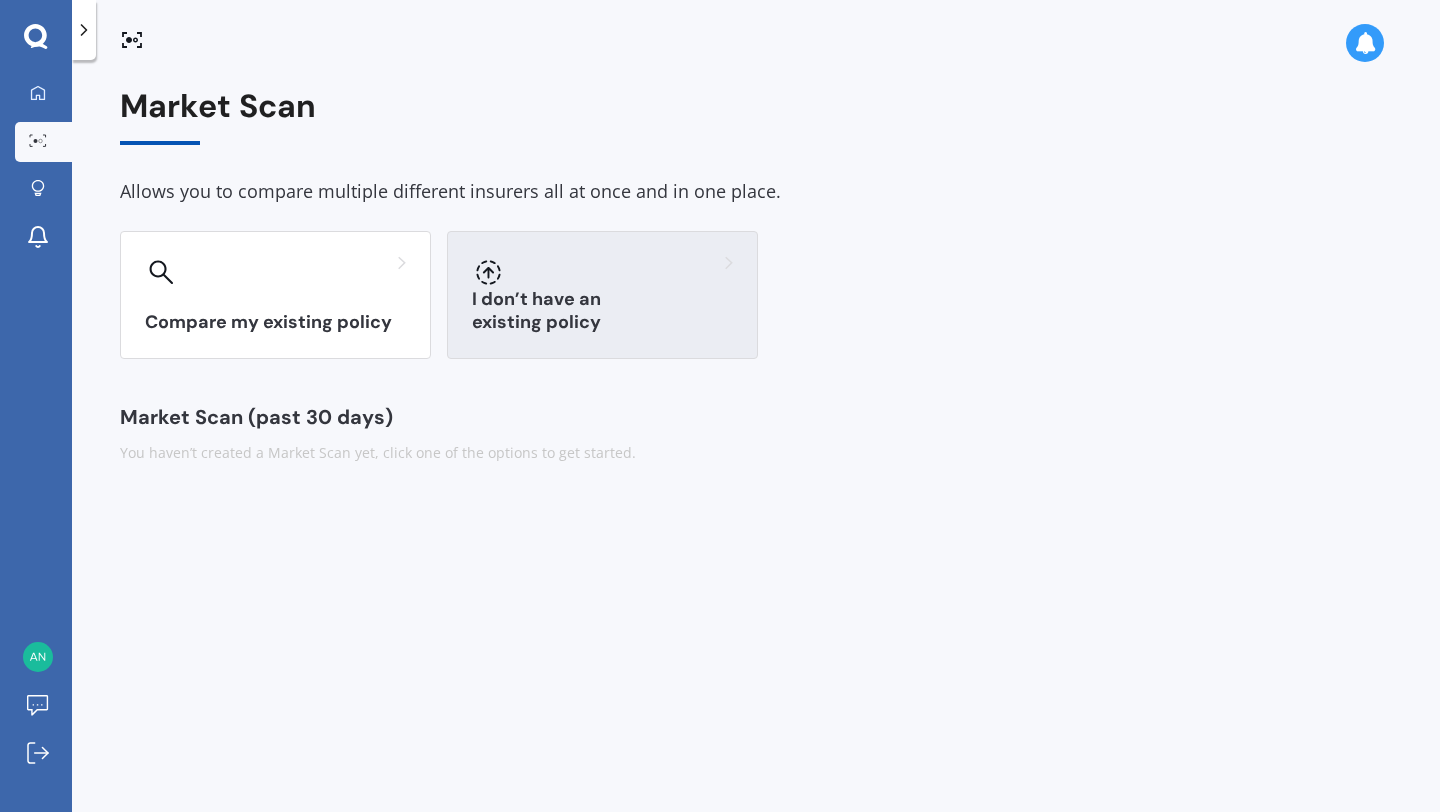 click on "I don’t have an existing policy" at bounding box center [602, 311] 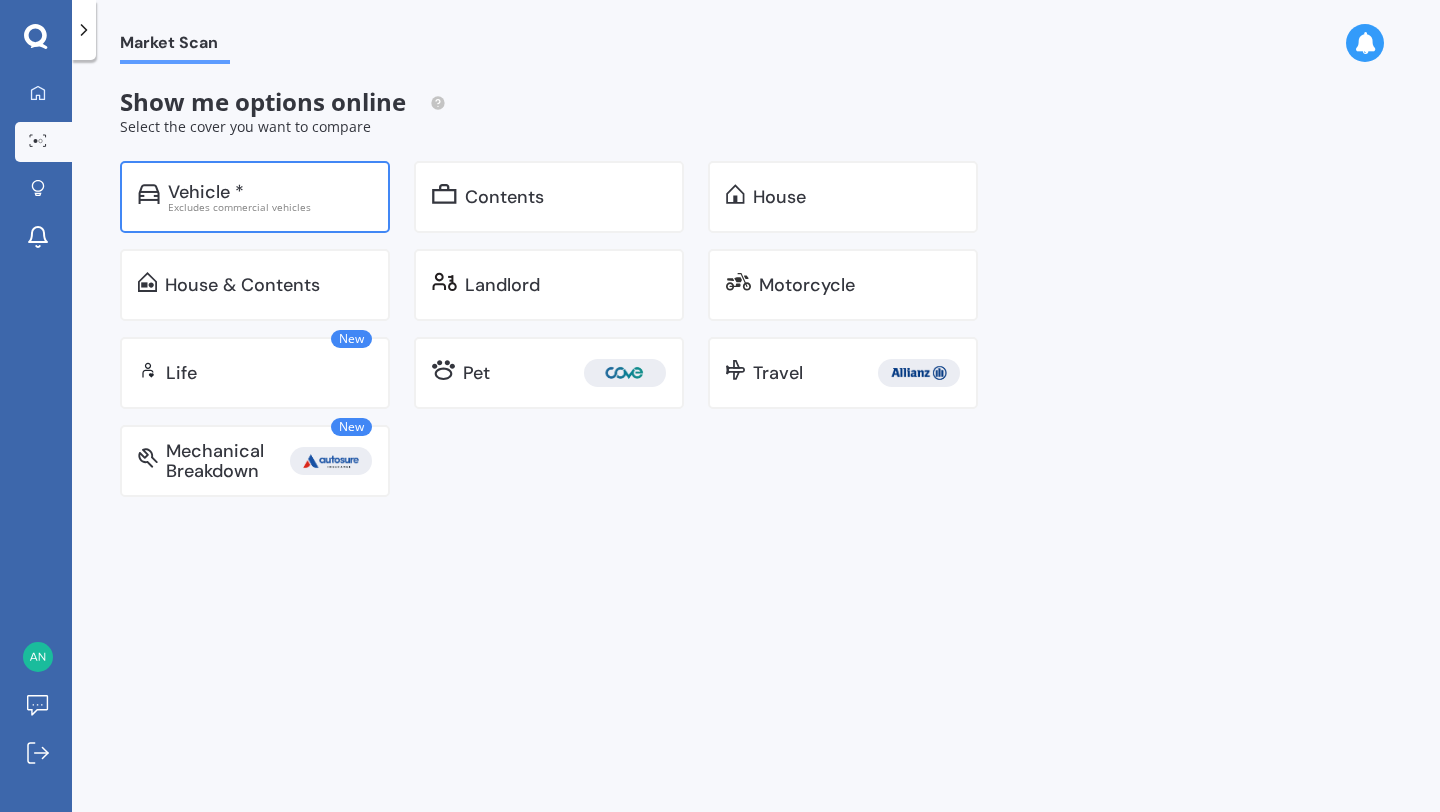 click on "Vehicle *" at bounding box center [270, 192] 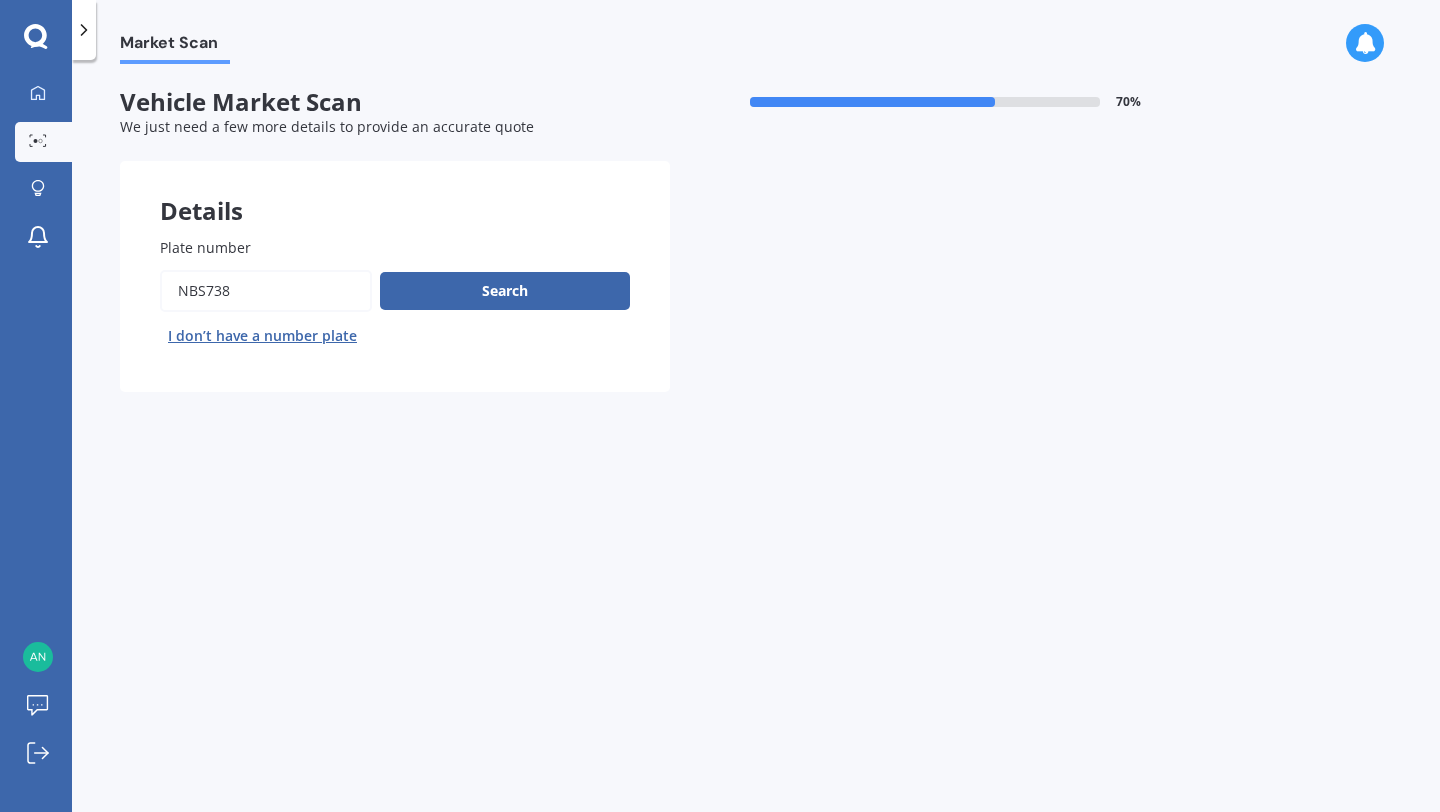 click on "Plate number" at bounding box center [266, 291] 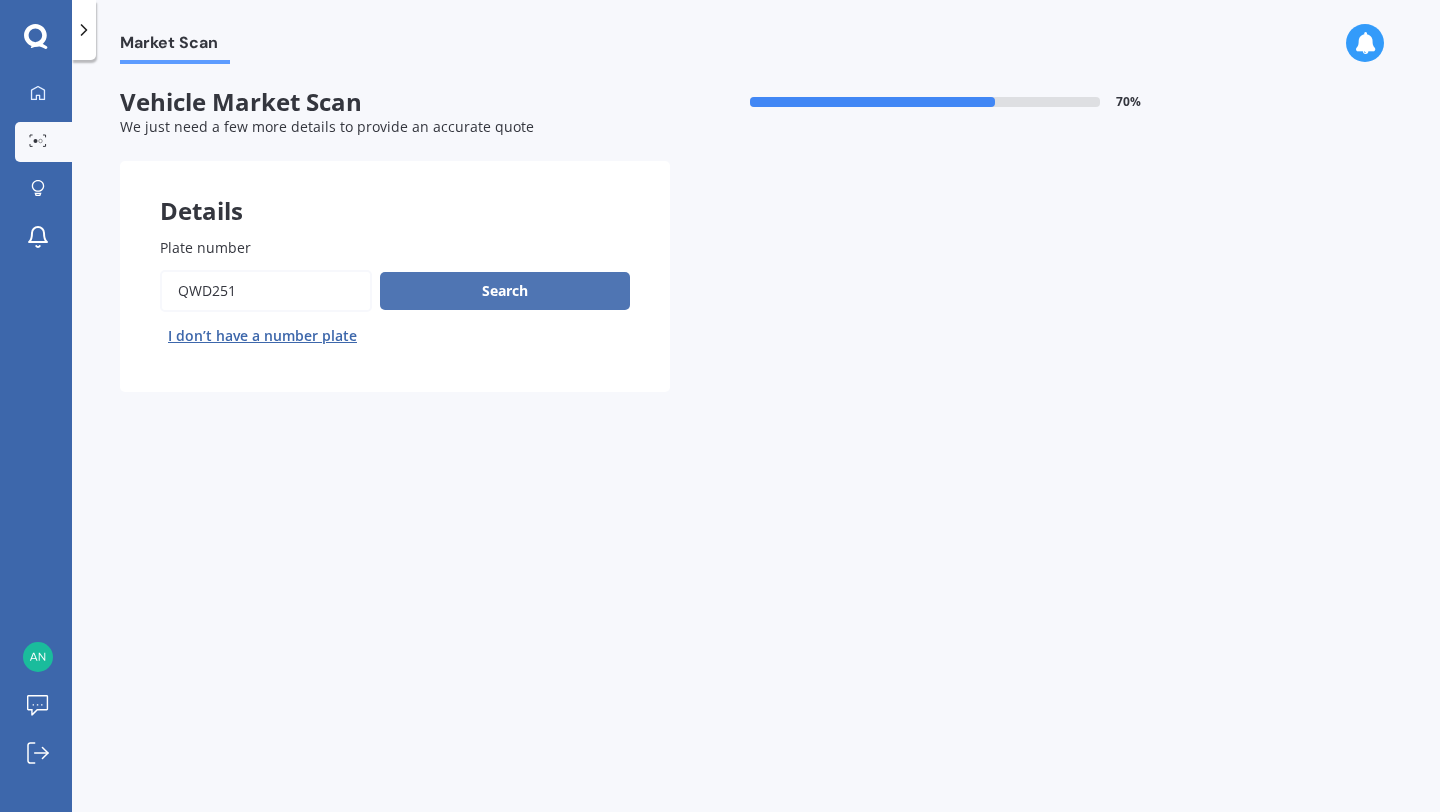 type on "QWD251" 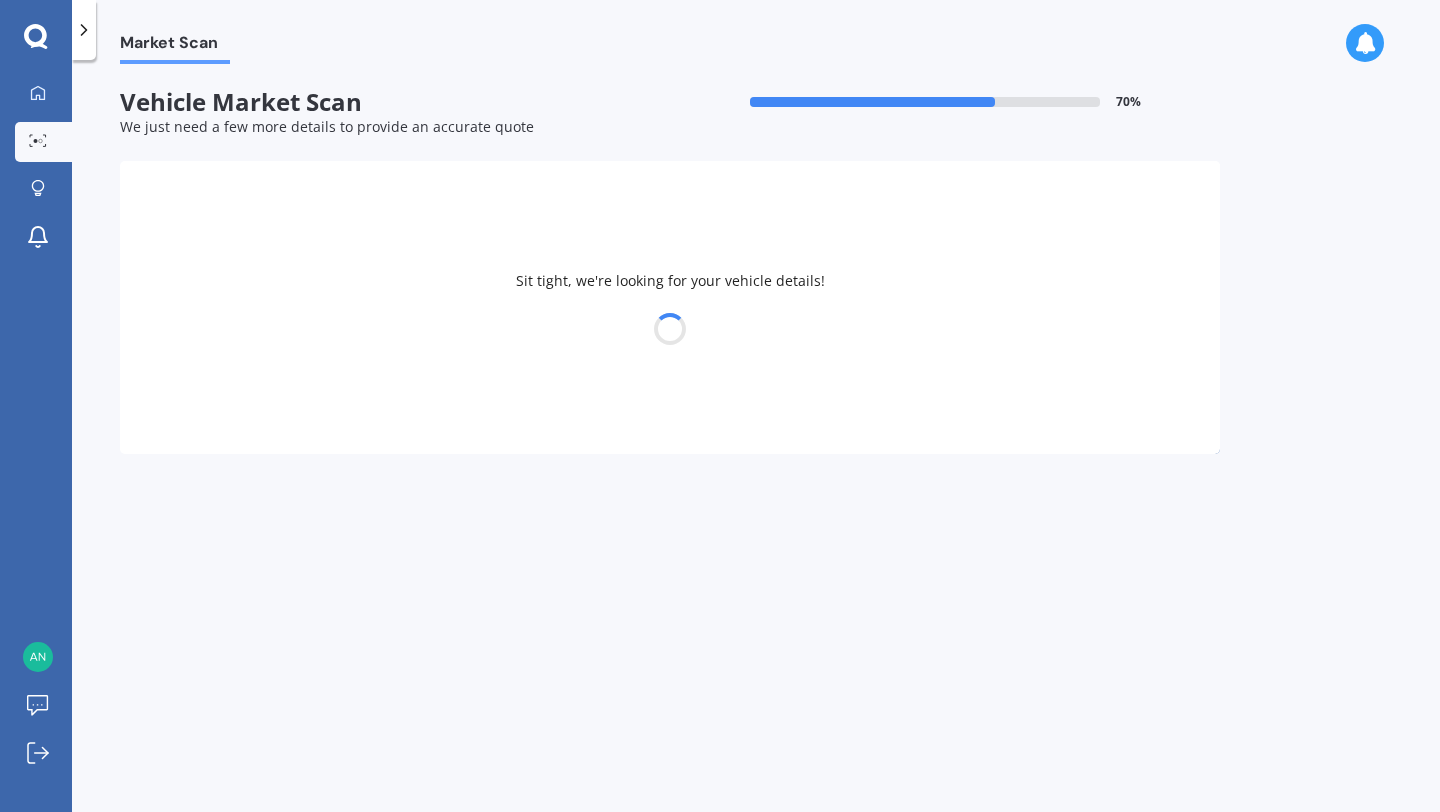 select on "FORD" 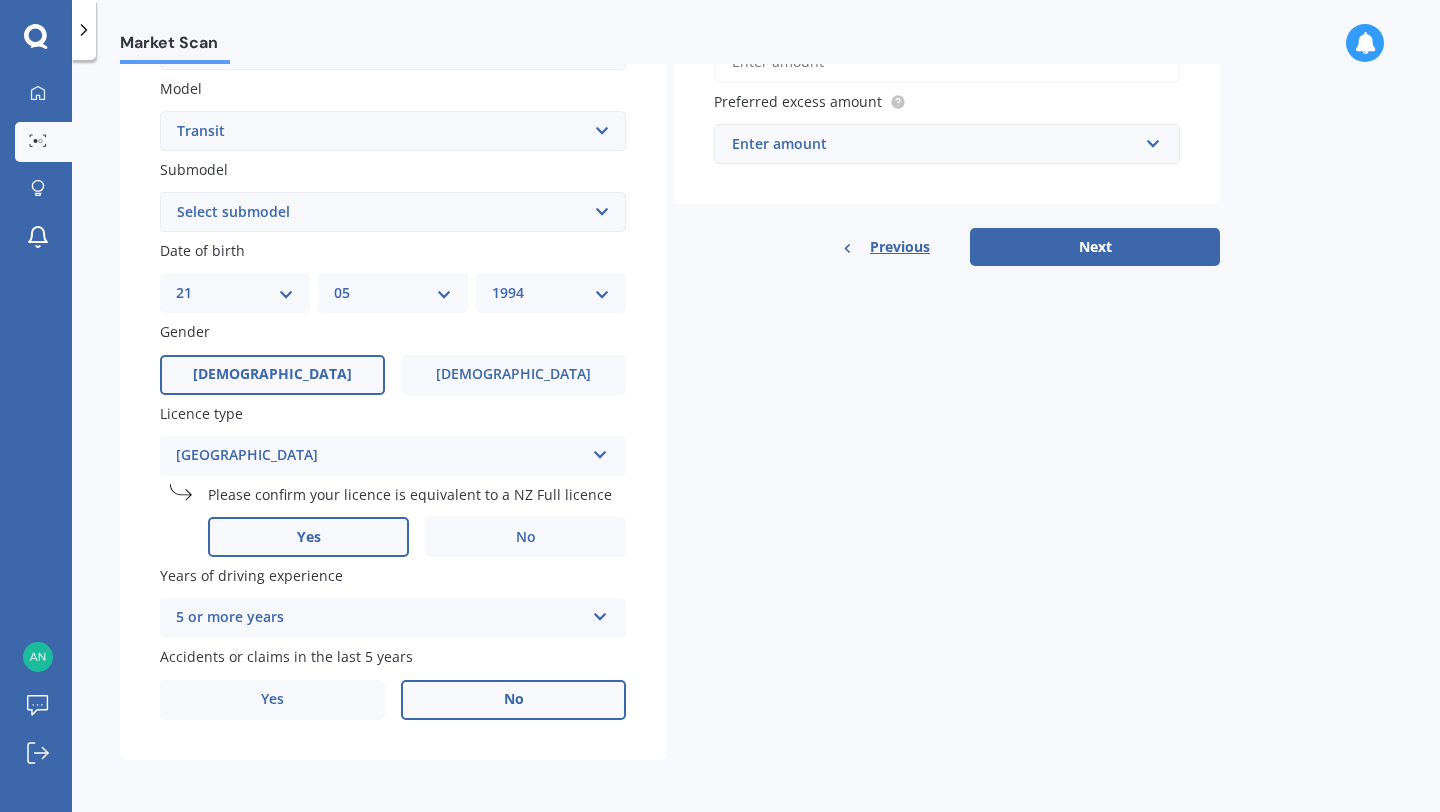scroll, scrollTop: 452, scrollLeft: 0, axis: vertical 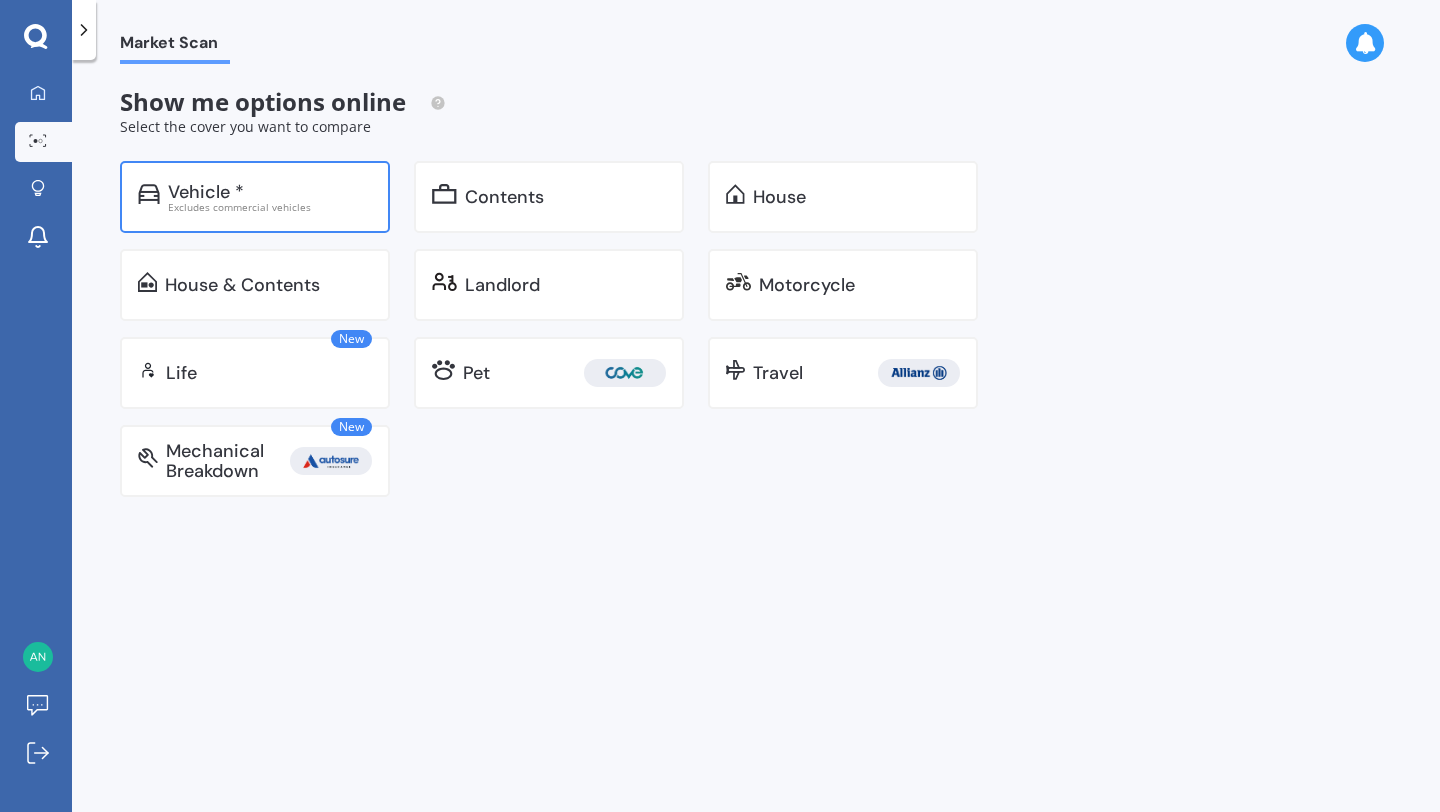 click on "Vehicle * Excludes commercial vehicles" at bounding box center [255, 197] 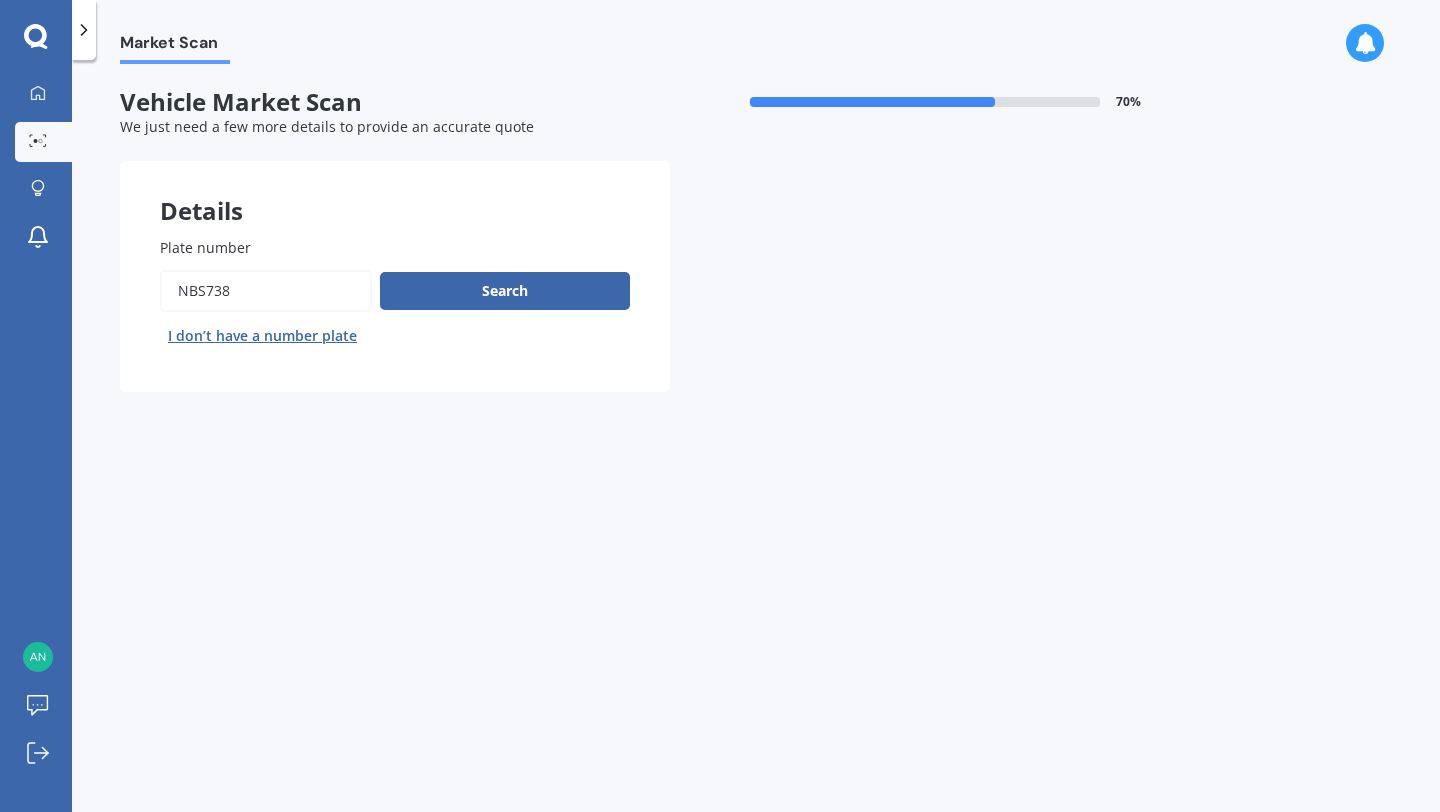 click on "Plate number" at bounding box center [266, 291] 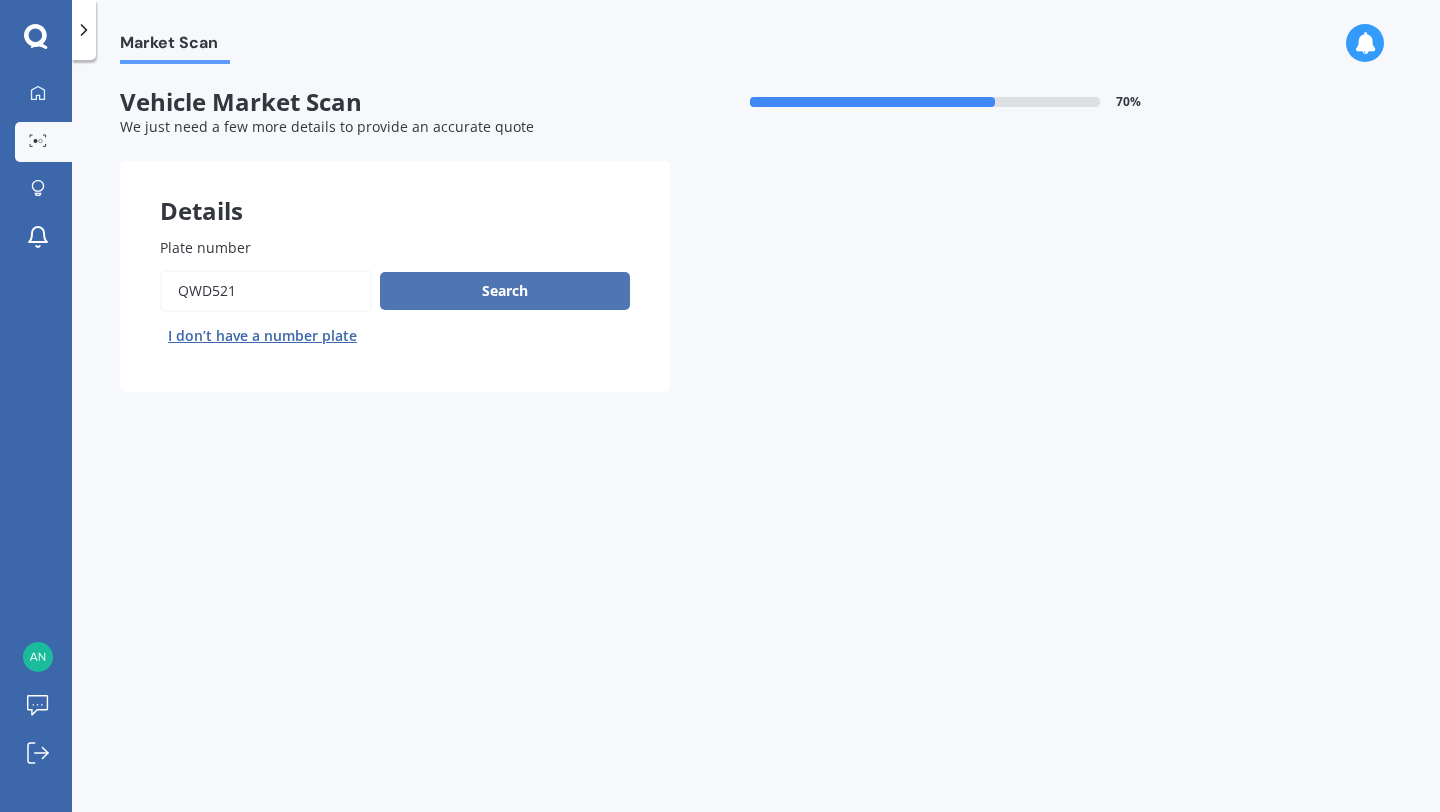 type on "QWD521" 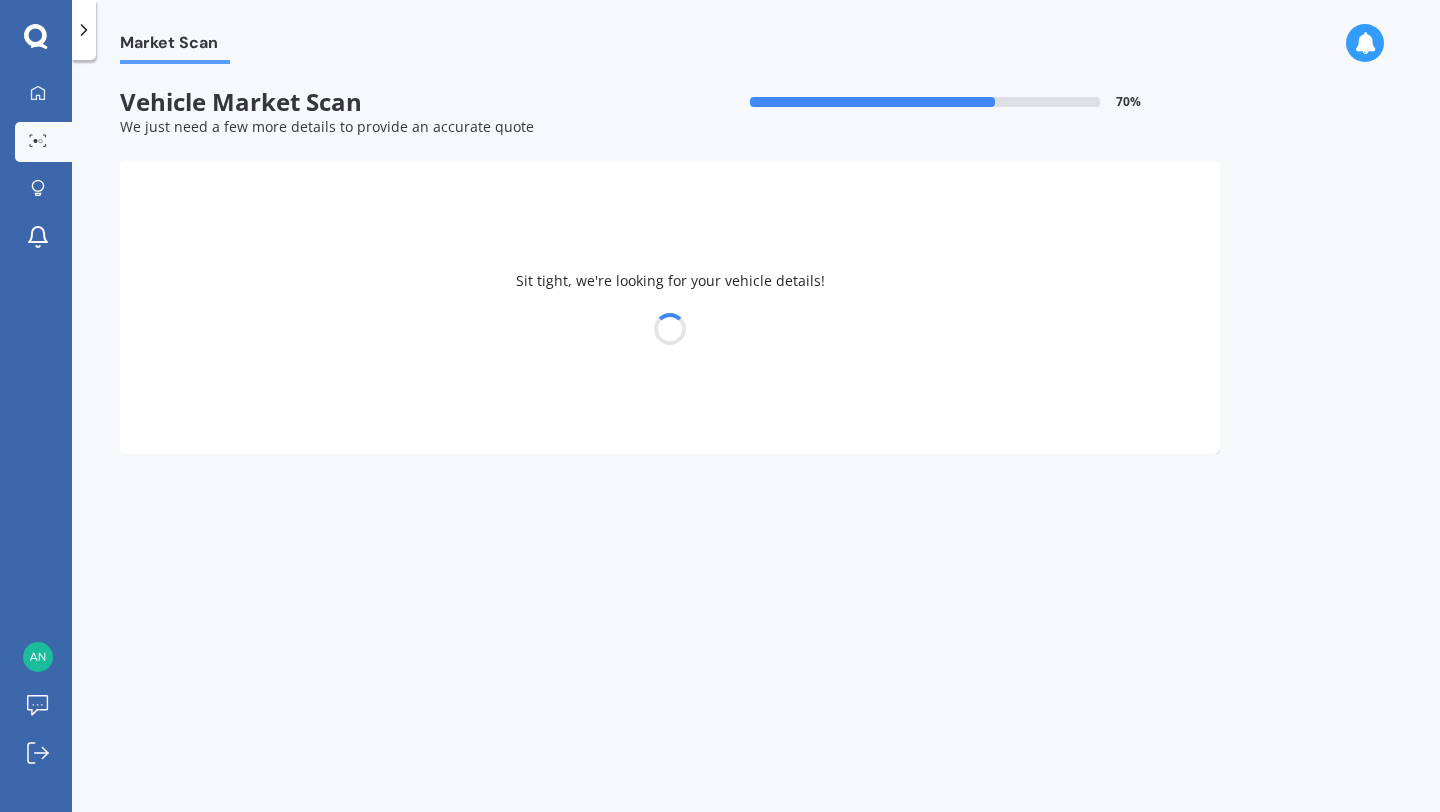 select on "JEEP" 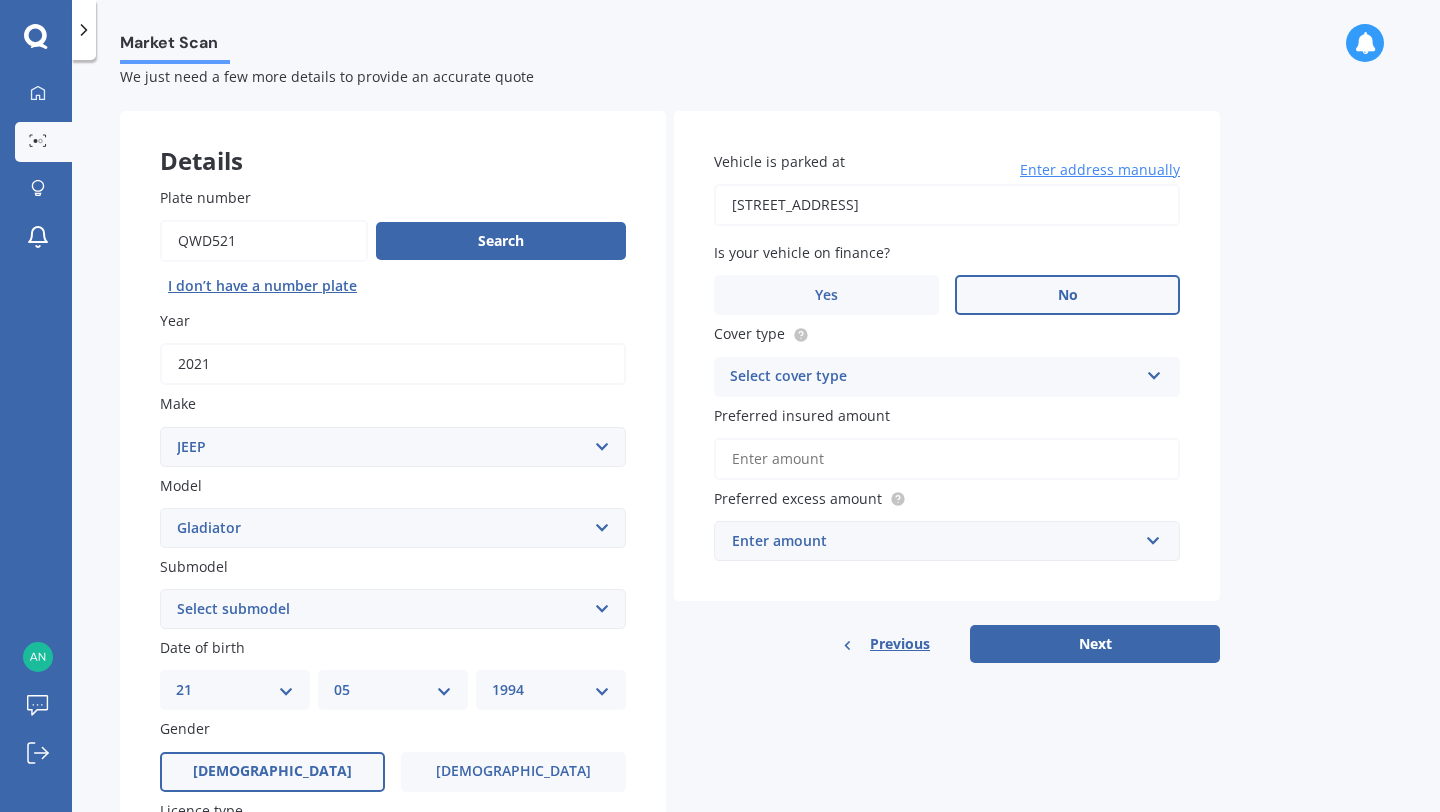 scroll, scrollTop: 49, scrollLeft: 0, axis: vertical 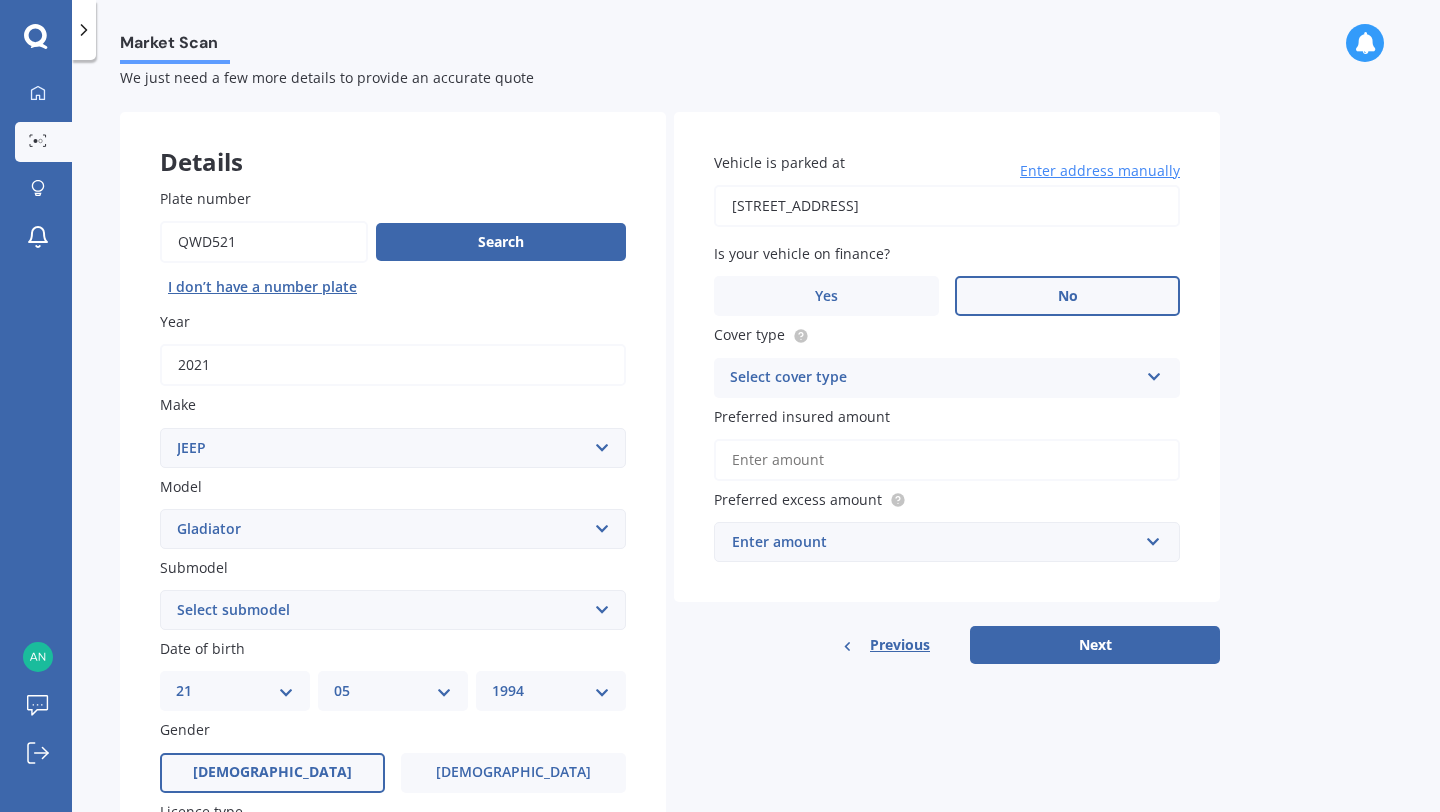 click on "Plate number" at bounding box center [264, 242] 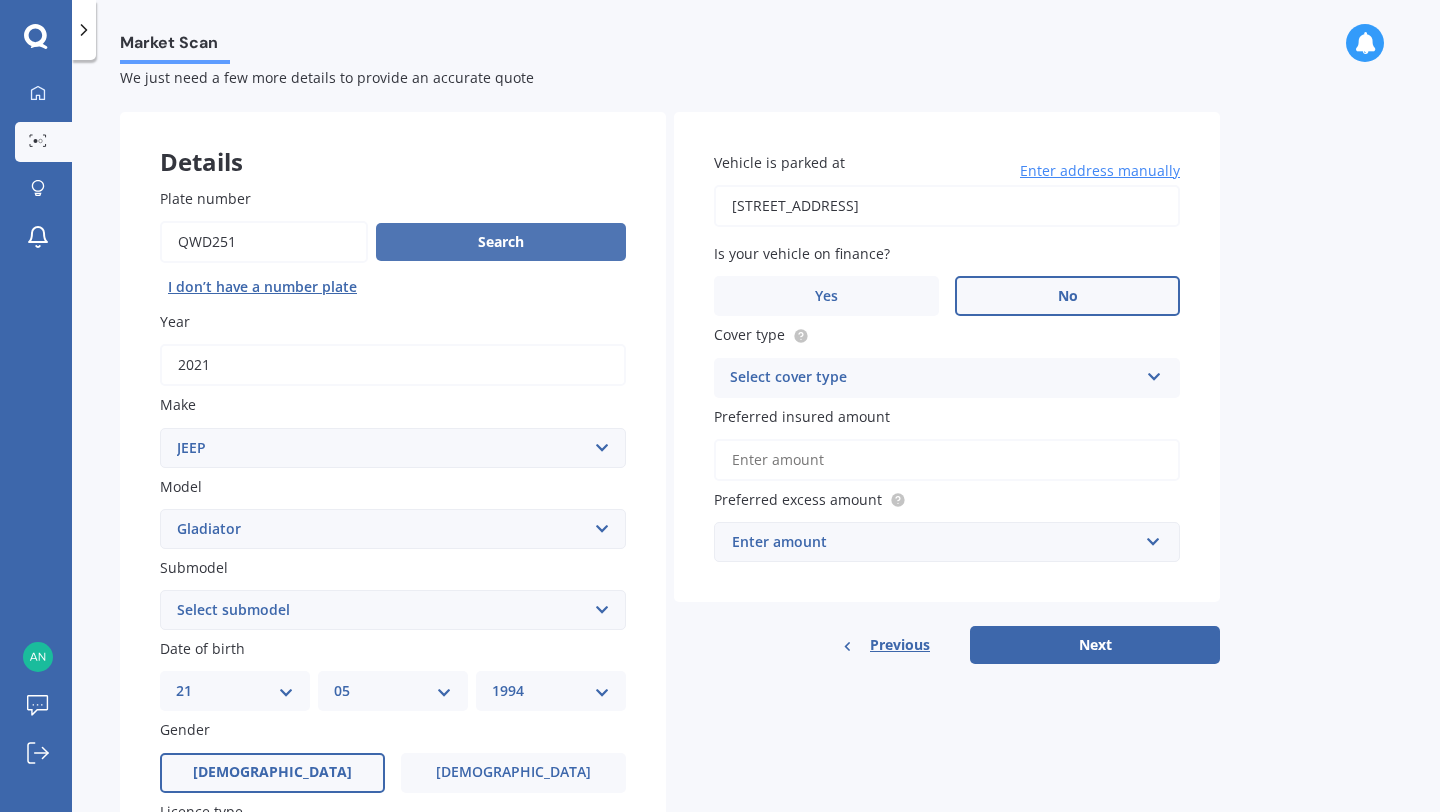 type on "QWD251" 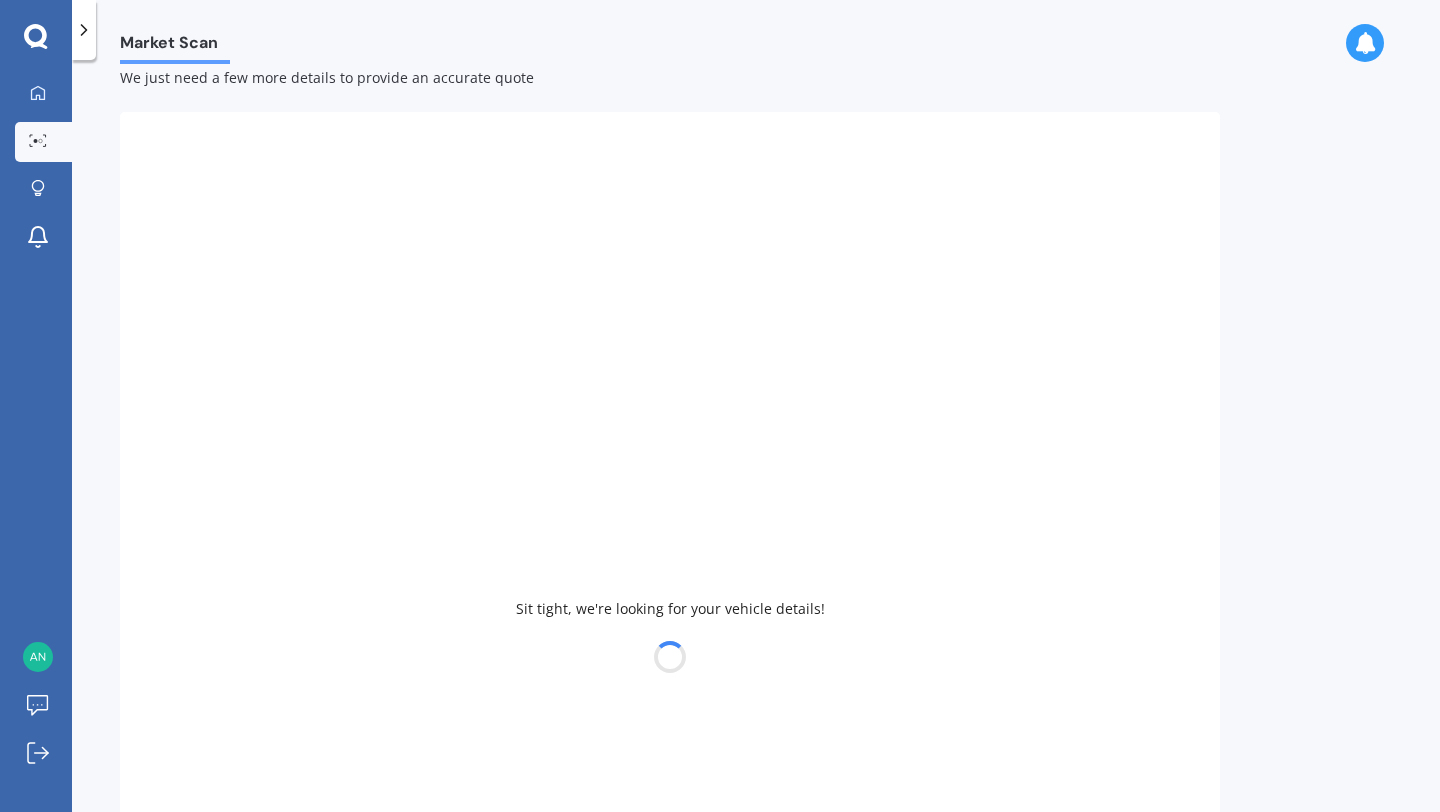 type on "2009" 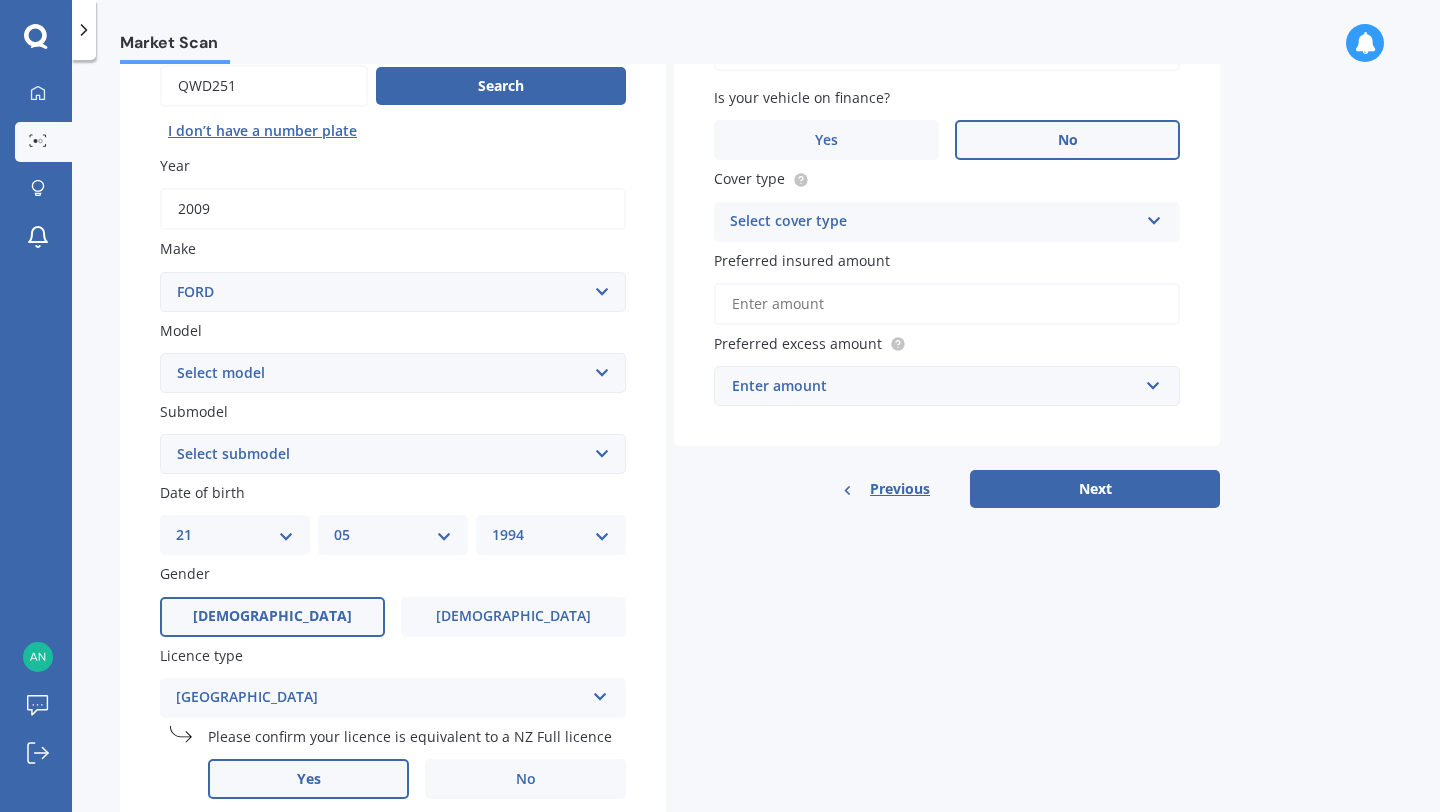 scroll, scrollTop: 206, scrollLeft: 0, axis: vertical 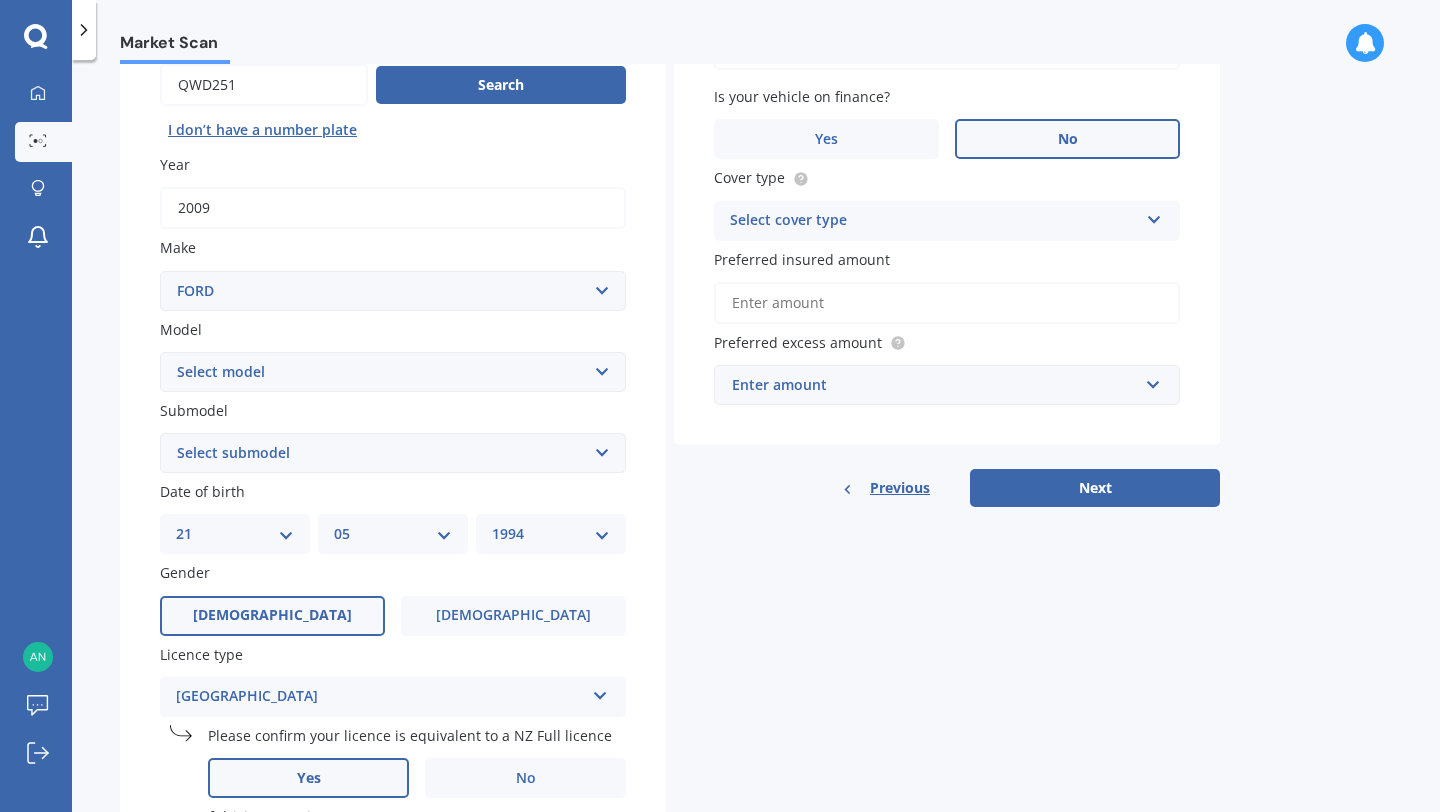 click on "Select model Bronco 4WD C-MAX Capri Cortina Courier Econovan Ecosport Endura Escape Escort Everest Expedition Explorer 4WD F150 F250 F350 Fairlane Fairmont Falcon Festiva Fiesta Focus FPV [PERSON_NAME] Fusion Ixion Ka Kuga Laser Lincoln LTD Maverick 4WD Mondeo Mustang Probe Puma Ranger Ranger Sport S-[PERSON_NAME] Spectron Taurus Telstar Territory Thunderbird Tickford Torneo Transit Transit Benimar Transit F72" at bounding box center [393, 372] 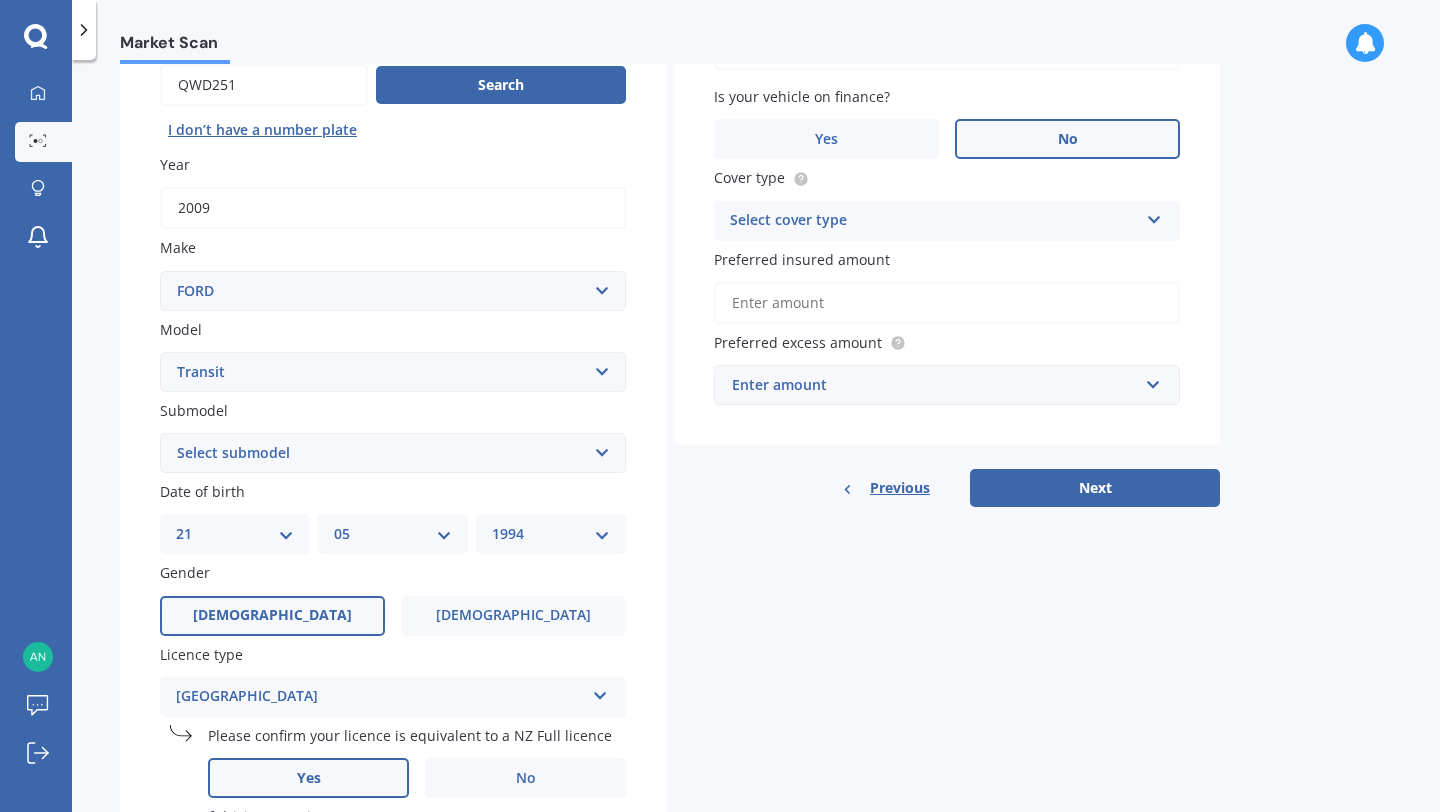 click on "Select submodel" at bounding box center [393, 453] 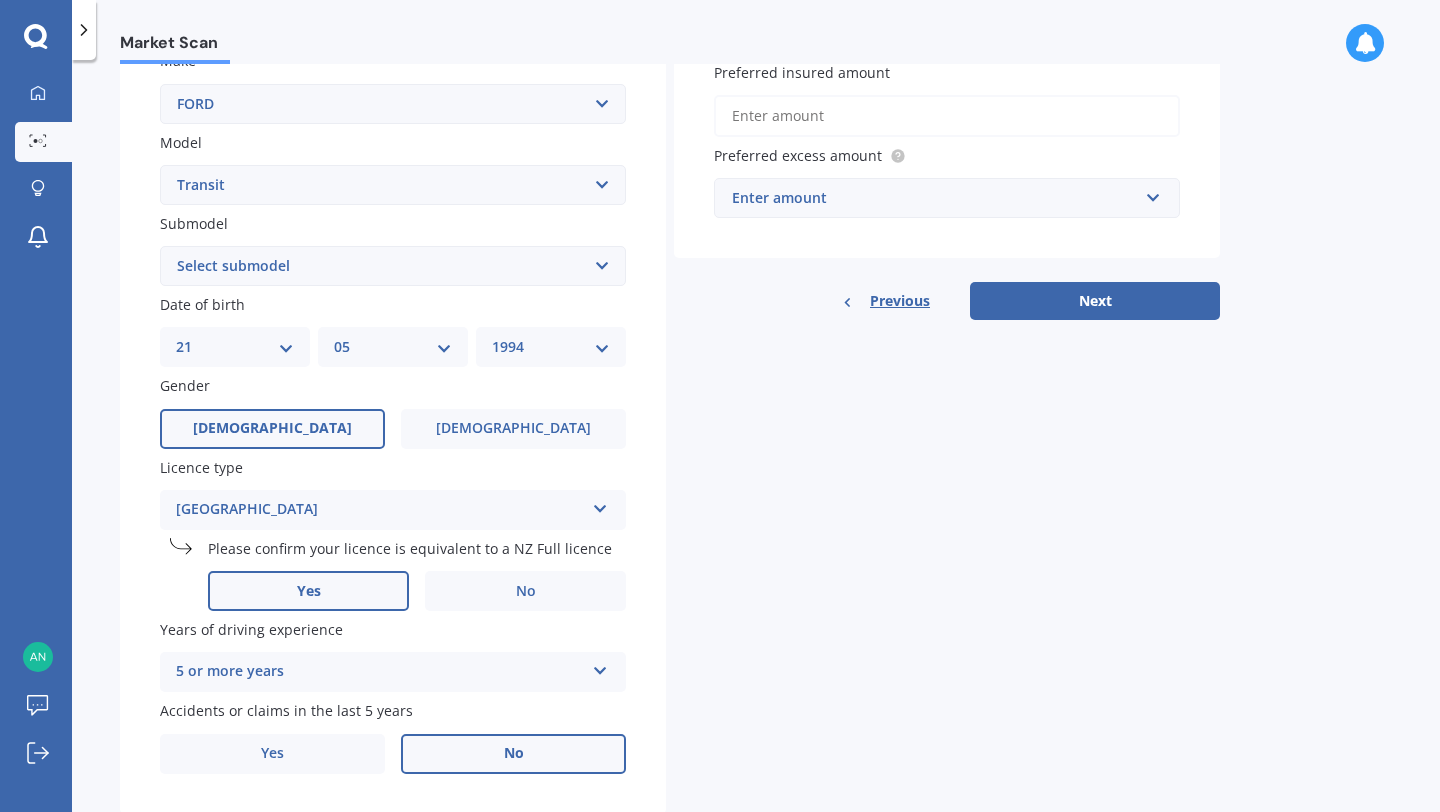scroll, scrollTop: 452, scrollLeft: 0, axis: vertical 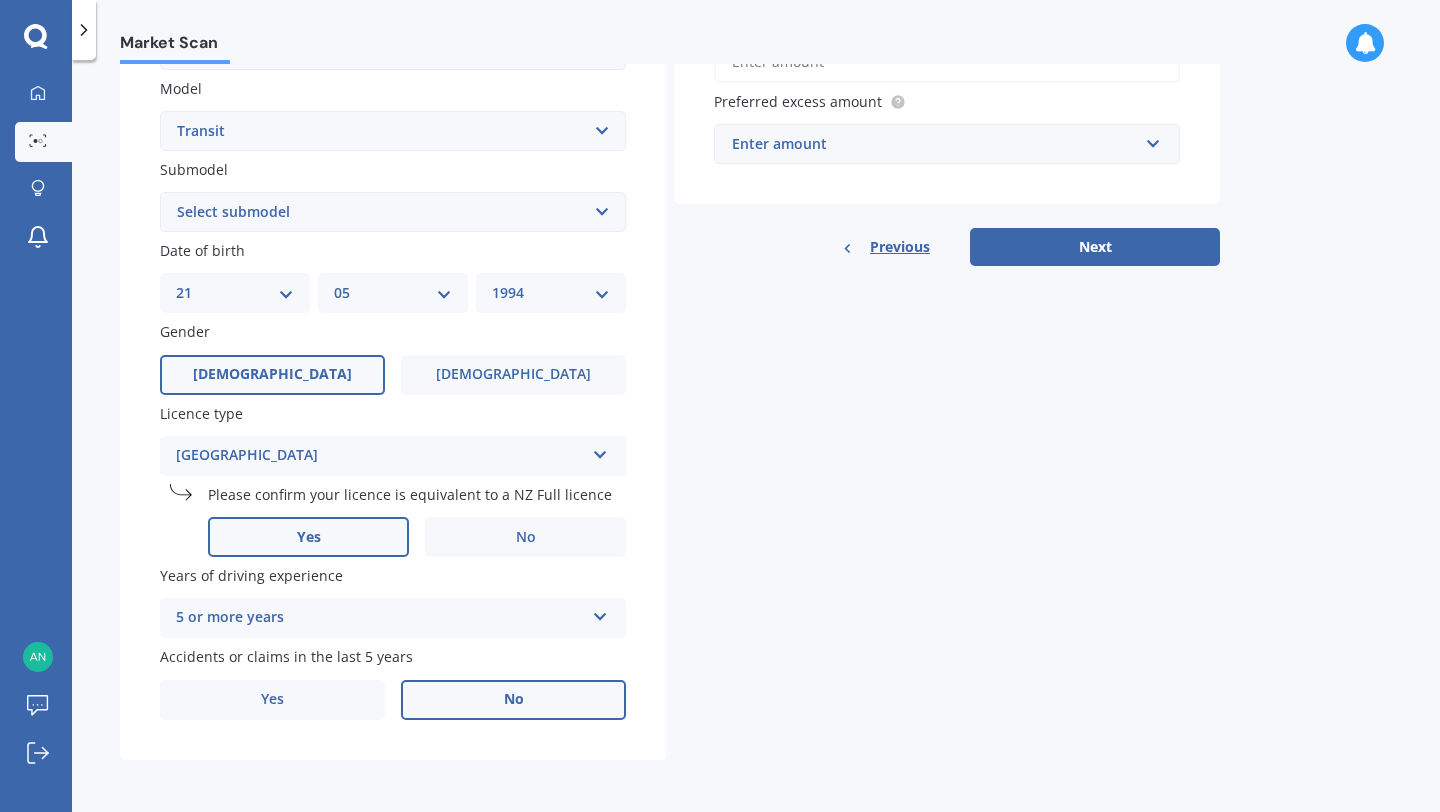 click on "Select submodel (All other) 12 Seat Mini Bus 2.2 Diesel Turbo 2.2 Turbo Diesel Van 2.4 TDCi Chassis Cab 2.4 TDCi LWB Van 2.4 TDCi SWB Van 2.5 Non-Turbo 350L 5Dr Heavy Van 350L Motorhome Bus 4 Cyl Bus 6 Cyl Chasis Cab 2.4 TDCI Chassis Cab 2.0 petrol Chassis Cab 2.3 petrol Chassis Cab turbo diesel LWB SWB SWB Low Roof 2.0D Light Van" at bounding box center [393, 212] 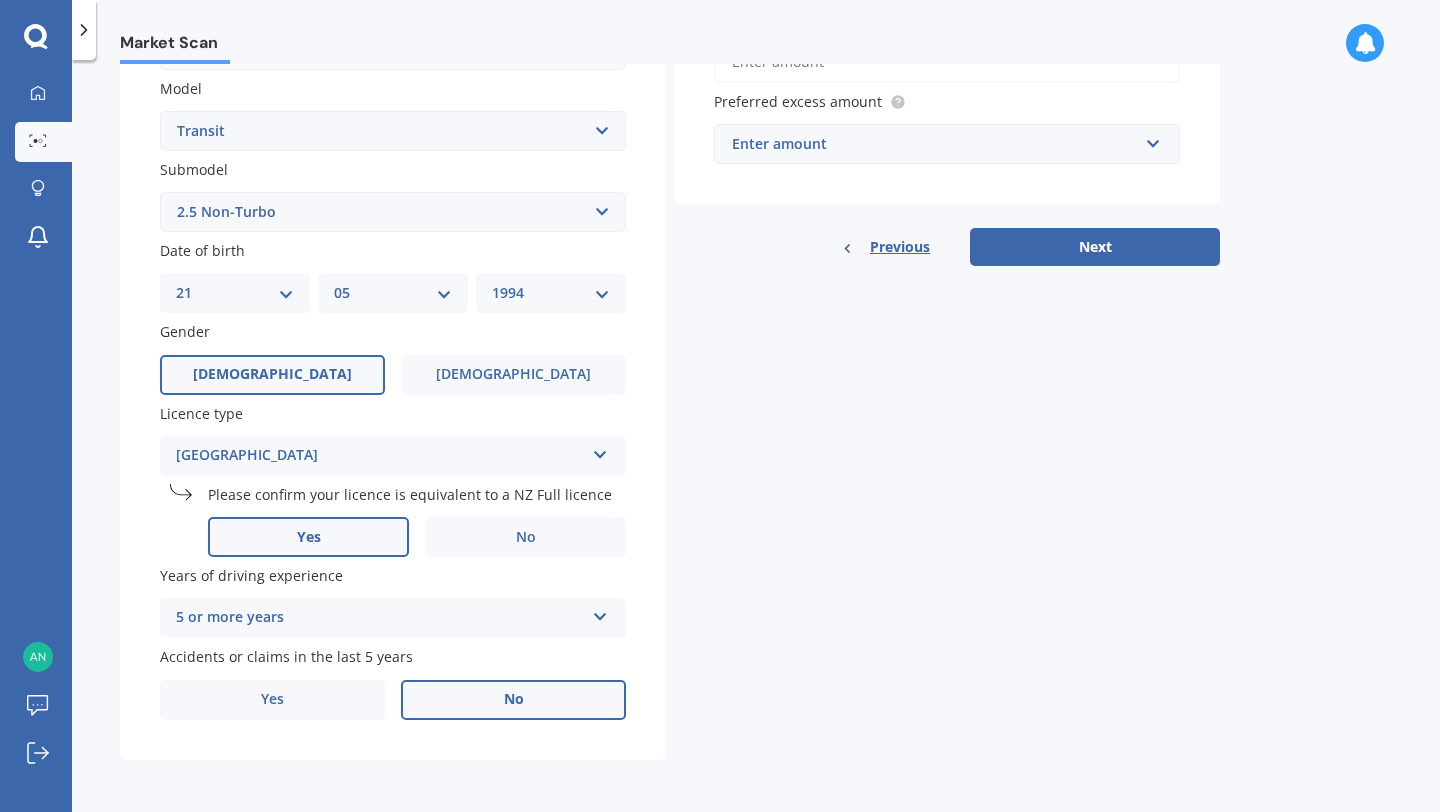 click on "5 or more years" at bounding box center [380, 618] 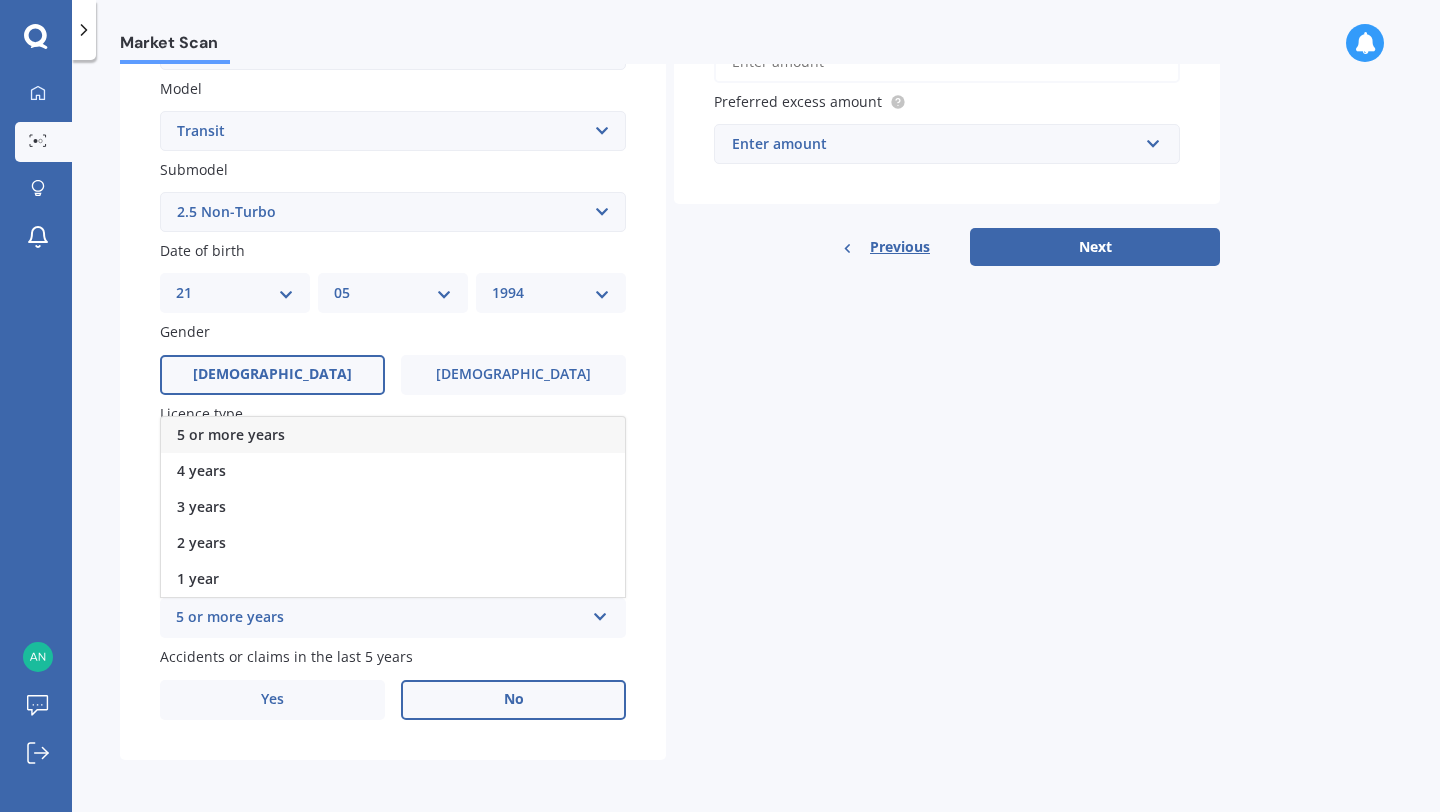 click on "5 or more years" at bounding box center (393, 435) 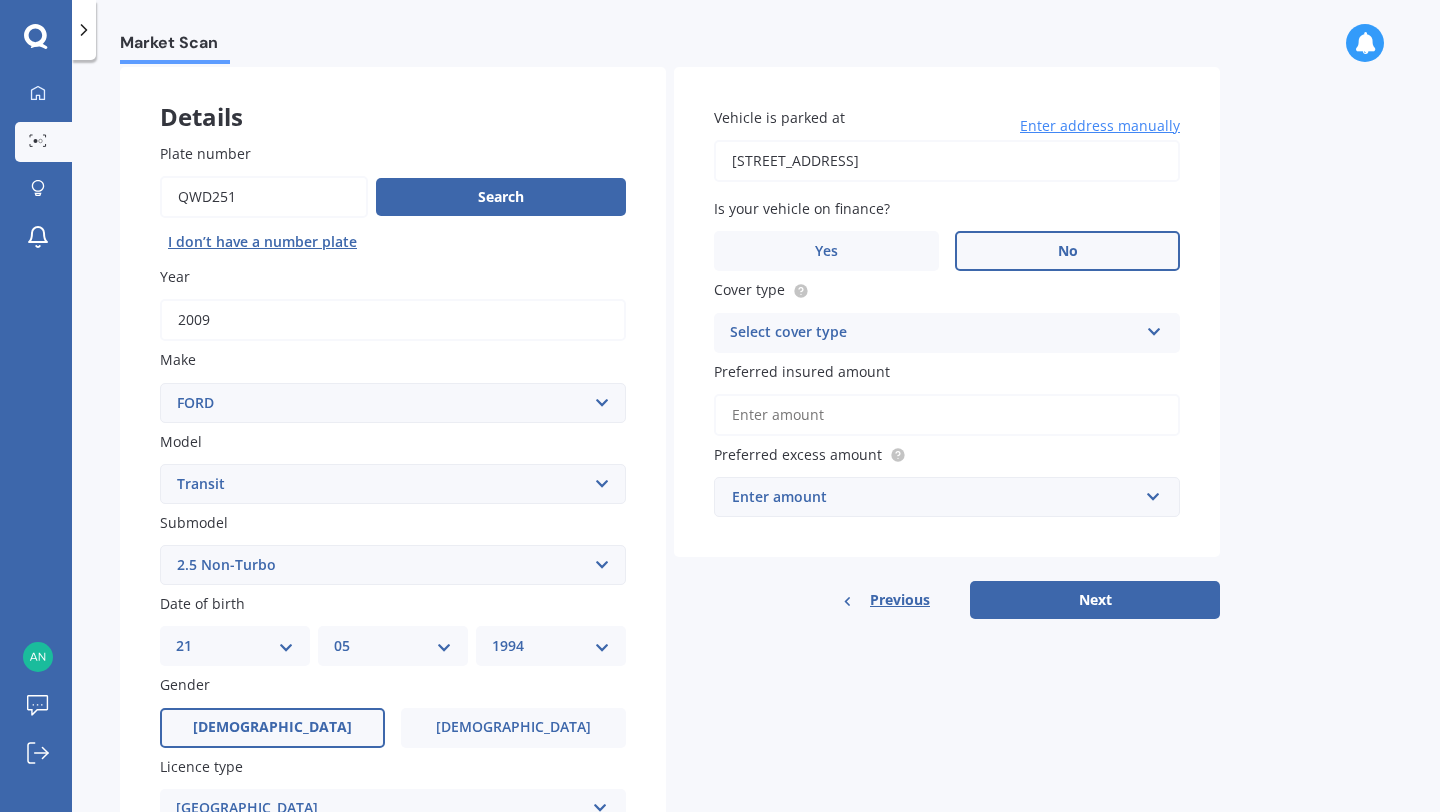 scroll, scrollTop: 80, scrollLeft: 0, axis: vertical 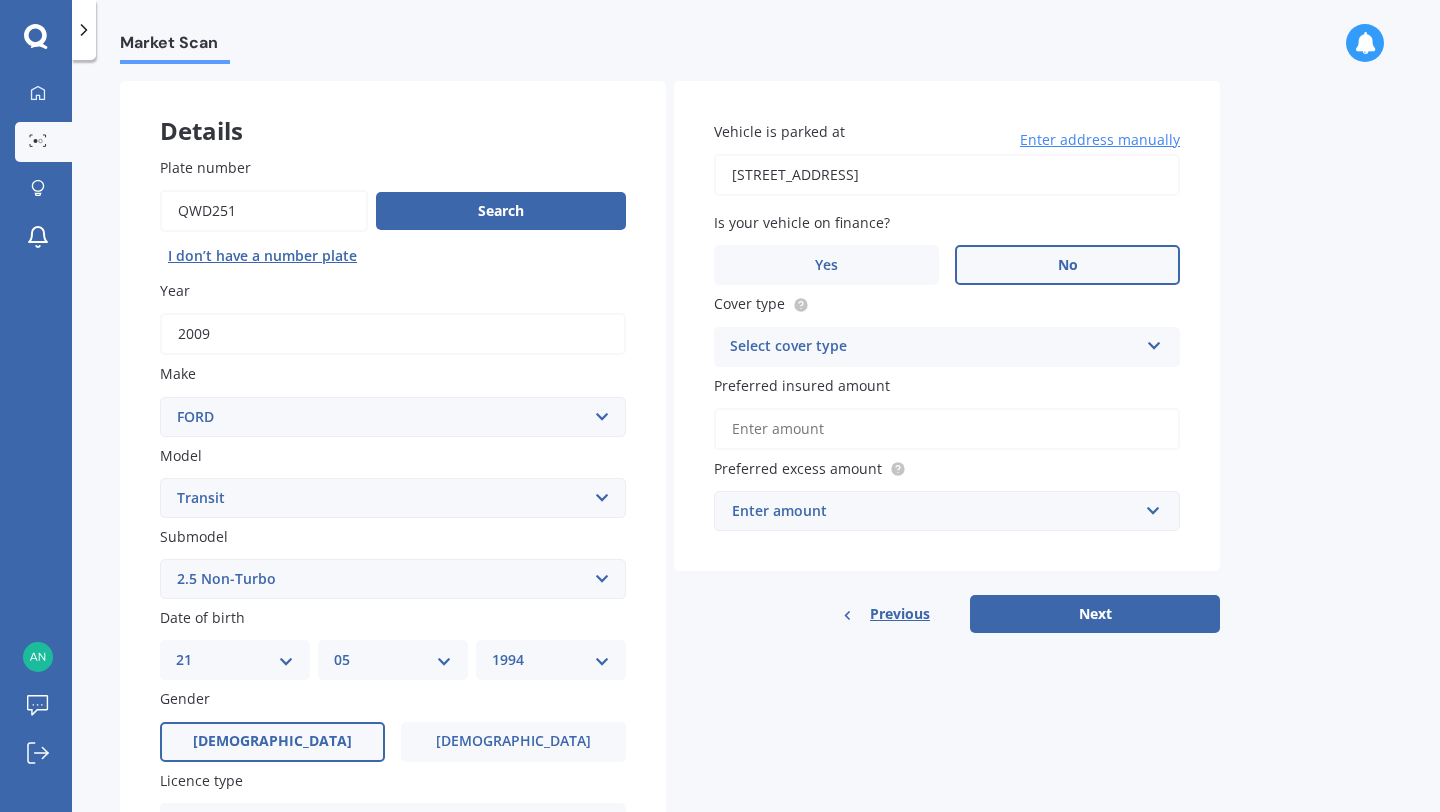 click on "[STREET_ADDRESS]" at bounding box center [947, 175] 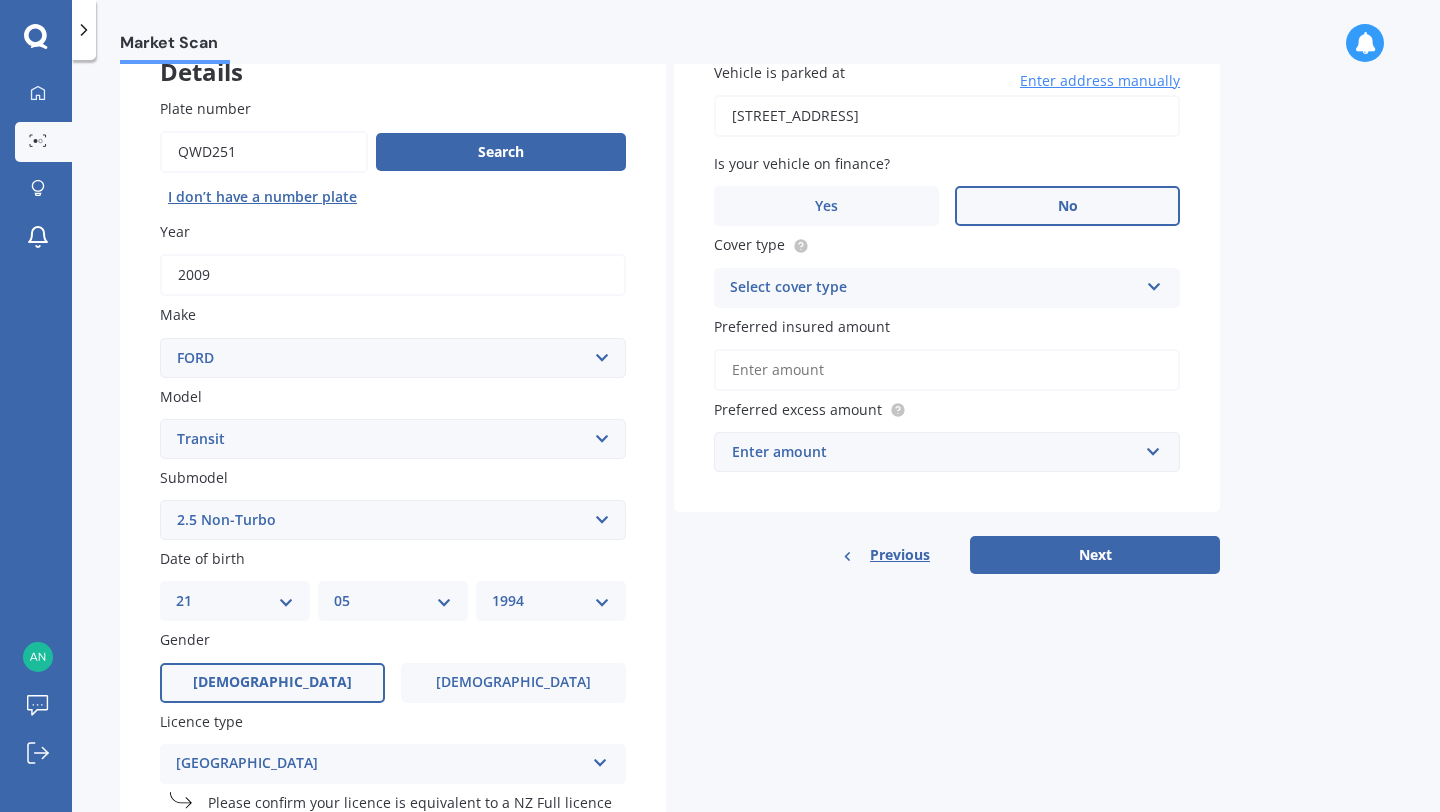 scroll, scrollTop: 144, scrollLeft: 0, axis: vertical 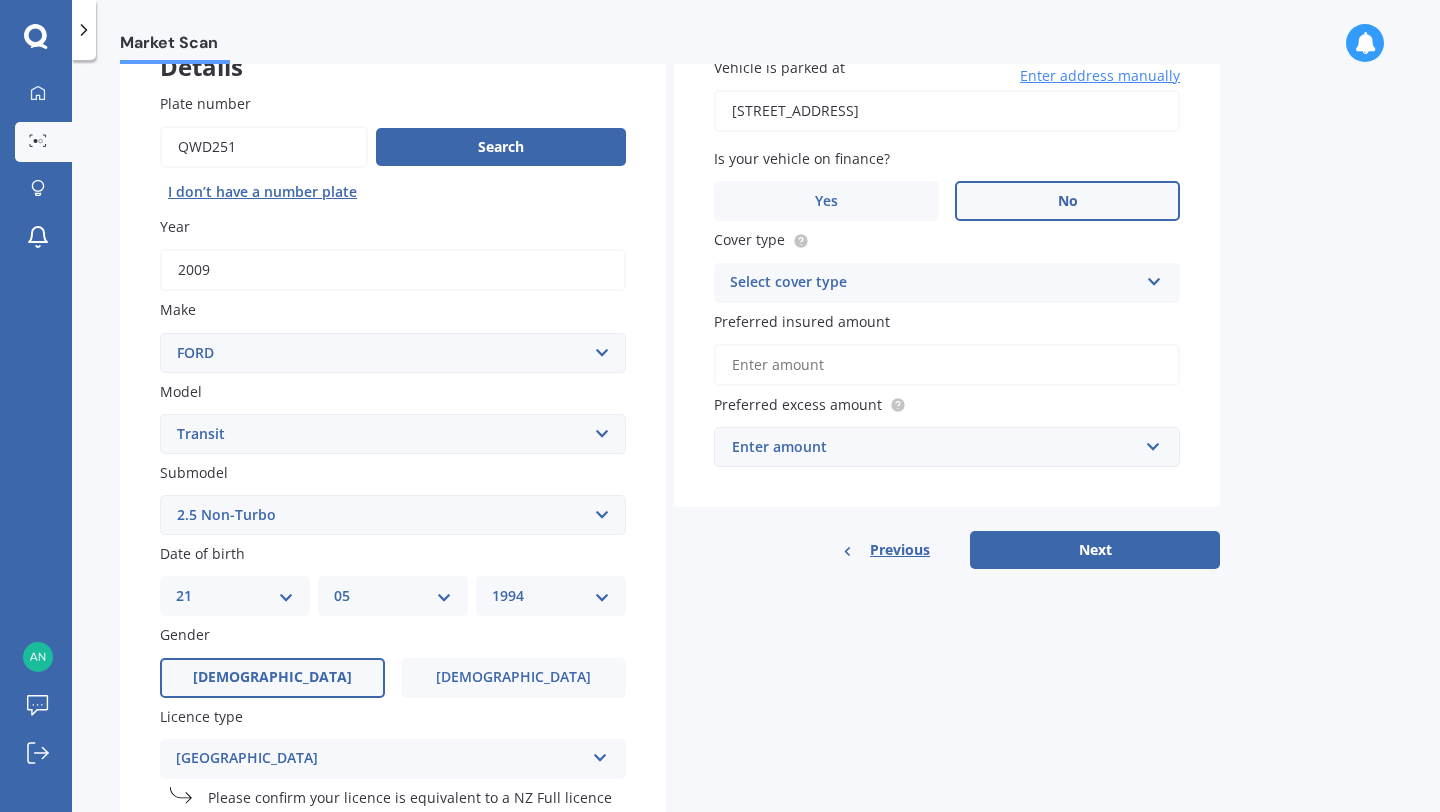 click on "Select cover type Comprehensive Third Party, Fire & Theft Third Party" at bounding box center [947, 283] 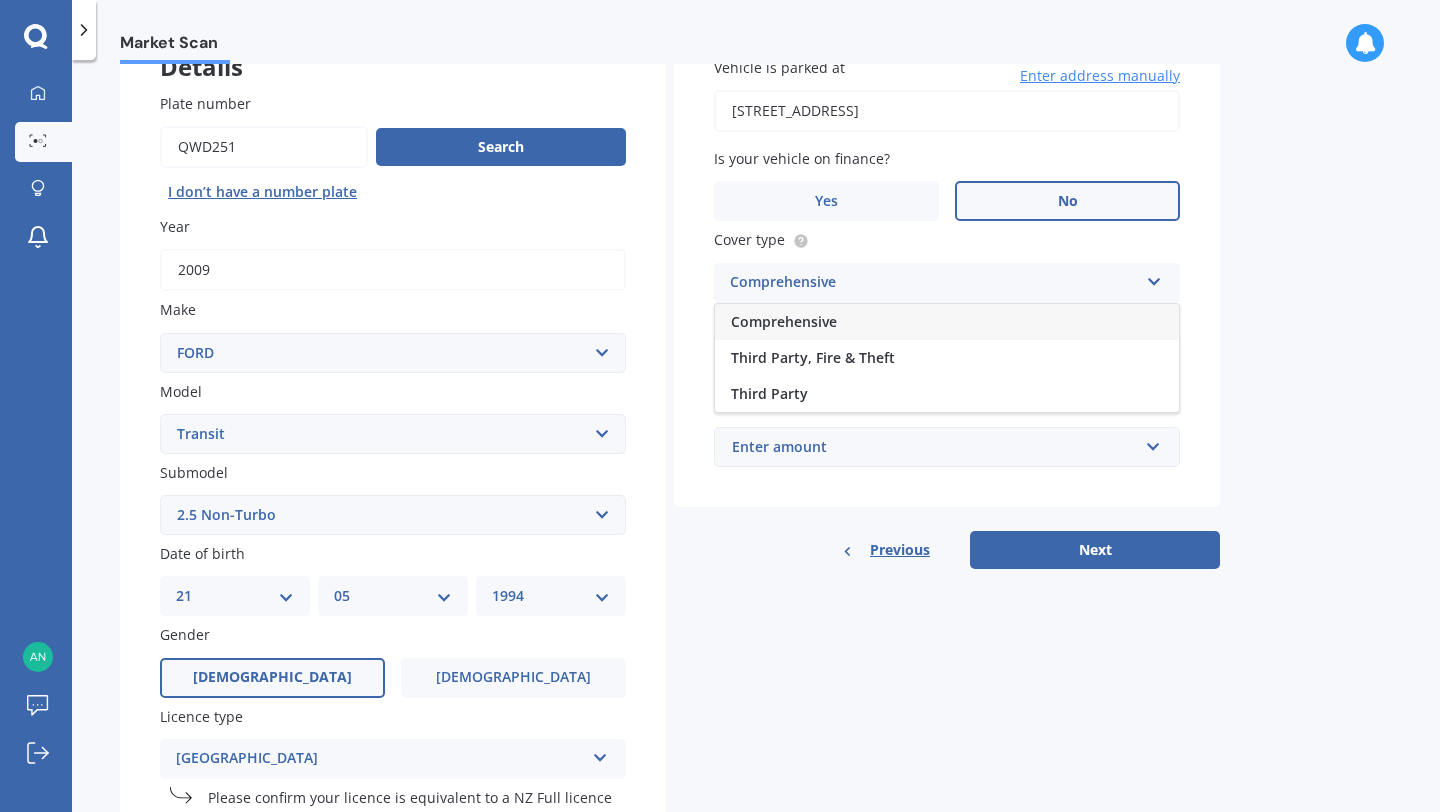 click on "Comprehensive" at bounding box center (947, 322) 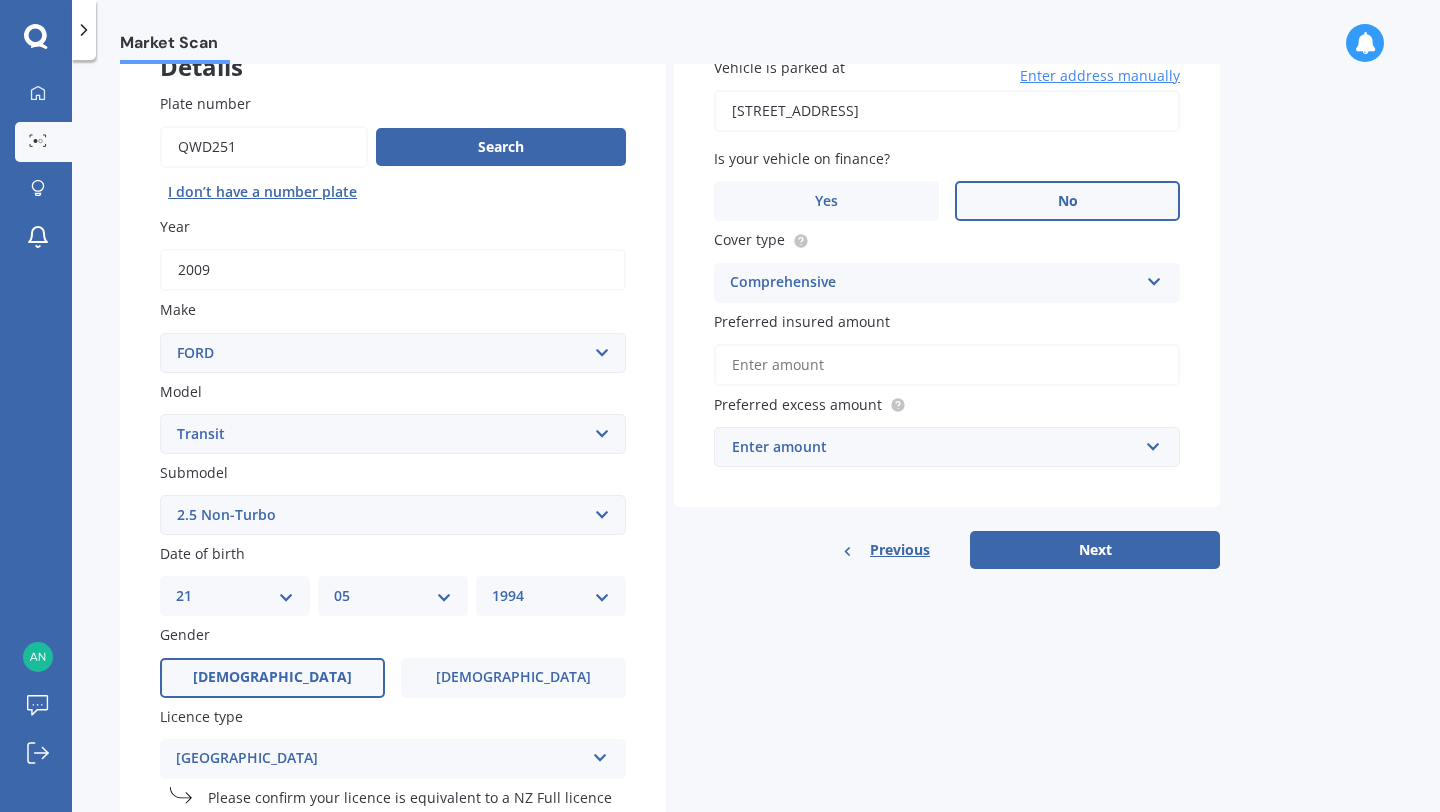 click on "Comprehensive" at bounding box center (934, 283) 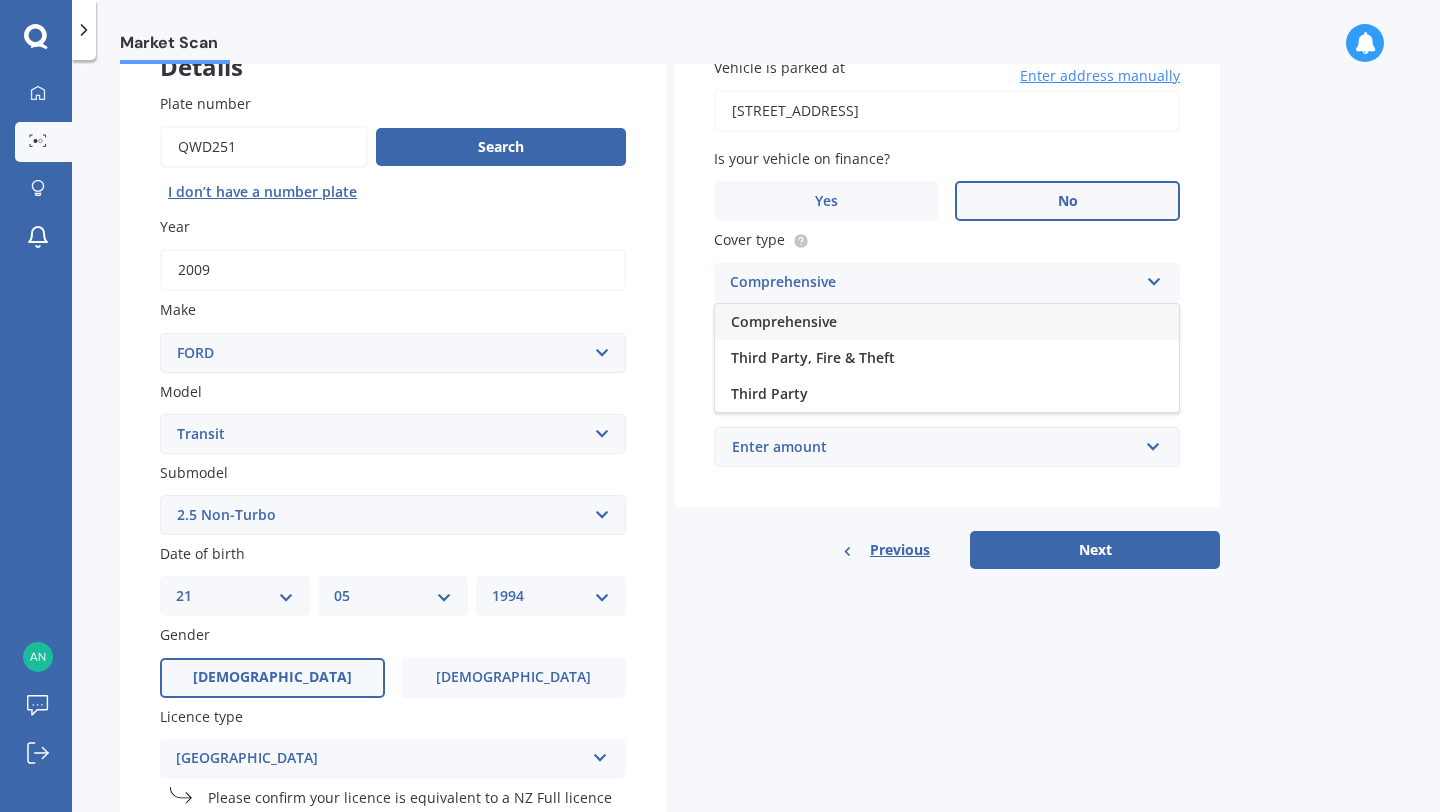click on "Comprehensive" at bounding box center (947, 322) 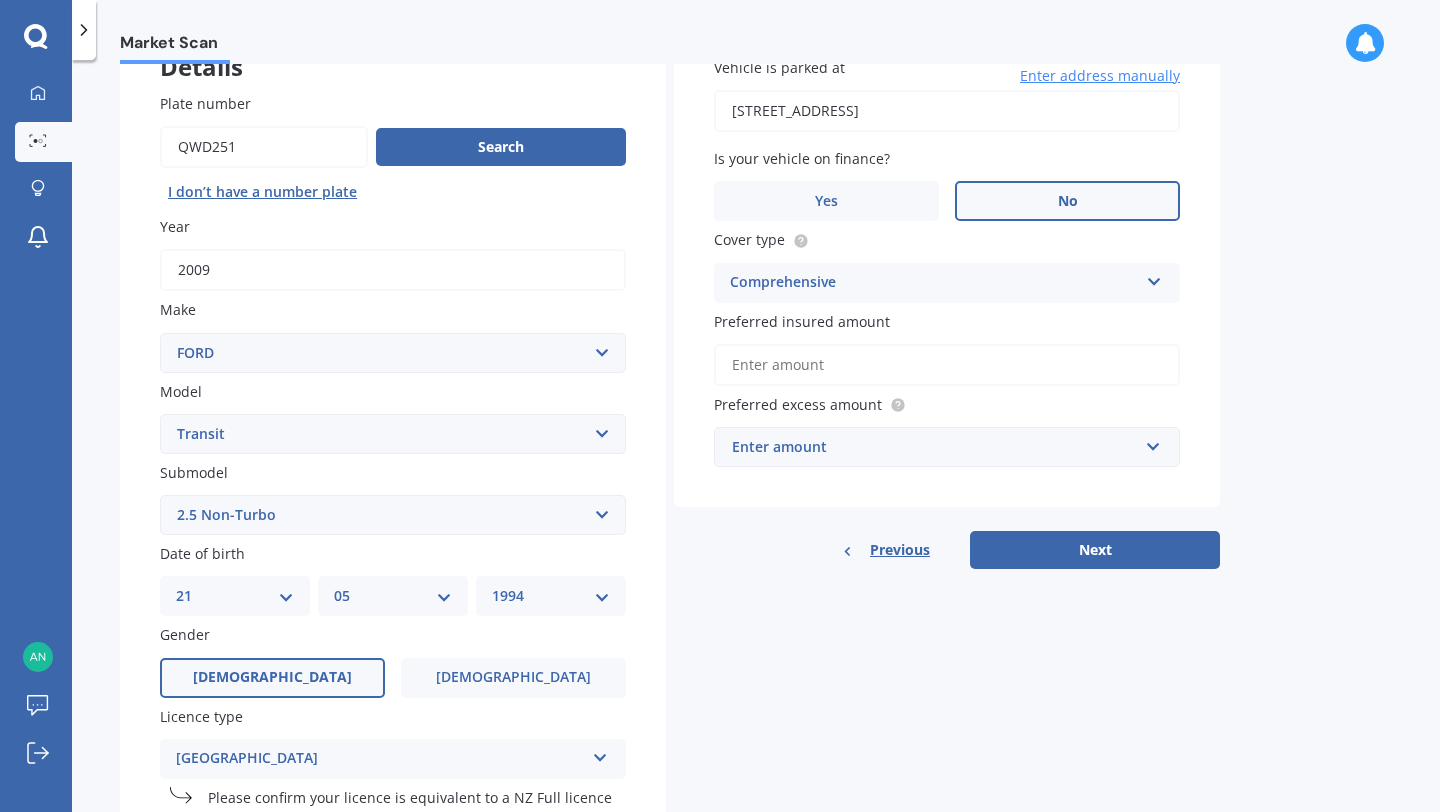 click on "Preferred insured amount" at bounding box center [947, 365] 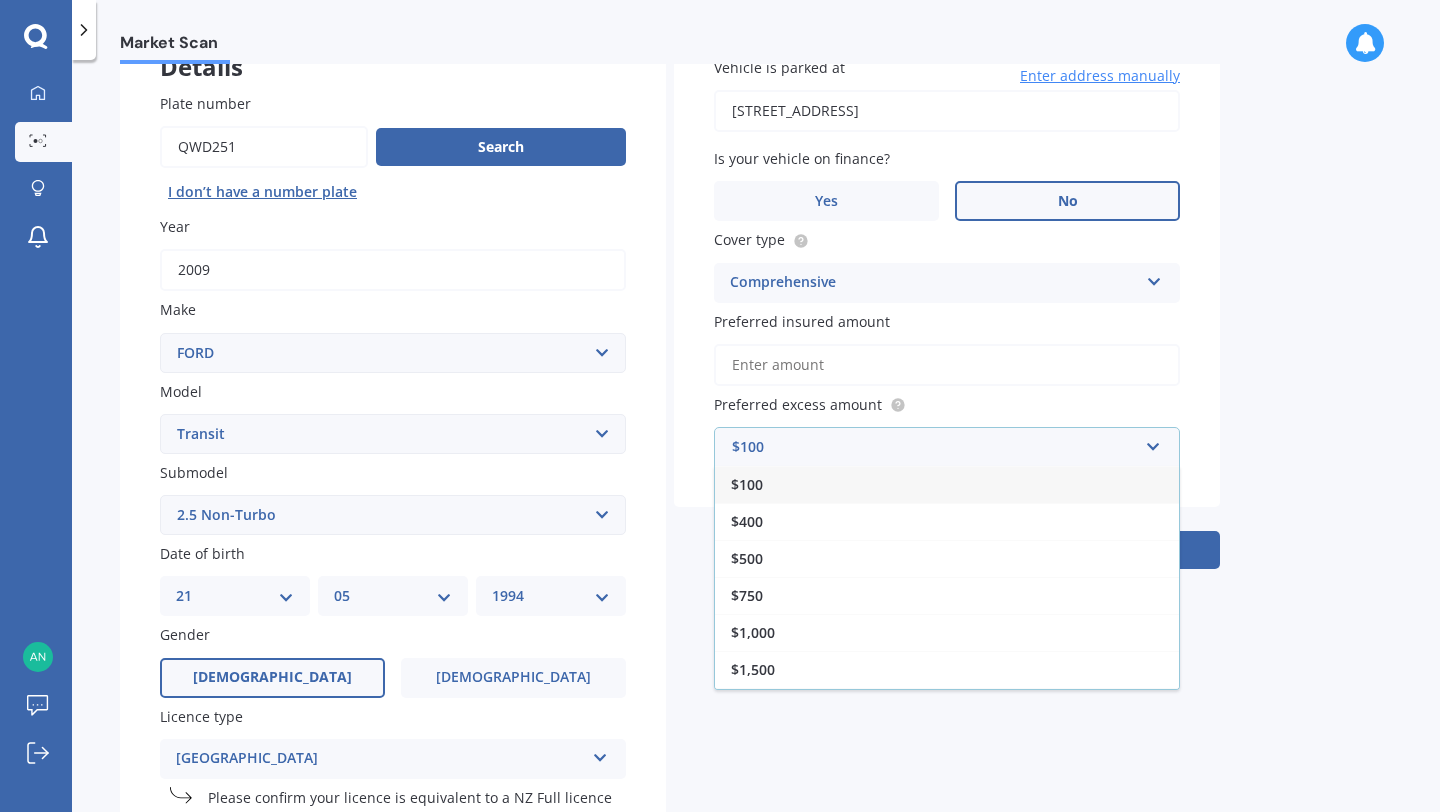 click on "$100" at bounding box center (947, 484) 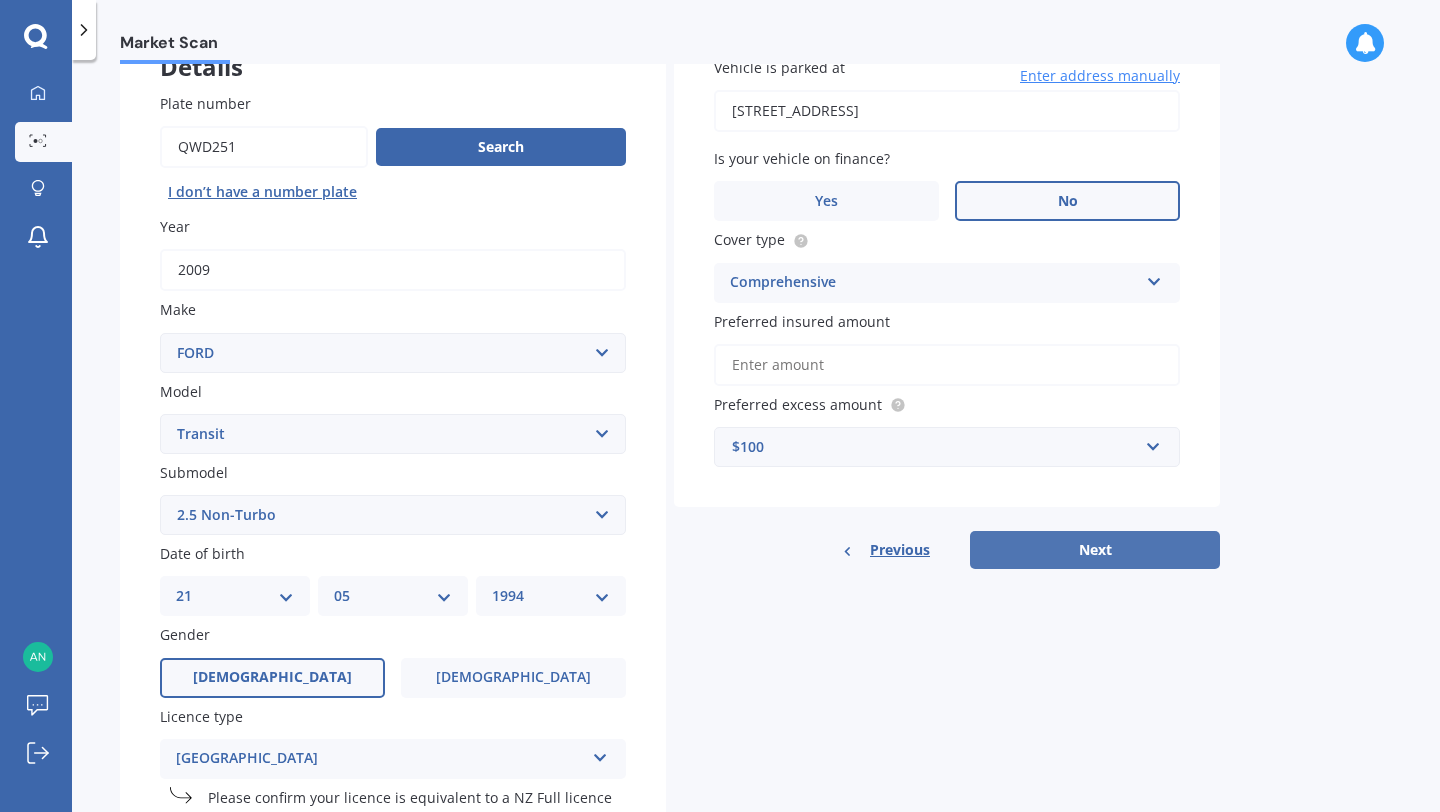 click on "Next" at bounding box center (1095, 550) 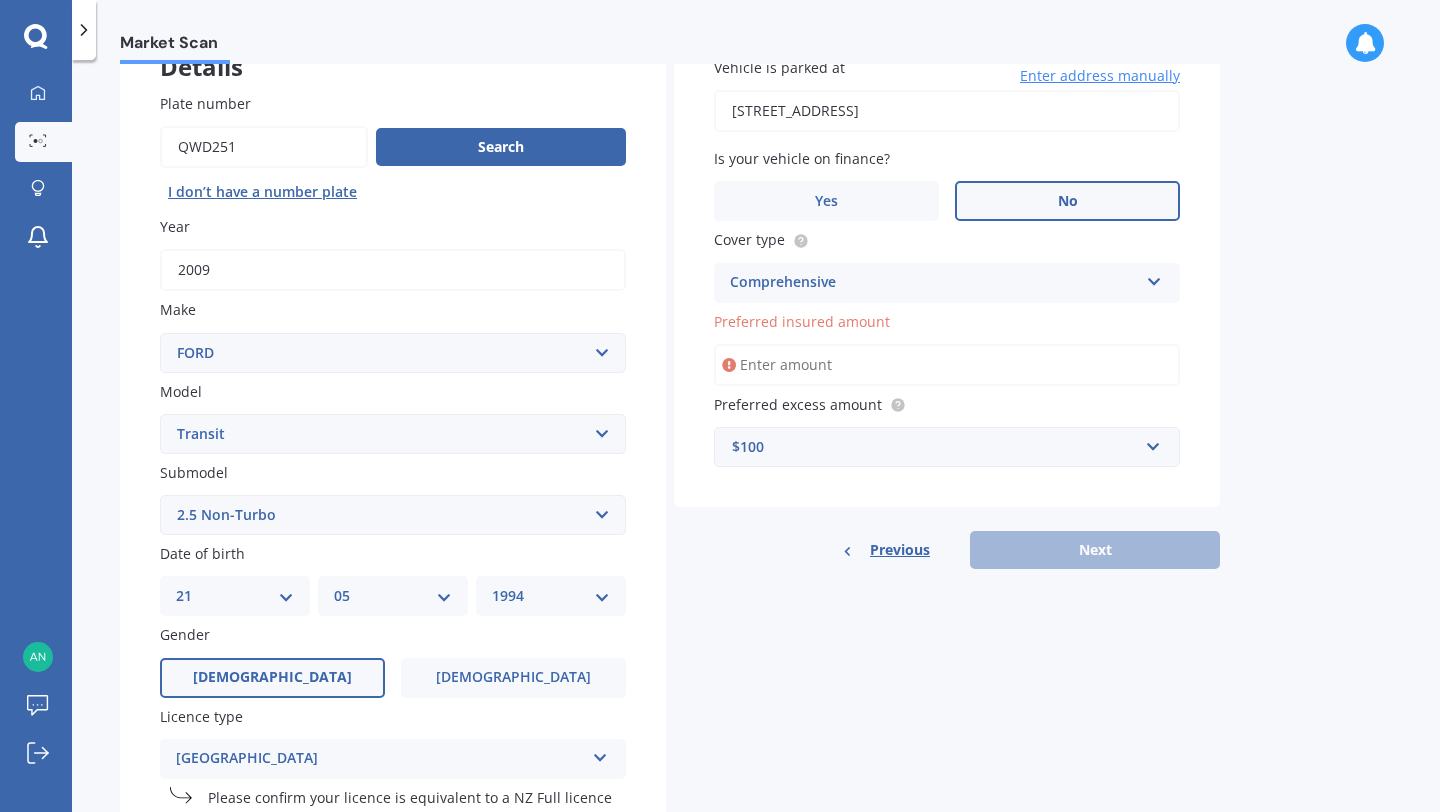 click on "Preferred insured amount" at bounding box center (947, 365) 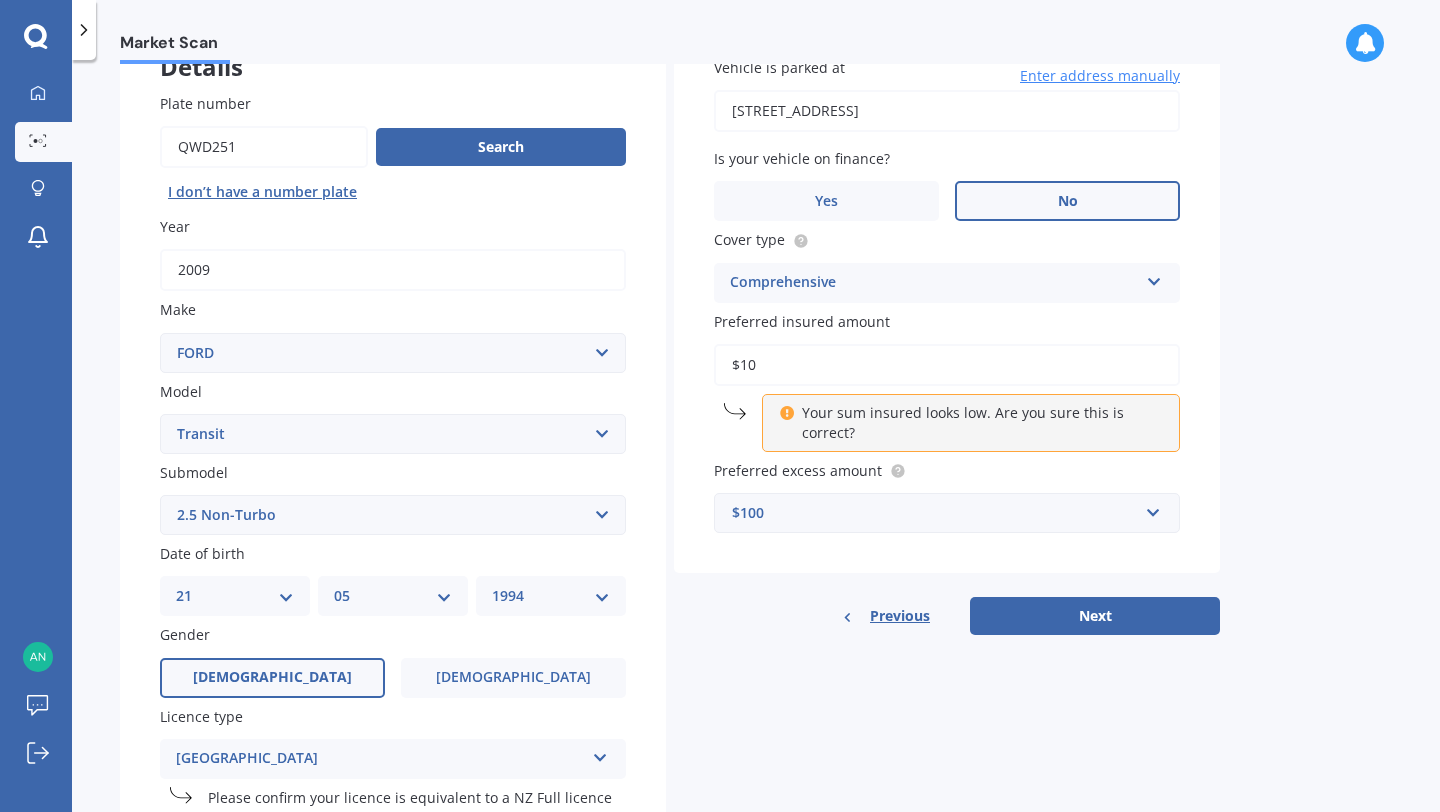 type on "$1" 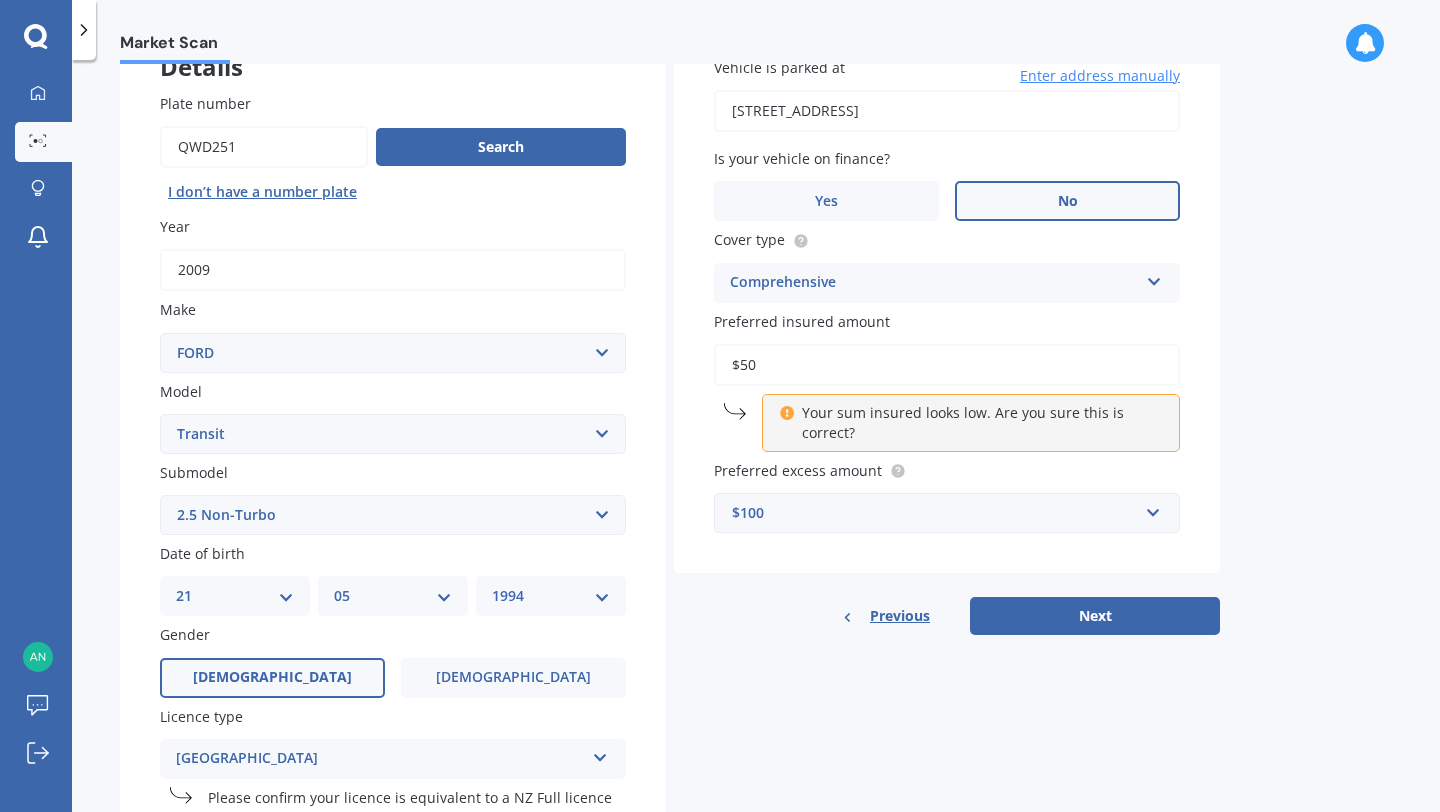 type on "$5" 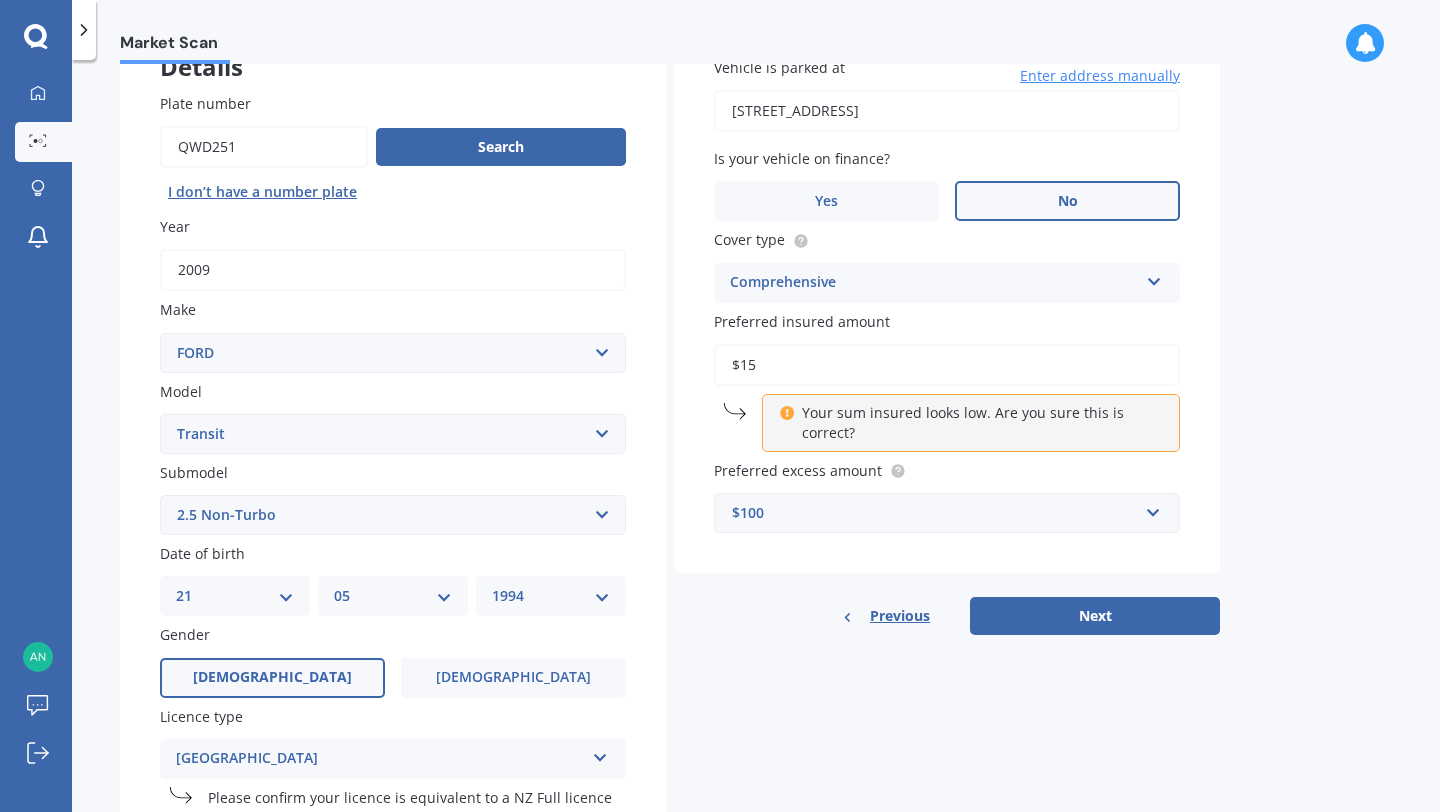 type on "$1" 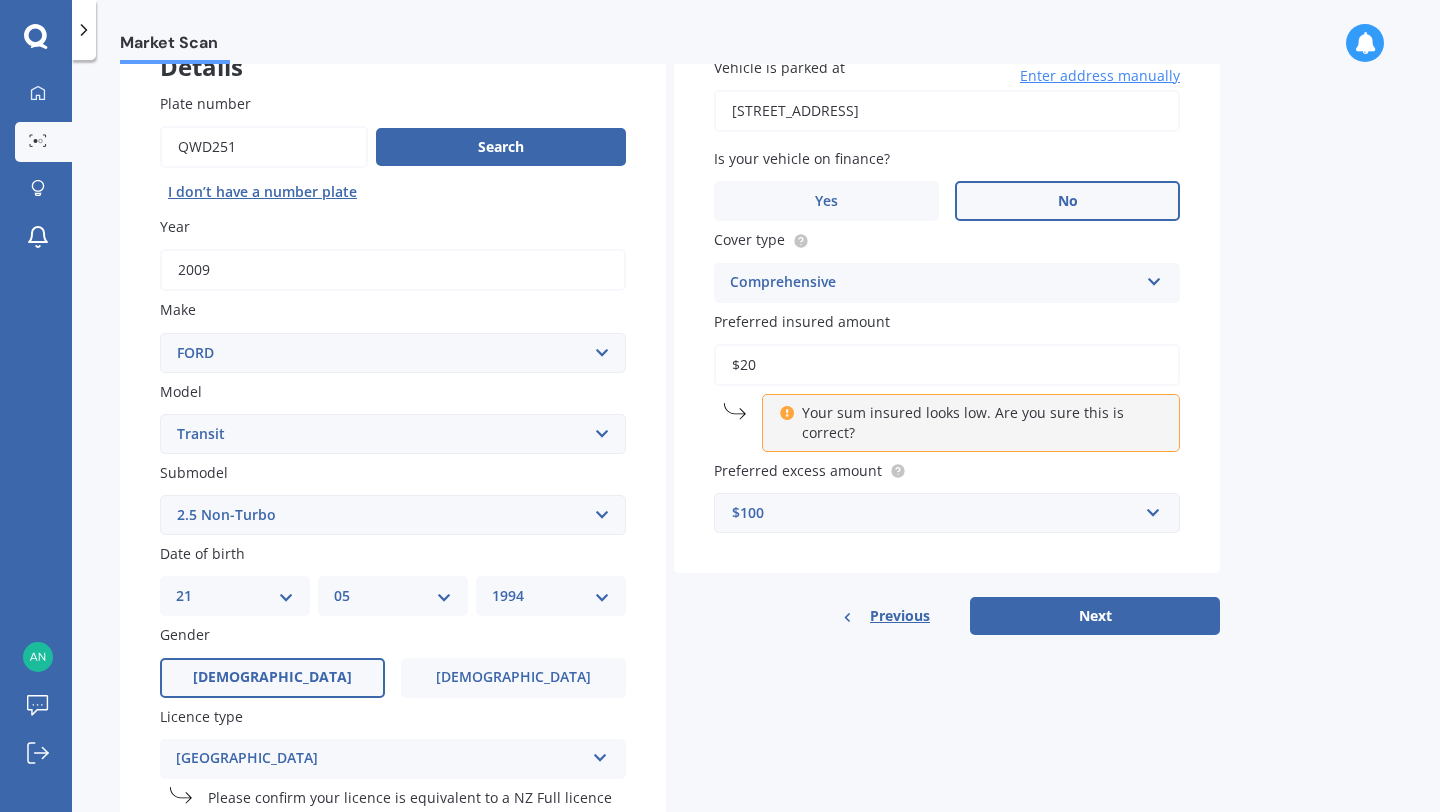 type on "$2" 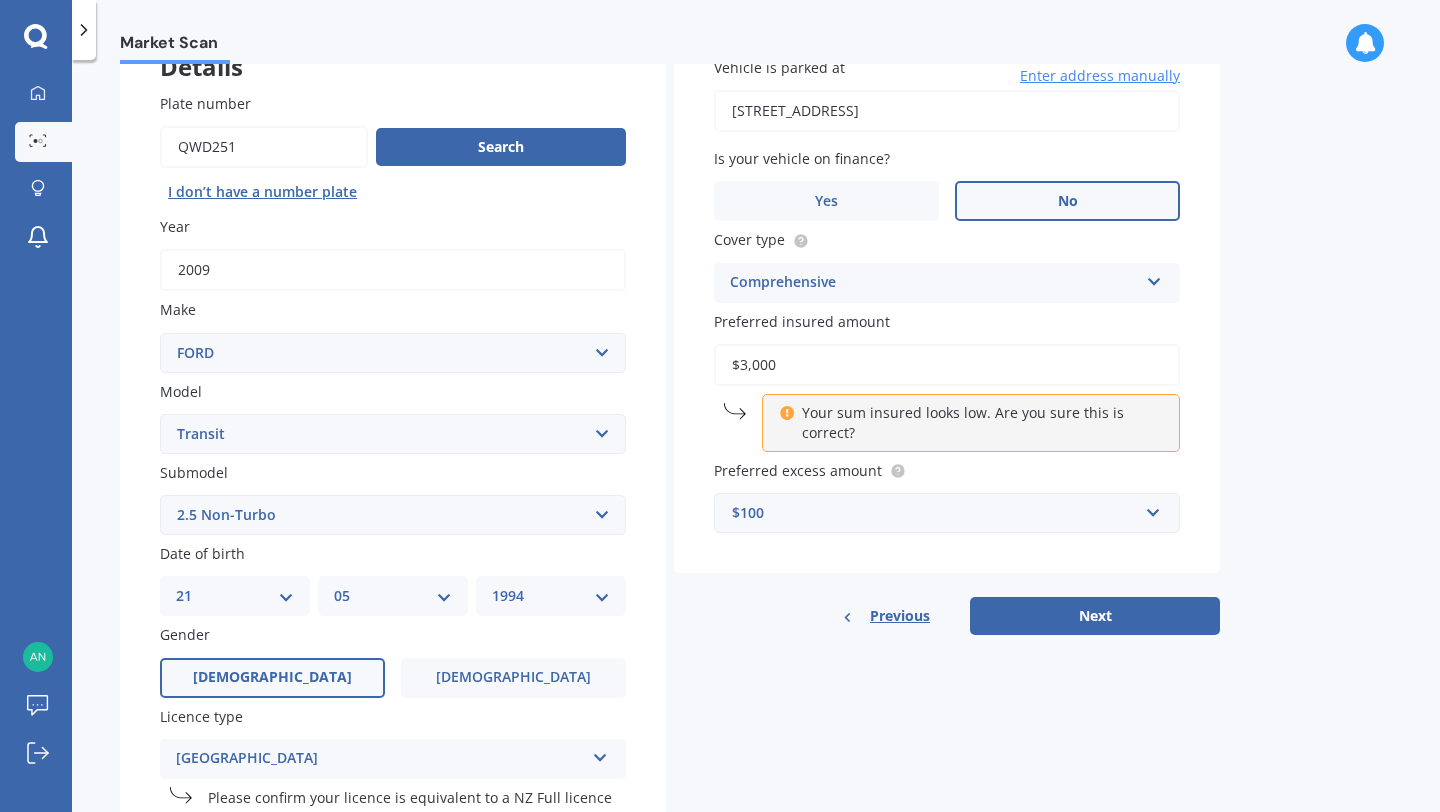 type on "$3,000" 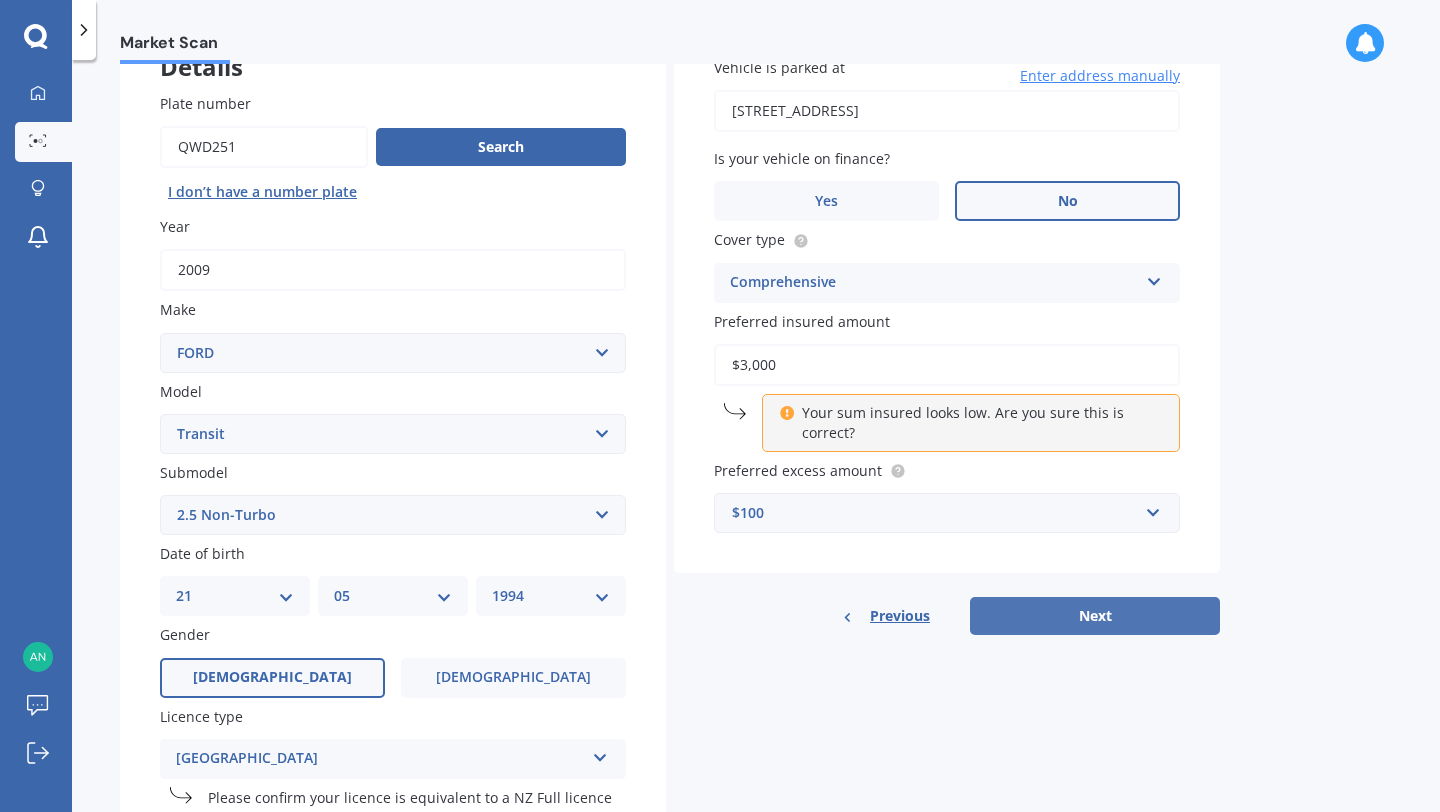 click on "Next" at bounding box center [1095, 616] 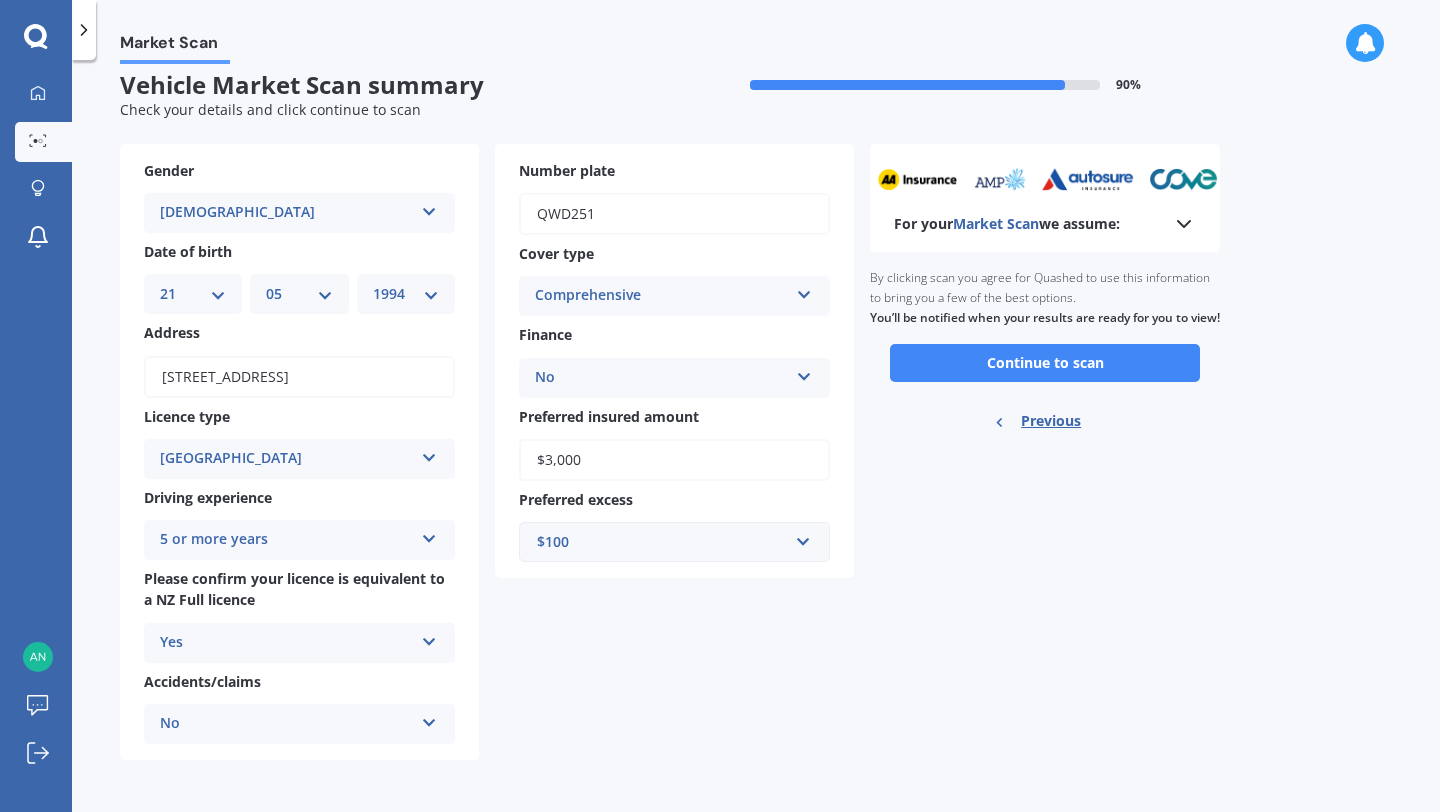 scroll, scrollTop: 0, scrollLeft: 0, axis: both 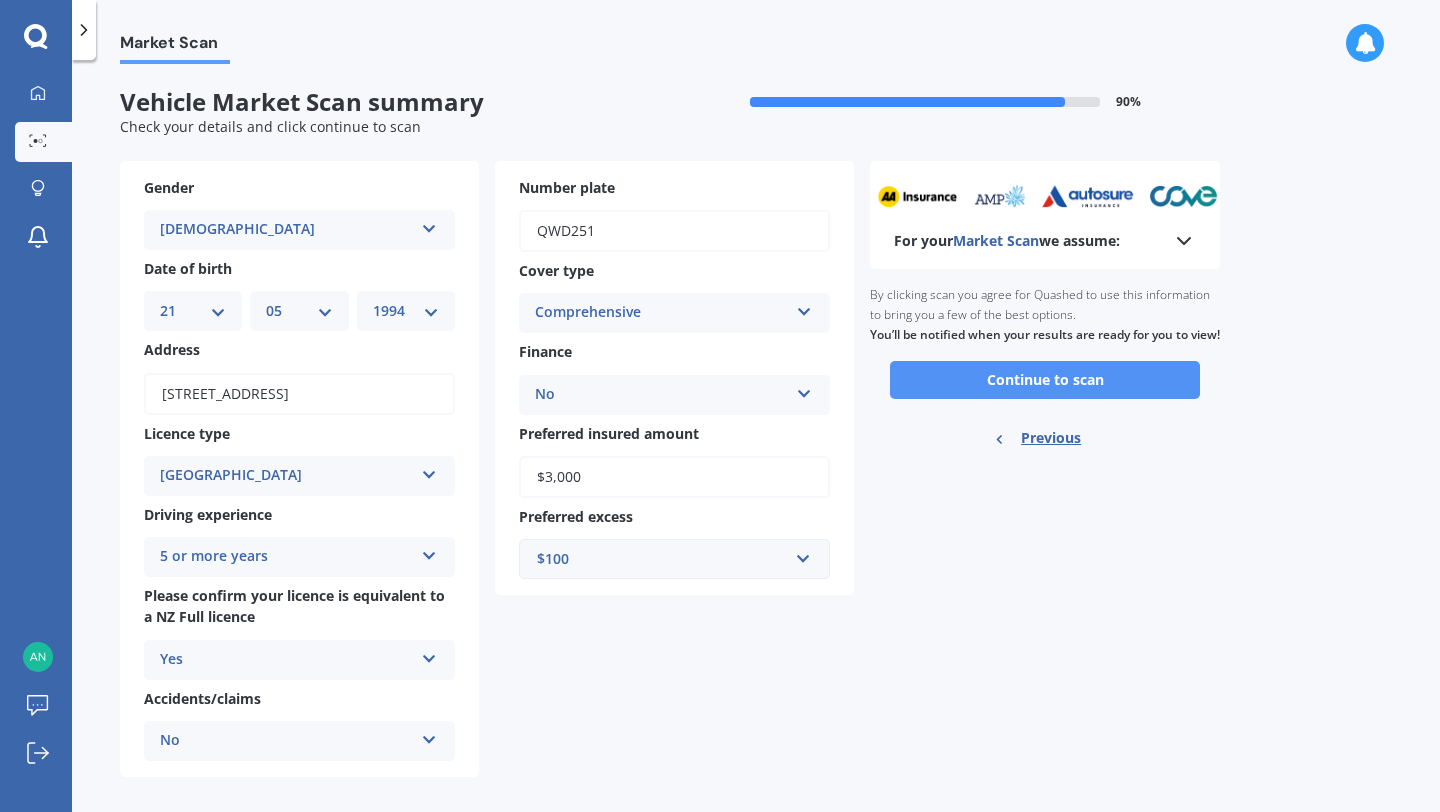 click on "Continue to scan" at bounding box center [1045, 380] 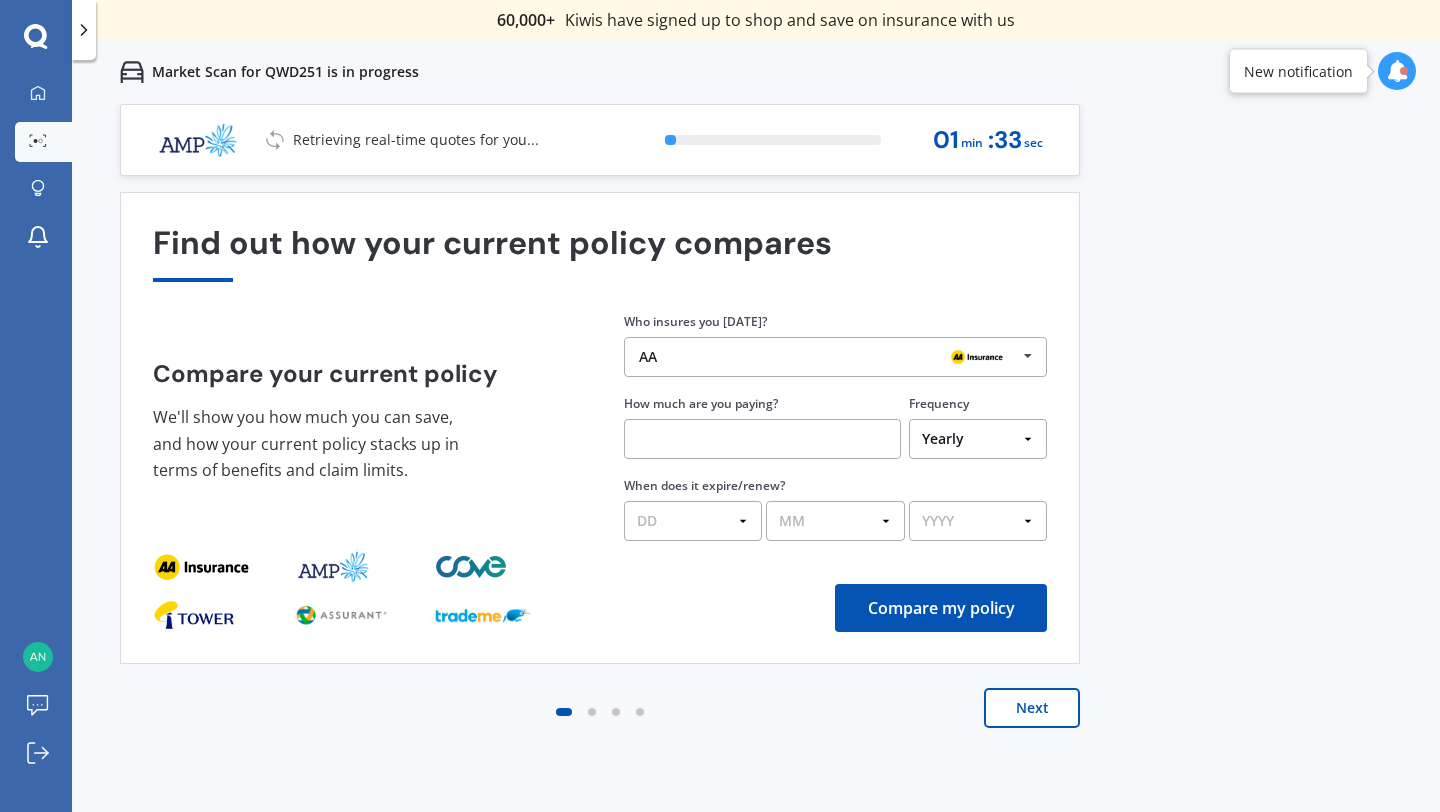 click on "AA AA Tower AMI State AMP ANZ ASB BNZ Trade Me Insurance Westpac Other" at bounding box center [835, 357] 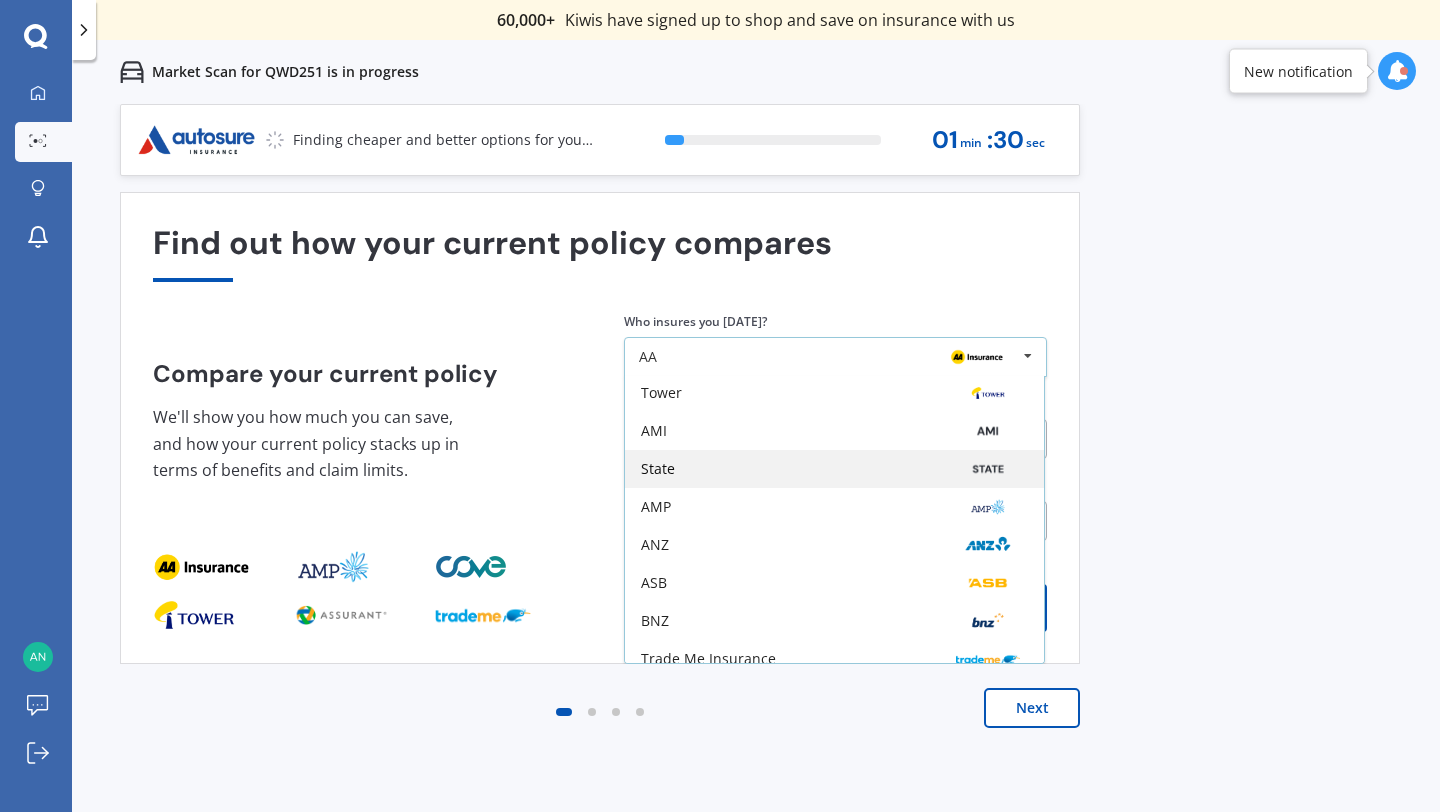 scroll, scrollTop: 0, scrollLeft: 0, axis: both 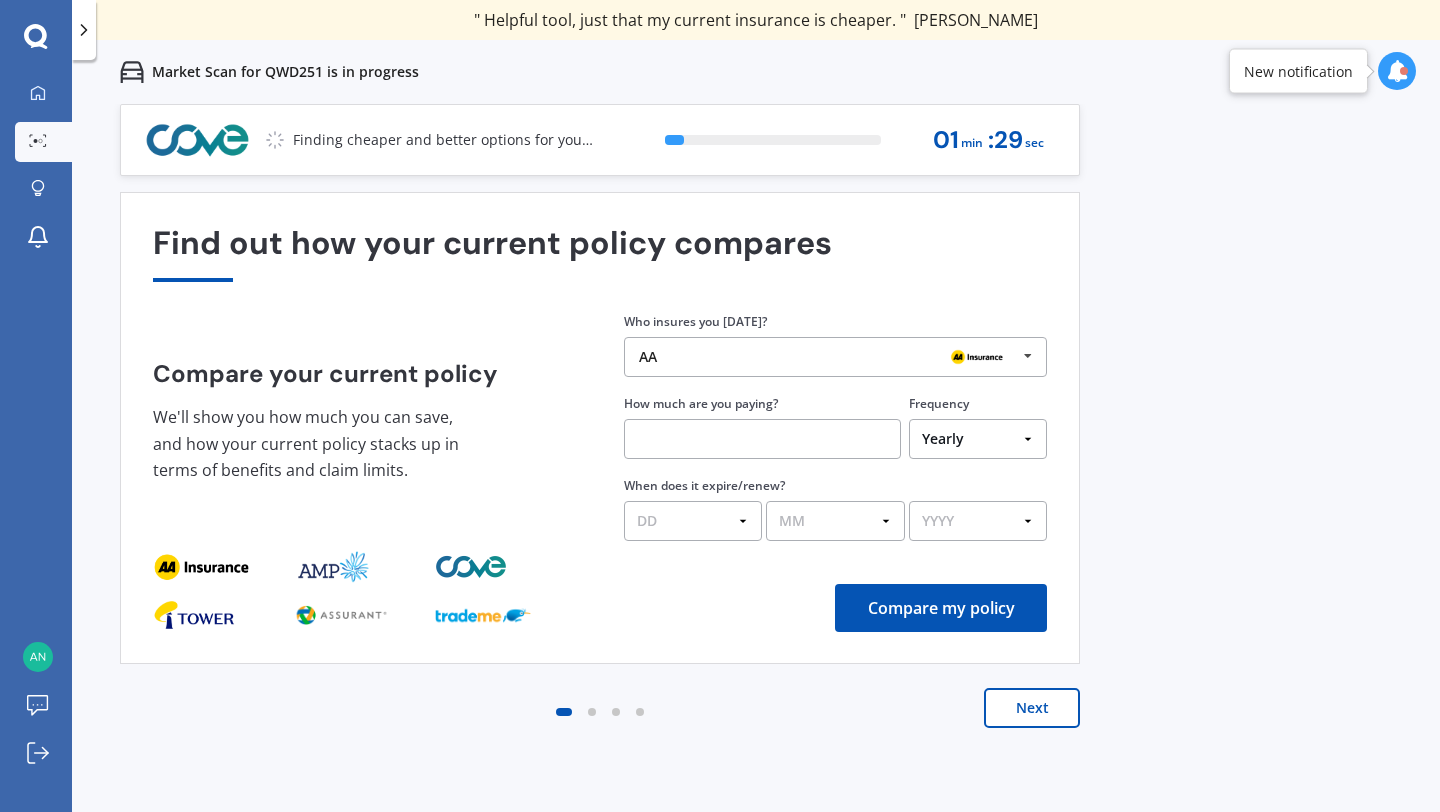 click on "Previous 60,000+ Kiwis have signed up to shop and save on insurance with us " Helpful tool, just that my current insurance is cheaper. " [PERSON_NAME], H " I have already recommended Quashed to many family and friends. This is fantastic. Thank you. " [PERSON_NAME], M " A very useful tool and is easy to use. Highly recommended! " [PERSON_NAME], Z " Useful tool to check whether our current prices are competitive - which they are. " [PERSON_NAME], G " My current car insurance was half of the cheapest quoted here, so I'll stick with them. " [PERSON_NAME], N " Gave exactly the same results. " [PERSON_NAME], S " It's pretty accurate. Good service. " Mala, P " That was very helpful as it provided all the details required to make the necessary decision. " [PERSON_NAME], I " I've already recommended to a number of people. " [PERSON_NAME], J " Good to know my existing cover is so good! " [PERSON_NAME], J " Excellent site! I saved $300 off my existing policy. " Lian, G " Great stuff team! first time using it, and it was very clear and concise. " [PERSON_NAME], B   Next 9 % 01 min :  29 sec 1" at bounding box center [756, 480] 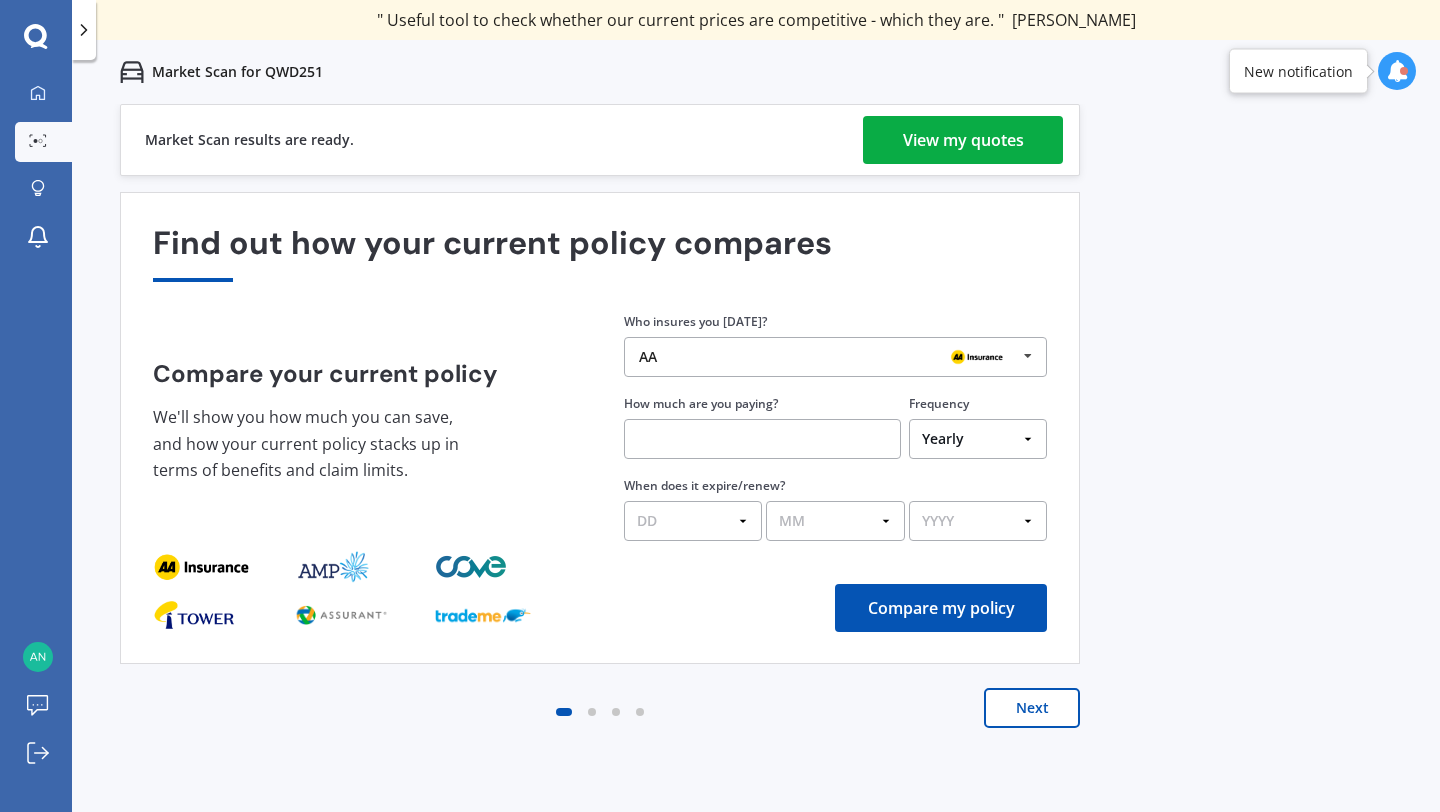 click on "View my quotes" at bounding box center (963, 140) 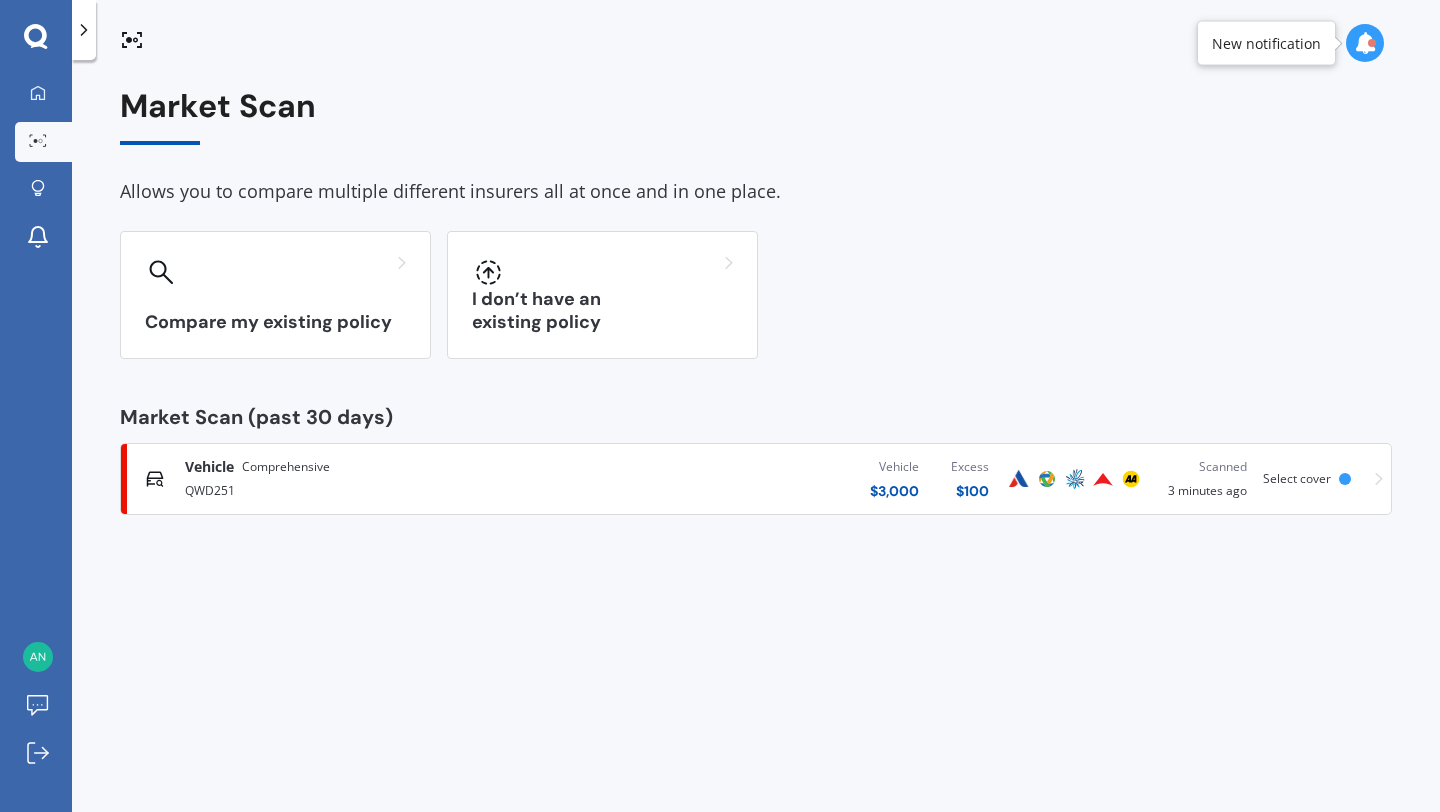 click on "Vehicle $ 3,000 Excess $ 100" at bounding box center (790, 479) 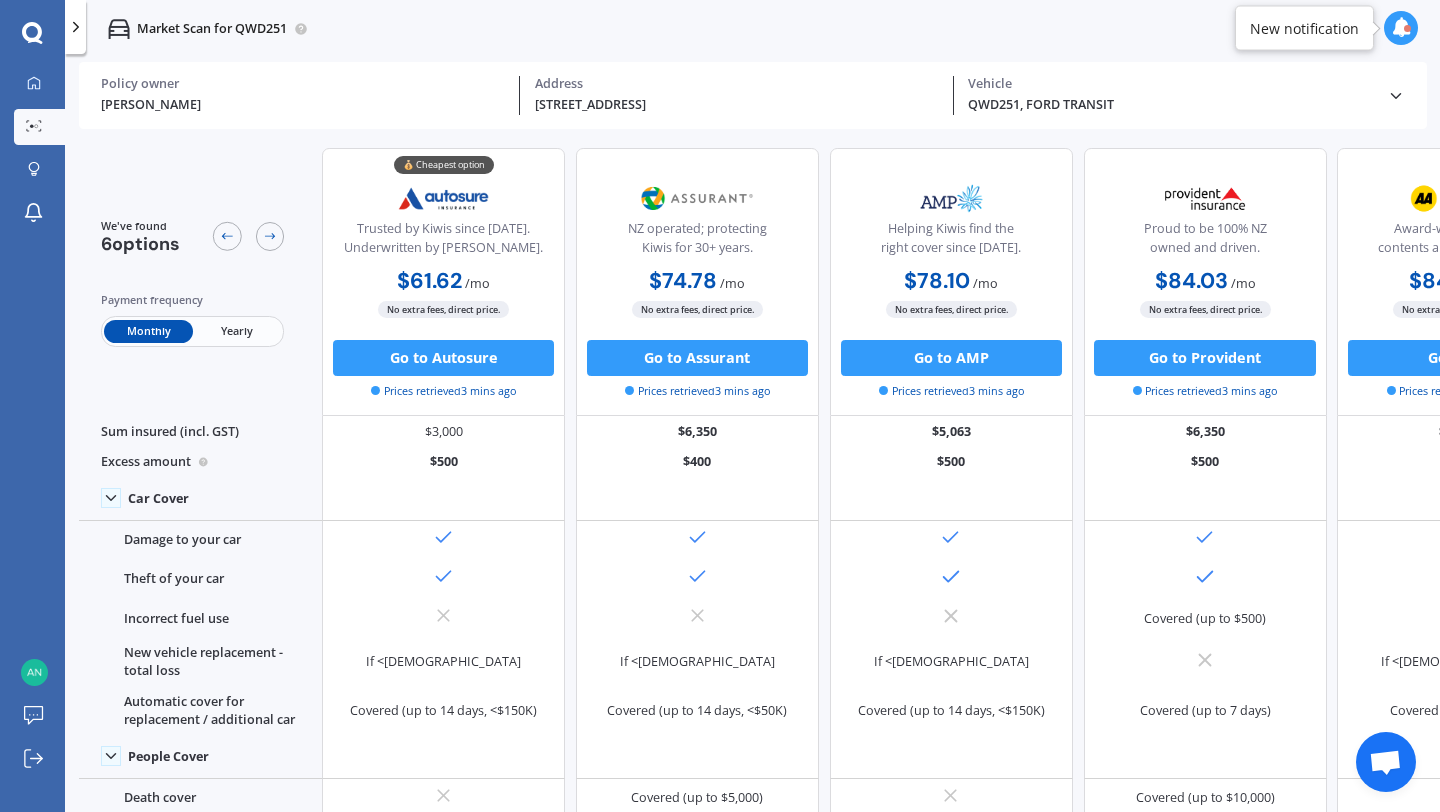 click 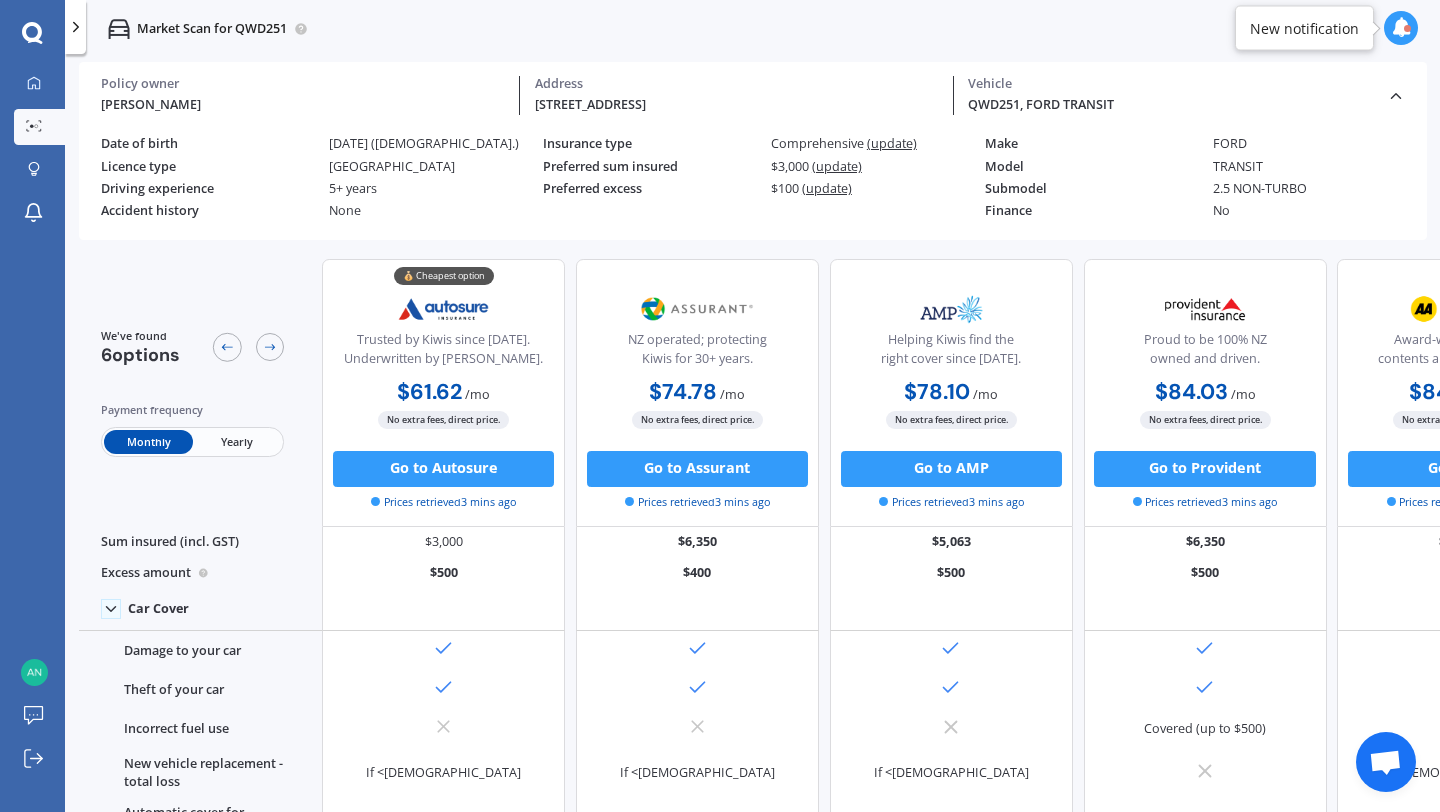 click on "(update)" at bounding box center [837, 166] 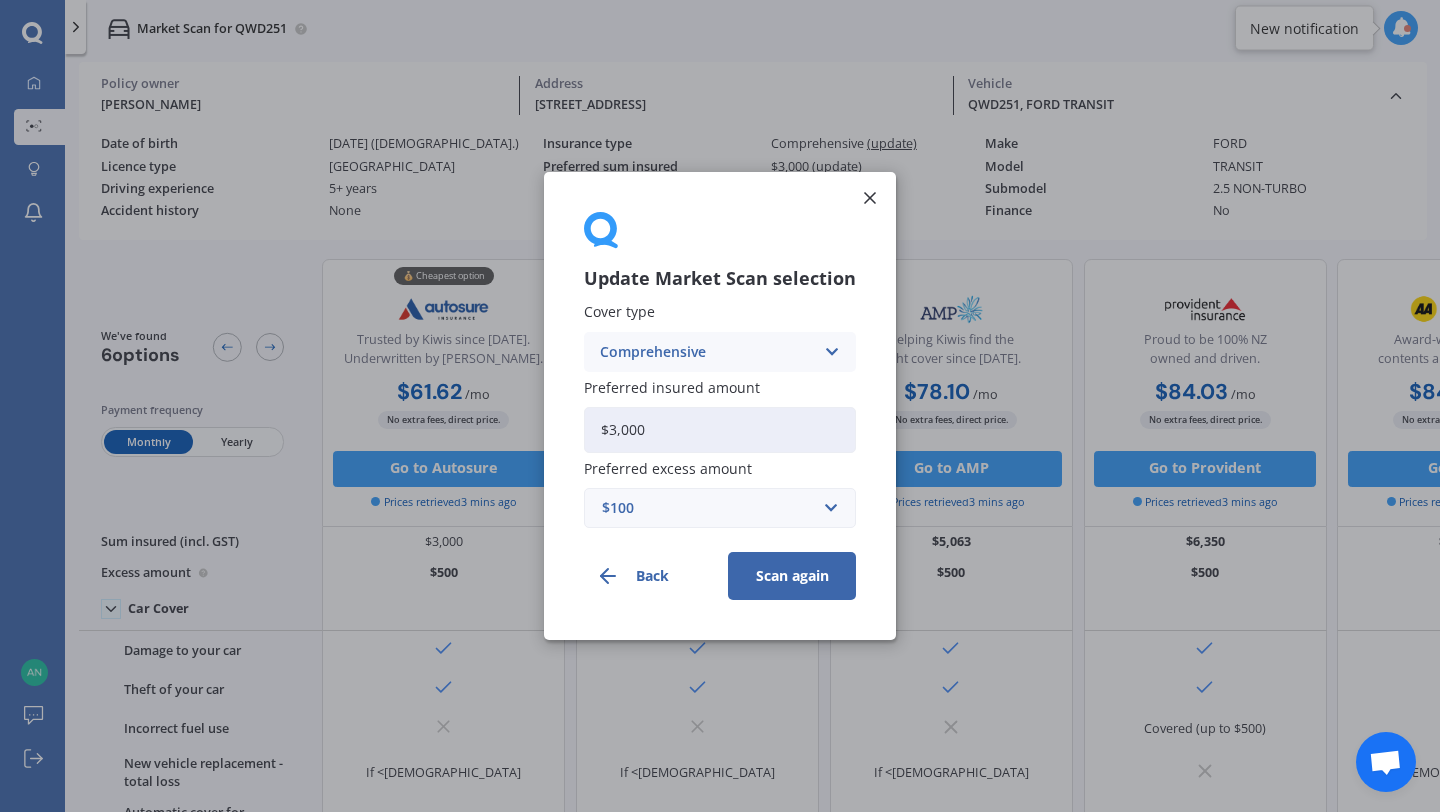 click on "$3,000" at bounding box center (720, 430) 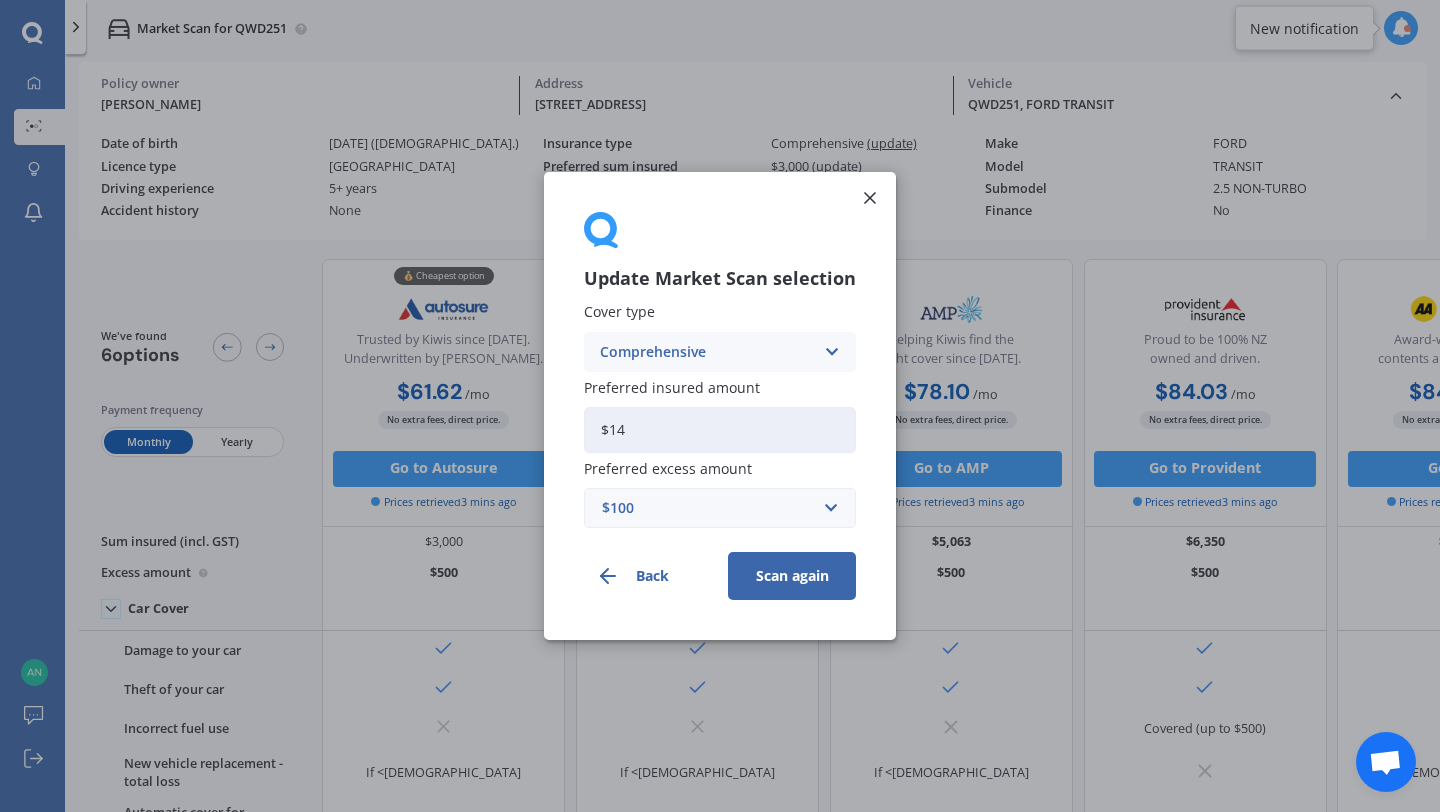 type on "$1" 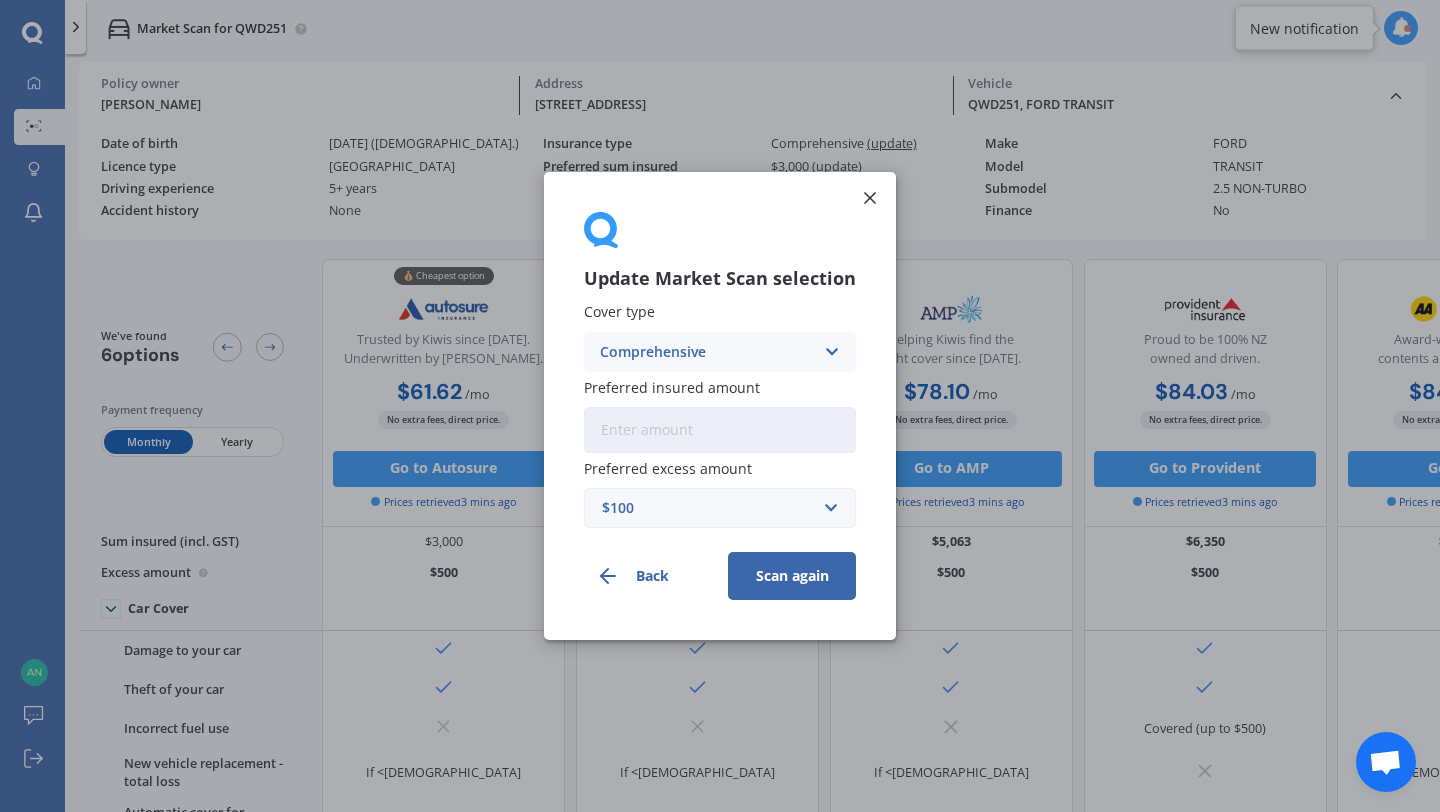 click on "Preferred insured amount" at bounding box center (720, 430) 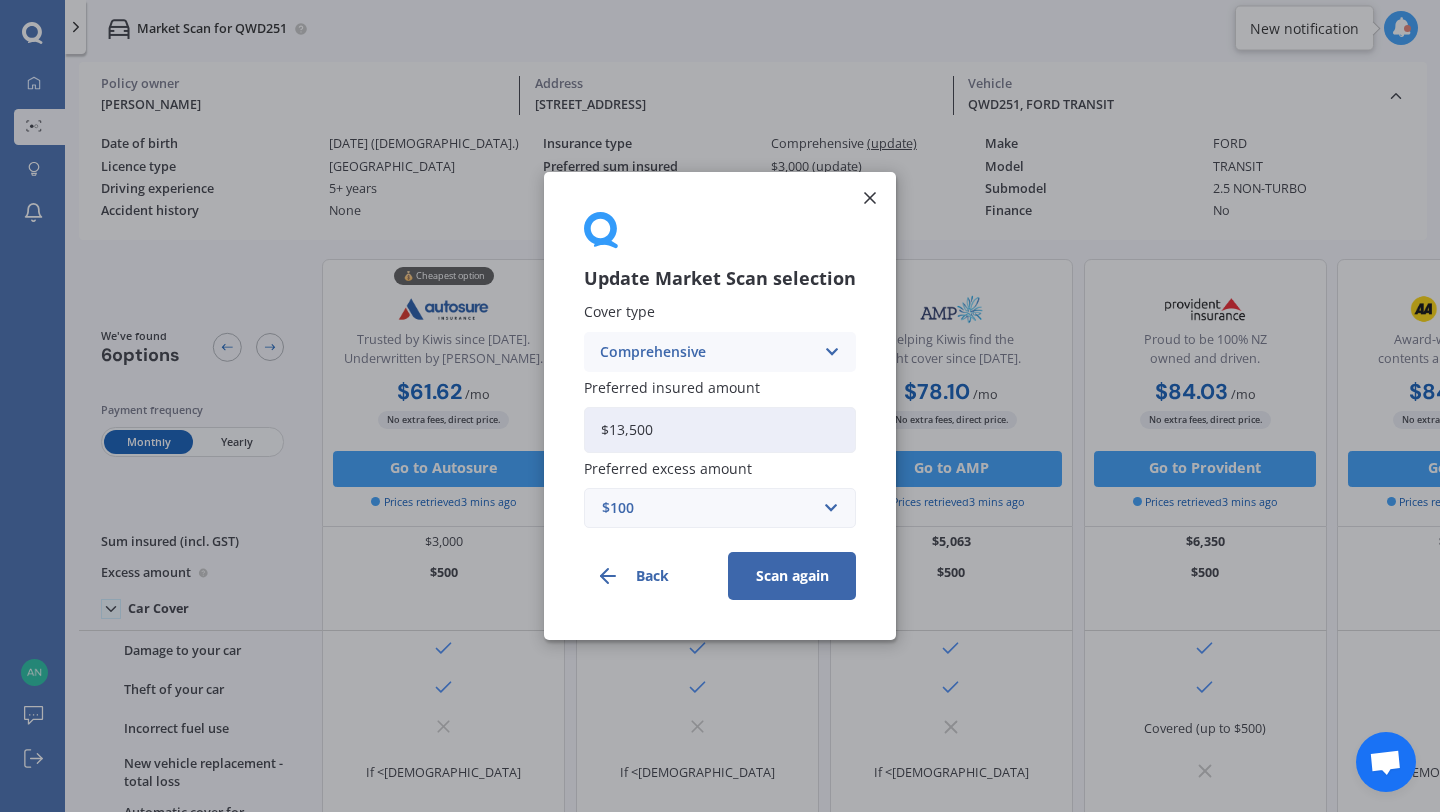 type on "$13,500" 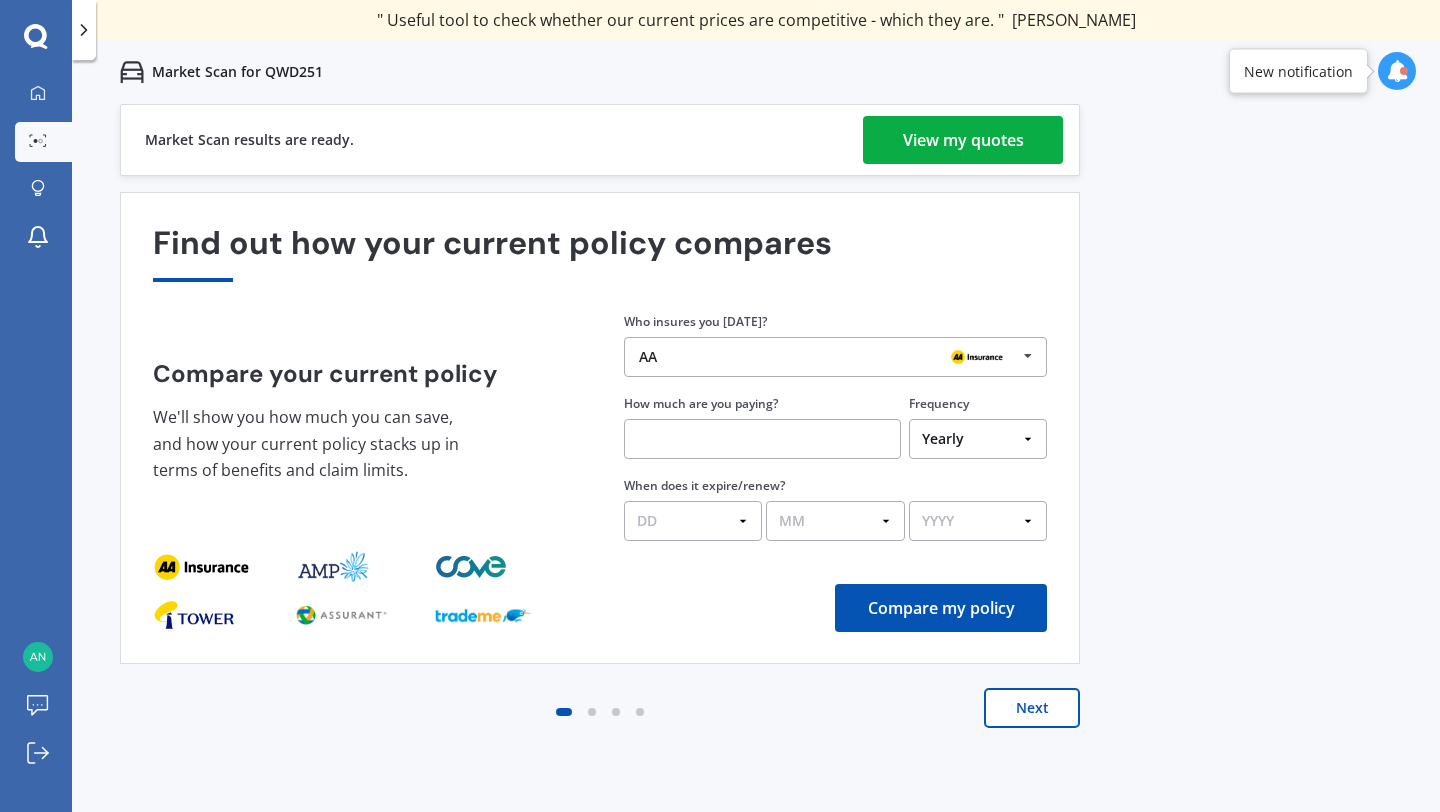 click on "View my quotes" at bounding box center (963, 140) 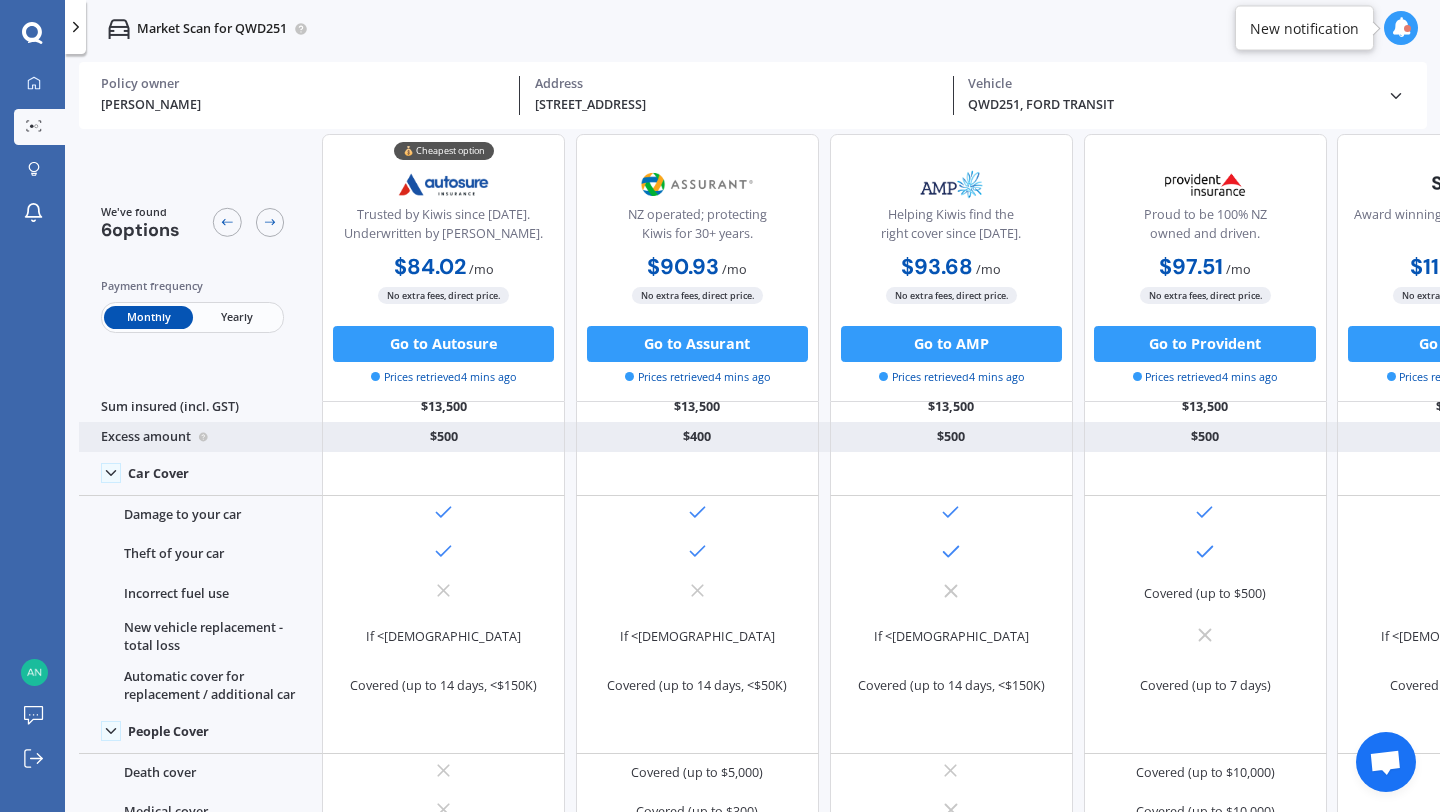 scroll, scrollTop: 0, scrollLeft: 0, axis: both 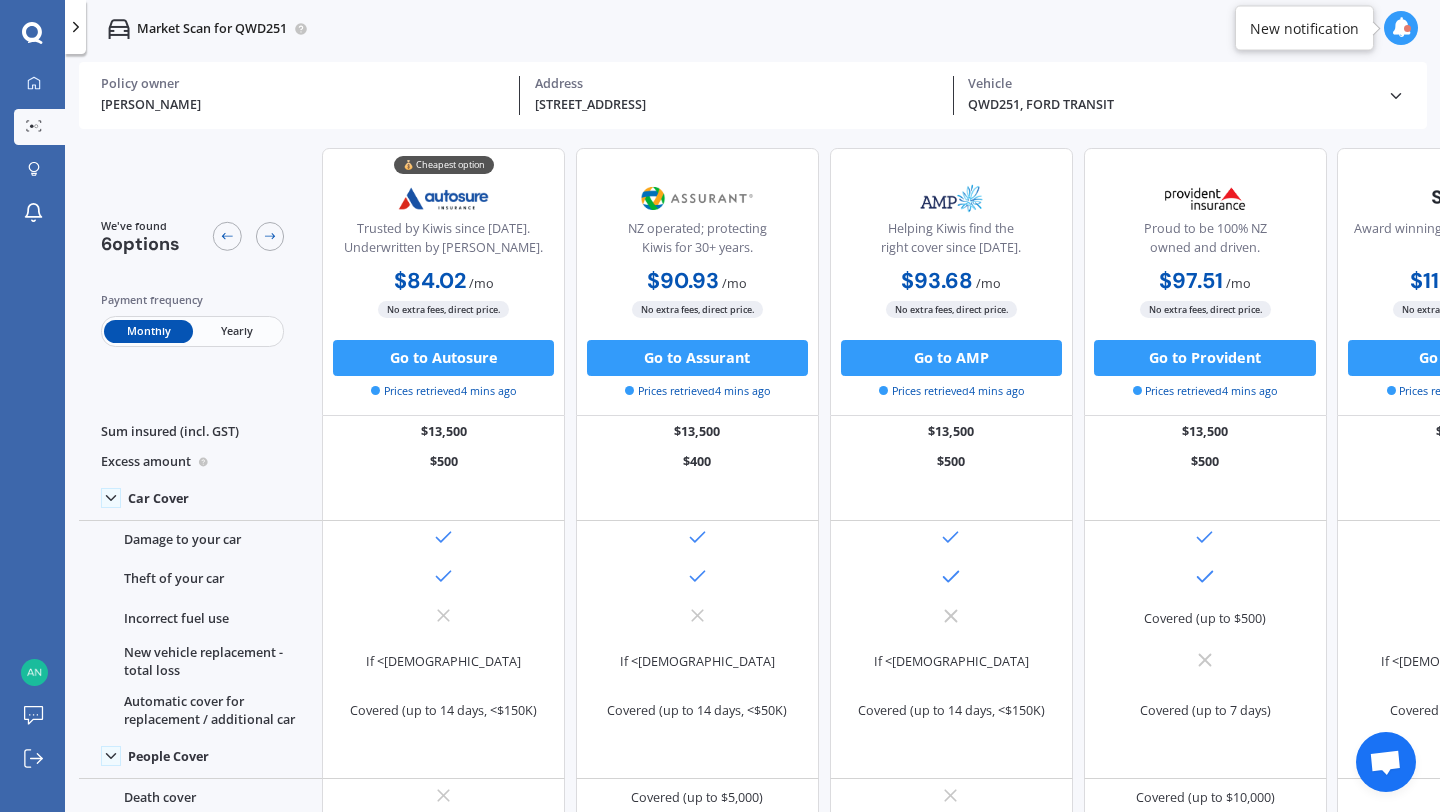 click on "Yearly" at bounding box center [237, 331] 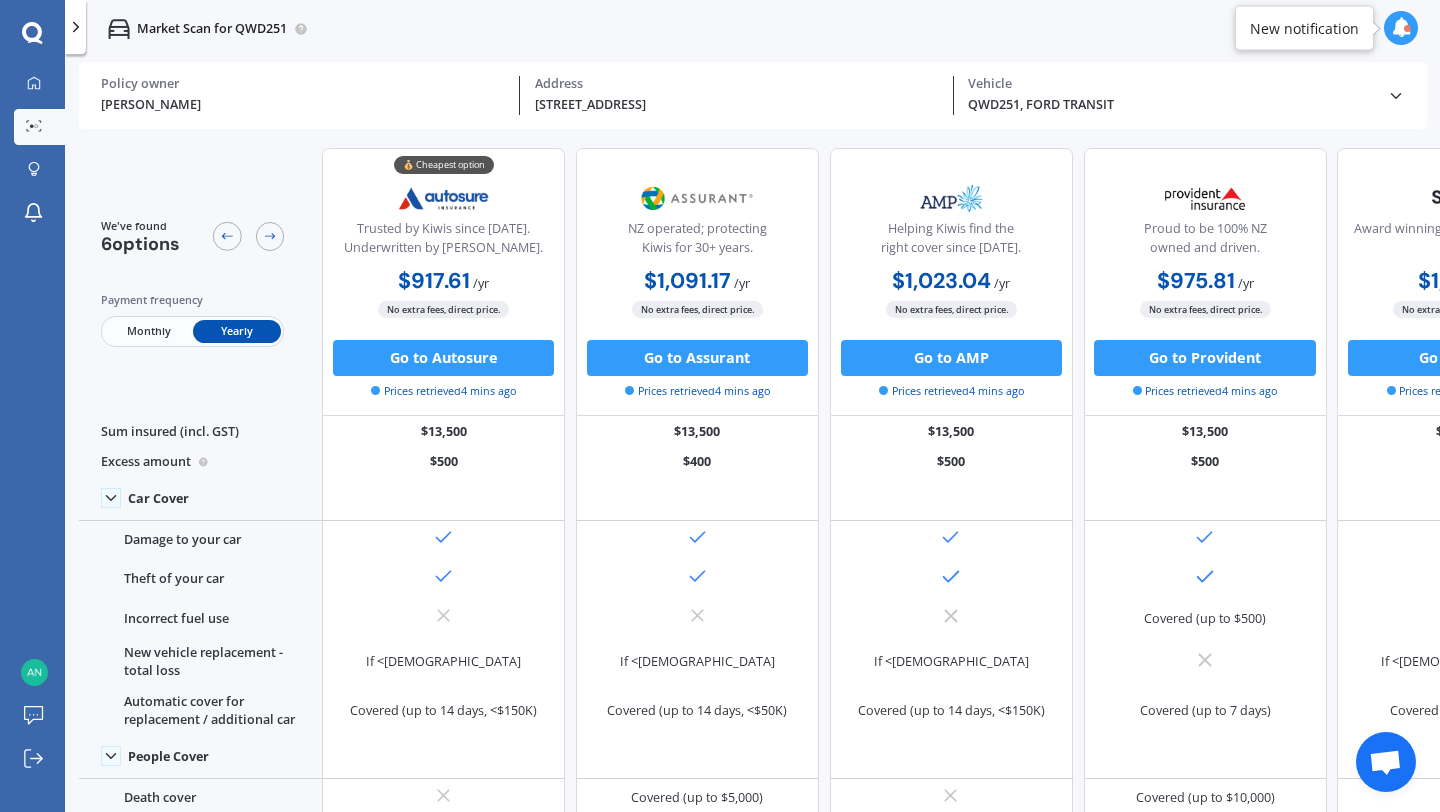 click on "Monthly" at bounding box center [148, 331] 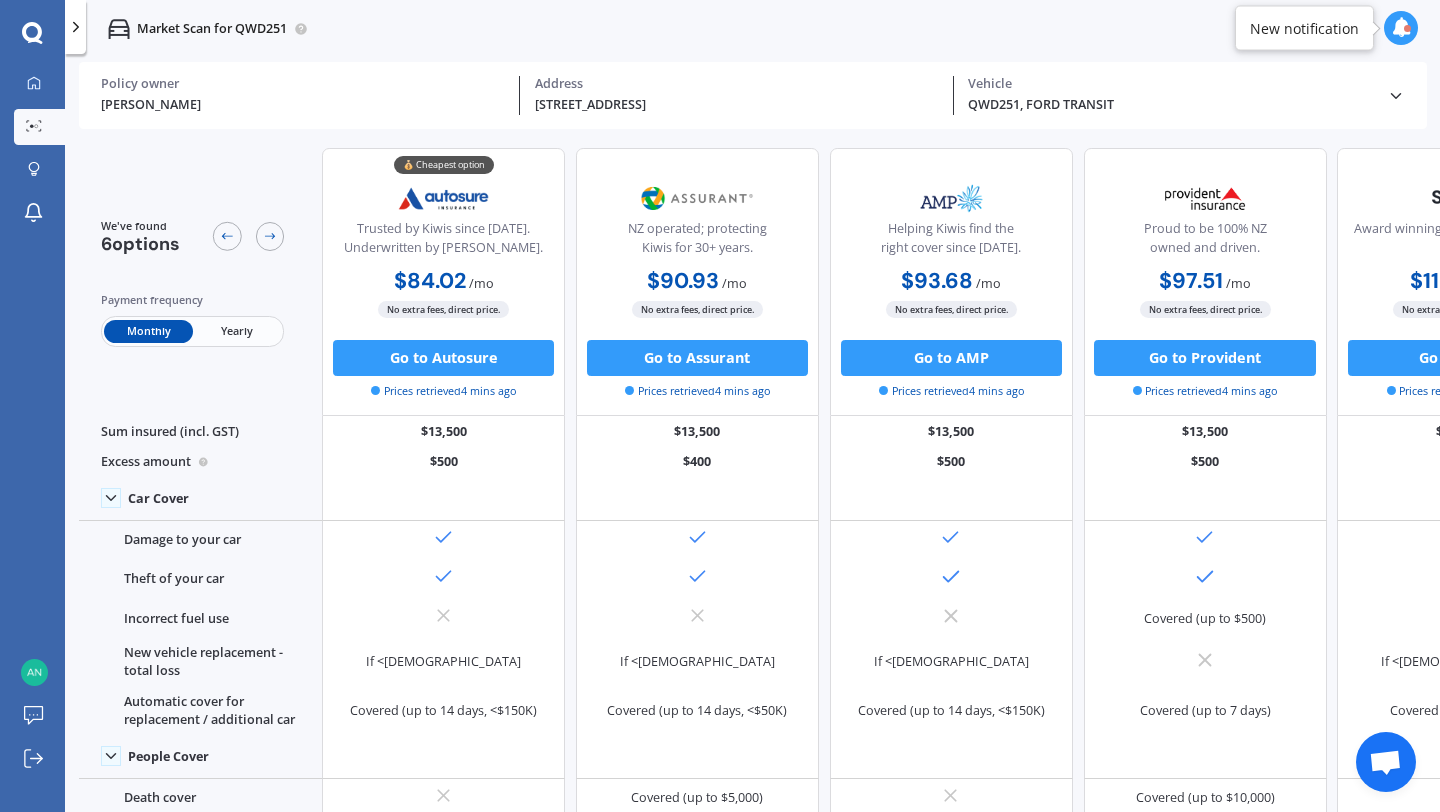 click on "Yearly" at bounding box center [237, 331] 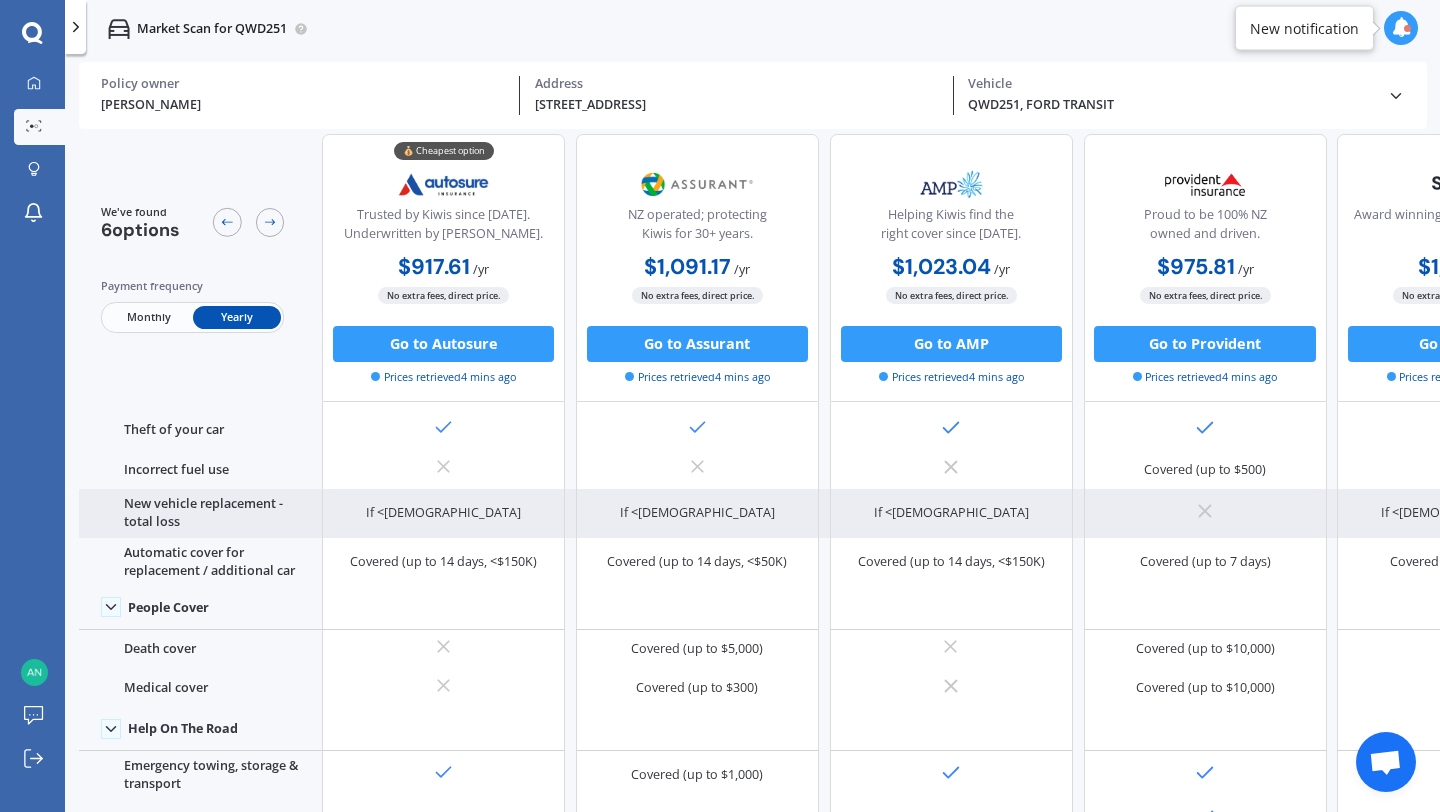 scroll, scrollTop: 193, scrollLeft: 0, axis: vertical 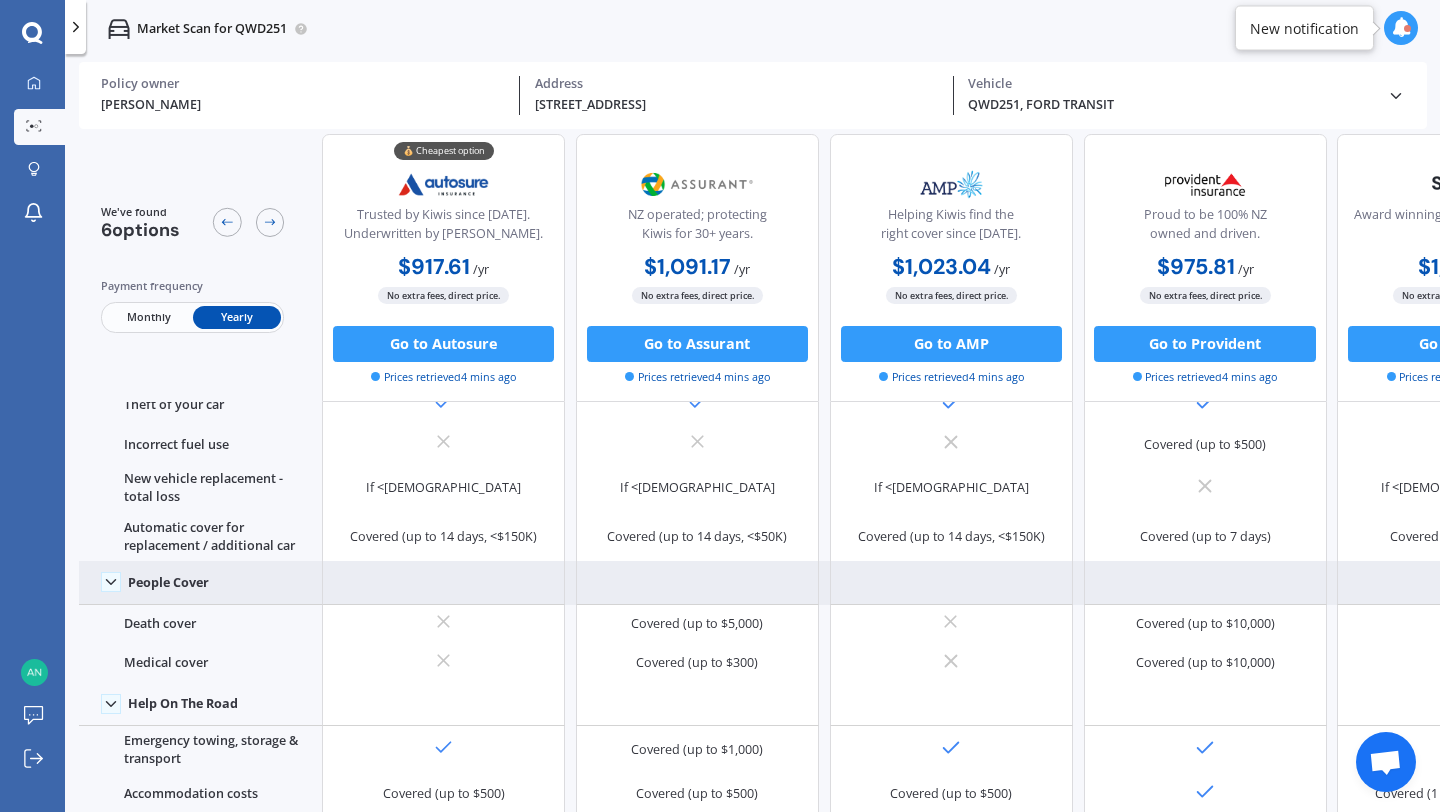 click 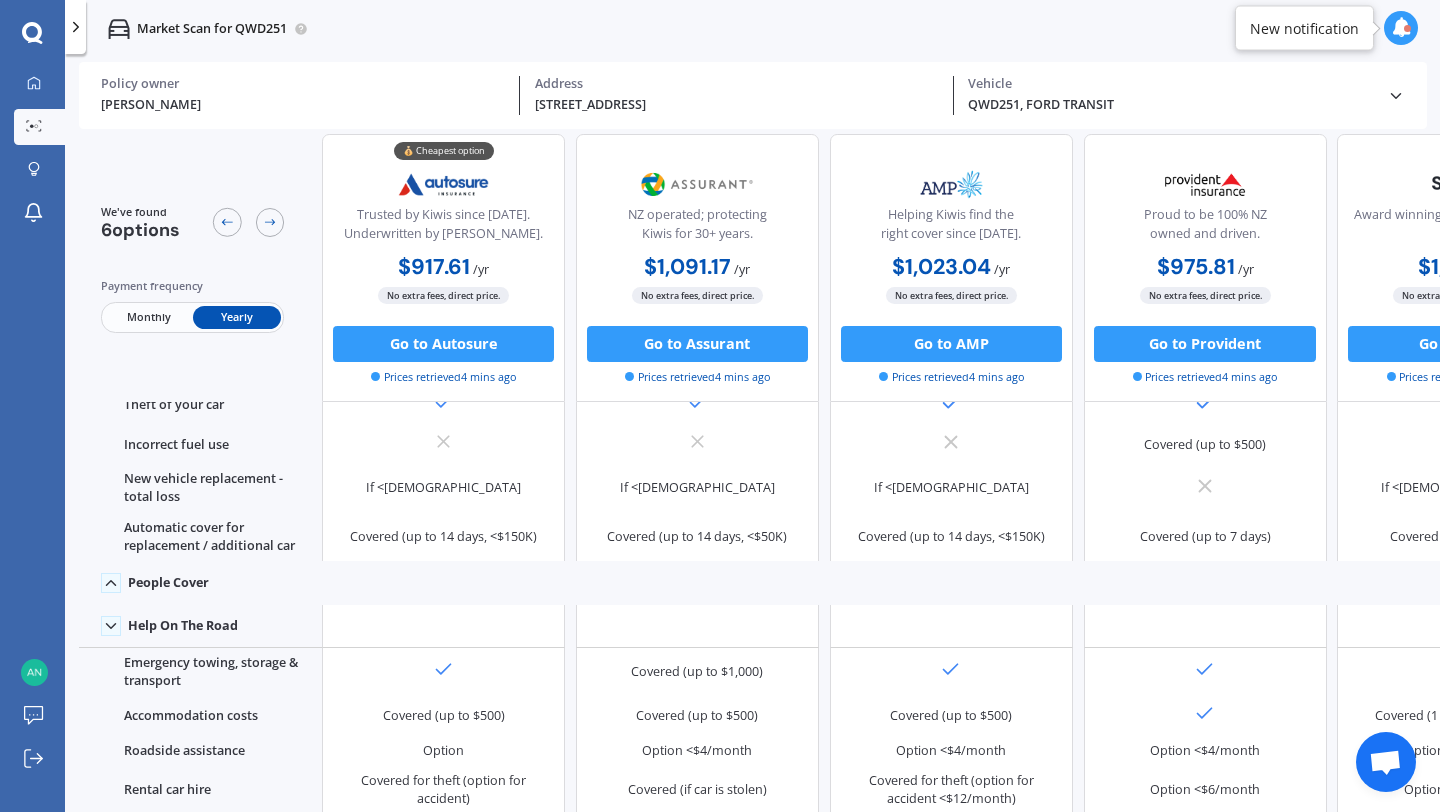 click 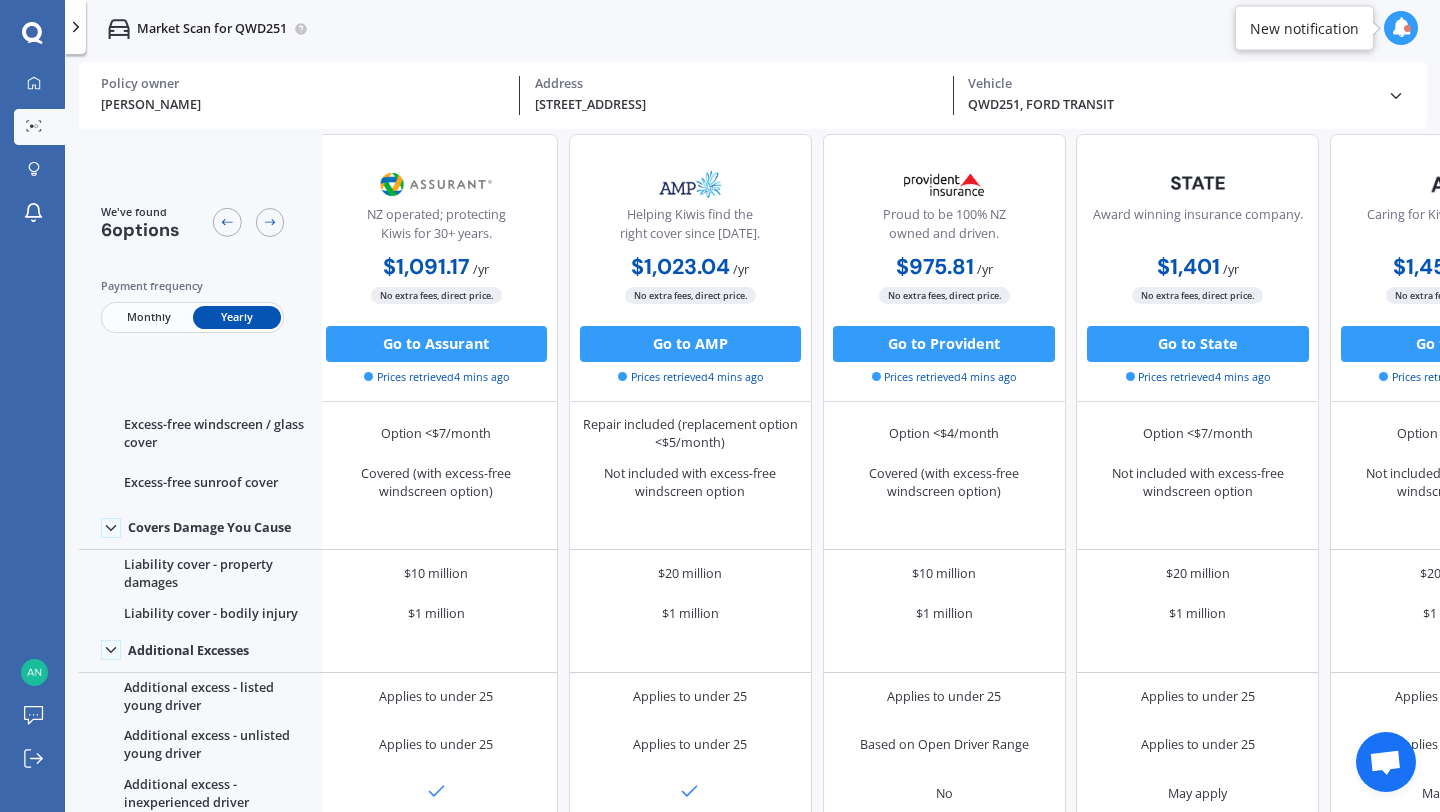 scroll, scrollTop: 953, scrollLeft: 447, axis: both 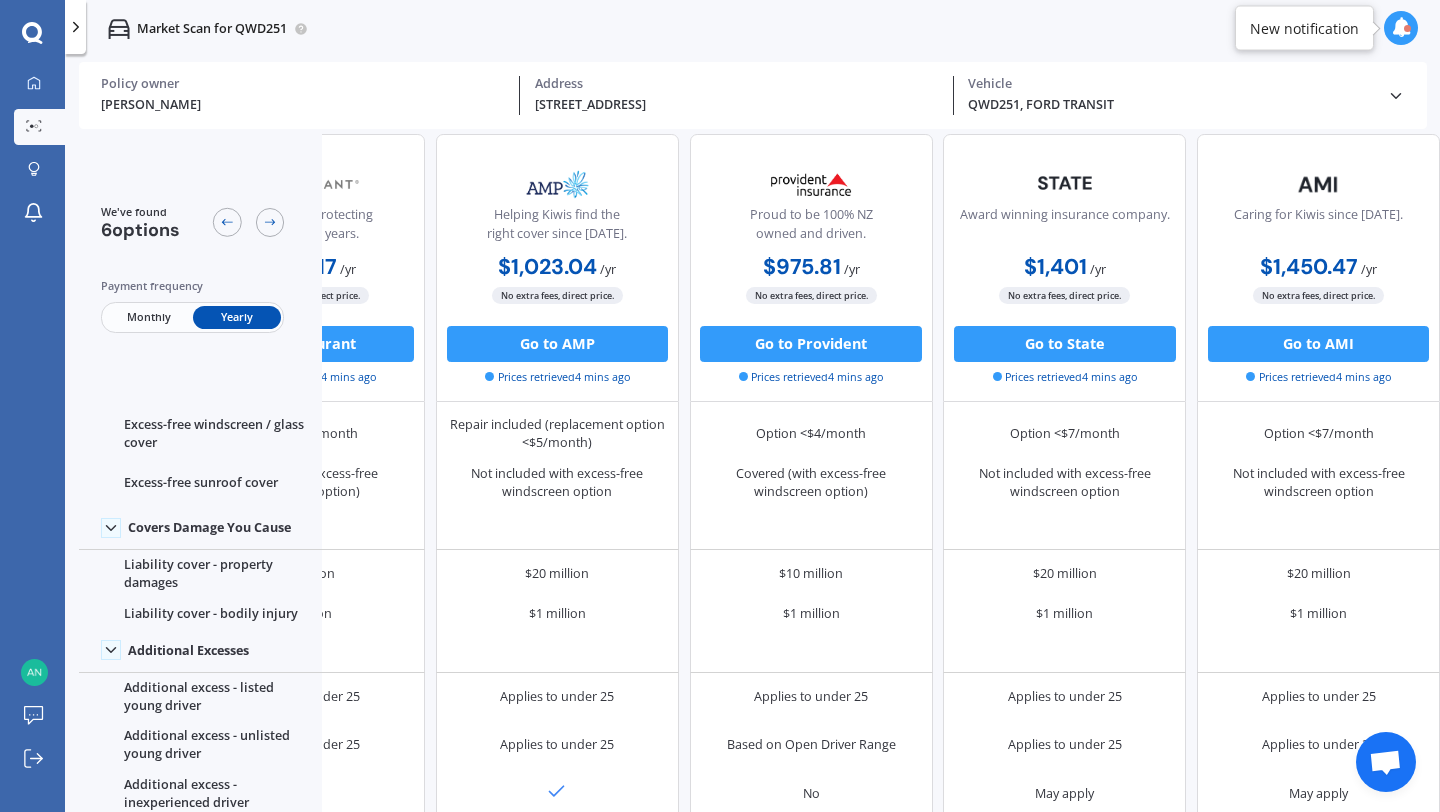 click on "QWD251, FORD TRANSIT Vehicle" at bounding box center (1170, 95) 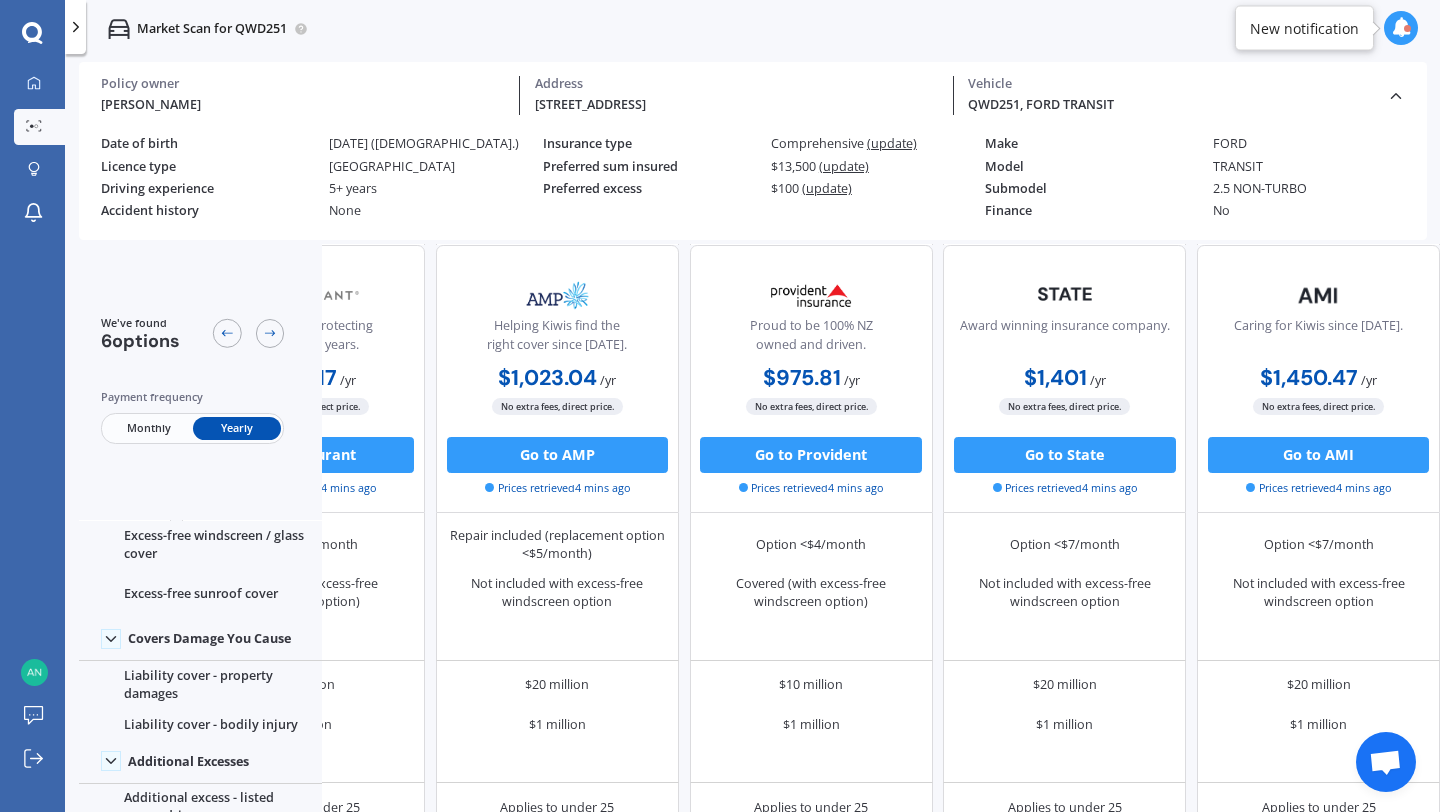 click on "QWD251, FORD TRANSIT Vehicle" at bounding box center (1170, 95) 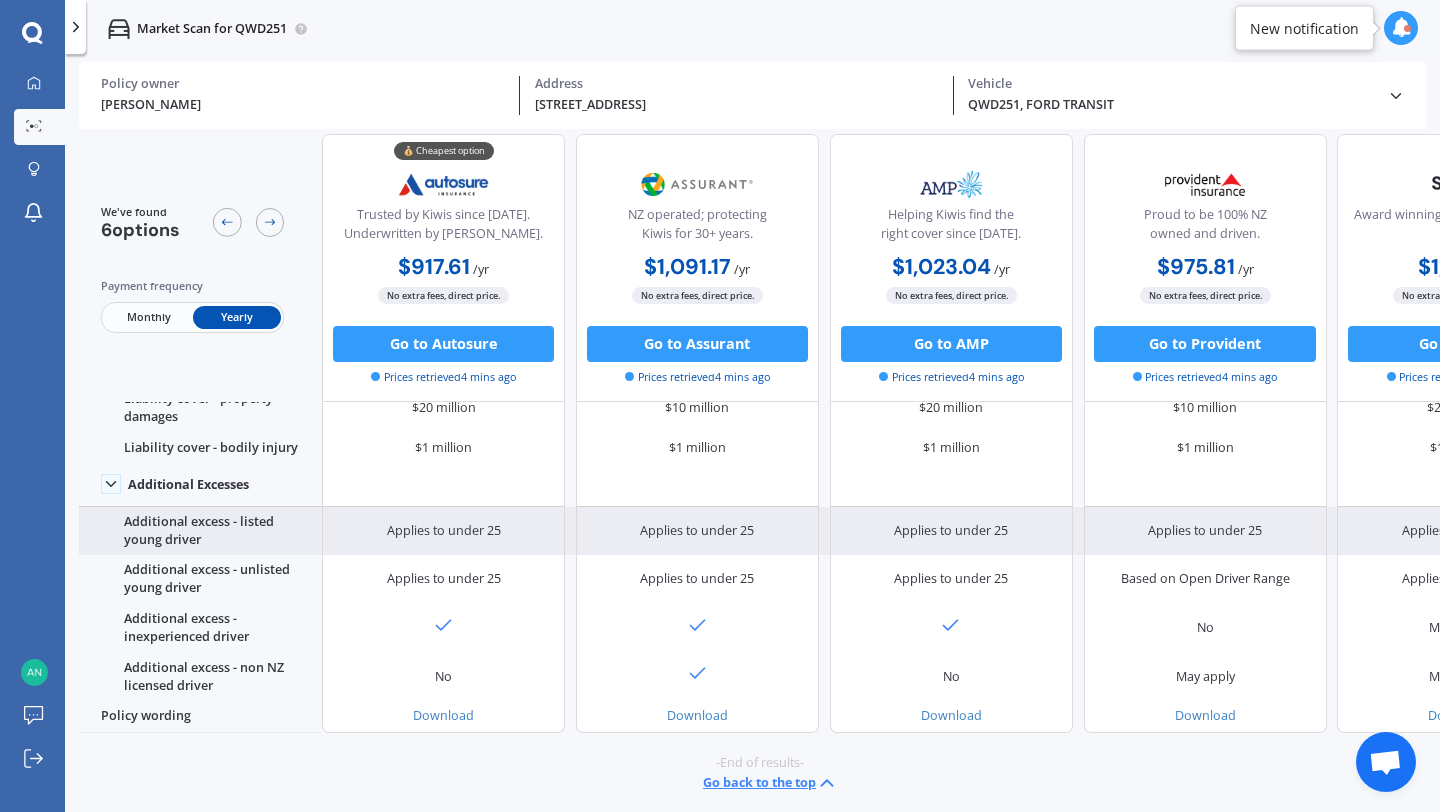 scroll, scrollTop: 1140, scrollLeft: 6, axis: both 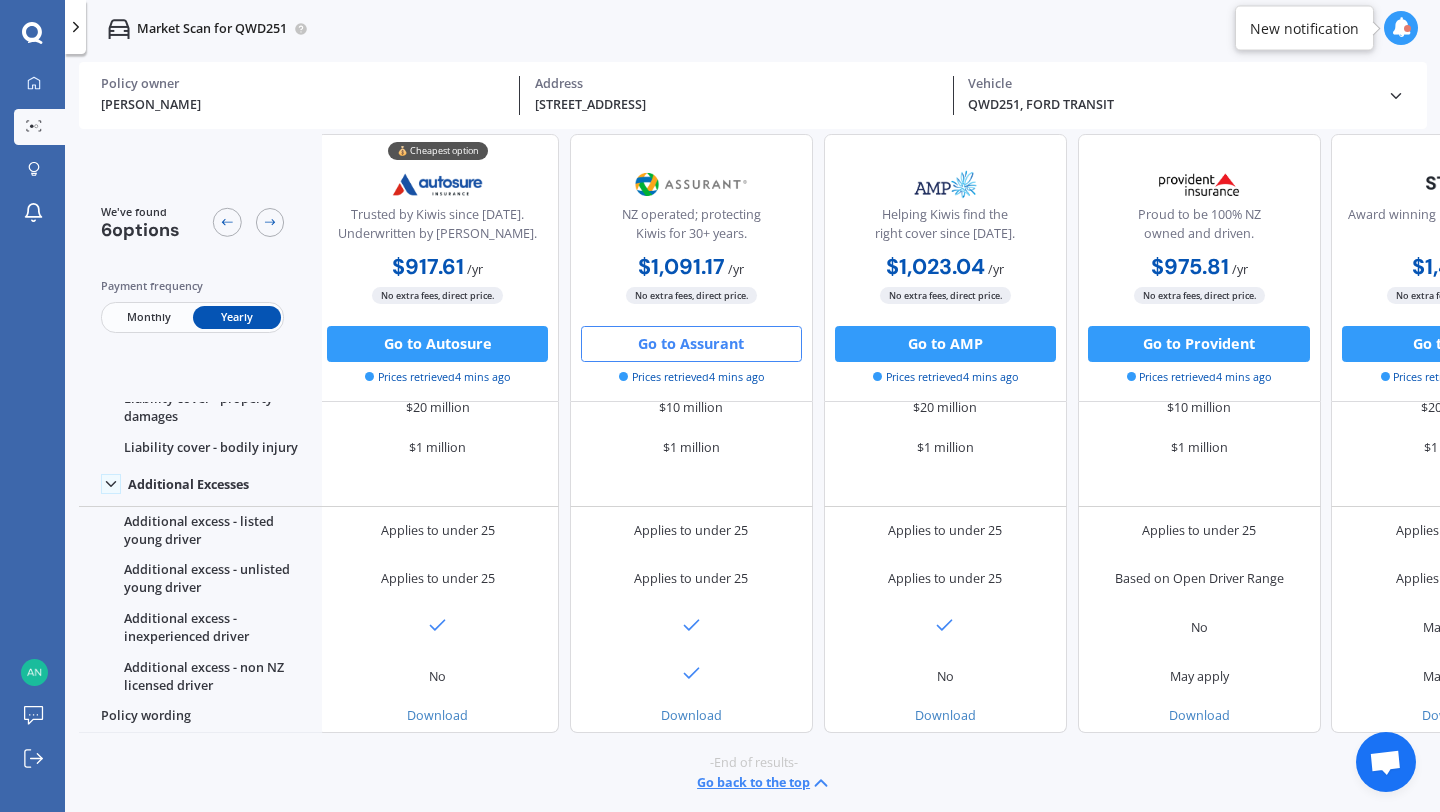 click on "Go to Assurant" at bounding box center (691, 343) 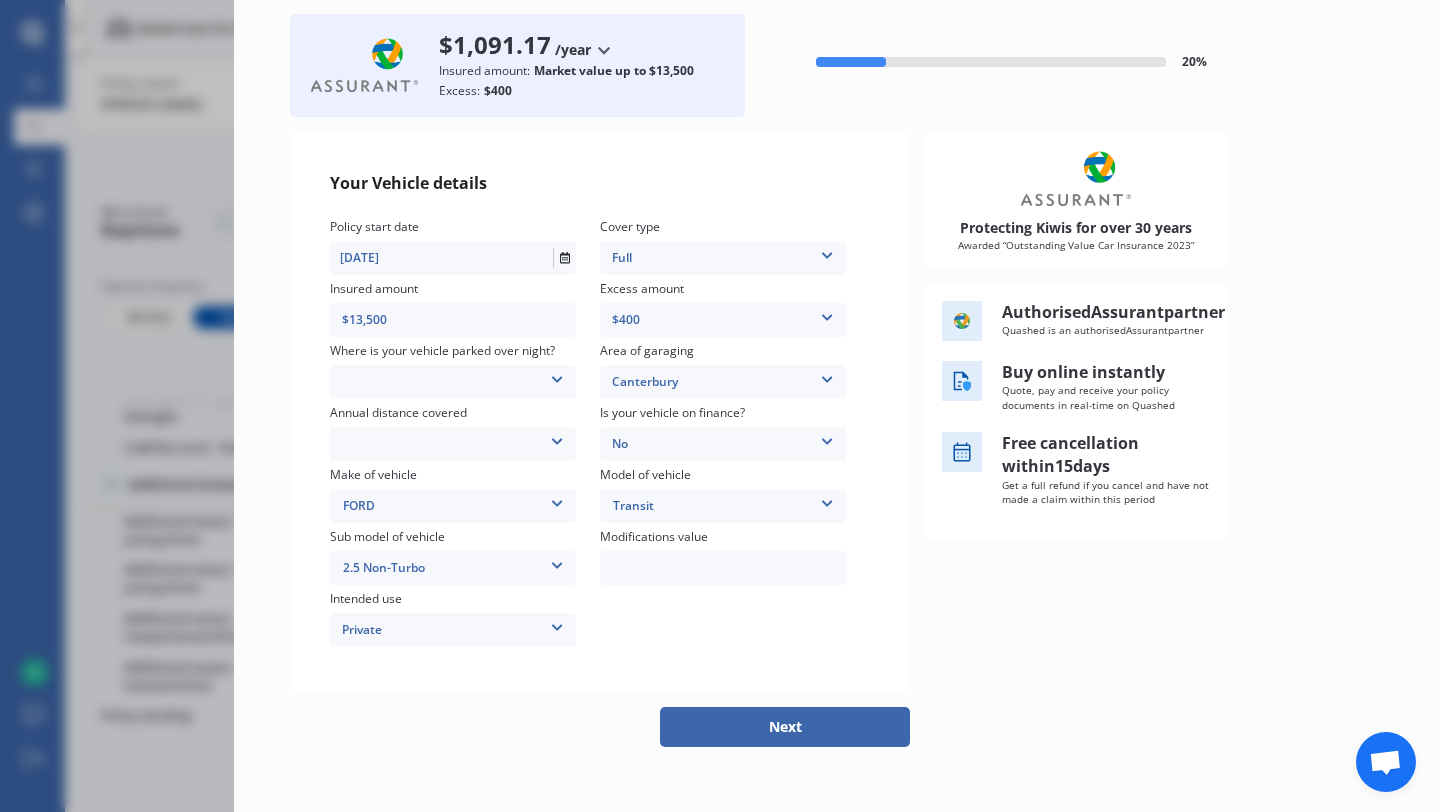 scroll, scrollTop: 109, scrollLeft: 0, axis: vertical 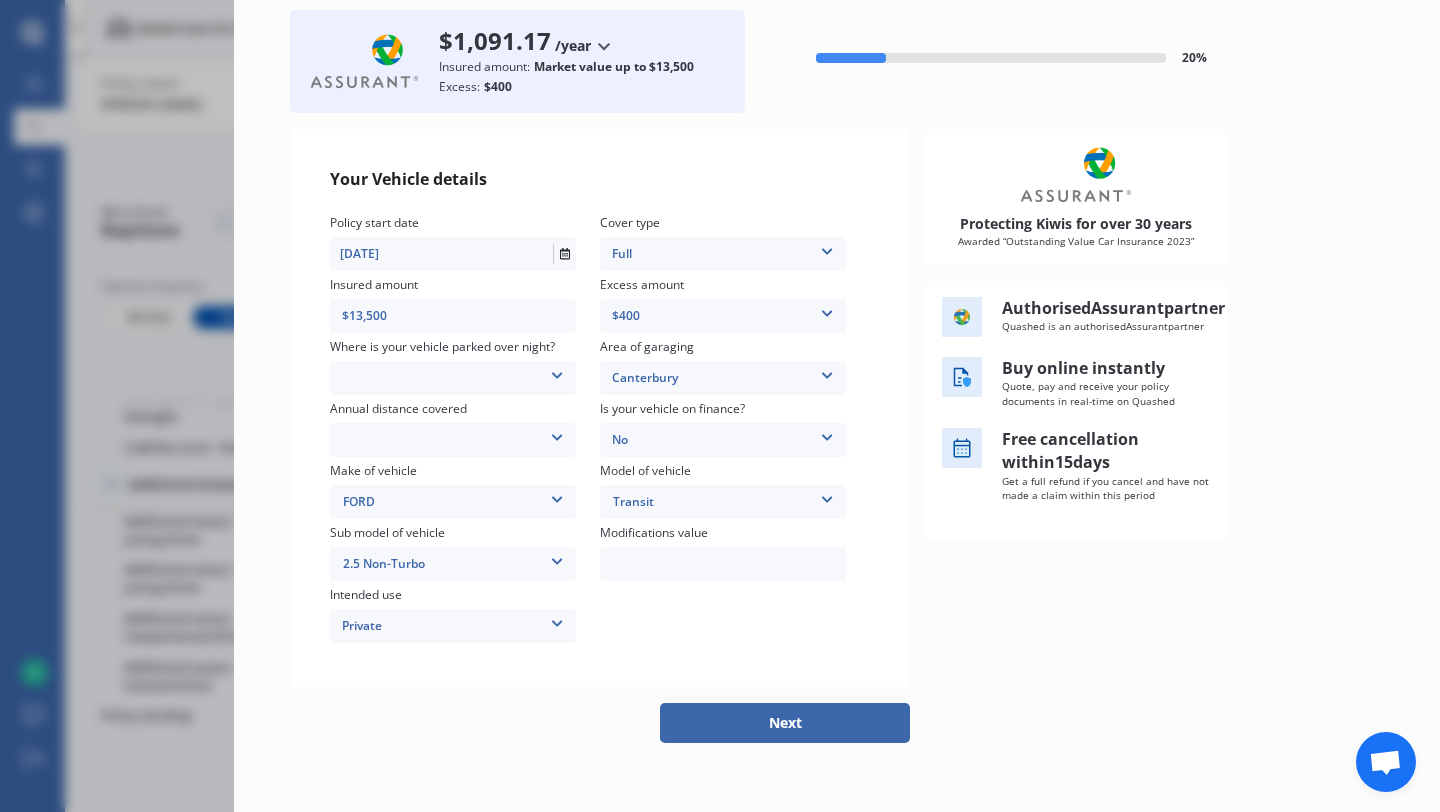 click on "Canterbury" at bounding box center [723, 378] 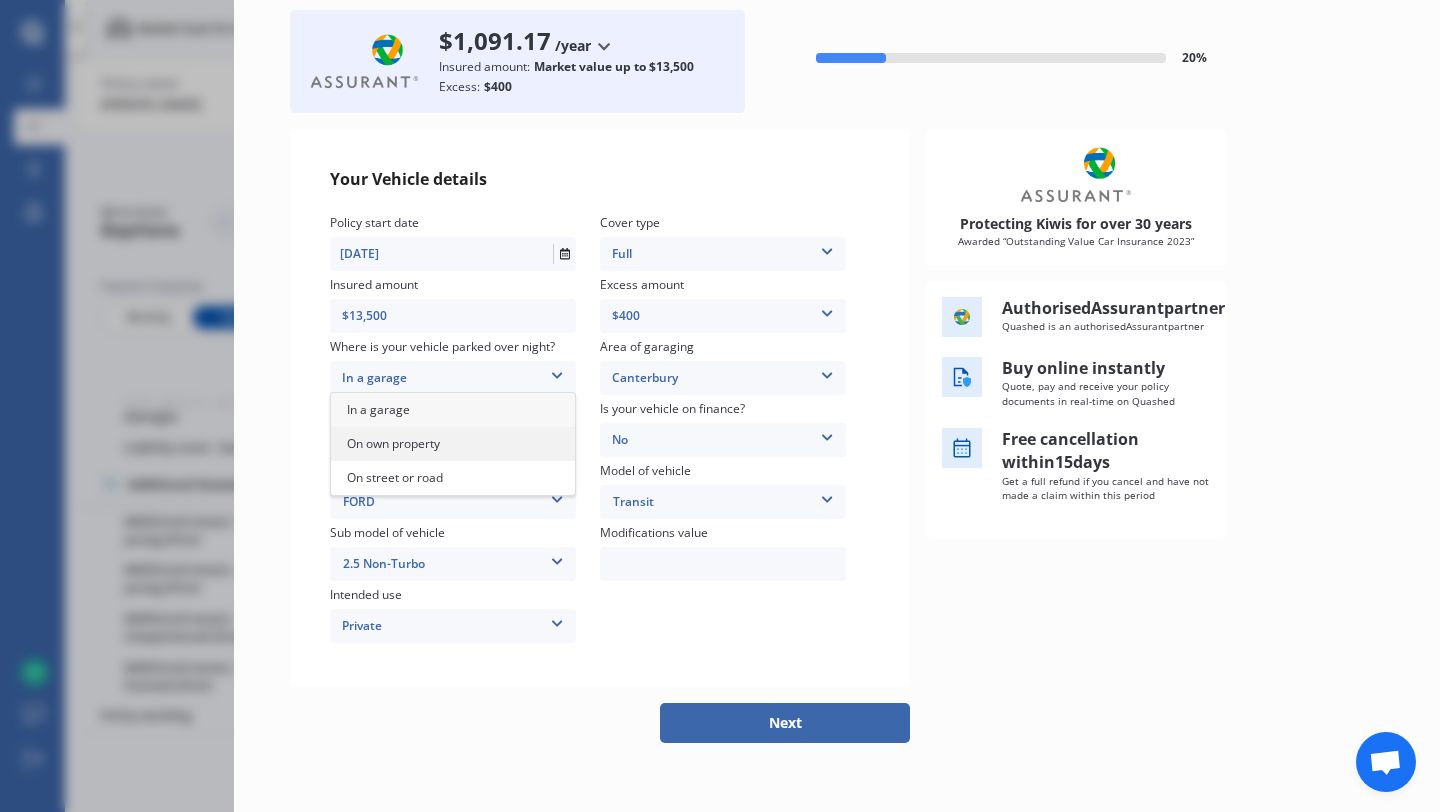 click on "On own property" at bounding box center [453, 444] 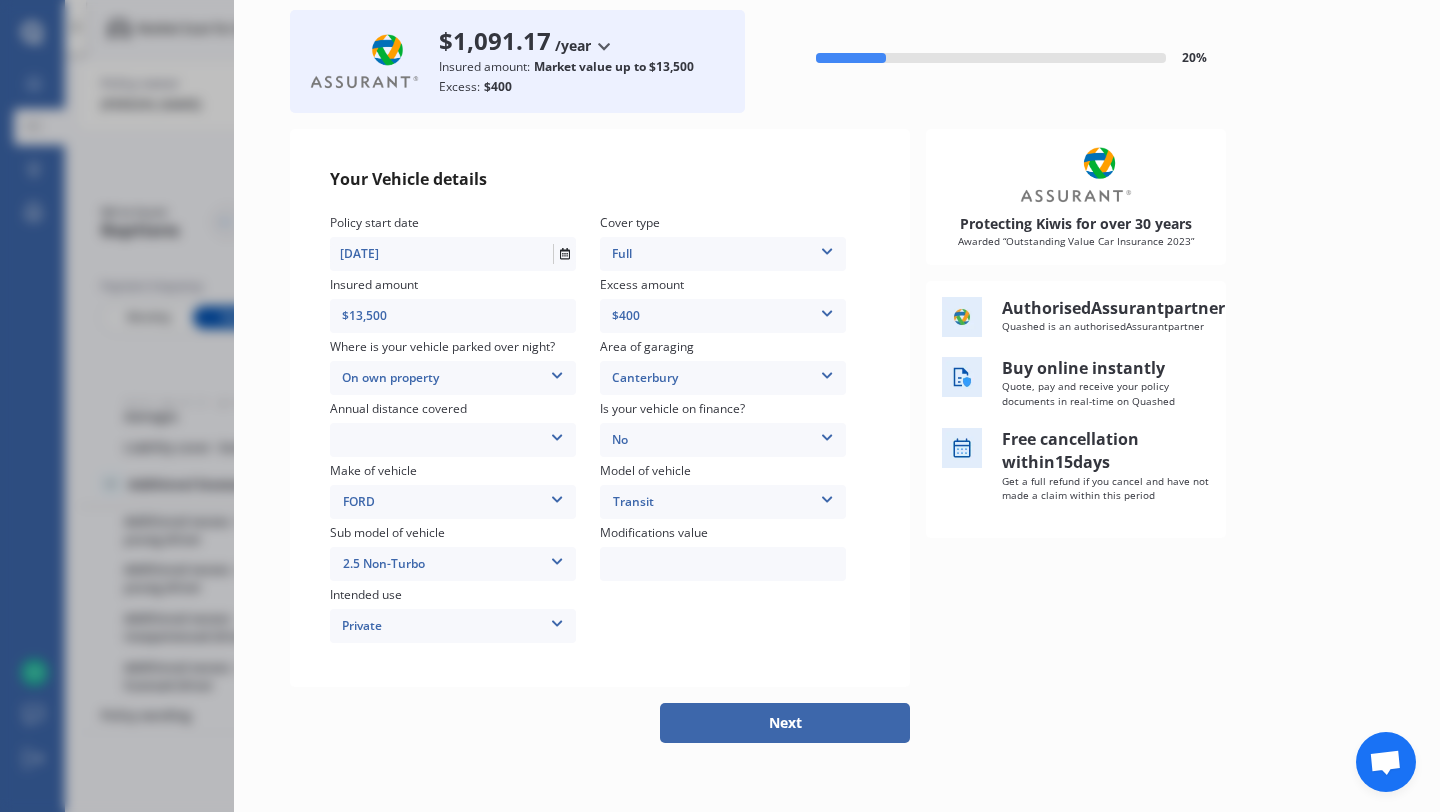 click on "On own property" at bounding box center [453, 378] 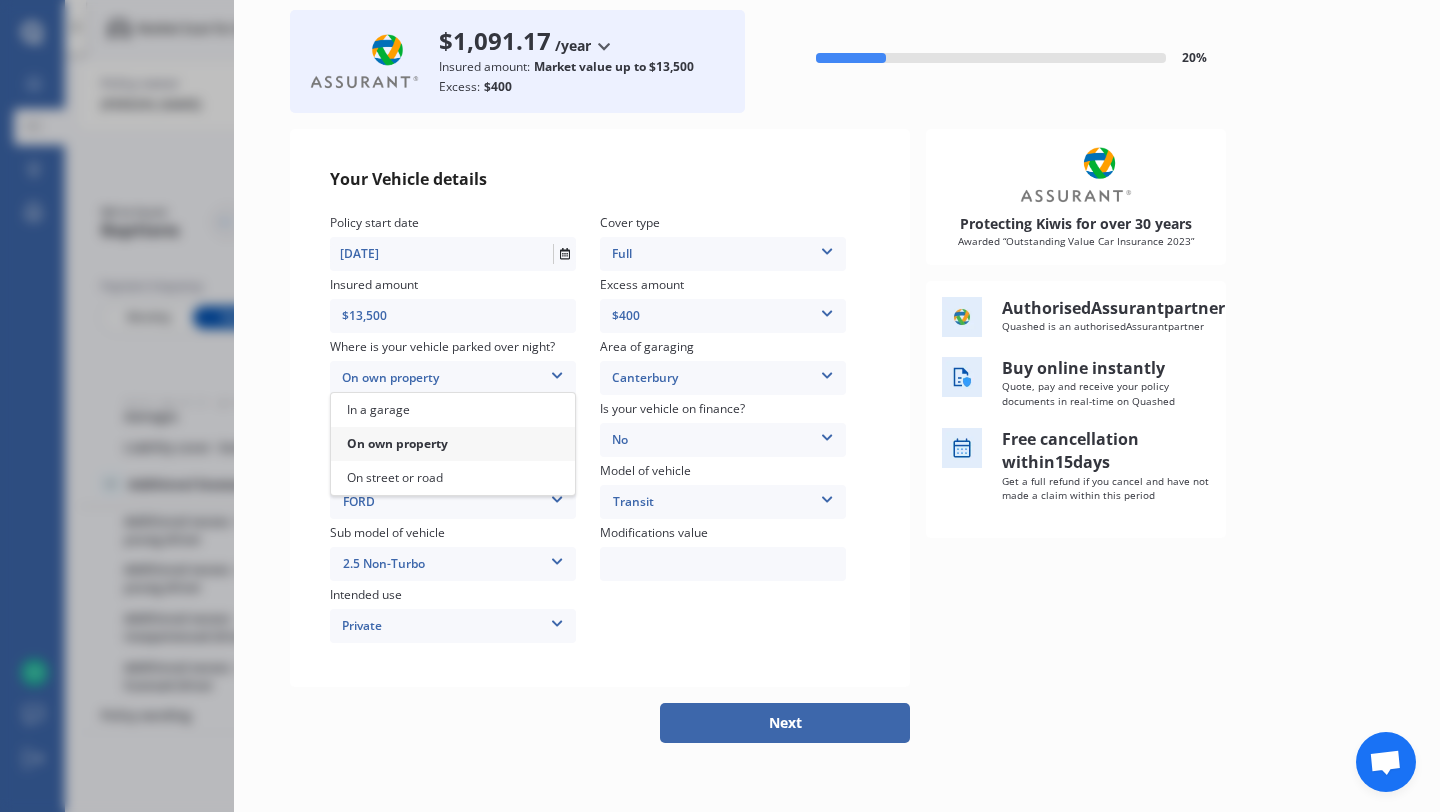 click on "On own property" at bounding box center (453, 444) 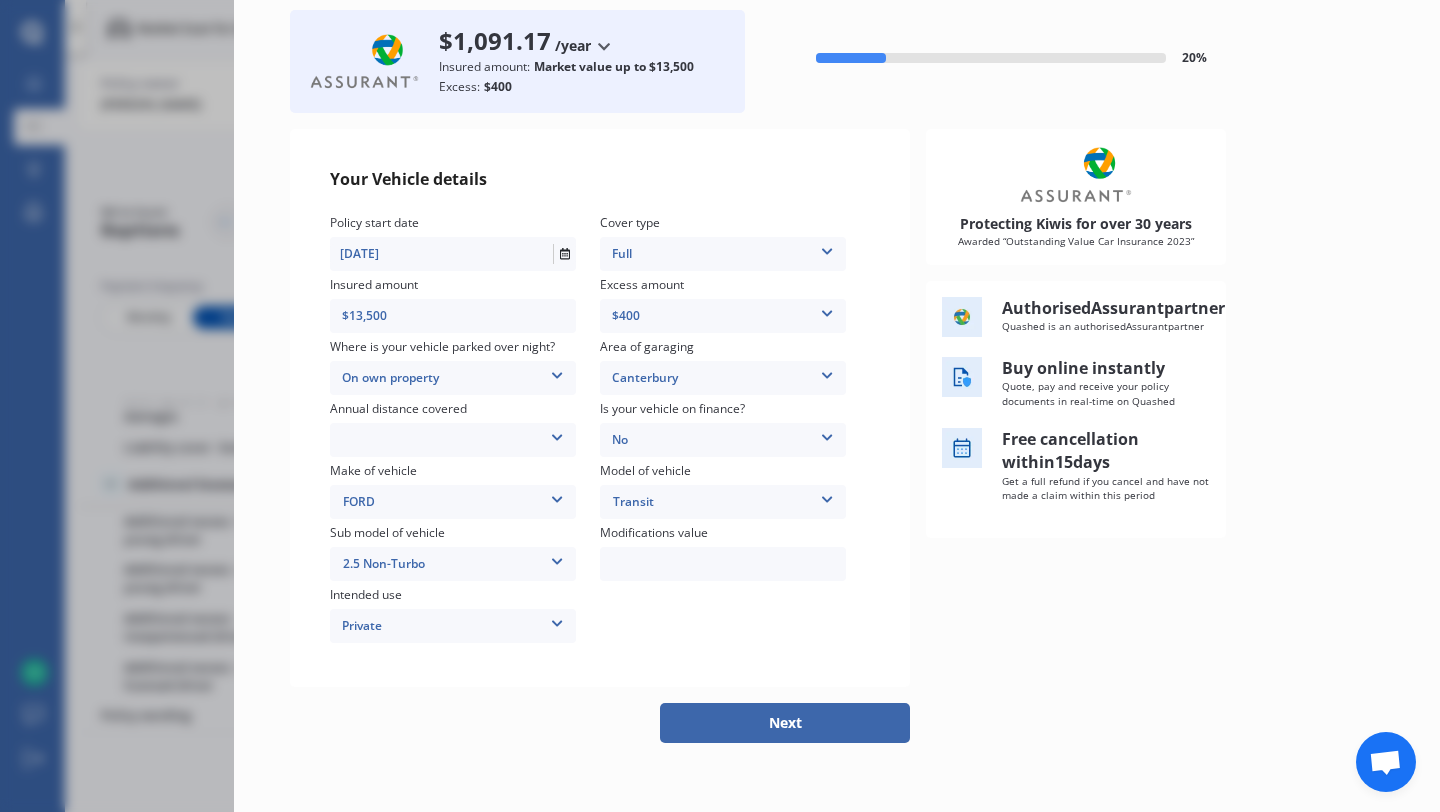 click on "On own property" at bounding box center (453, 378) 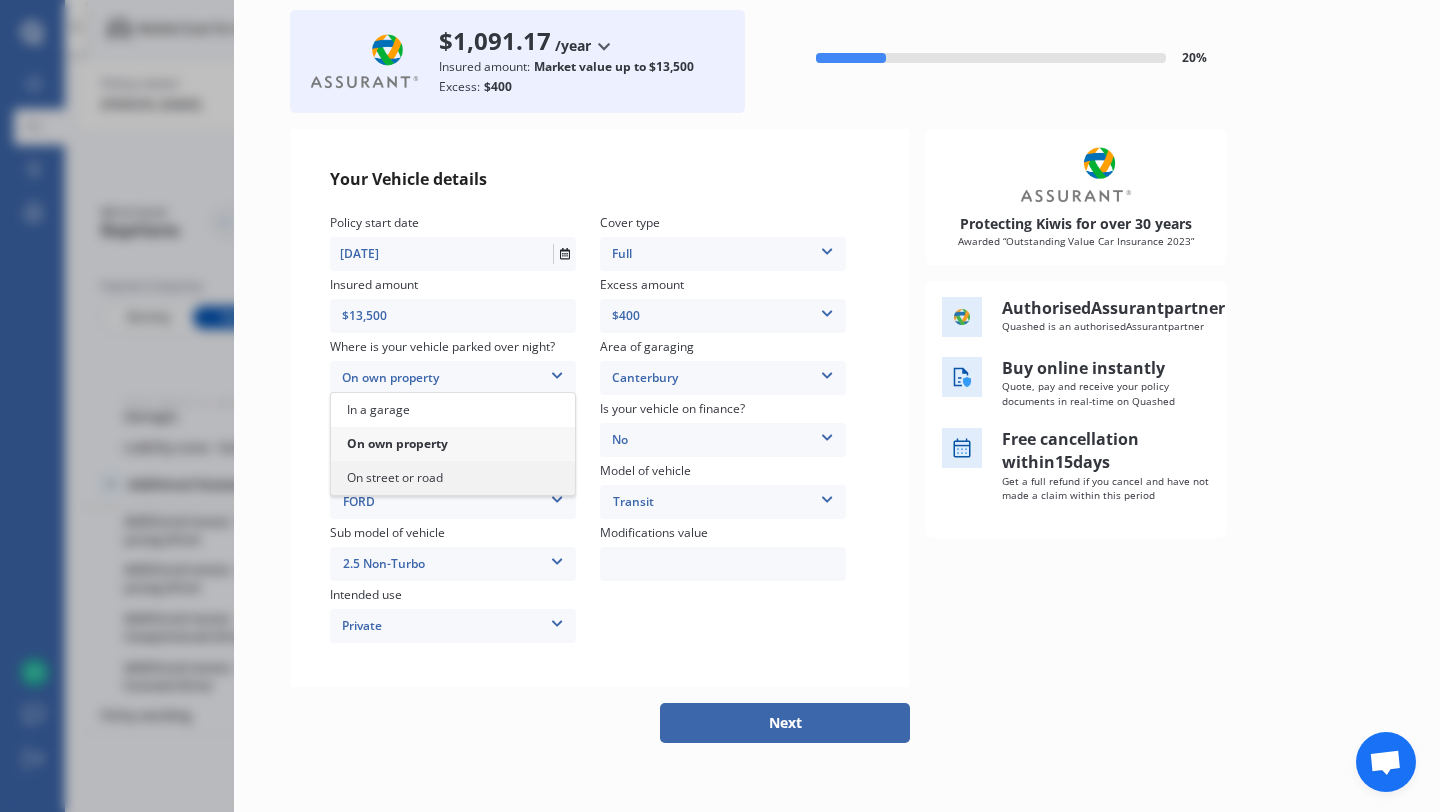 click on "On street or road" at bounding box center [453, 478] 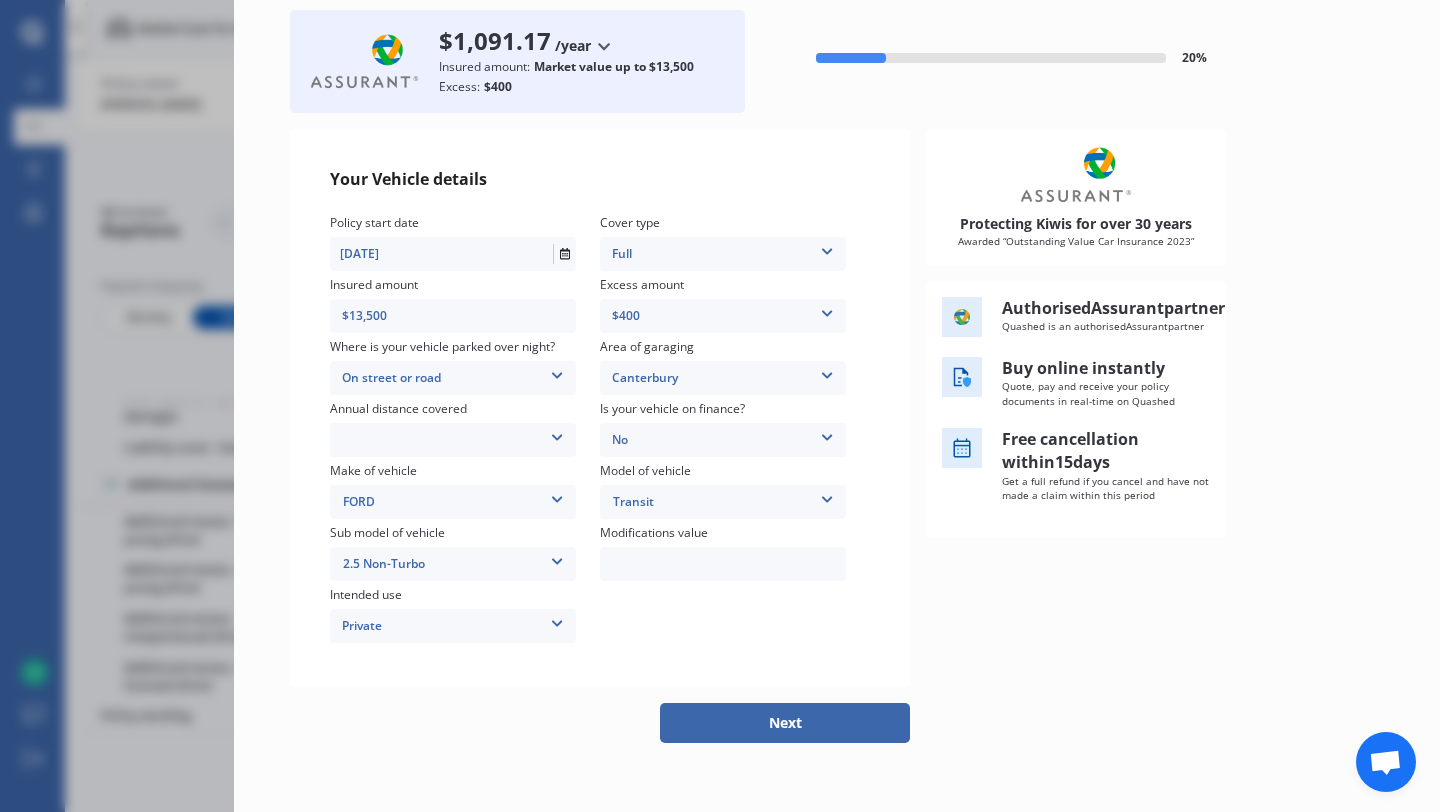click on "Low (less than 15,000km per year) Average (15,000-30,000km per year) High (30,000+km per year)" at bounding box center [453, 440] 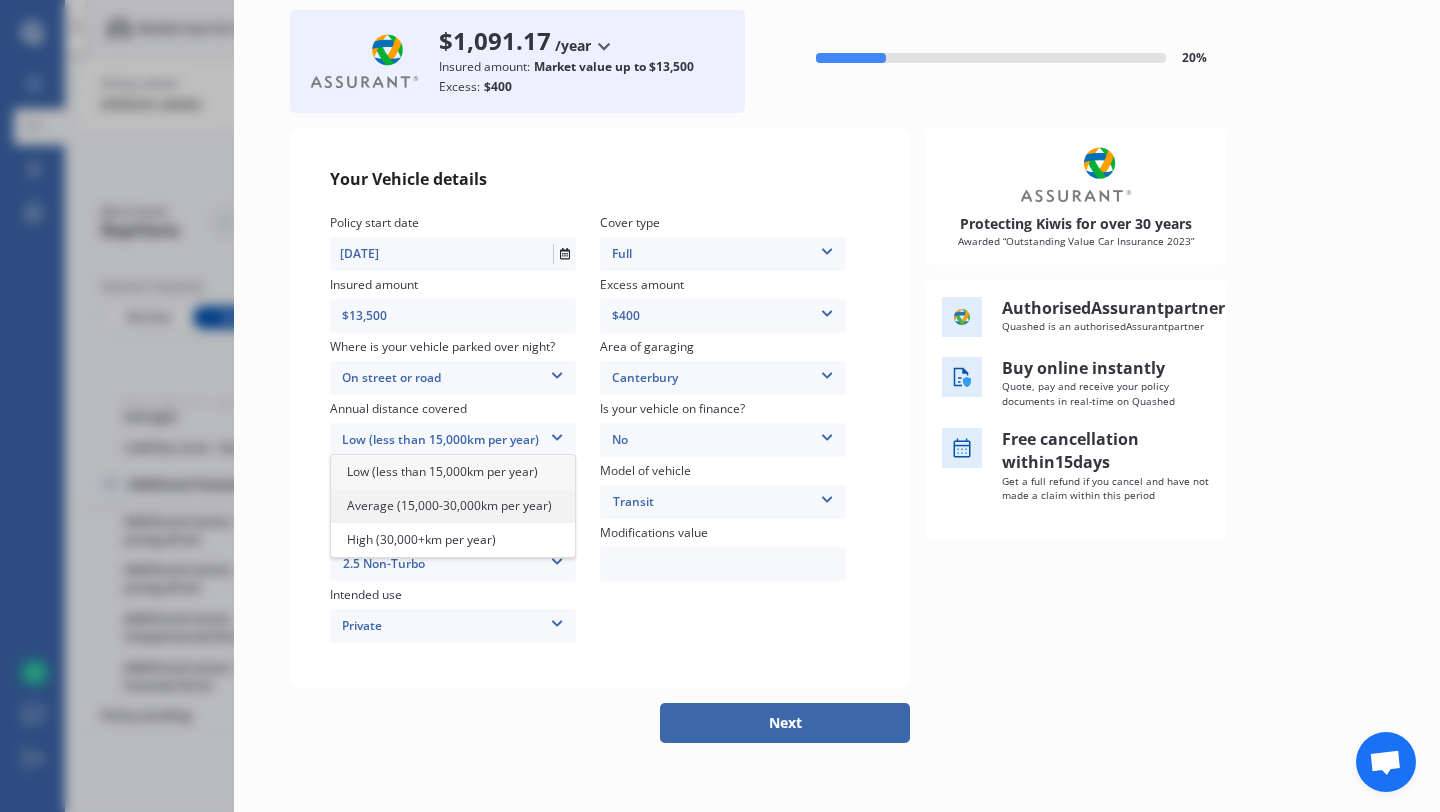 click on "Average (15,000-30,000km per year)" at bounding box center (453, 506) 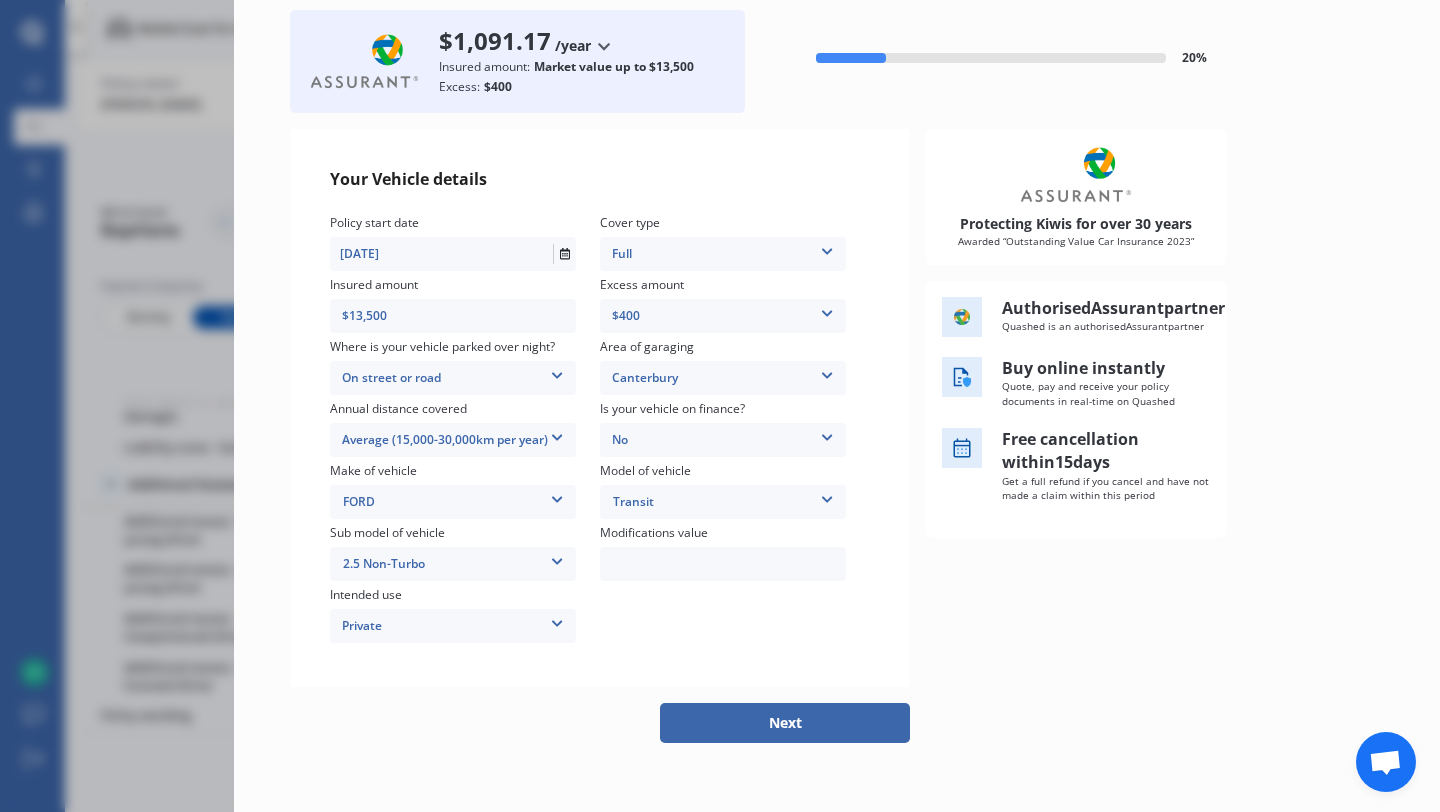 click at bounding box center (723, 564) 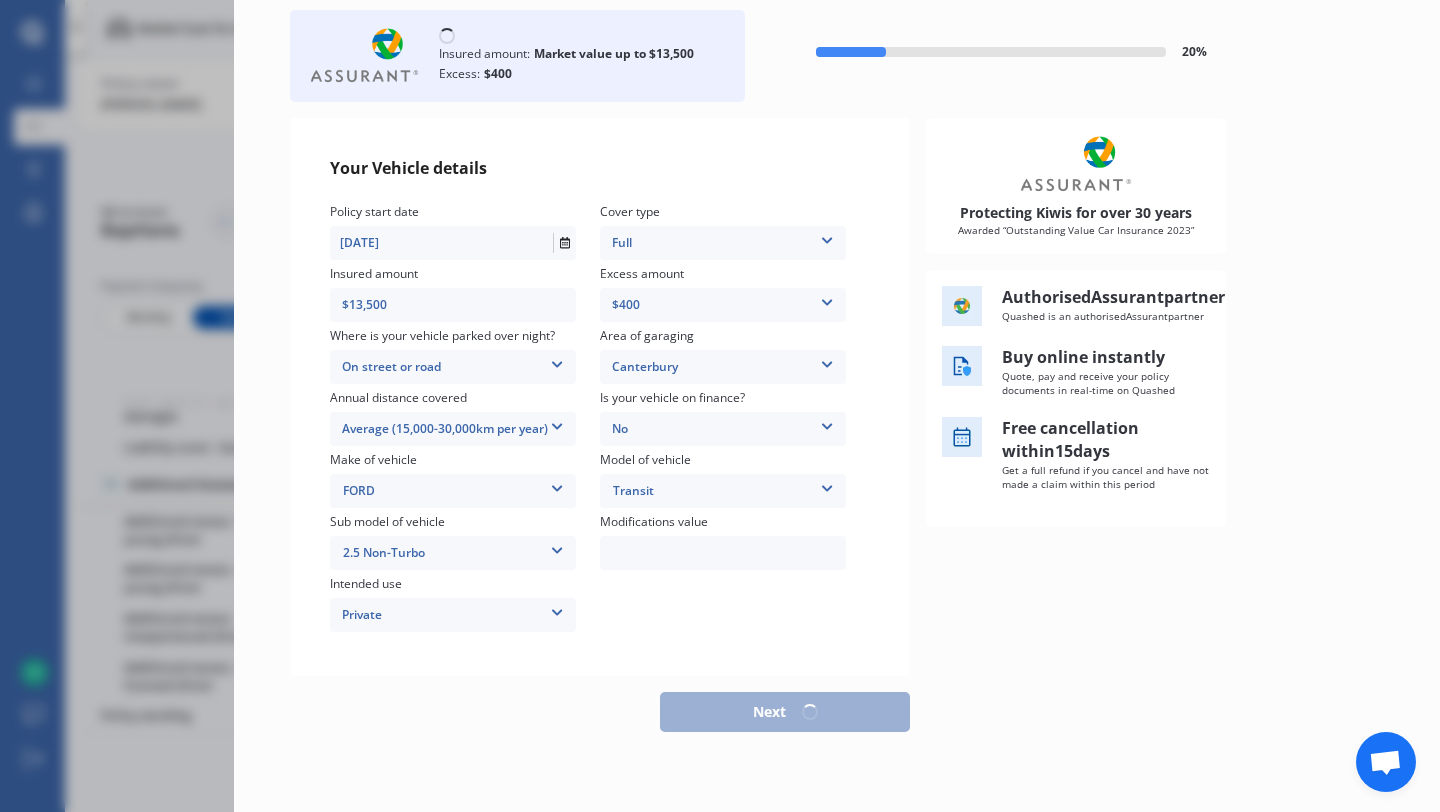 select on "21" 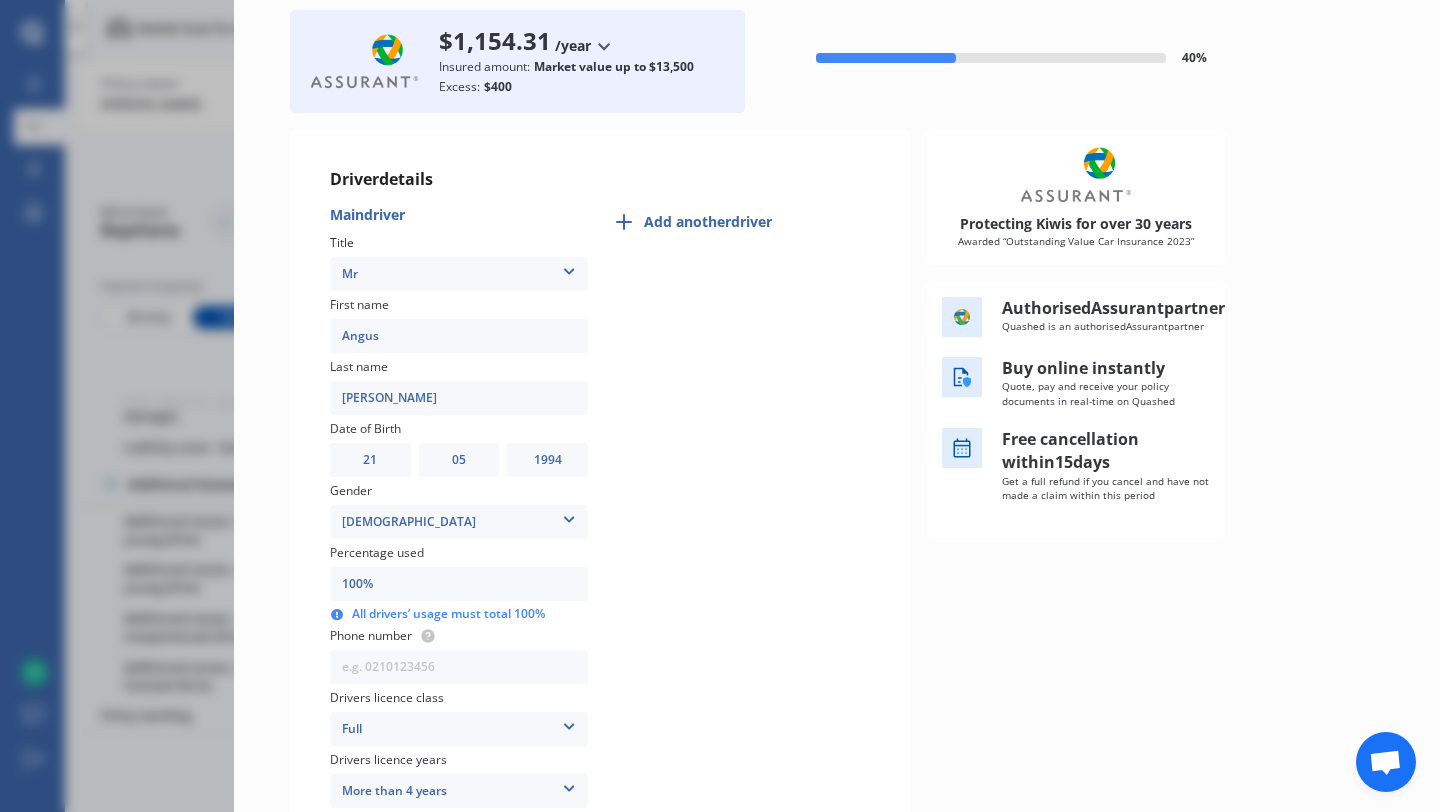 drag, startPoint x: 753, startPoint y: 335, endPoint x: 772, endPoint y: 315, distance: 27.58623 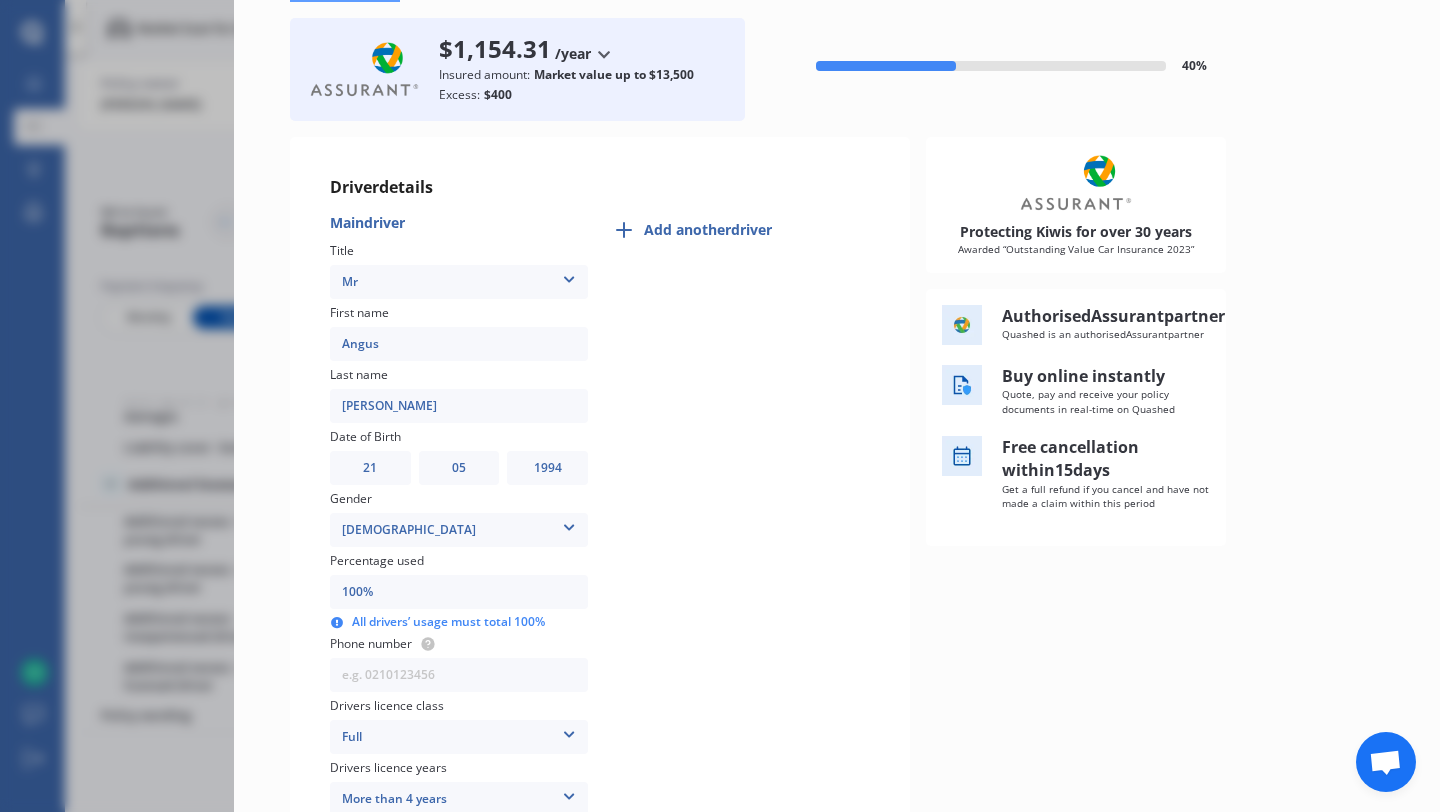 scroll, scrollTop: 106, scrollLeft: 0, axis: vertical 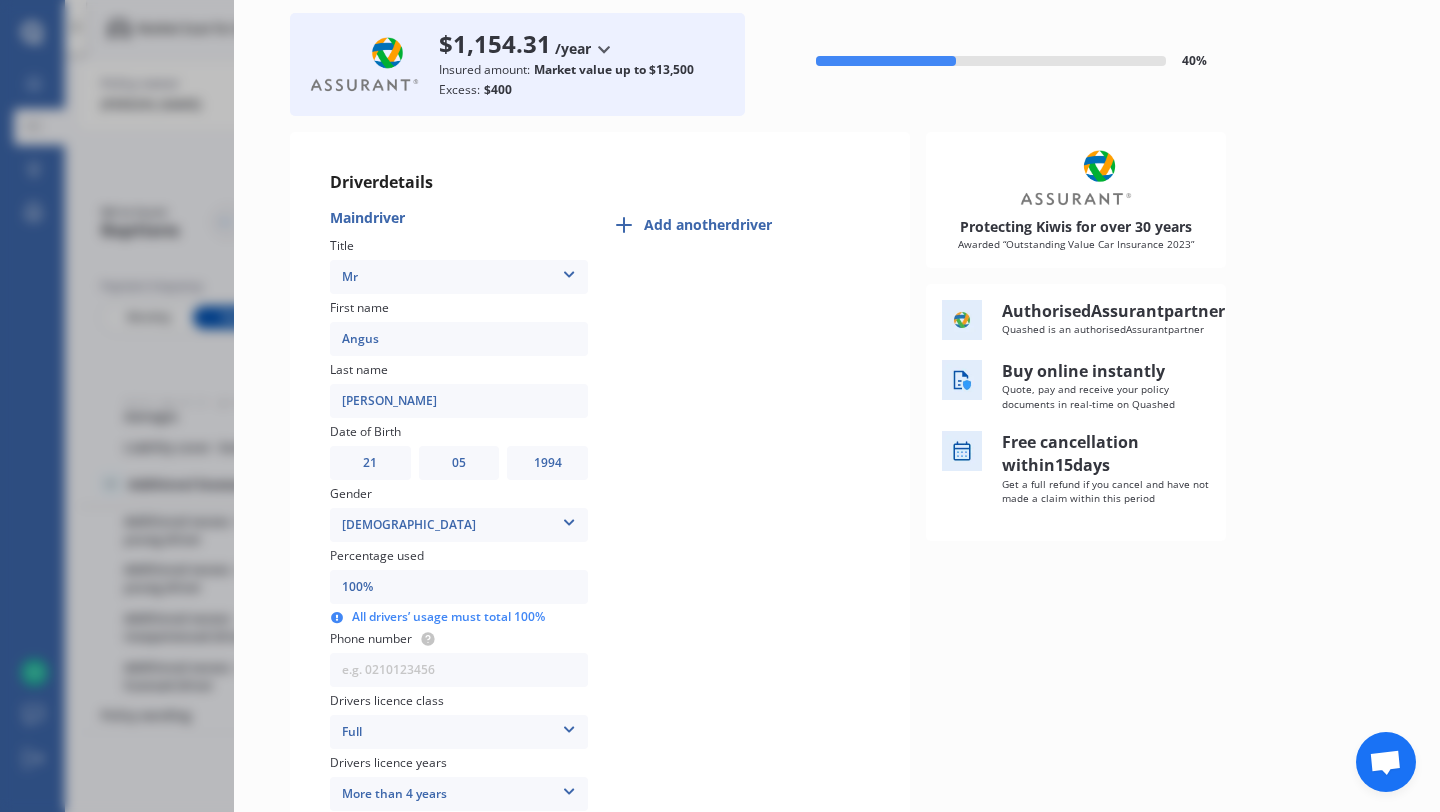 click on "Add another  driver" at bounding box center (708, 225) 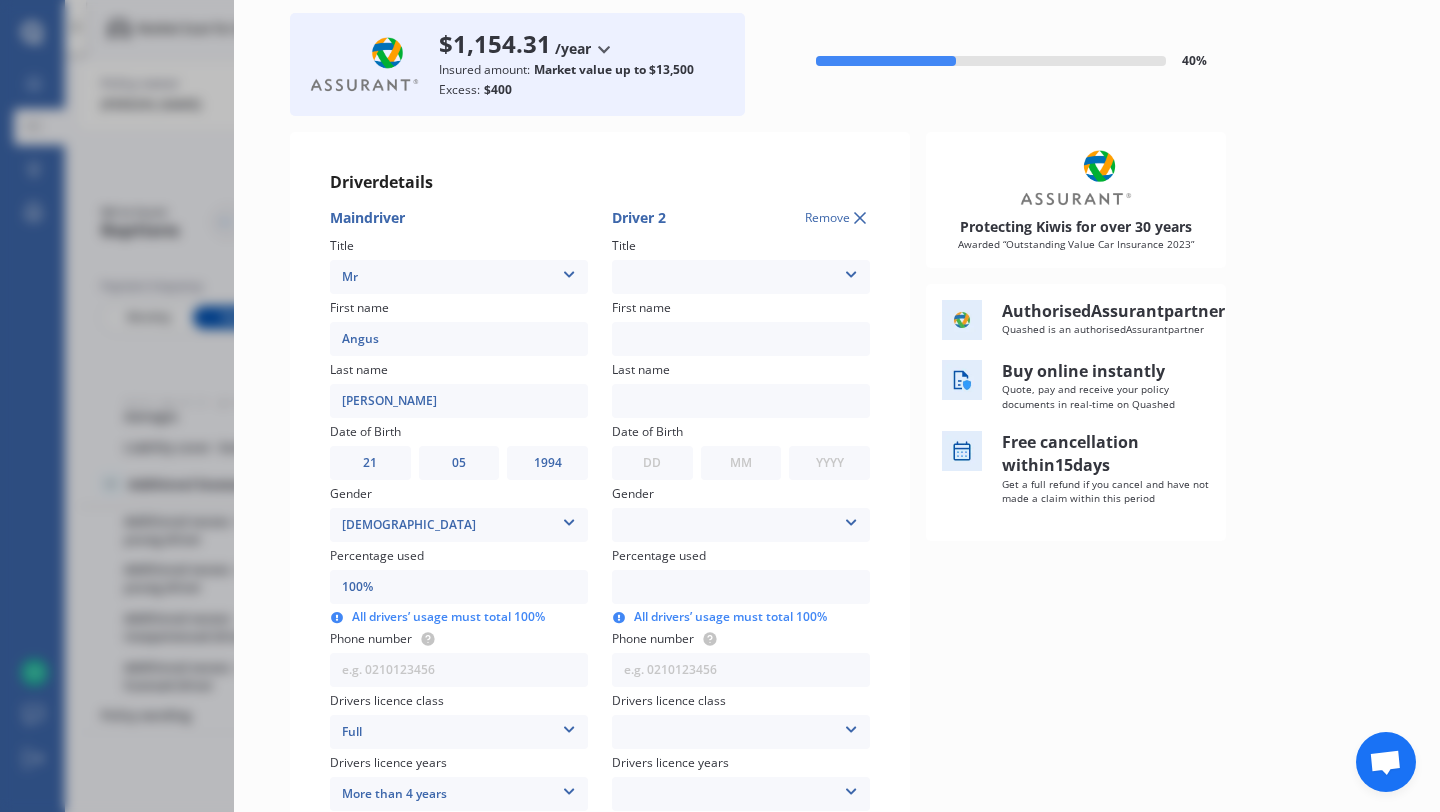 click on "Mr Mrs Miss Ms Dr" at bounding box center [741, 277] 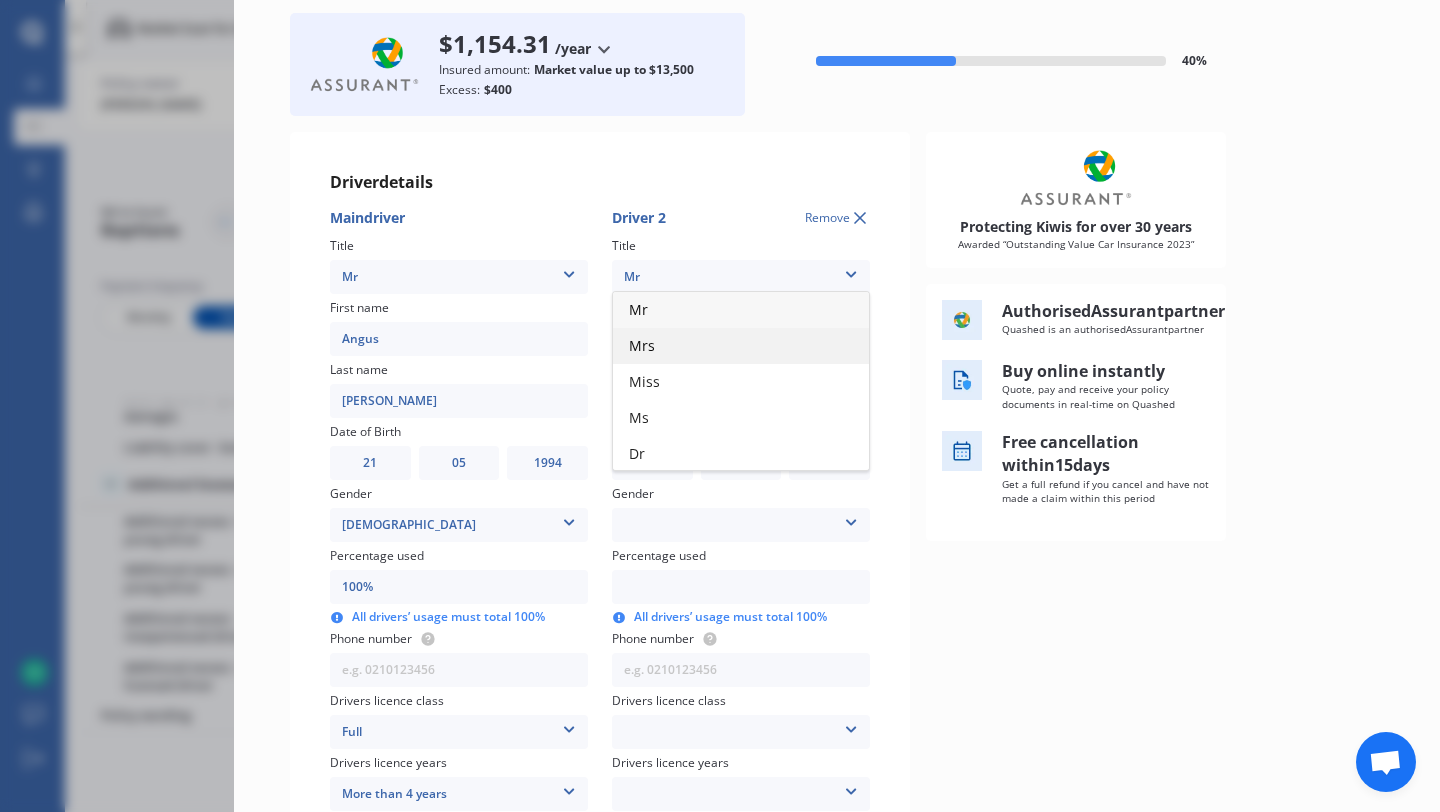 click on "Mrs" at bounding box center [741, 346] 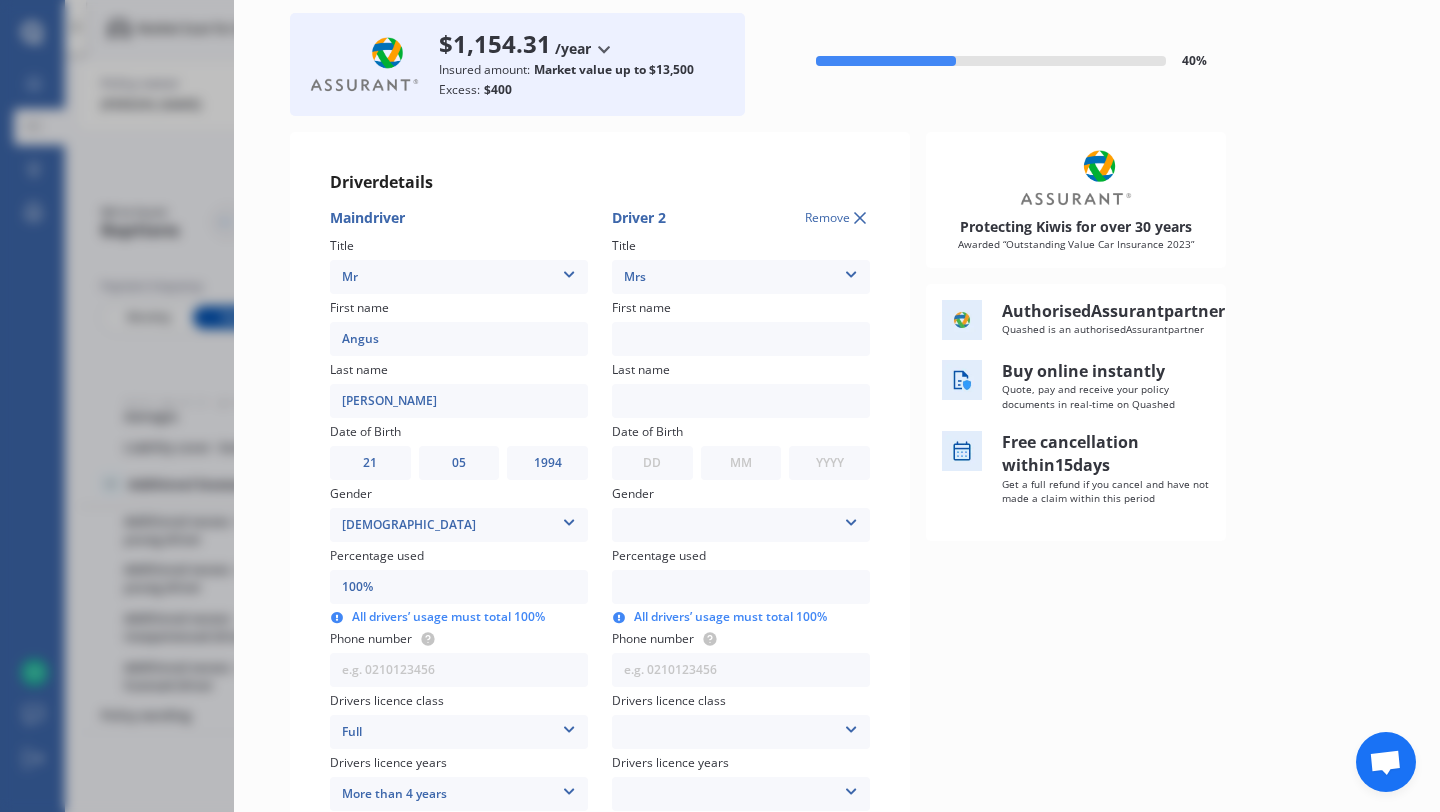 click at bounding box center [741, 339] 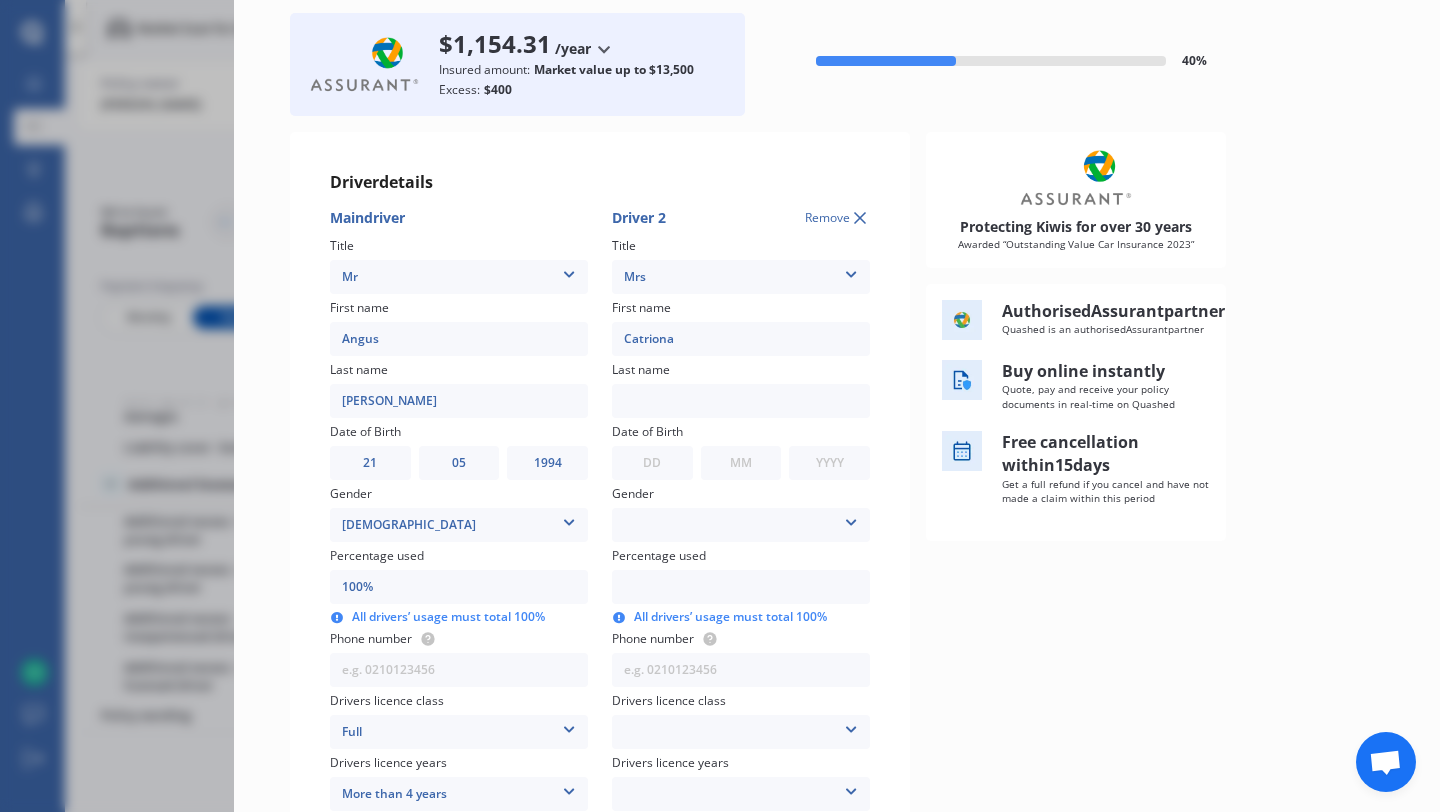 type on "Catriona" 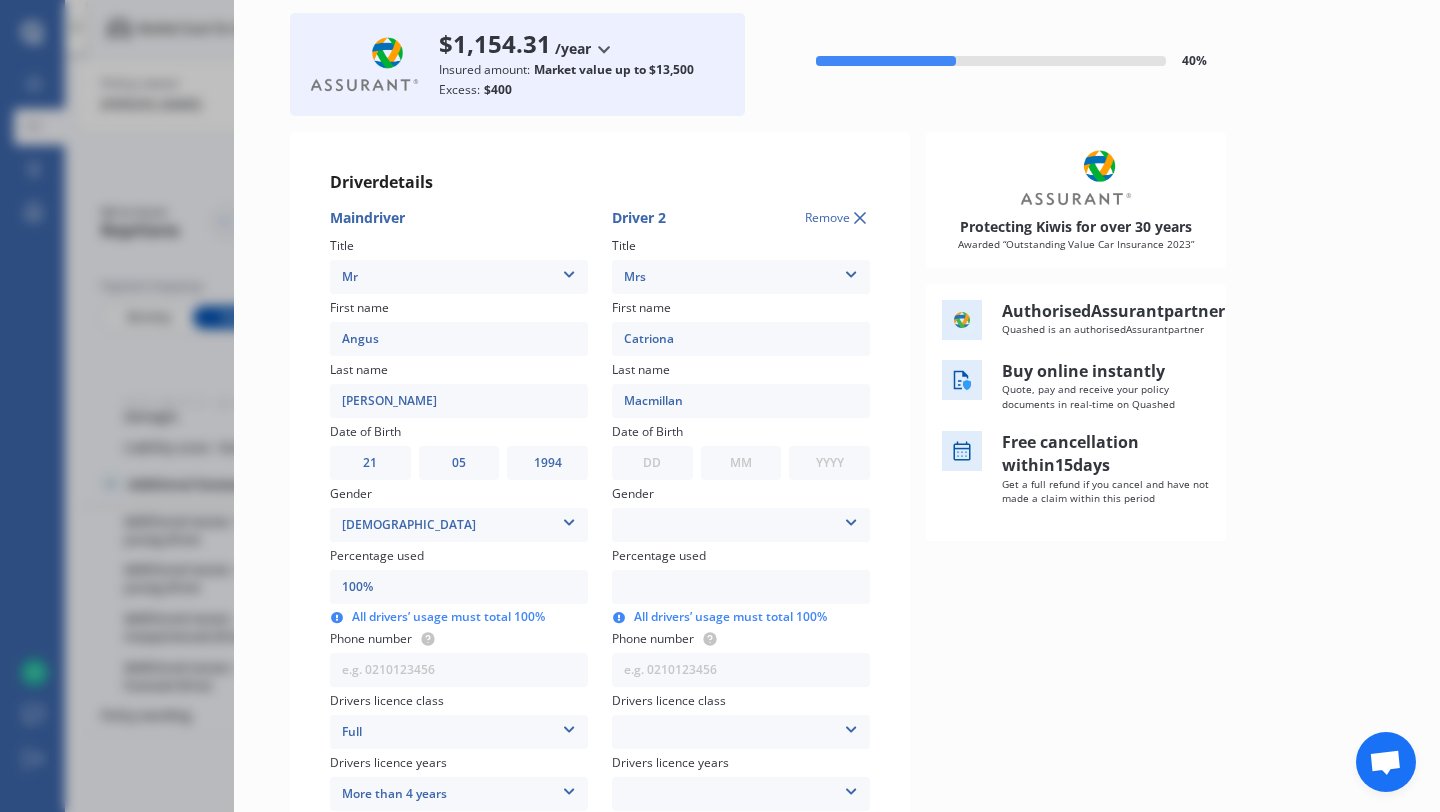 click on "DD 01 02 03 04 05 06 07 08 09 10 11 12 13 14 15 16 17 18 19 20 21 22 23 24 25 26 27 28 29 30 31" at bounding box center [652, 463] 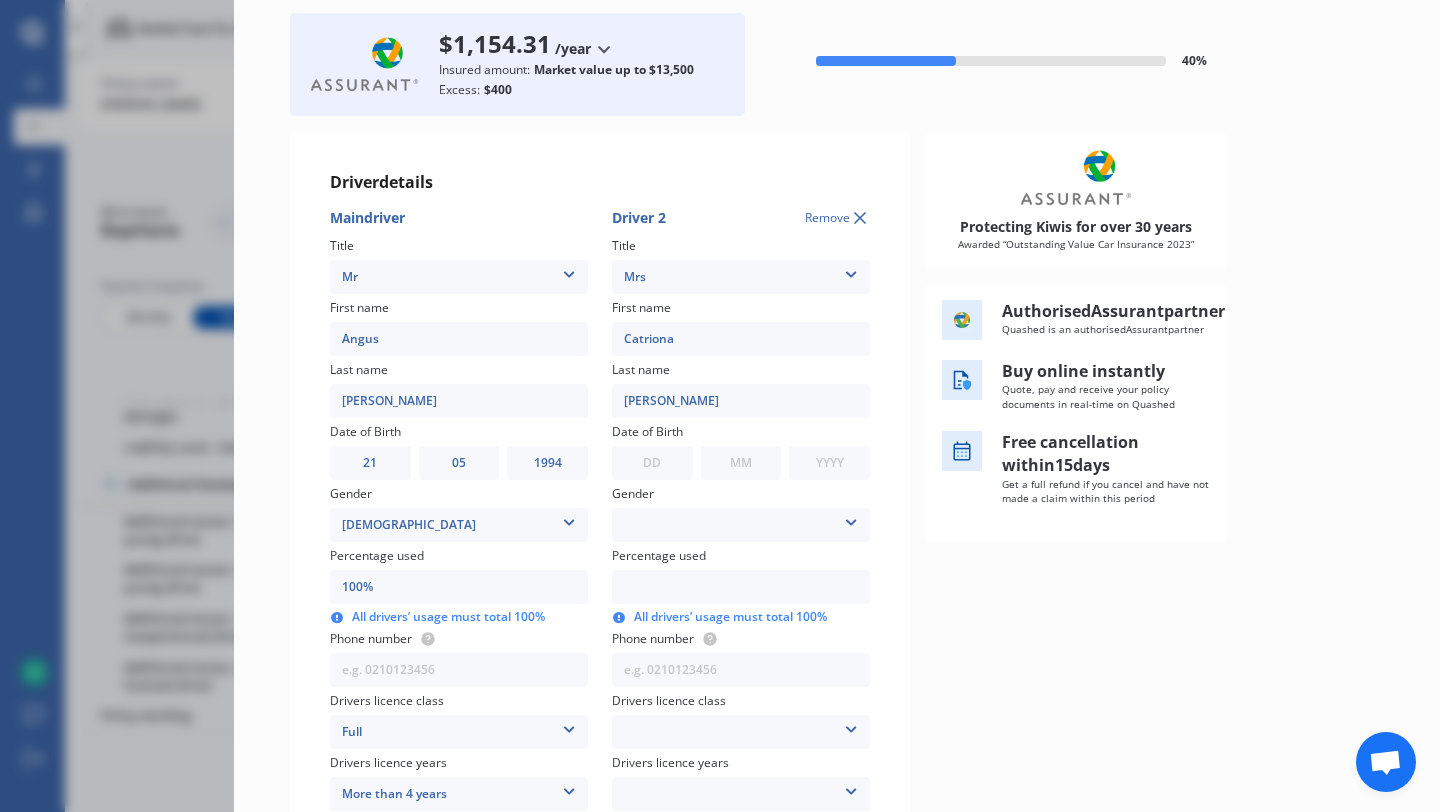 type on "[PERSON_NAME]" 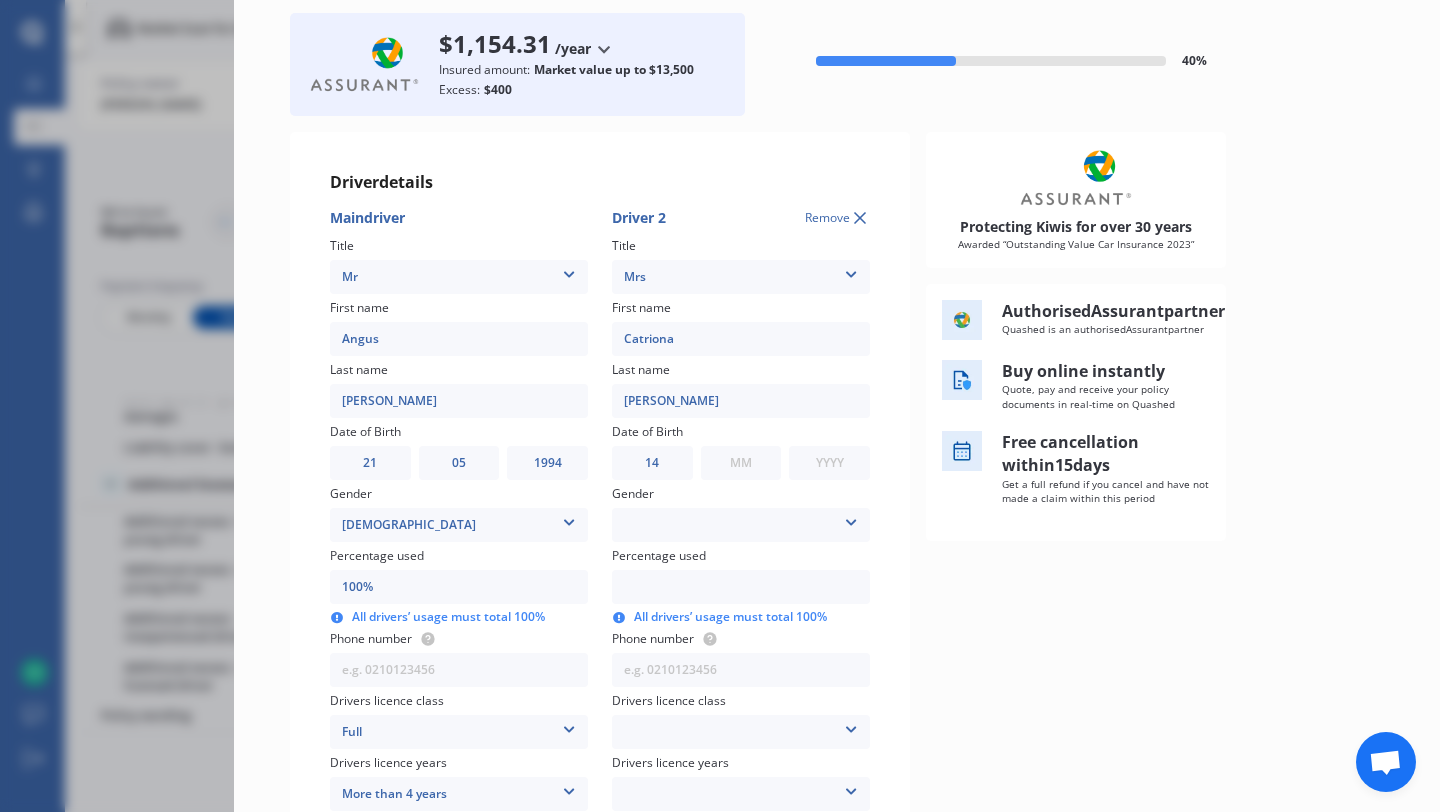 click on "MM 01 02 03 04 05 06 07 08 09 10 11 12" at bounding box center (741, 463) 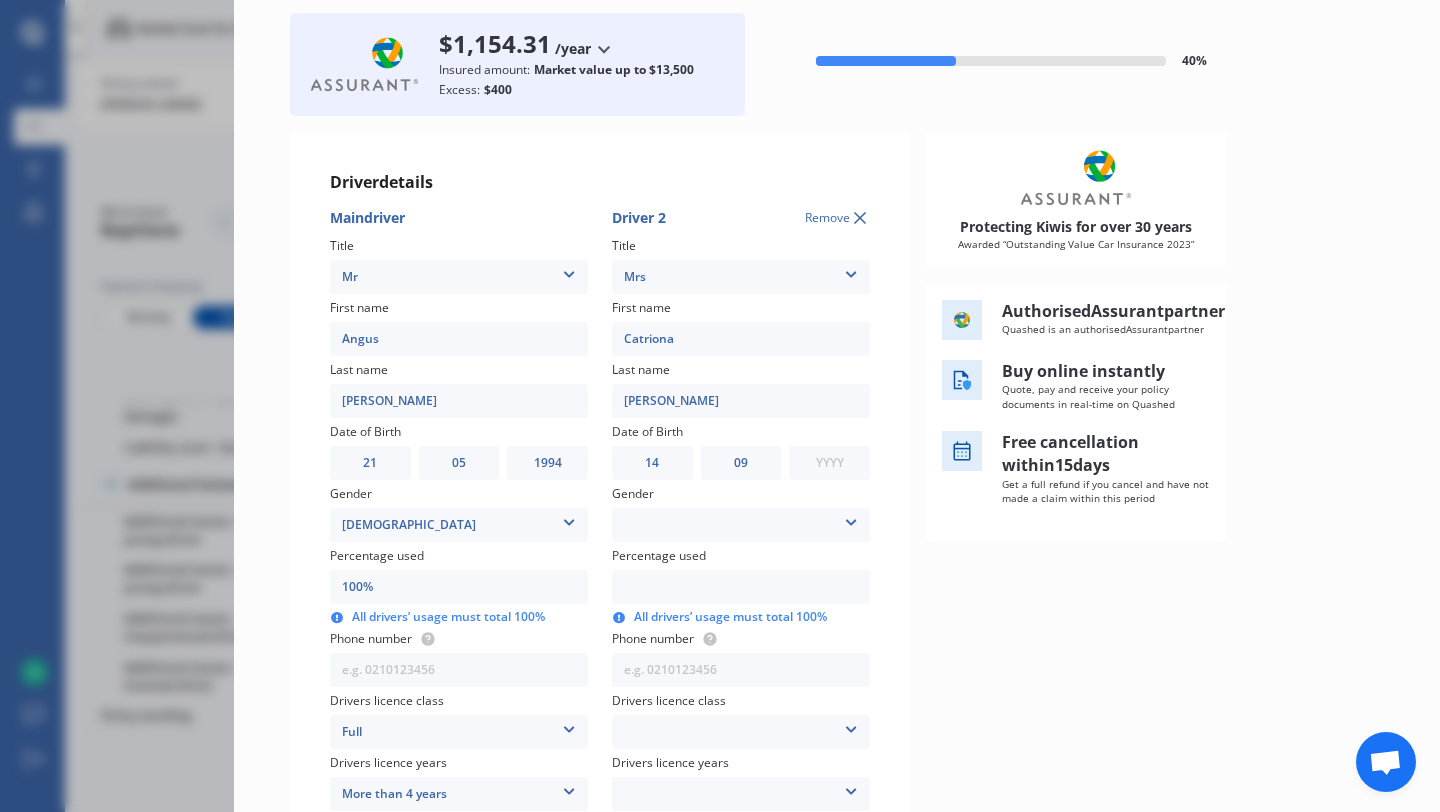 click on "YYYY 2009 2008 2007 2006 2005 2004 2003 2002 2001 2000 1999 1998 1997 1996 1995 1994 1993 1992 1991 1990 1989 1988 1987 1986 1985 1984 1983 1982 1981 1980 1979 1978 1977 1976 1975 1974 1973 1972 1971 1970 1969 1968 1967 1966 1965 1964 1963 1962 1961 1960 1959 1958 1957 1956 1955 1954 1953 1952 1951 1950 1949 1948 1947 1946 1945 1944 1943 1942 1941 1940 1939 1938 1937 1936 1935 1934 1933 1932 1931 1930 1929 1928 1927 1926 1925 1924 1923 1922 1921 1920 1919 1918 1917 1916 1915 1914 1913 1912 1911 1910" at bounding box center (829, 463) 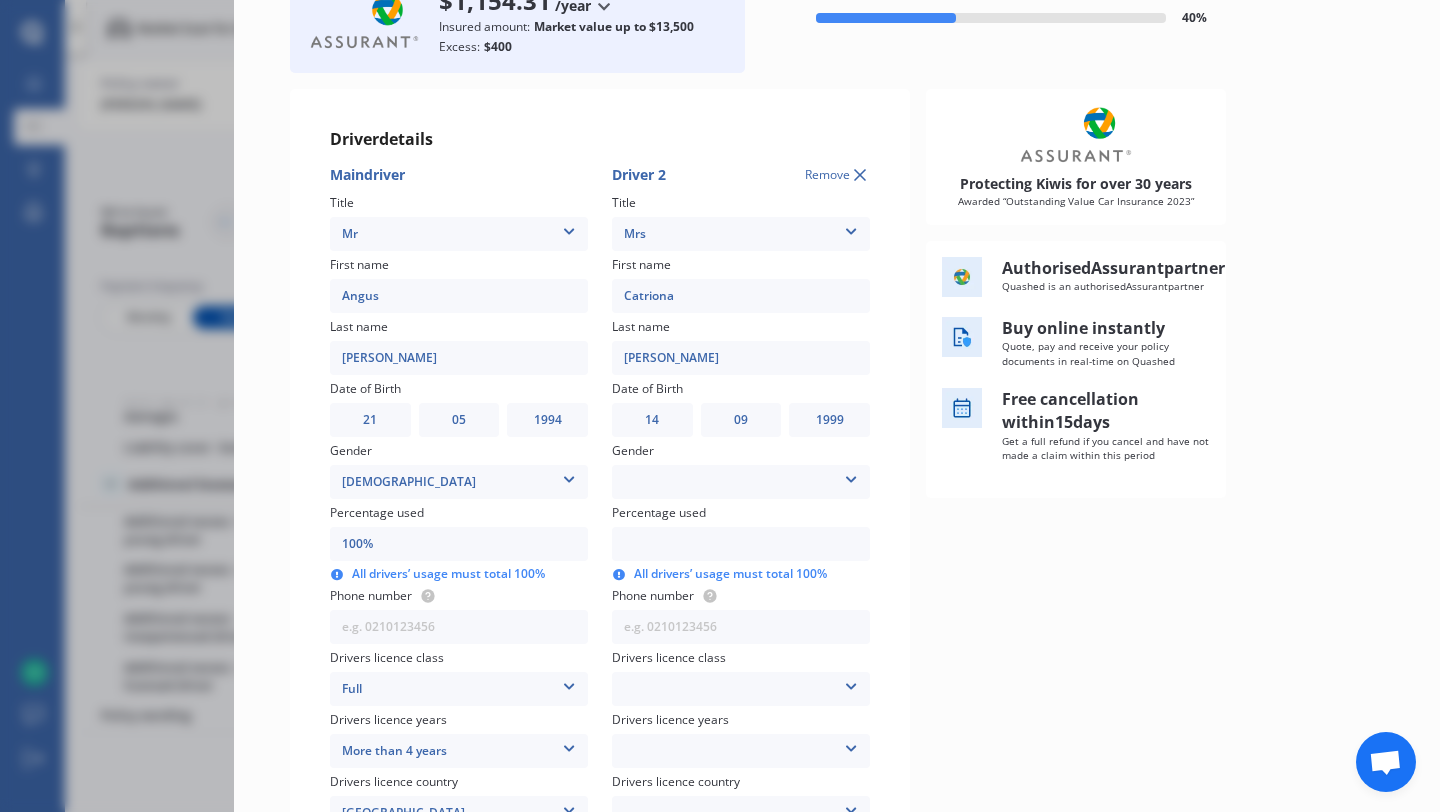 scroll, scrollTop: 152, scrollLeft: 0, axis: vertical 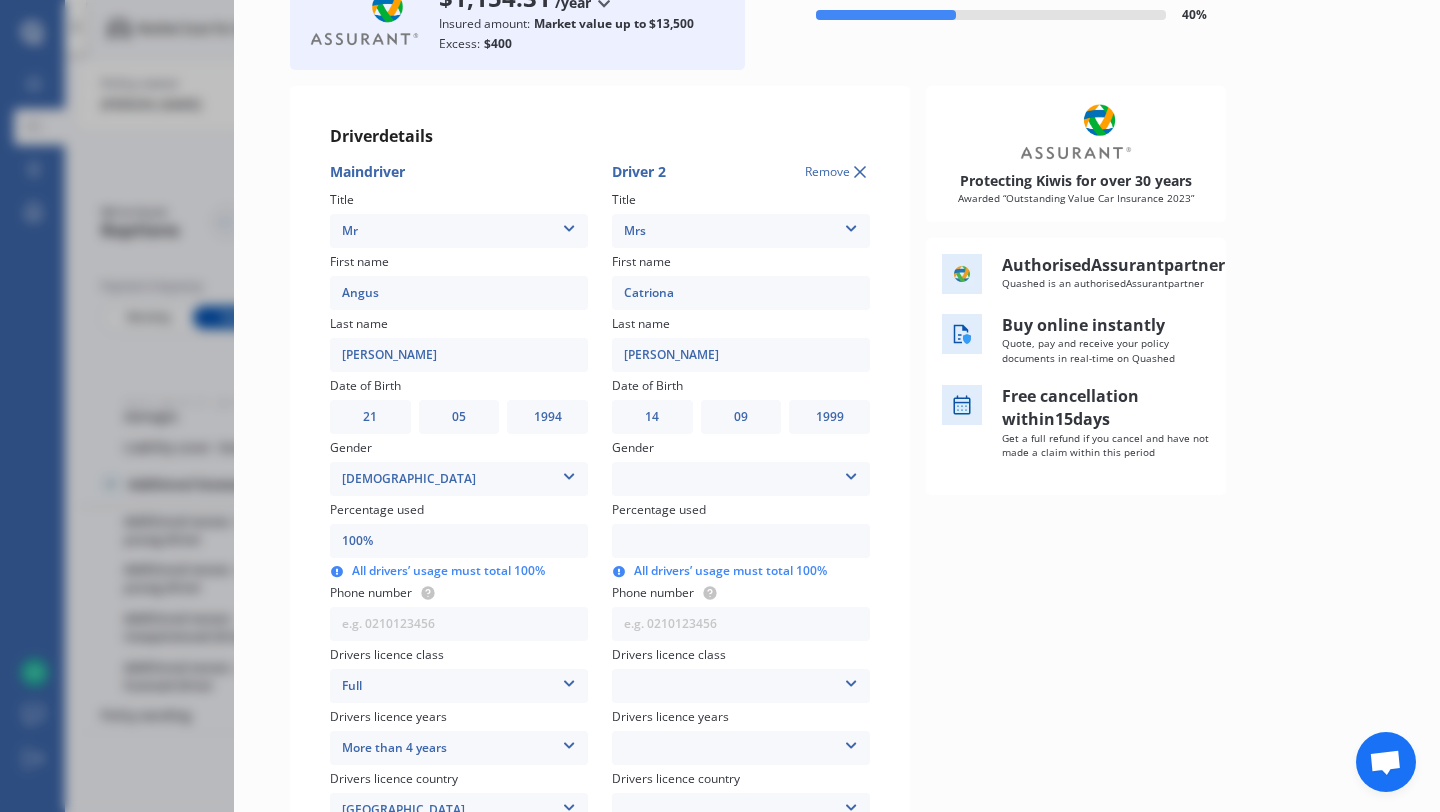 click on "[DEMOGRAPHIC_DATA] [DEMOGRAPHIC_DATA]" at bounding box center (741, 479) 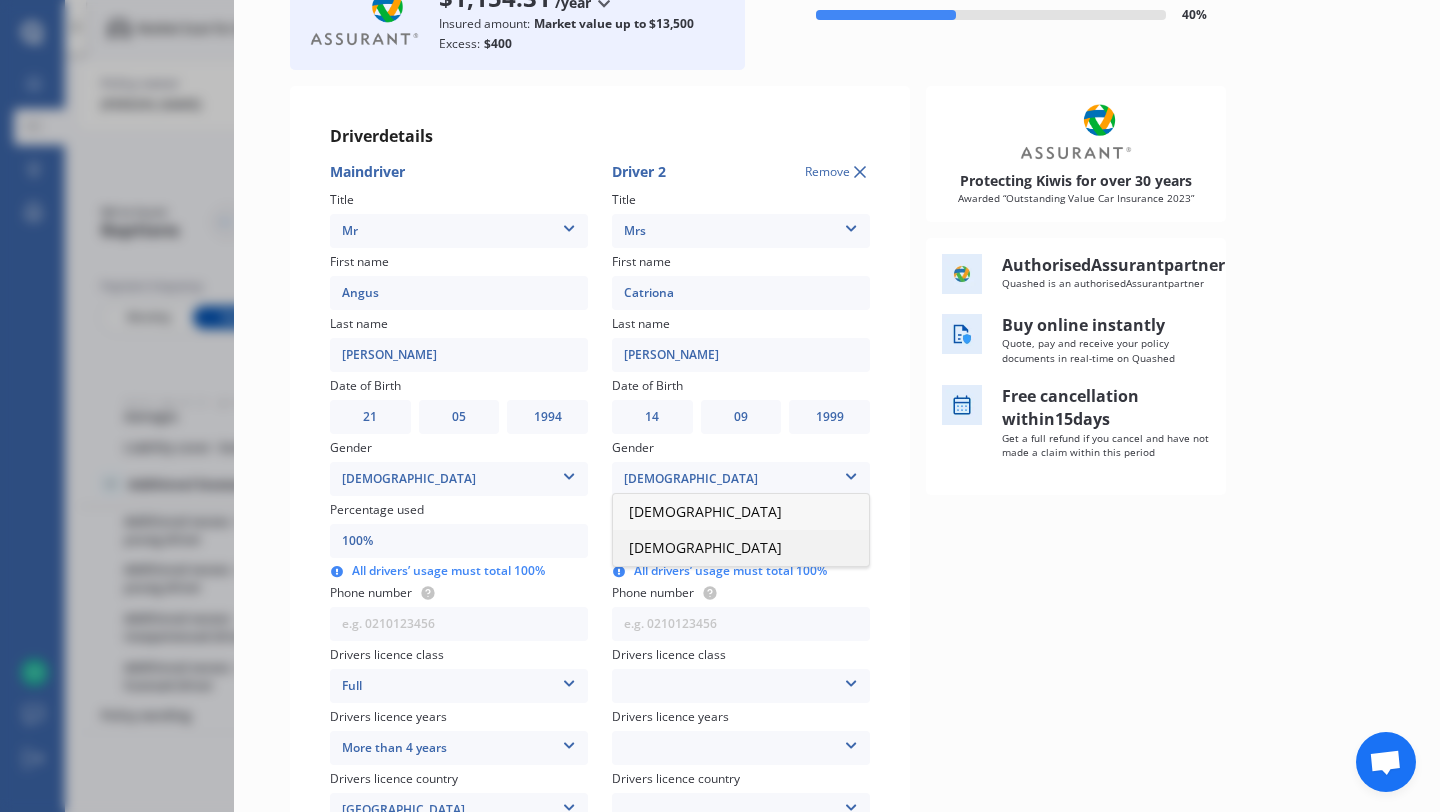 click on "[DEMOGRAPHIC_DATA]" at bounding box center (741, 548) 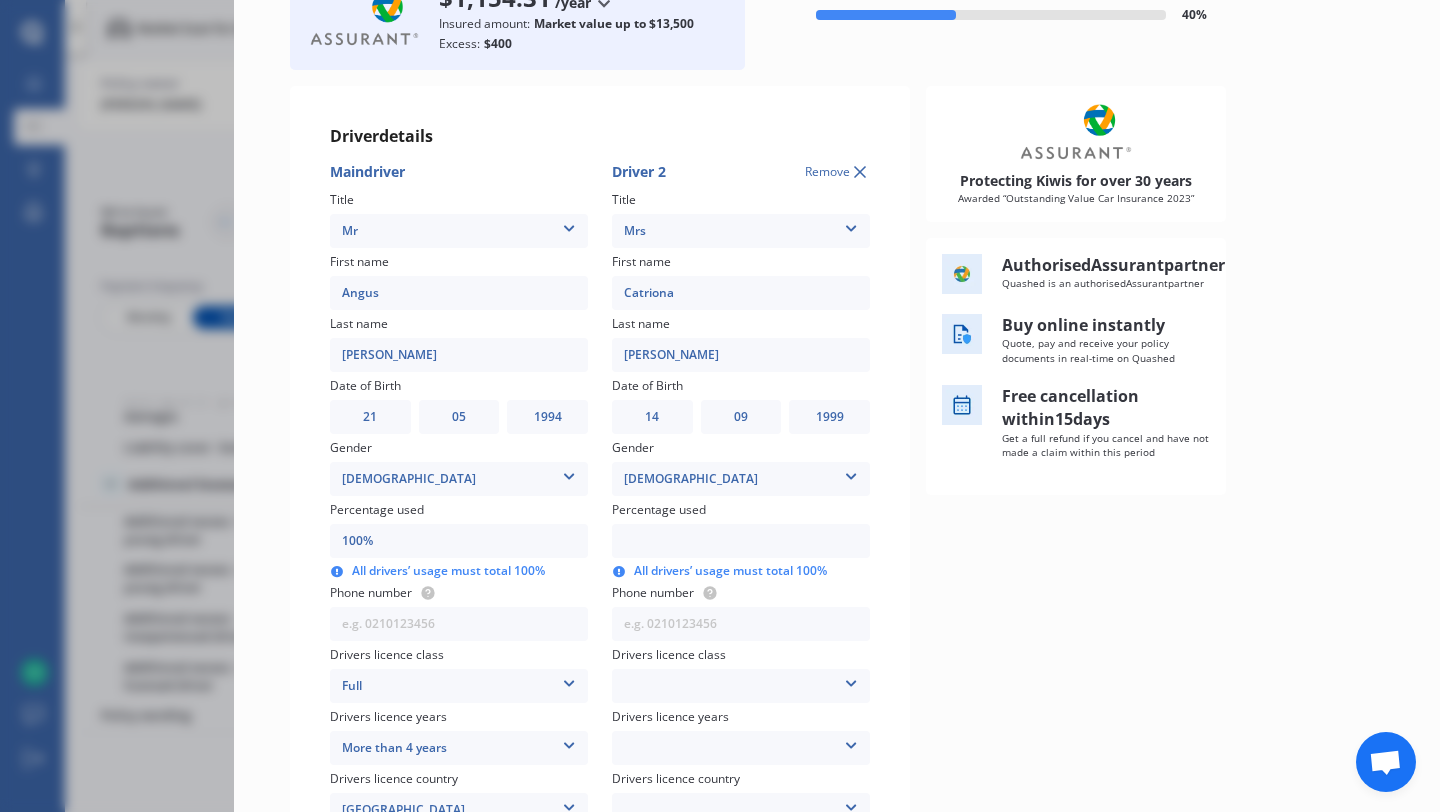 click at bounding box center (741, 541) 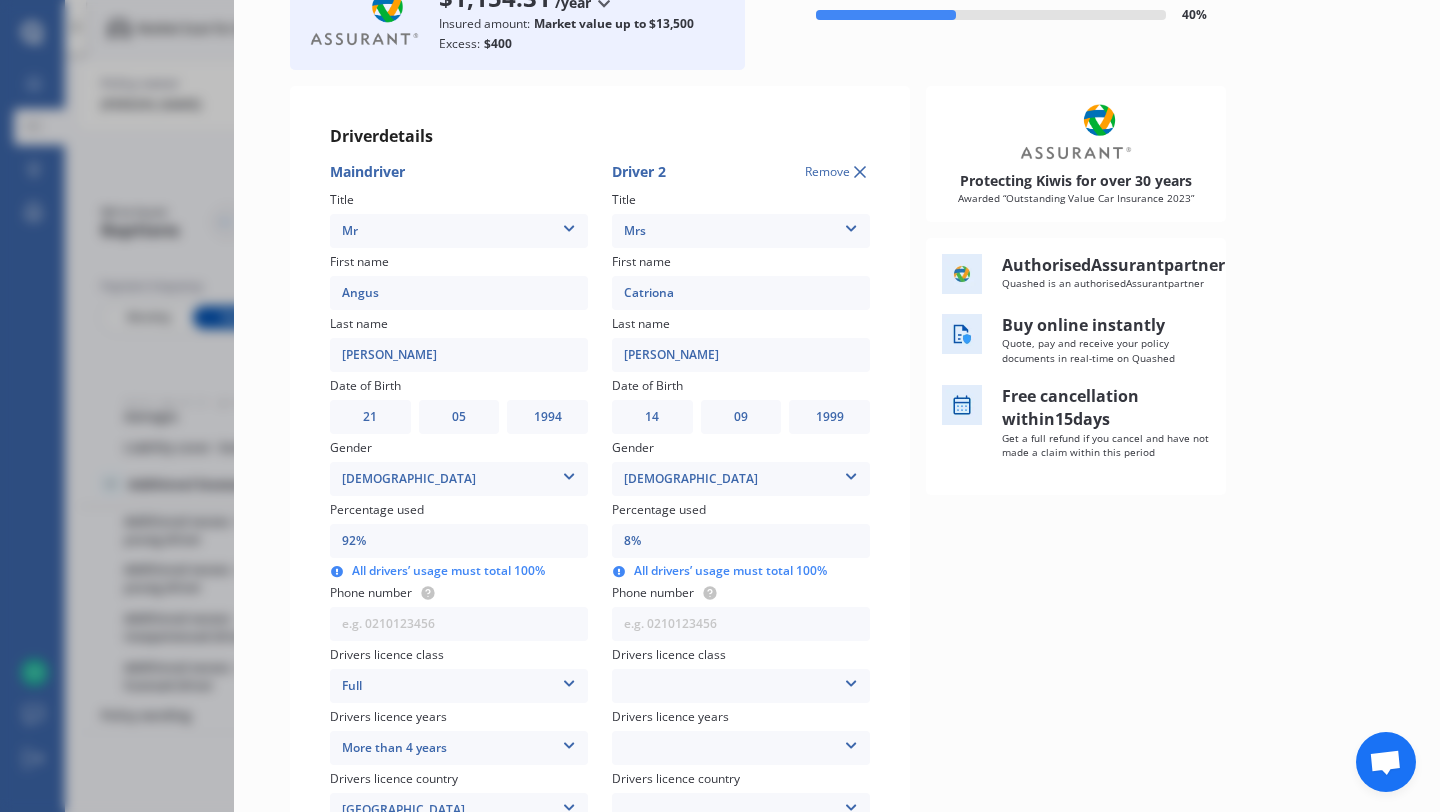 type on "20%" 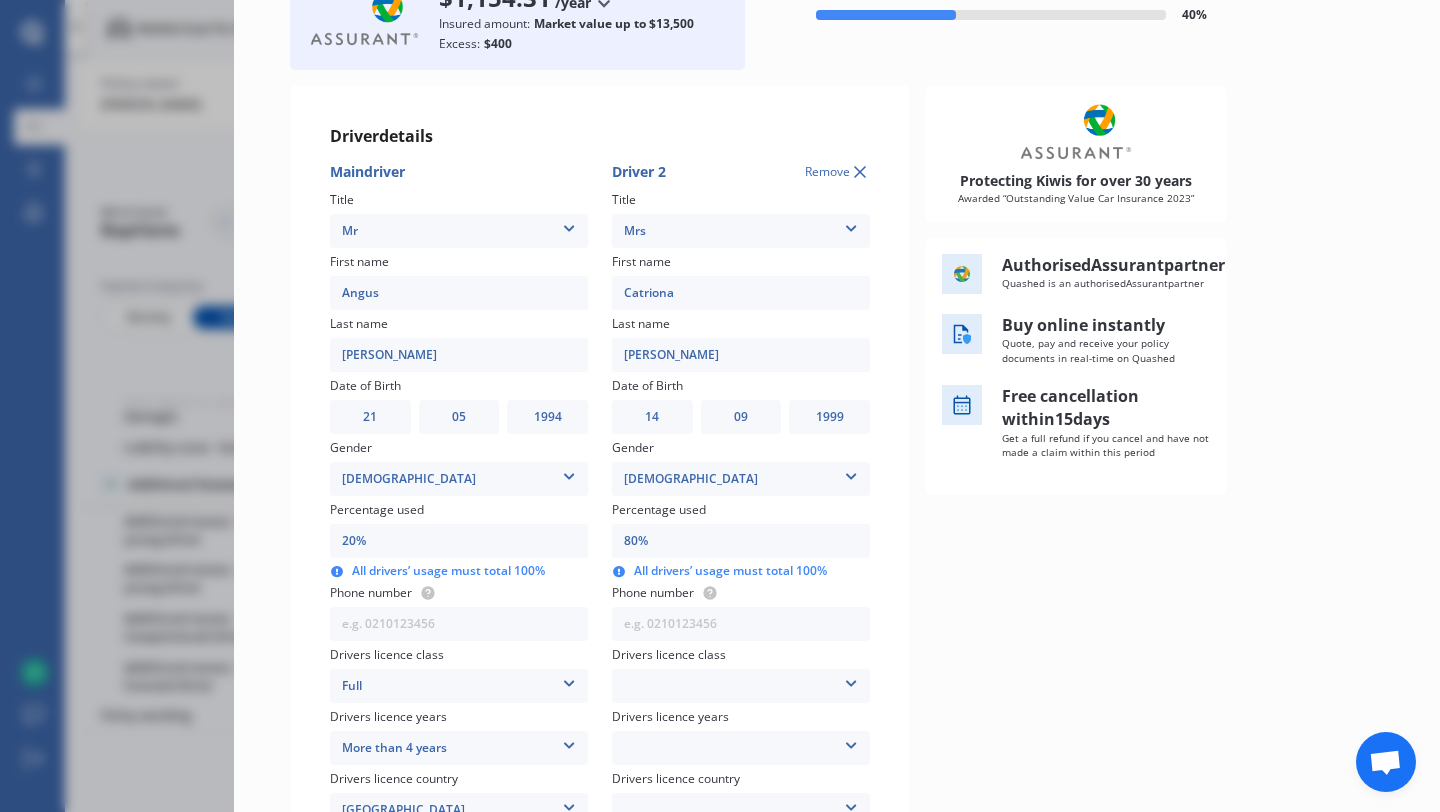 type on "92%" 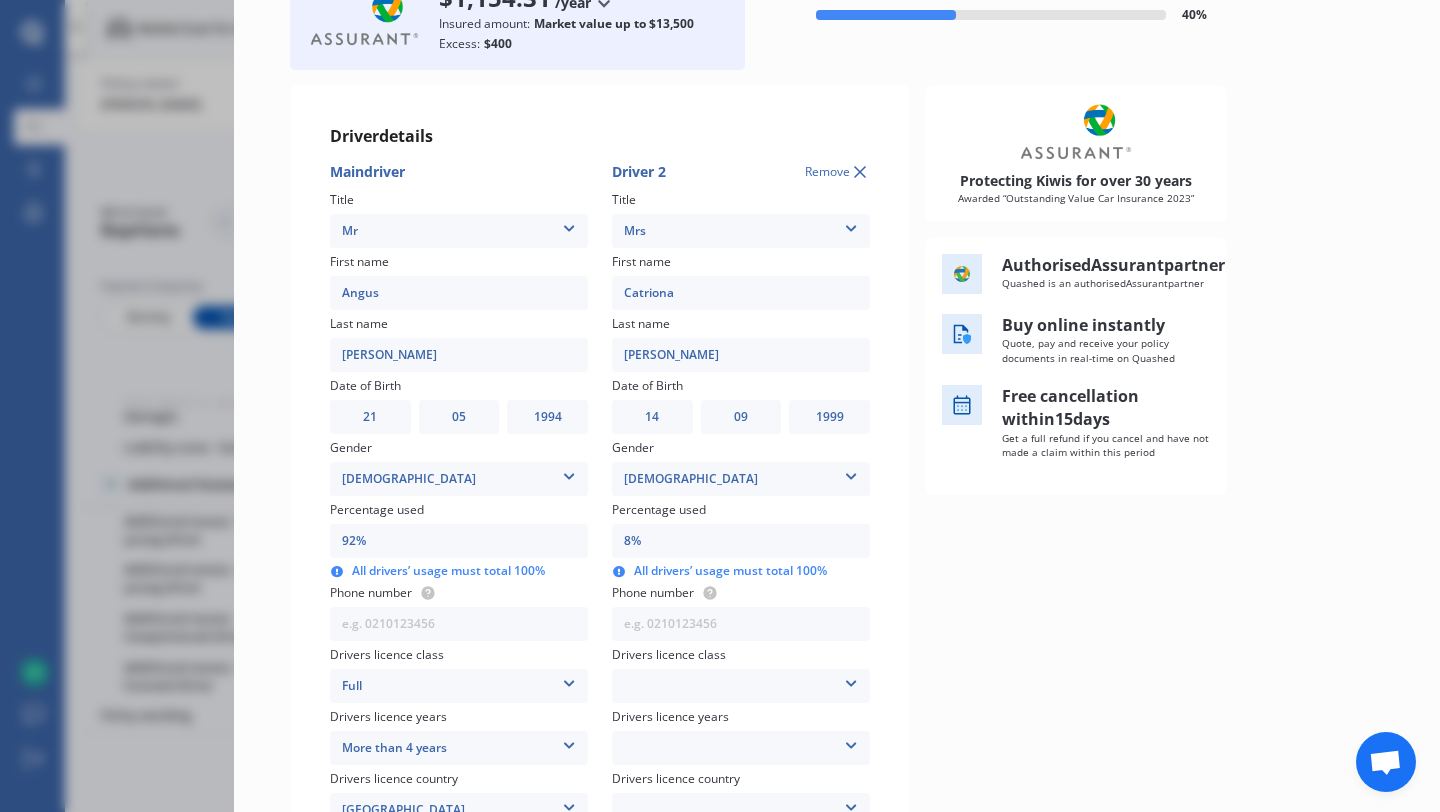 type on "100%" 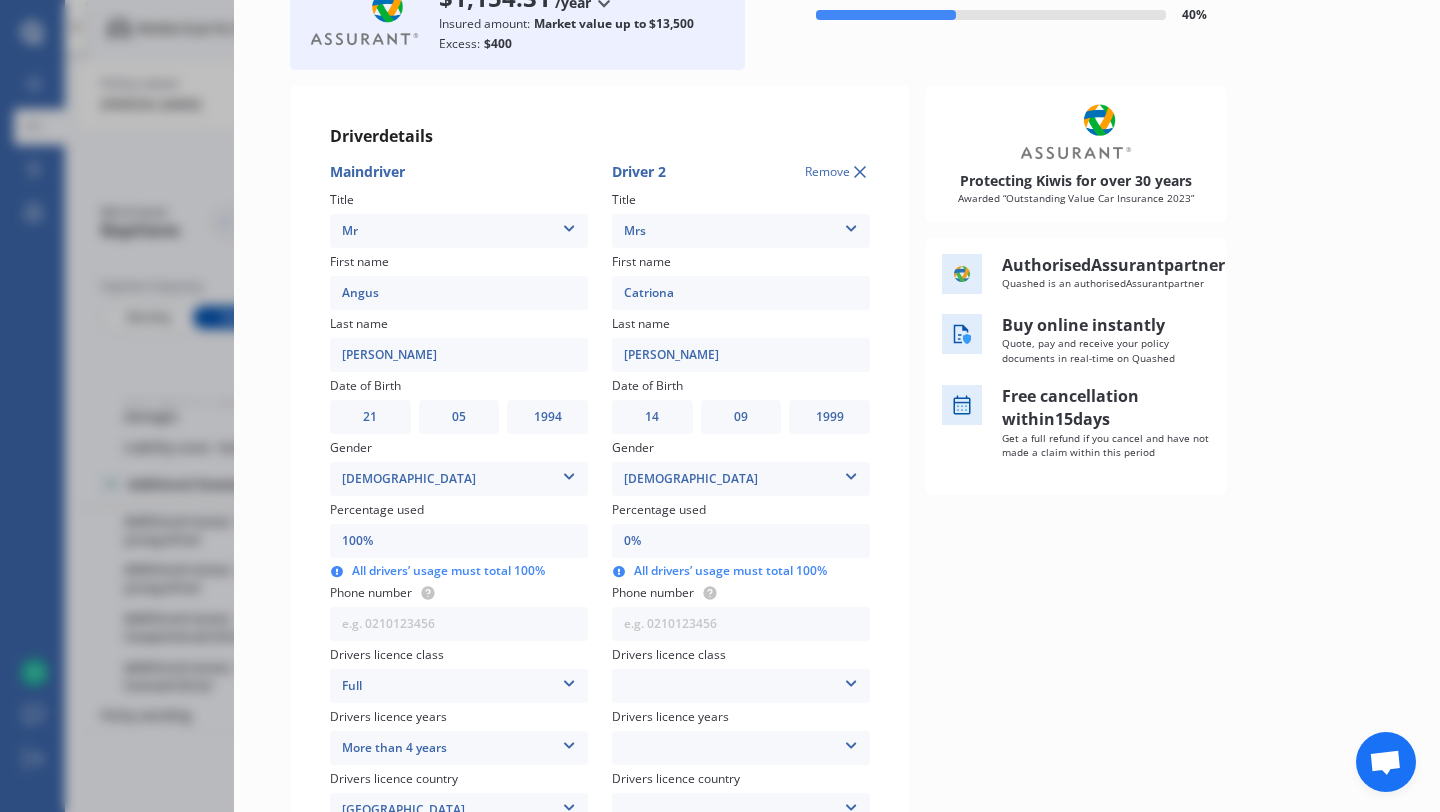 type on "70%" 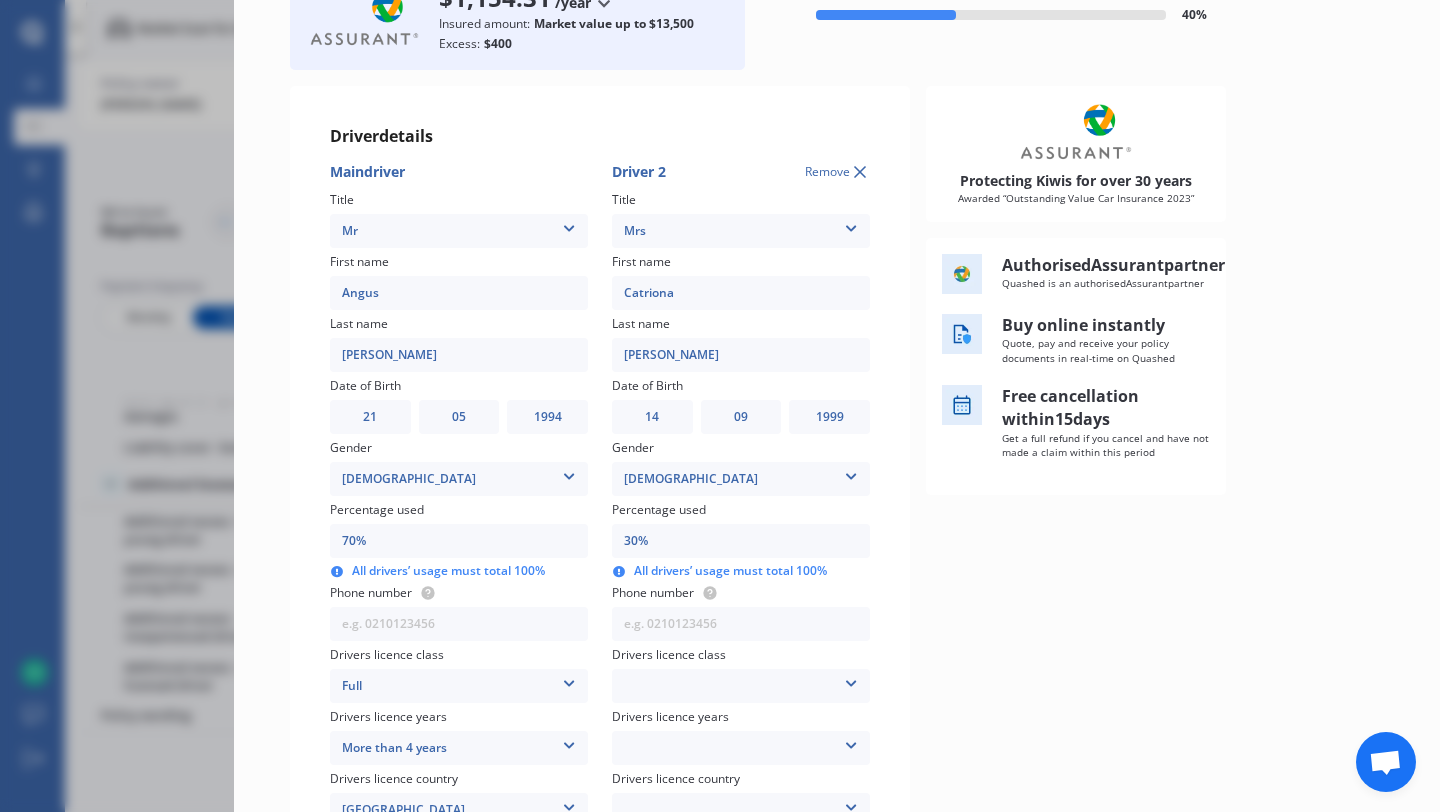 type on "0%" 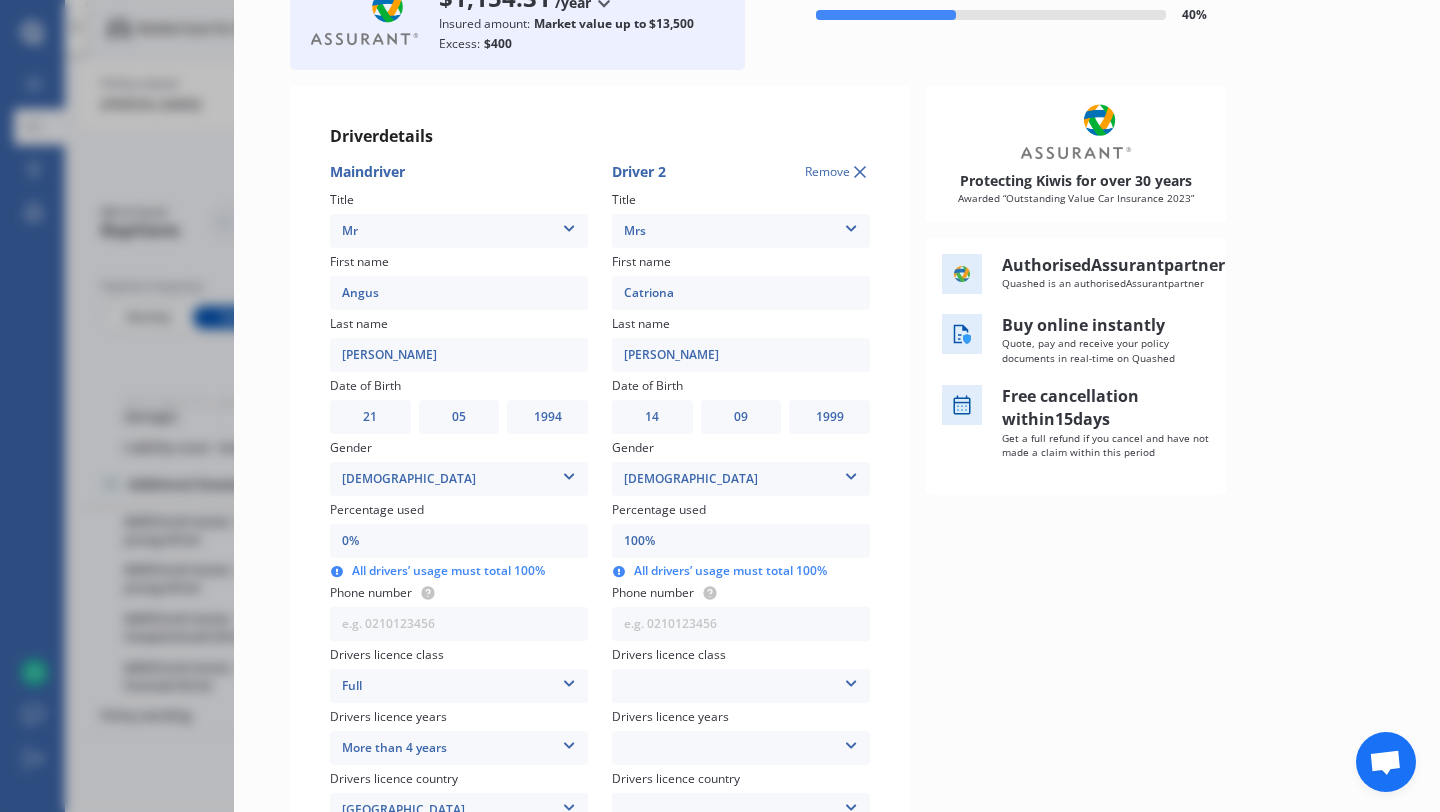 type on "100%" 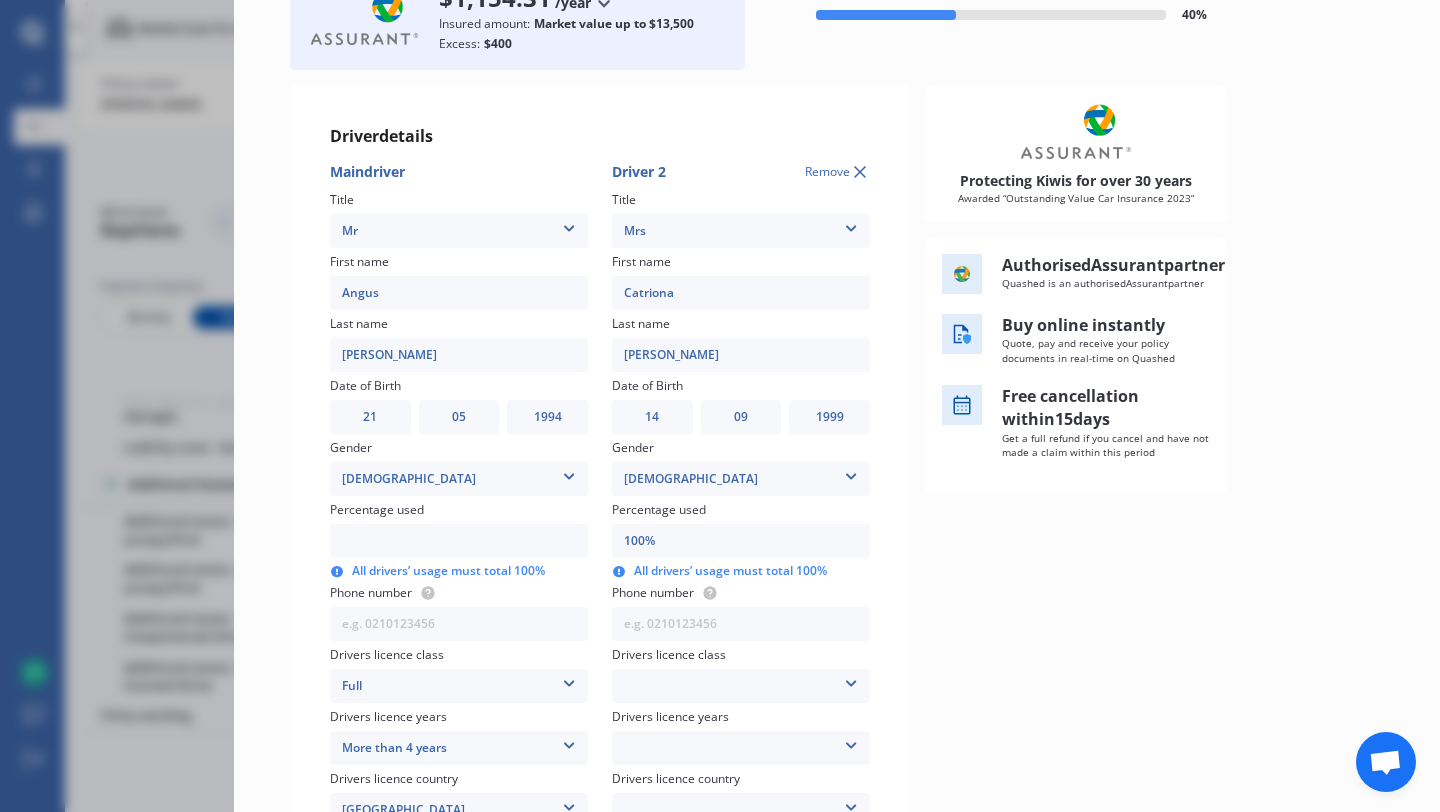 type on "7%" 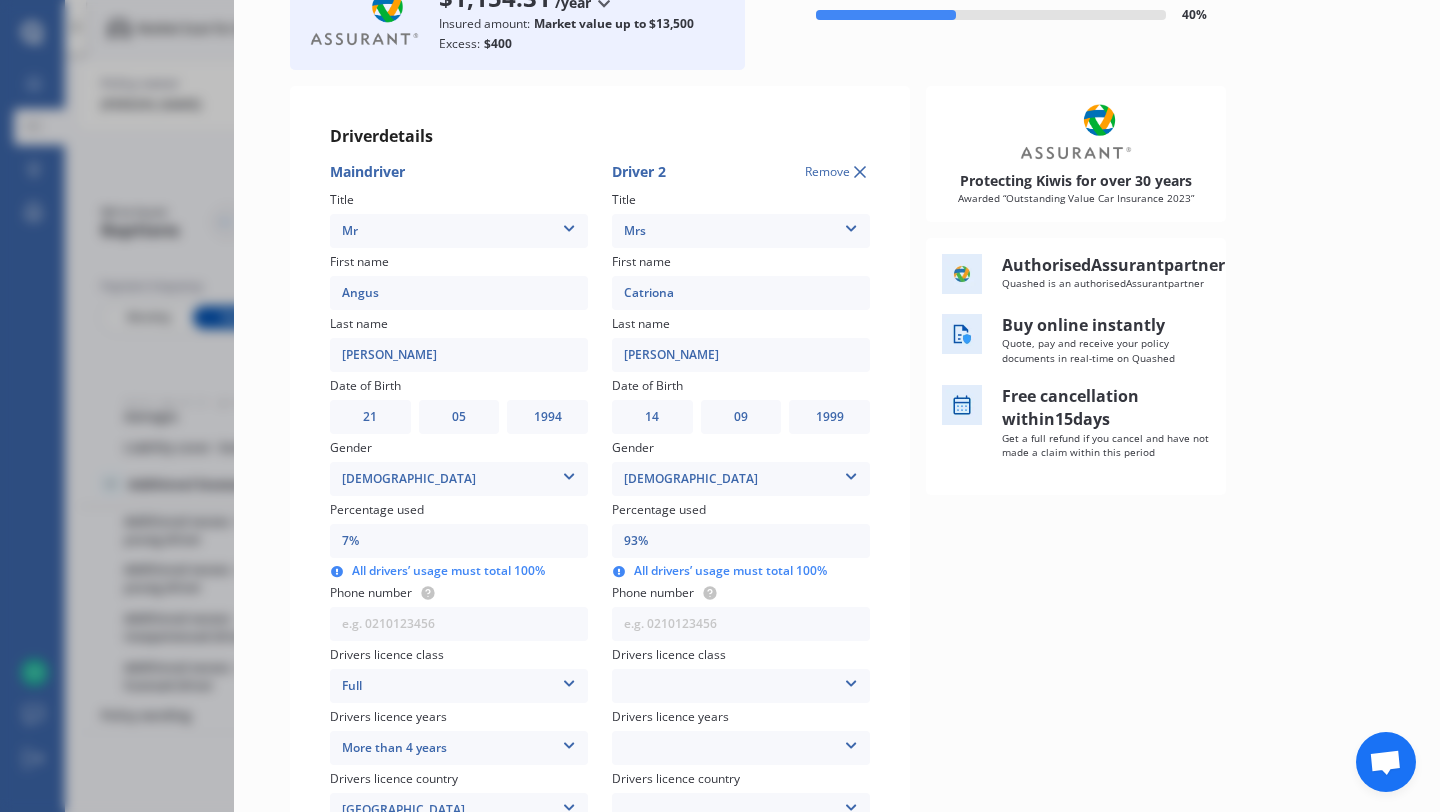 type on "70%" 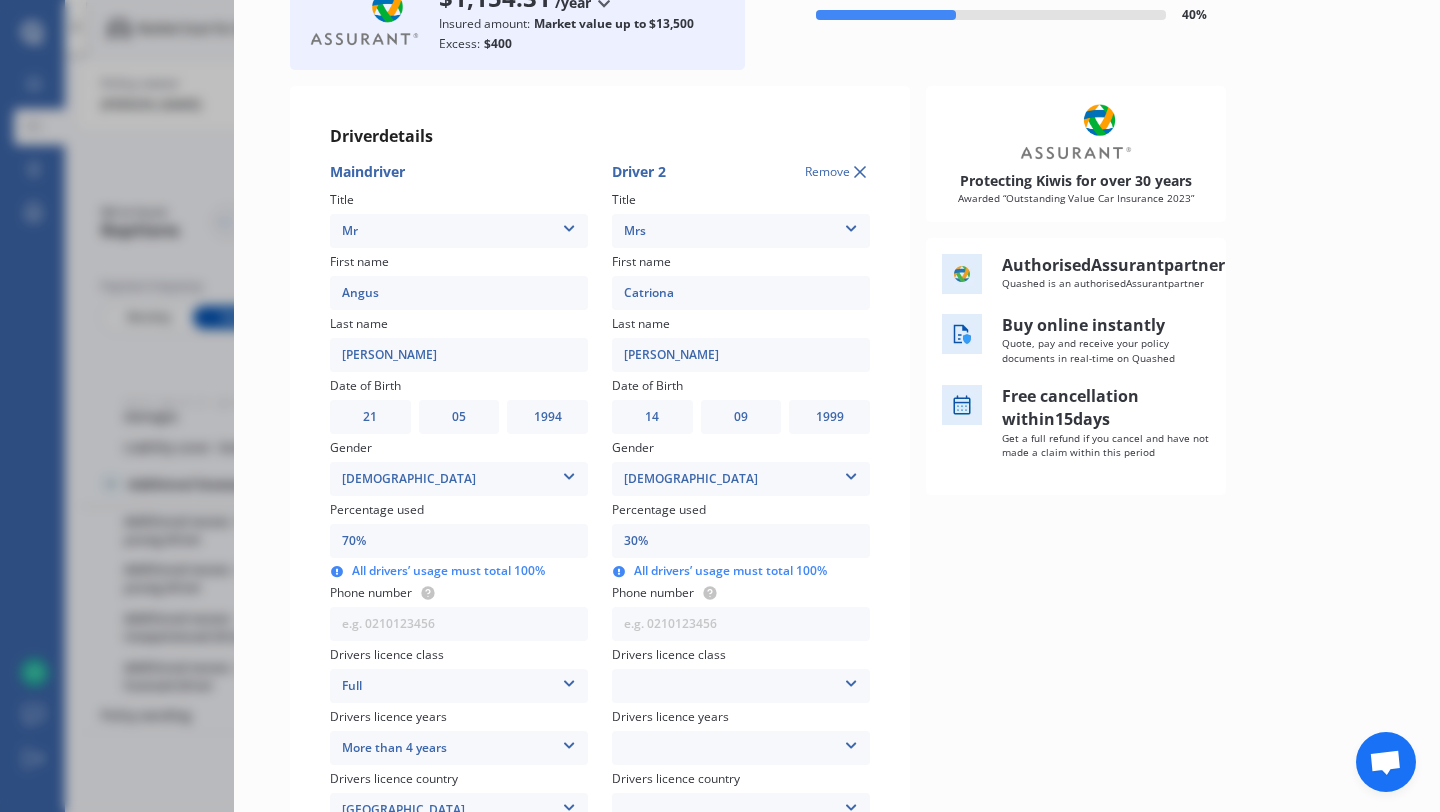 type on "70%" 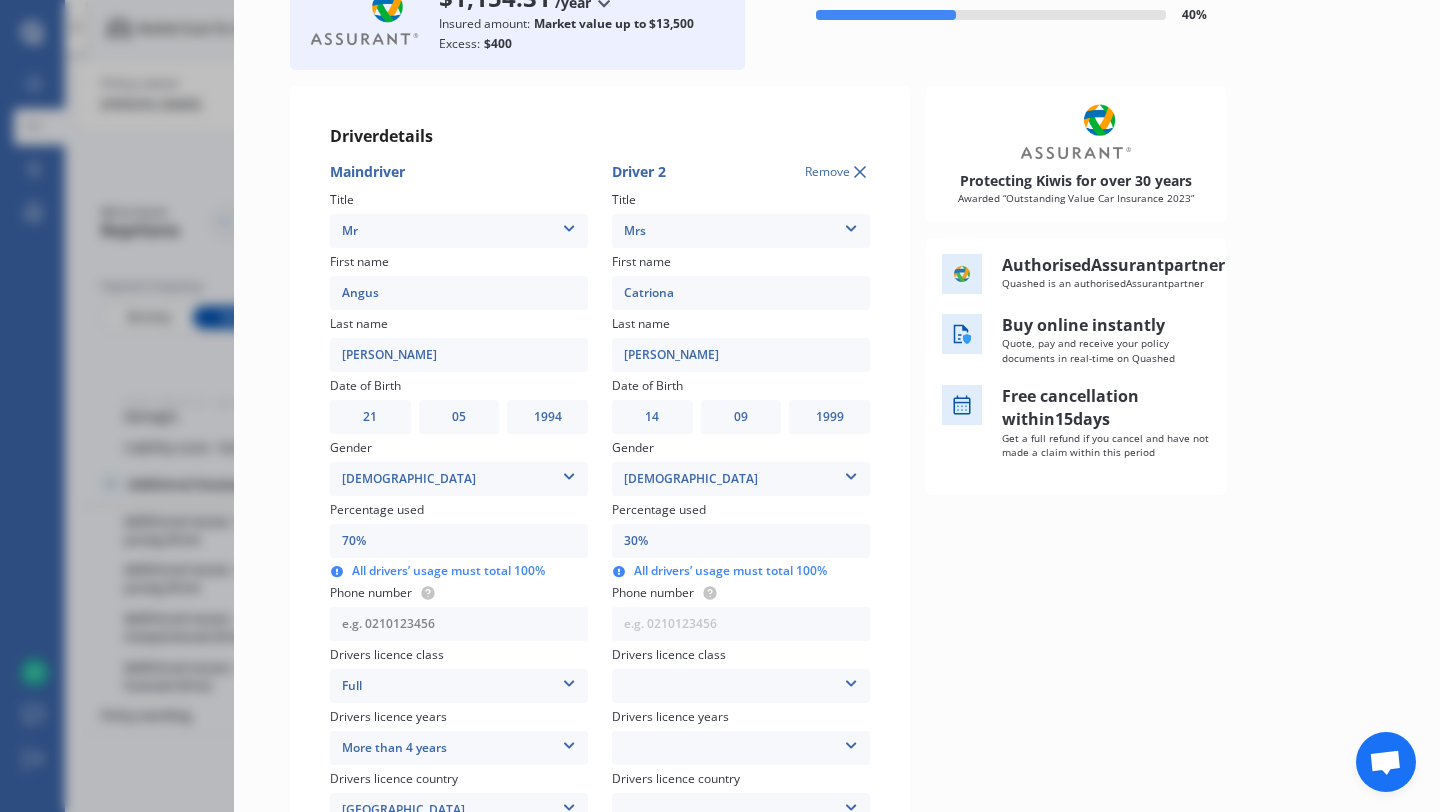 click at bounding box center (459, 624) 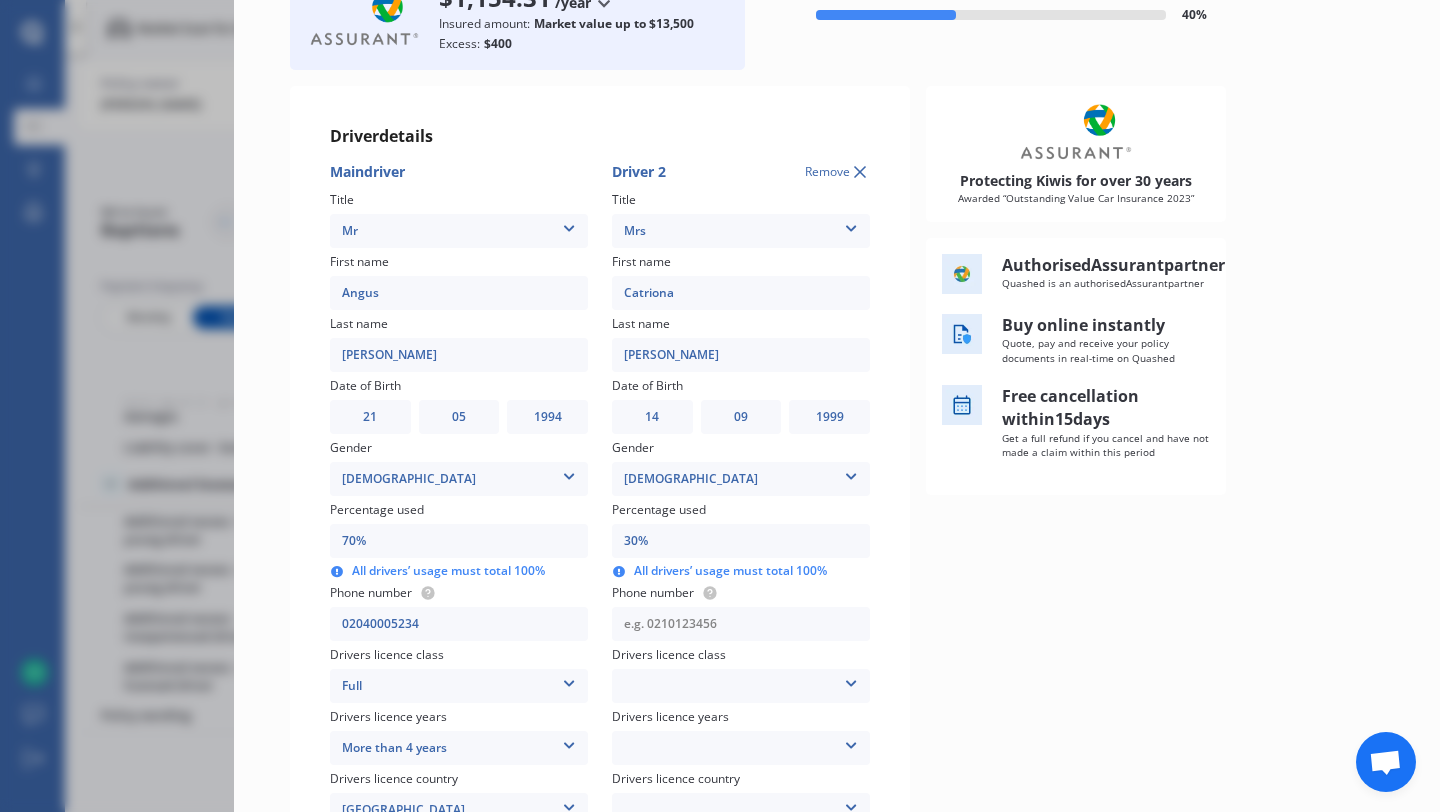 click at bounding box center (741, 624) 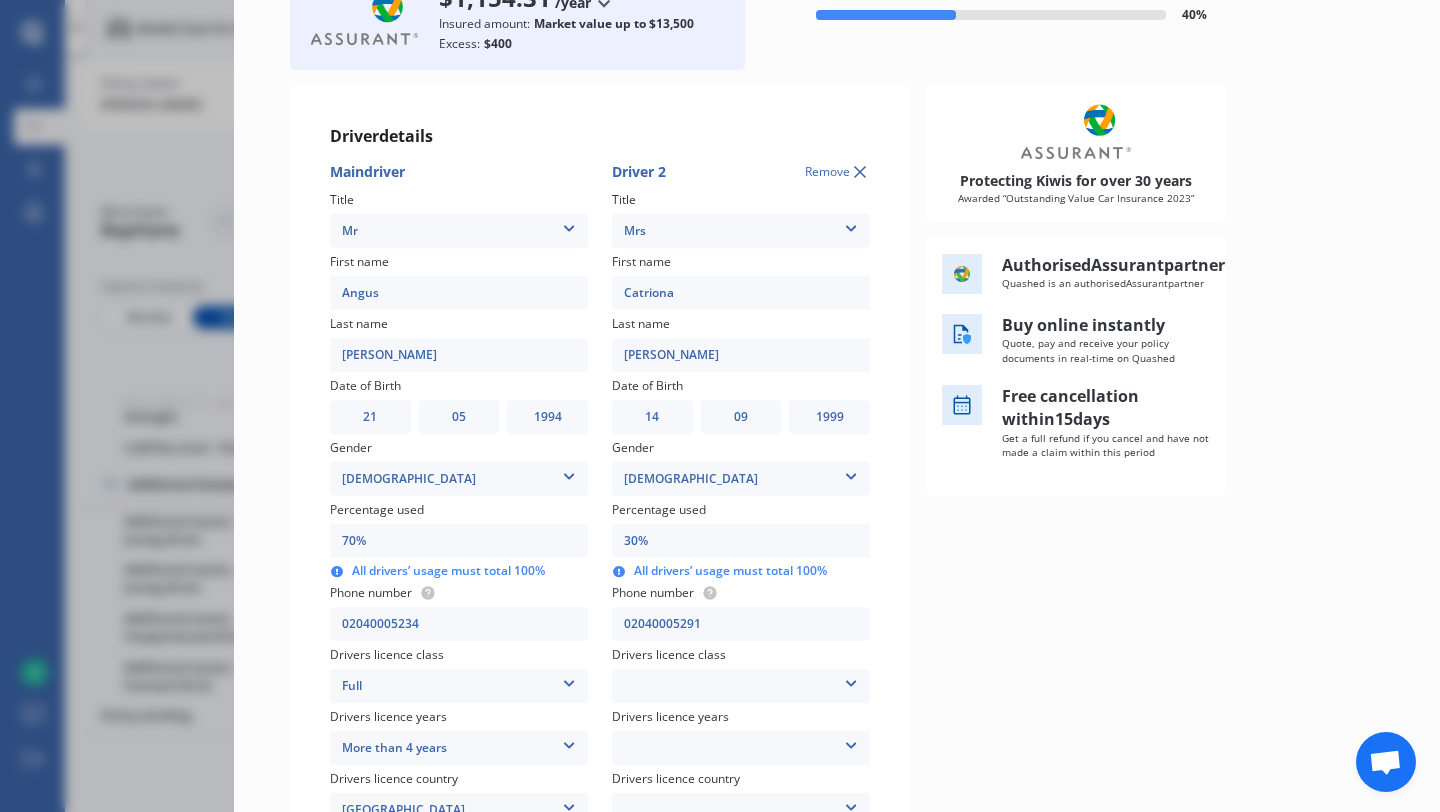 type on "02040005291" 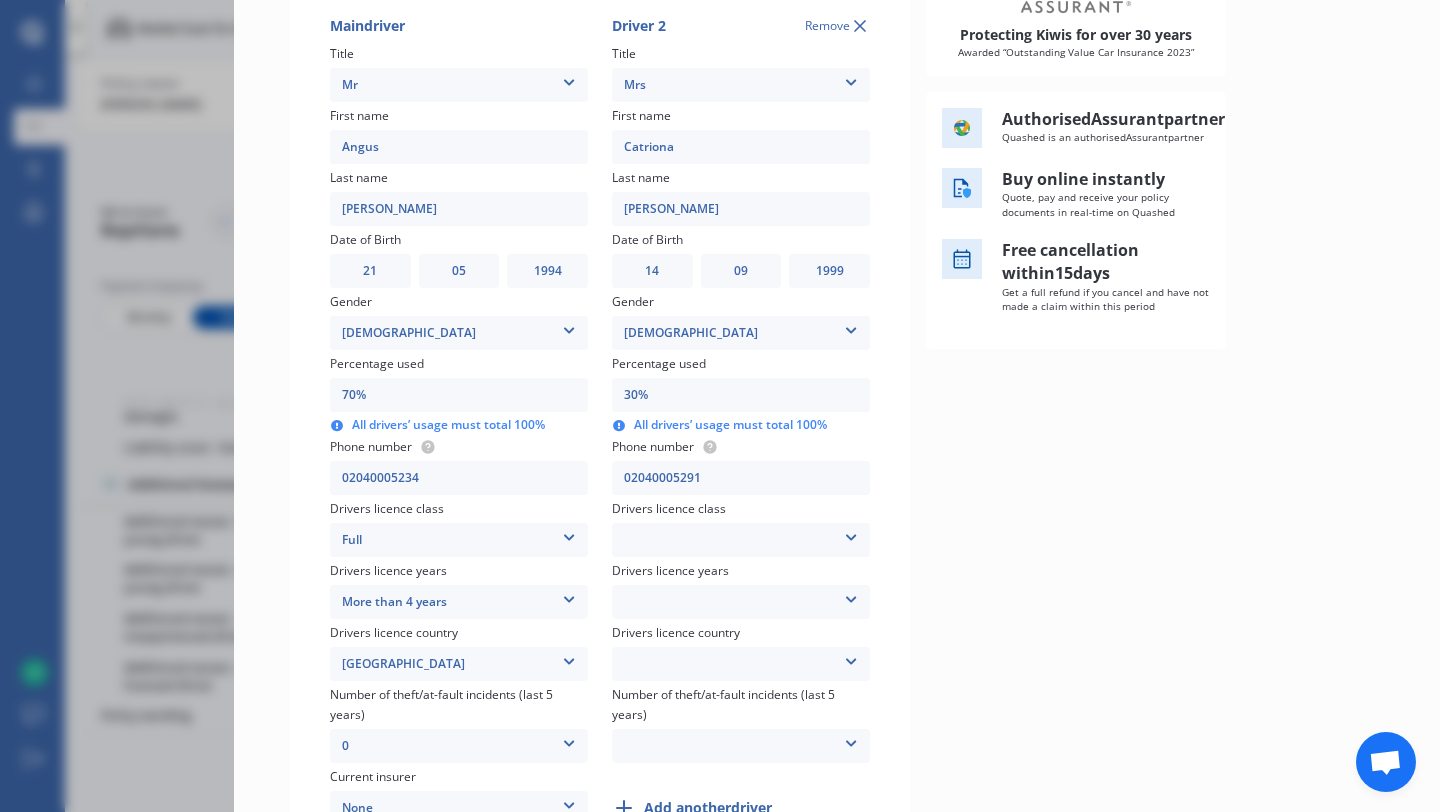 scroll, scrollTop: 299, scrollLeft: 0, axis: vertical 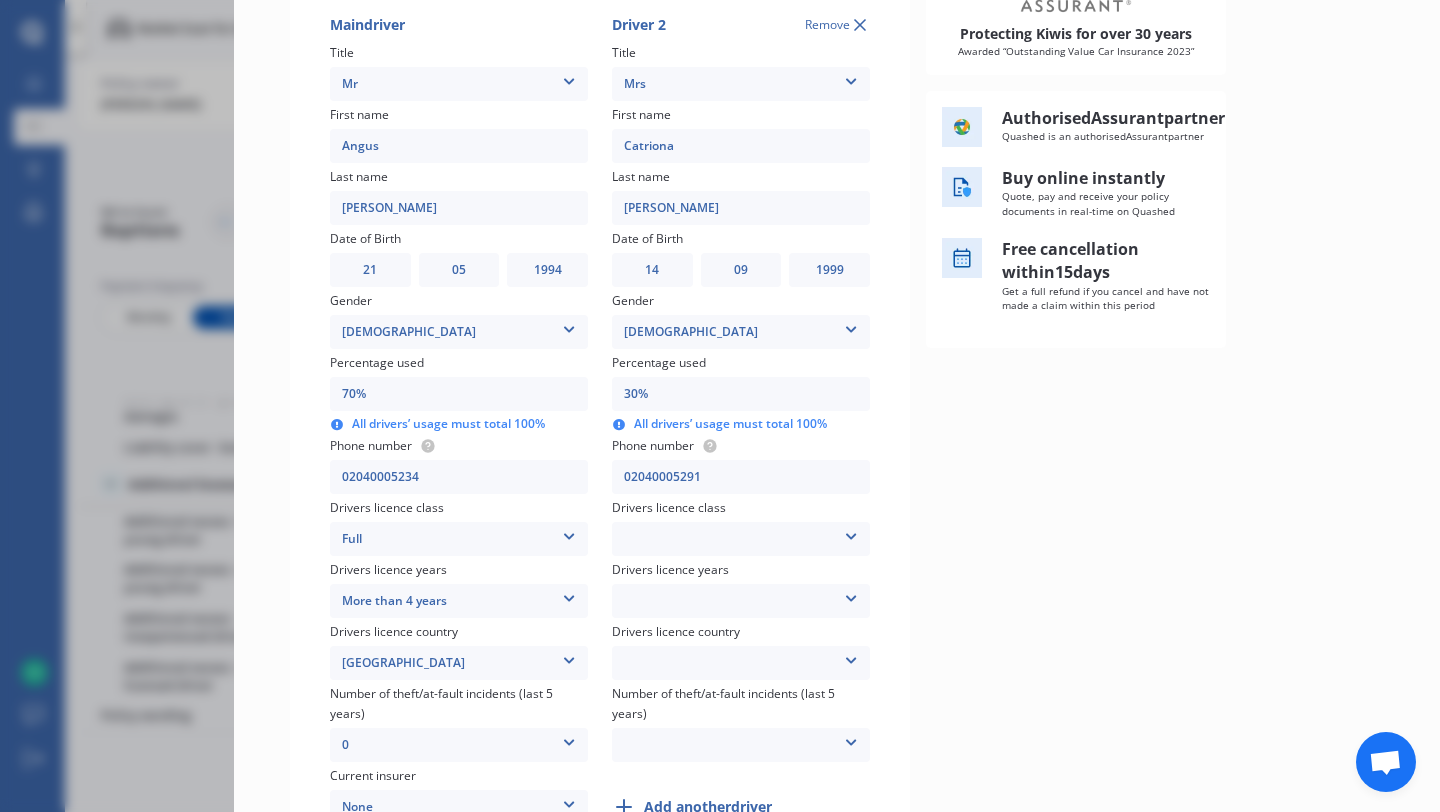 click on "None Learner Restricted Full" at bounding box center (741, 539) 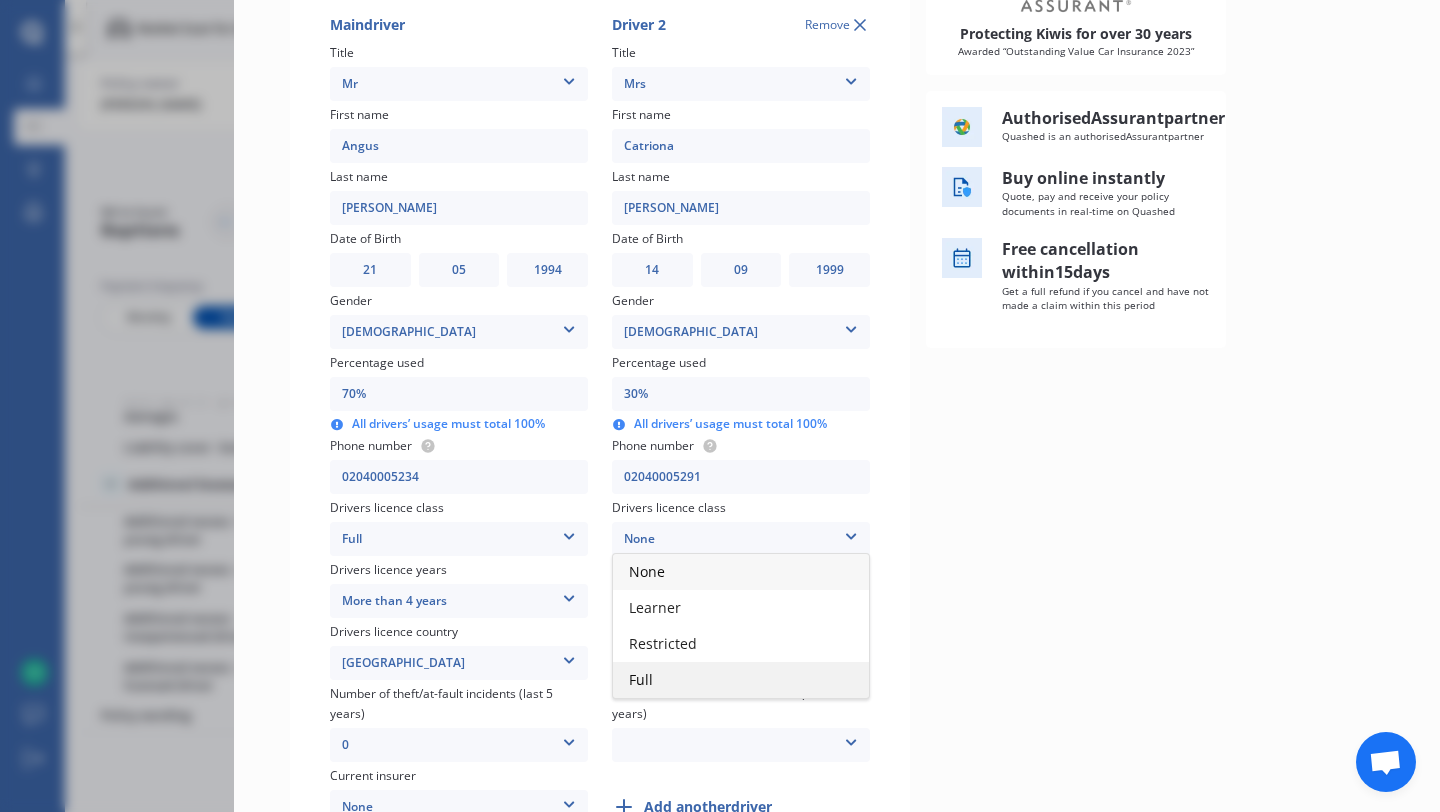 click on "Full" at bounding box center [741, 680] 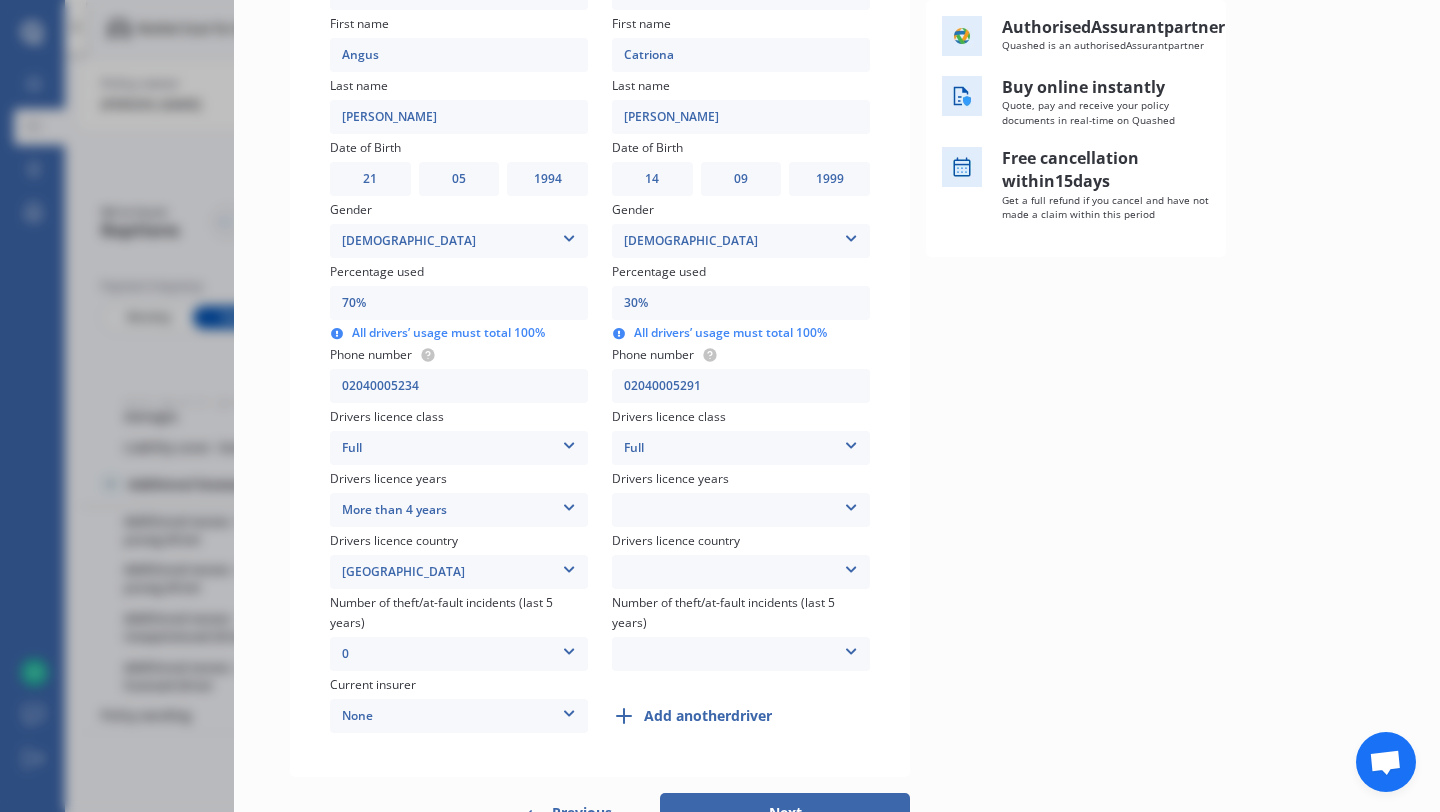 scroll, scrollTop: 391, scrollLeft: 0, axis: vertical 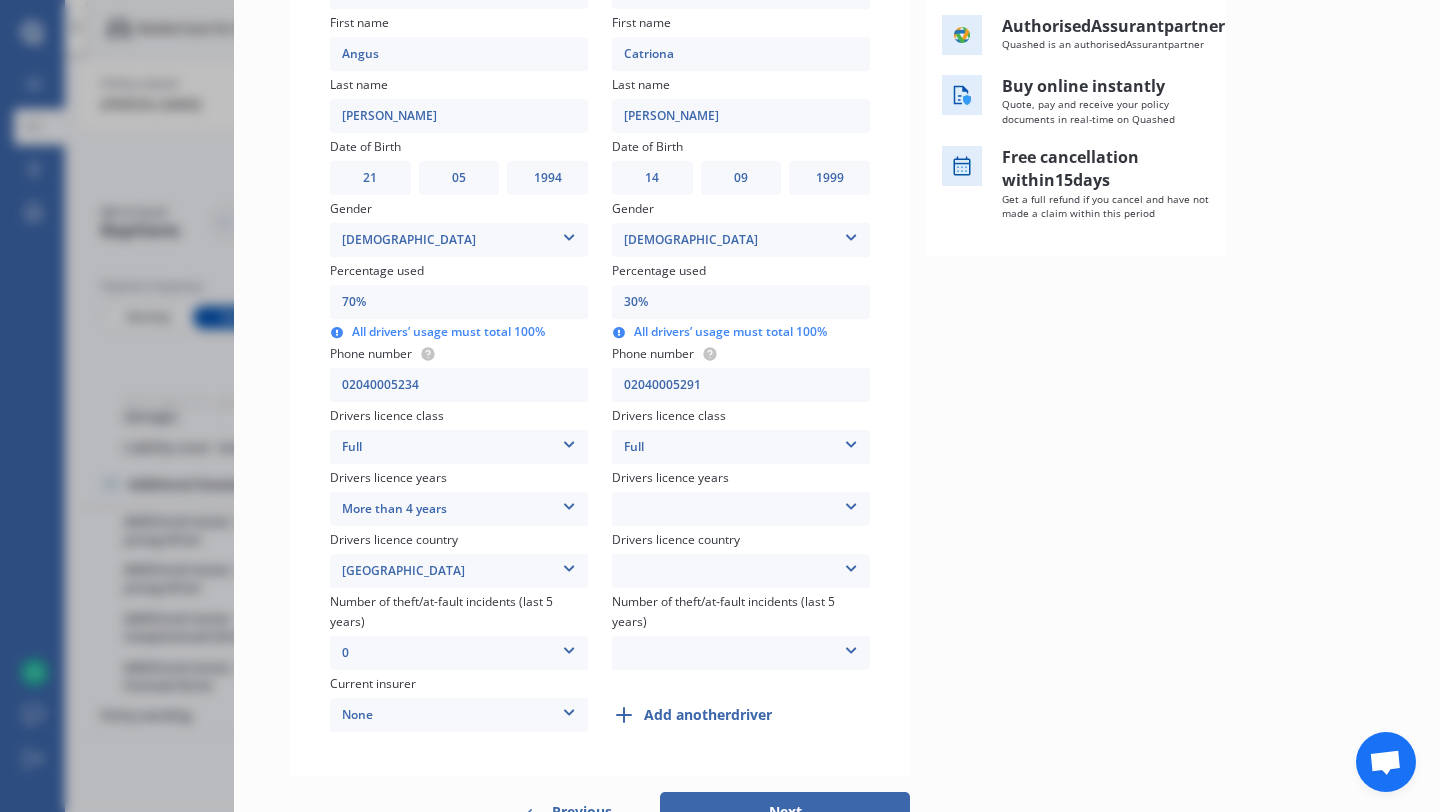 click on "Less than 1 year 1-2 years 2-4 years More than 4 years" at bounding box center (741, 509) 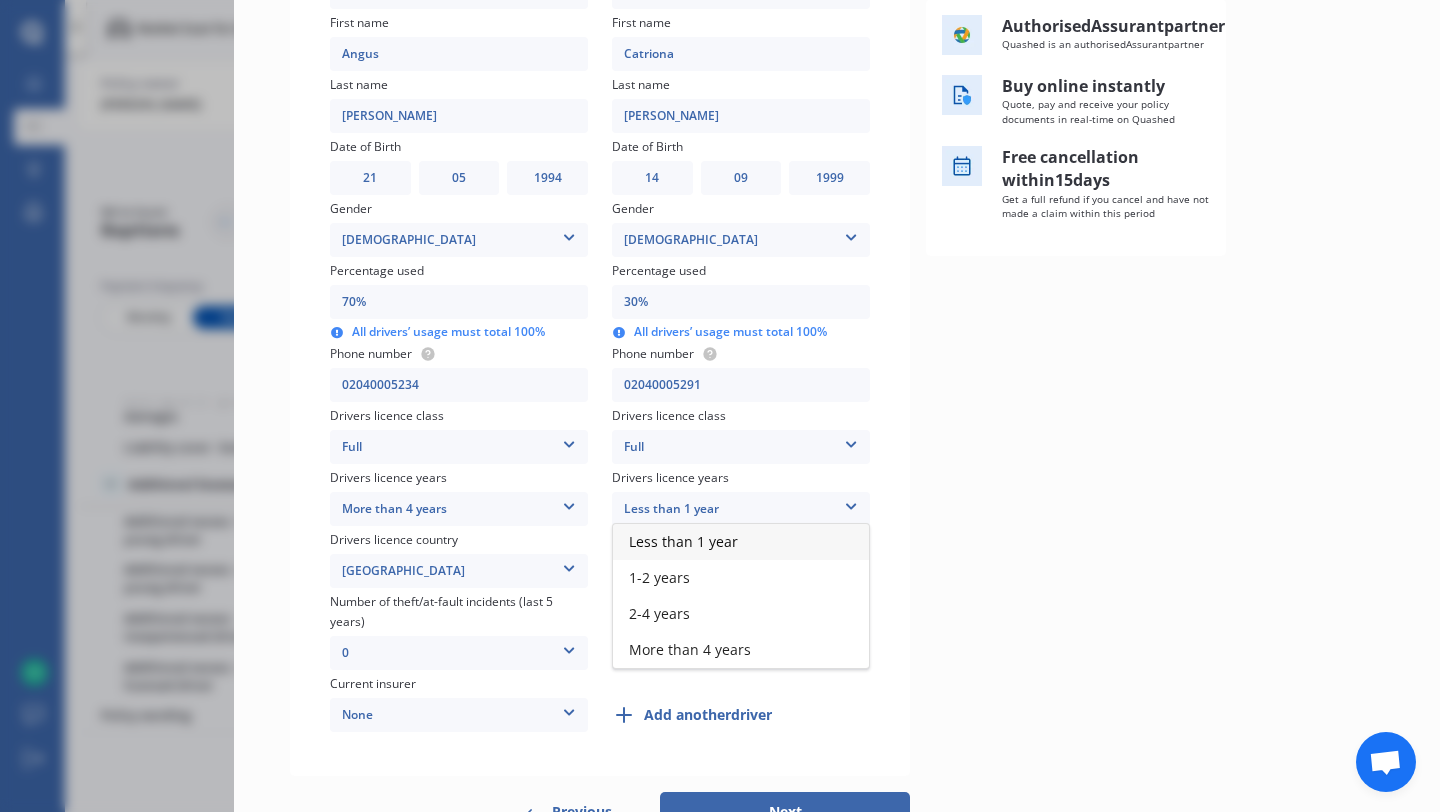 click on "More than 4 years" at bounding box center (459, 509) 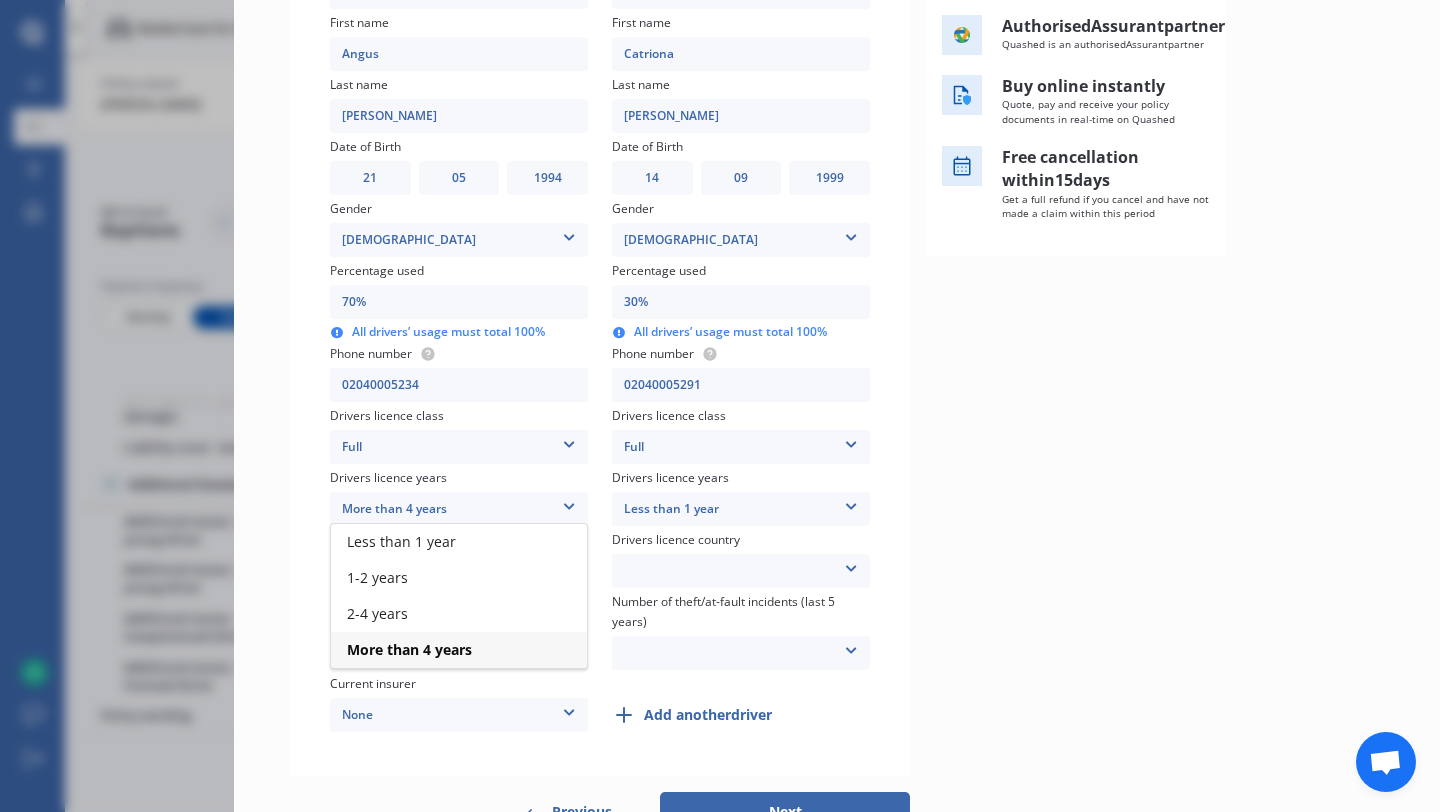 click on "More than 4 years" at bounding box center [459, 509] 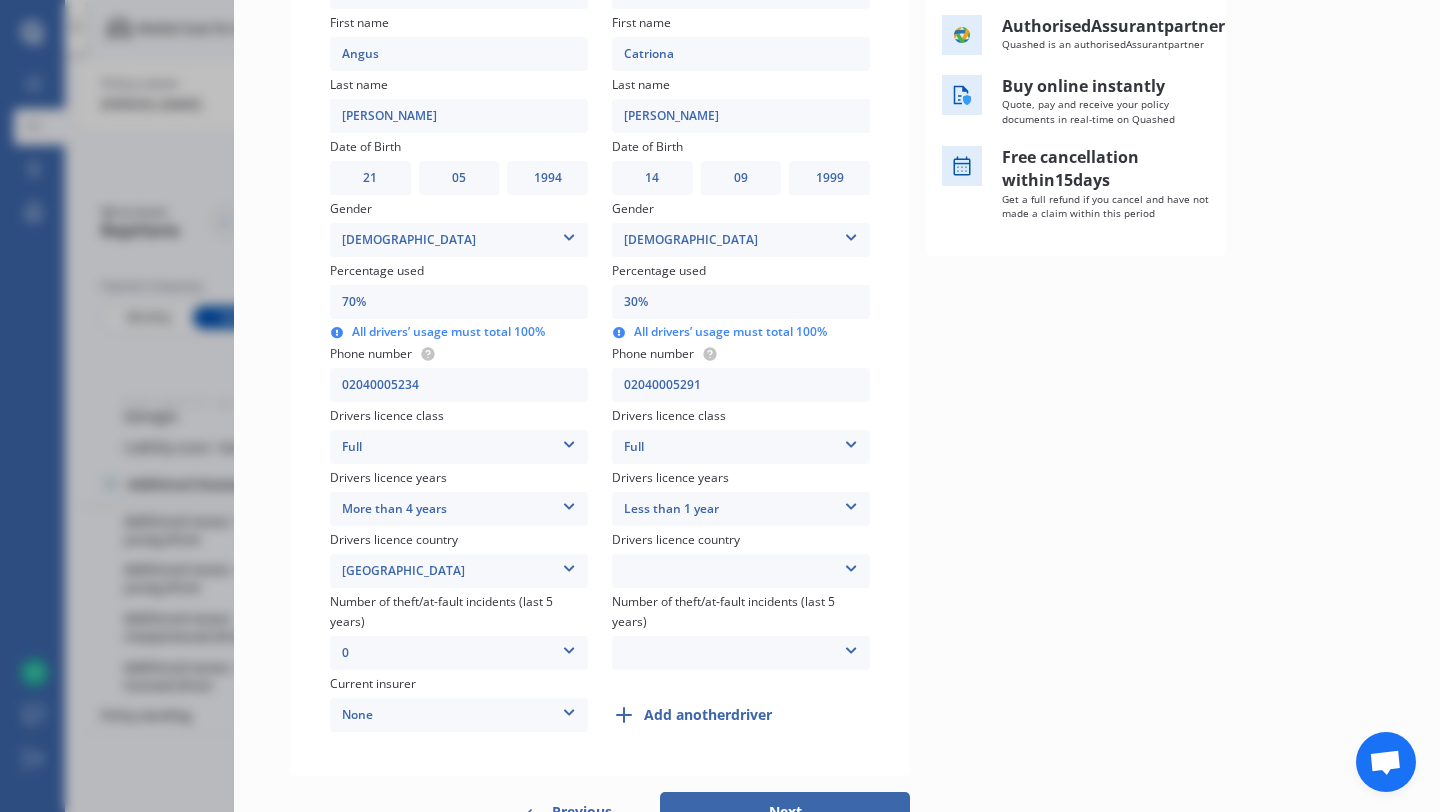click on "Less than 1 year" at bounding box center [741, 509] 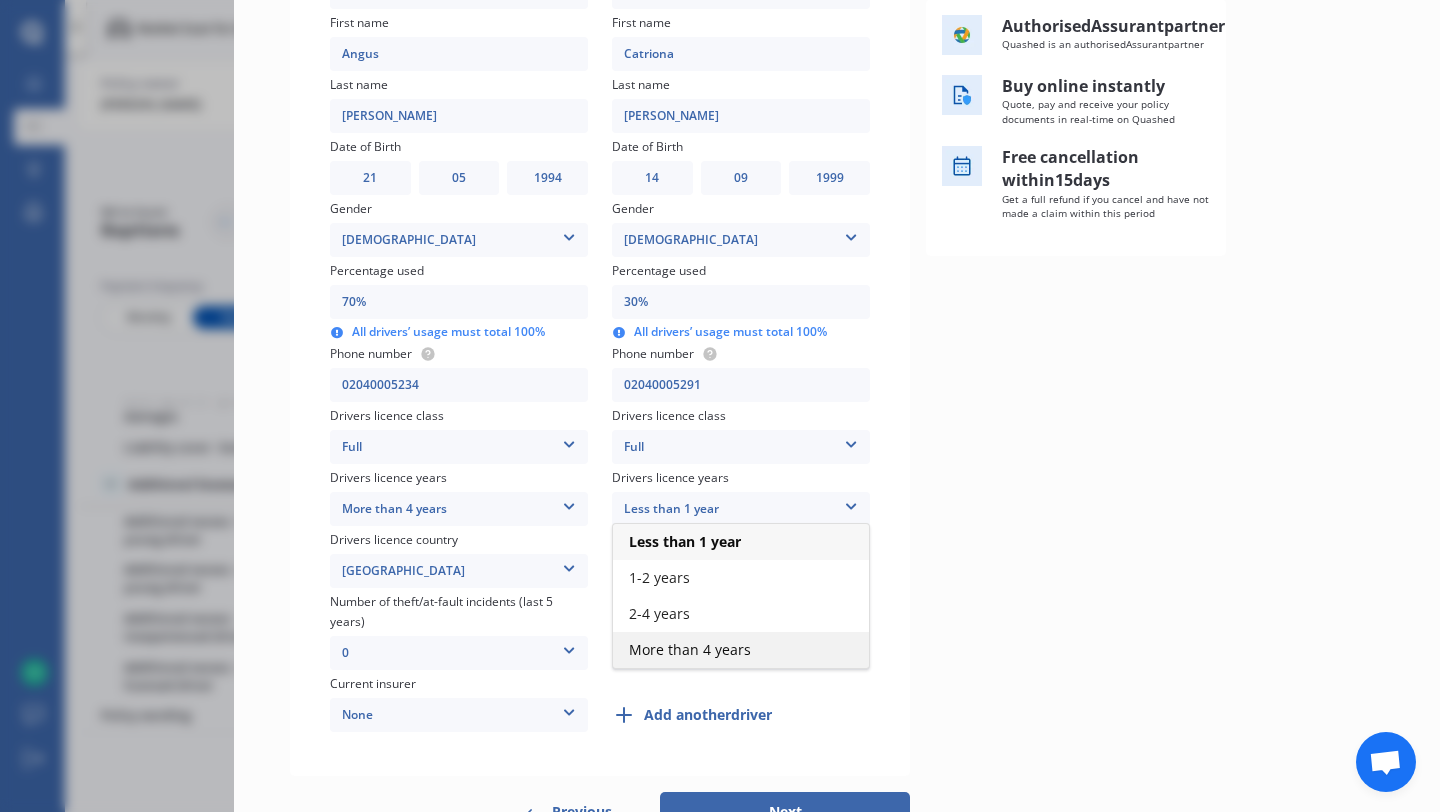 click on "More than 4 years" at bounding box center (741, 650) 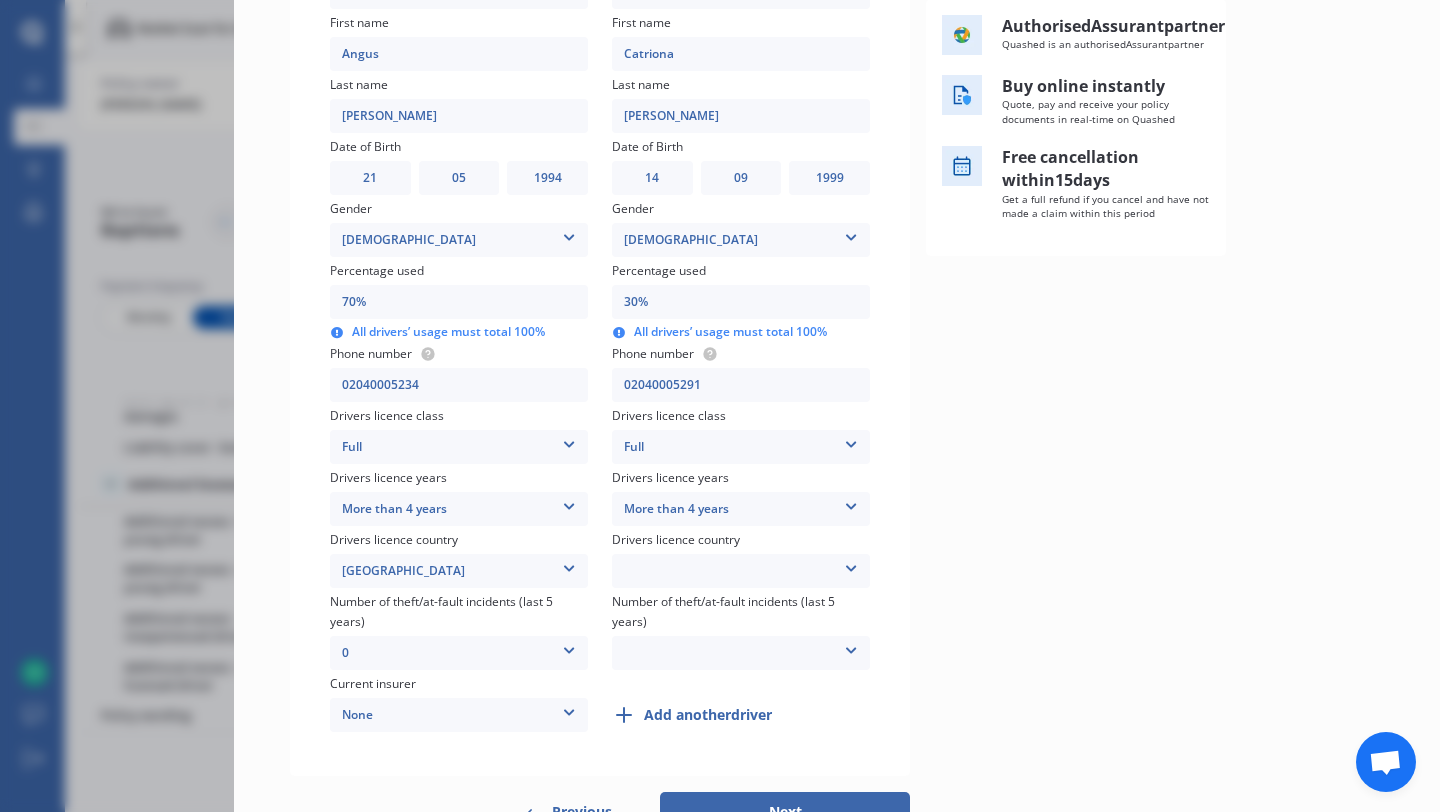 click on "[GEOGRAPHIC_DATA] [GEOGRAPHIC_DATA] [GEOGRAPHIC_DATA] [GEOGRAPHIC_DATA] [GEOGRAPHIC_DATA] [GEOGRAPHIC_DATA] [GEOGRAPHIC_DATA] [GEOGRAPHIC_DATA] Other Country Not Applicable [GEOGRAPHIC_DATA] [GEOGRAPHIC_DATA] Nations" at bounding box center (741, 571) 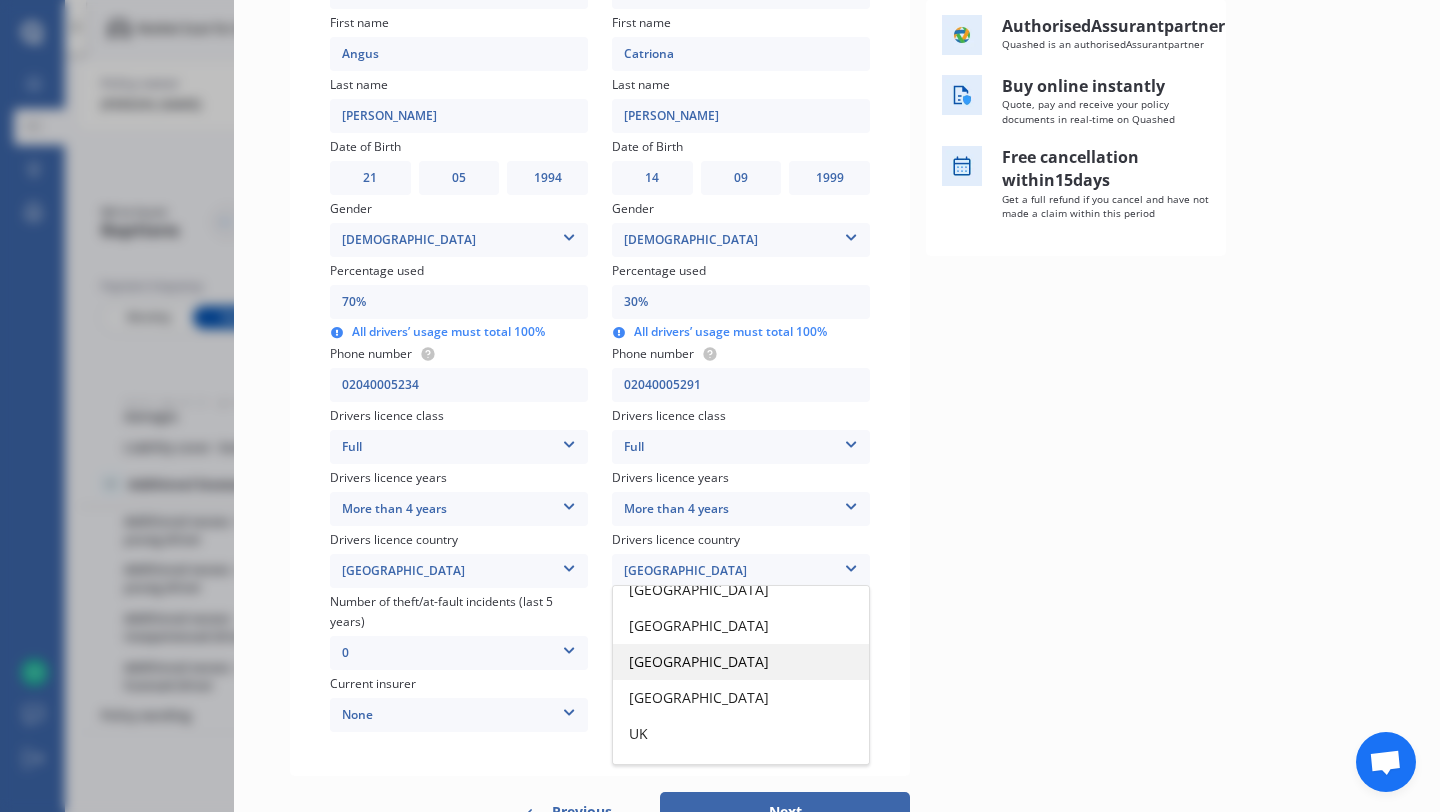 scroll, scrollTop: 165, scrollLeft: 0, axis: vertical 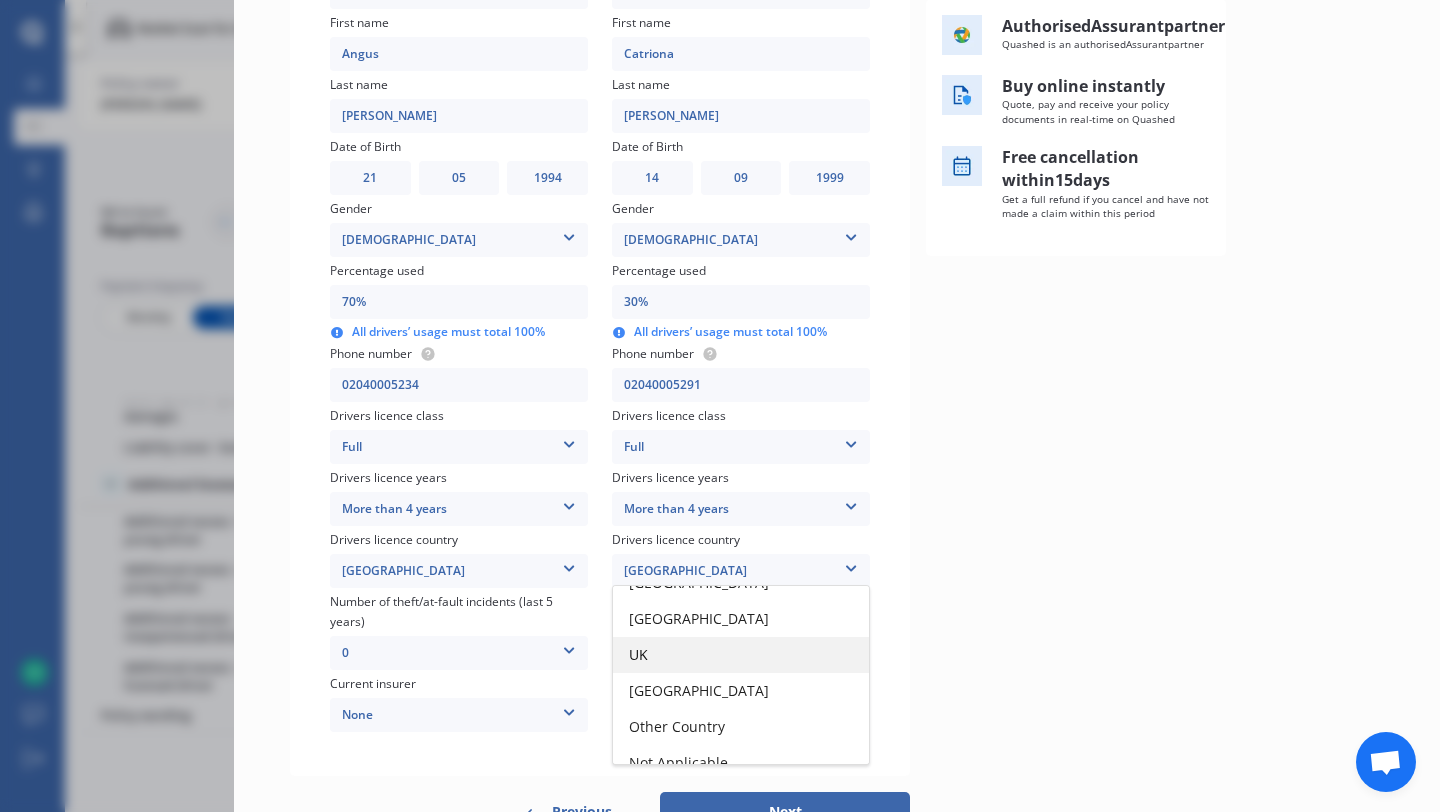 click on "UK" at bounding box center [741, 655] 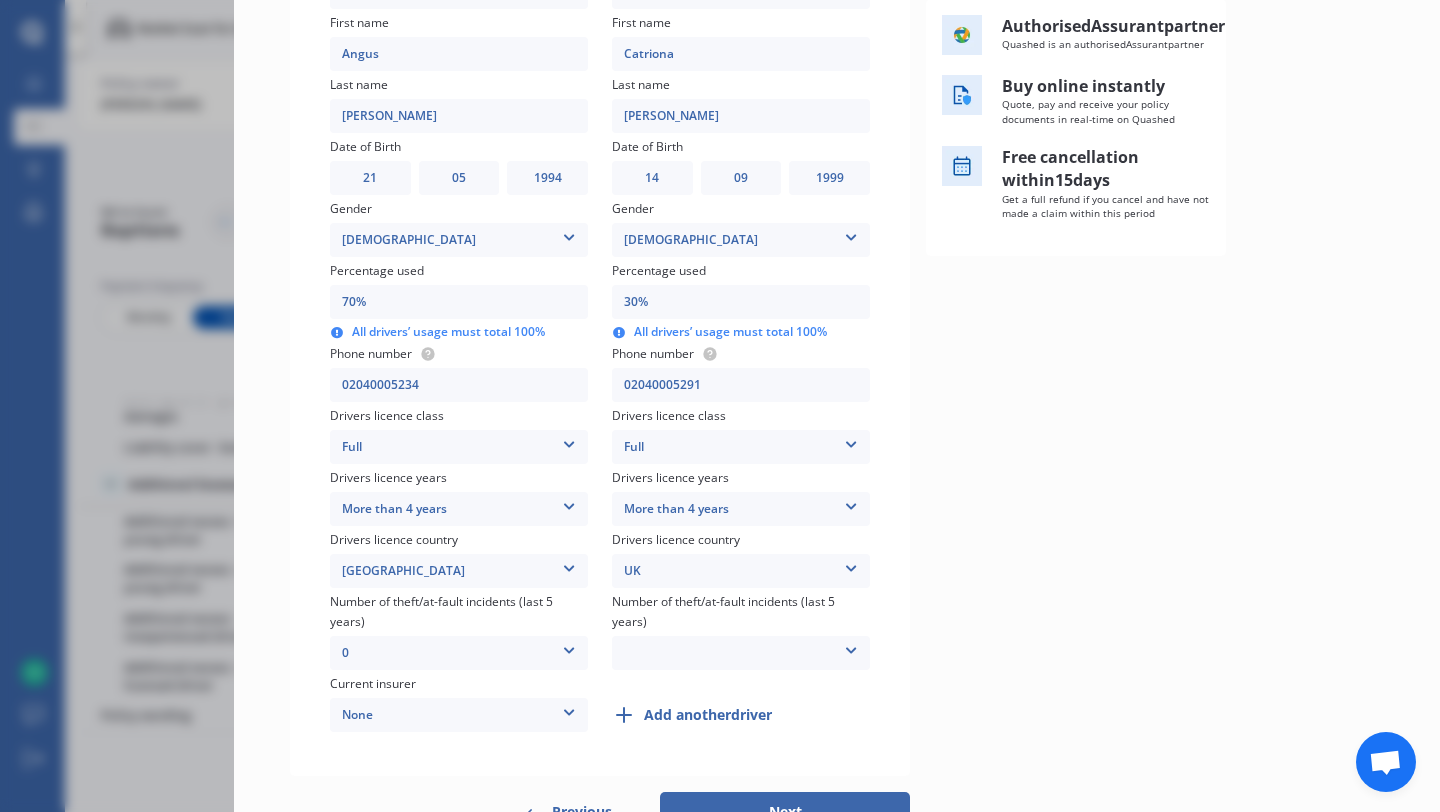 click on "Drivers licence country [GEOGRAPHIC_DATA] [GEOGRAPHIC_DATA] [GEOGRAPHIC_DATA] [GEOGRAPHIC_DATA] [GEOGRAPHIC_DATA] [GEOGRAPHIC_DATA] [GEOGRAPHIC_DATA] [GEOGRAPHIC_DATA] [GEOGRAPHIC_DATA] Other Country Not Applicable [GEOGRAPHIC_DATA] [GEOGRAPHIC_DATA] Nations" at bounding box center [459, 561] 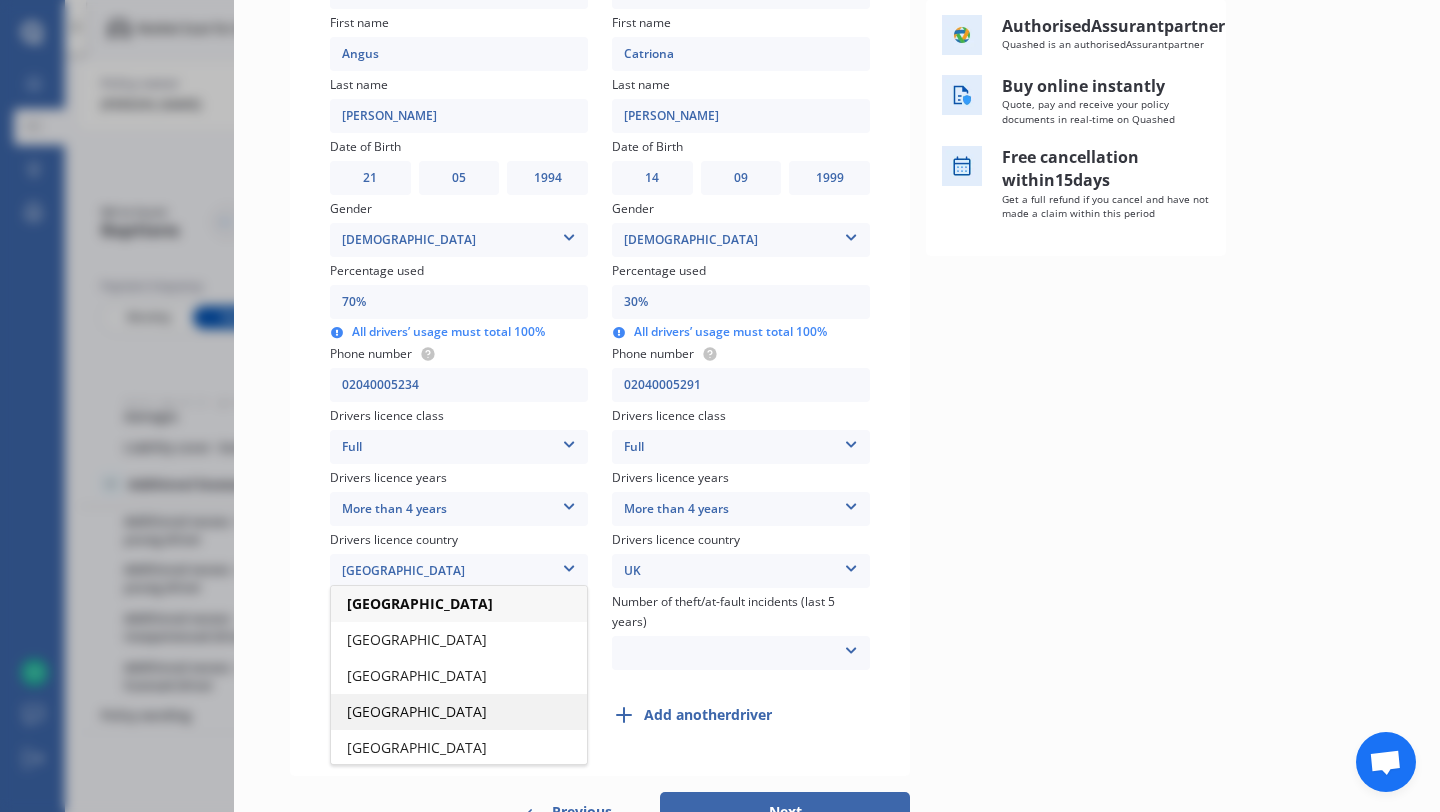 scroll, scrollTop: 167, scrollLeft: 0, axis: vertical 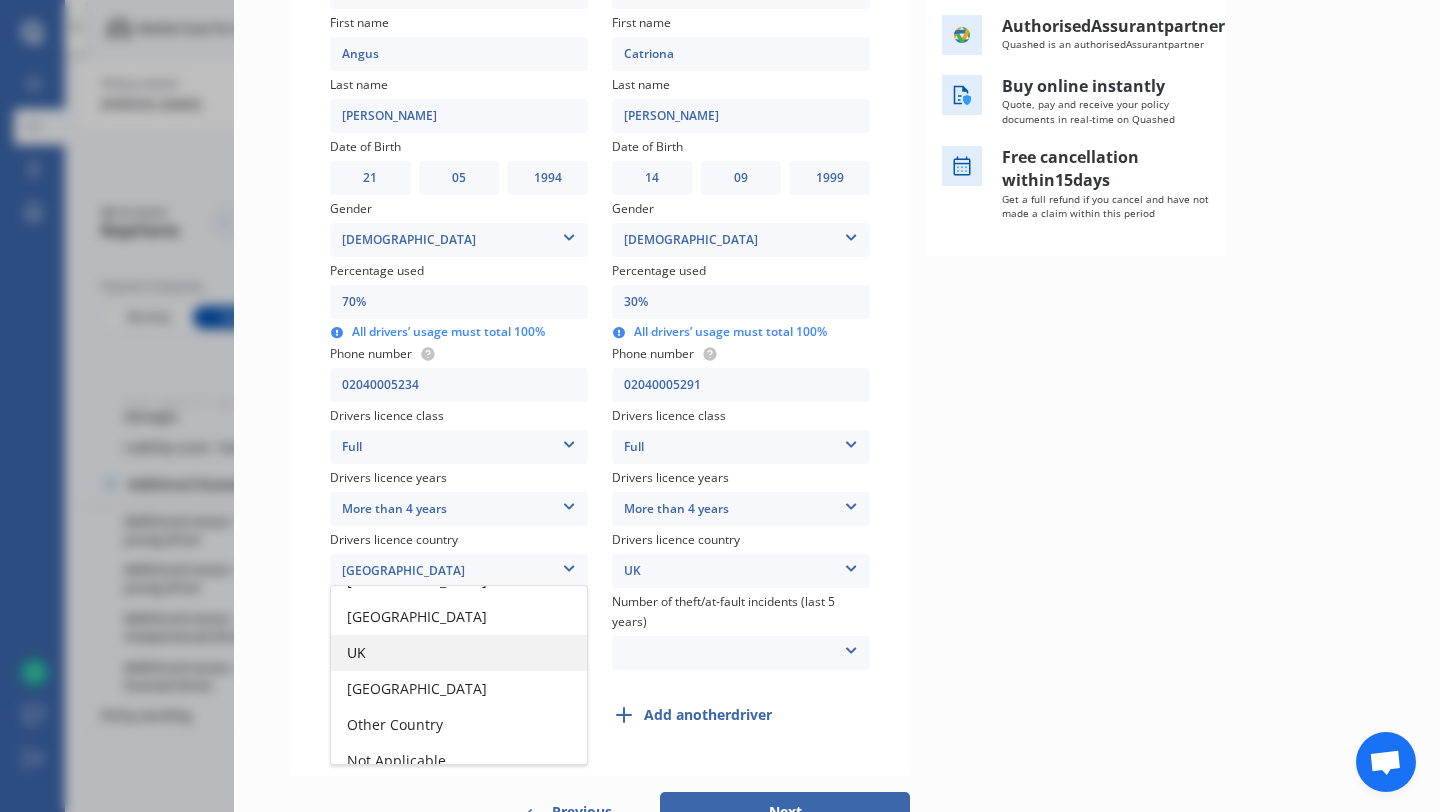 click on "UK" at bounding box center (459, 653) 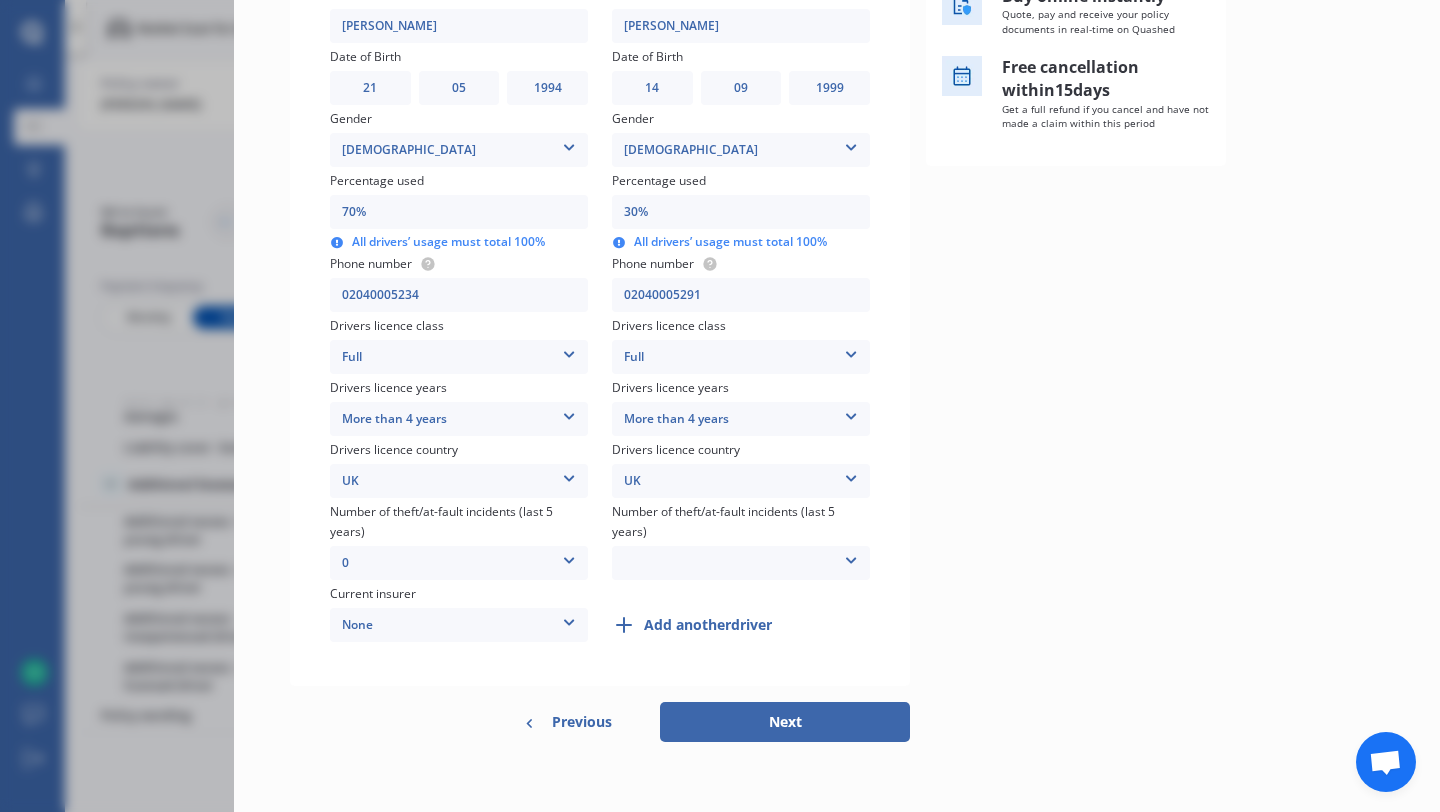 scroll, scrollTop: 484, scrollLeft: 0, axis: vertical 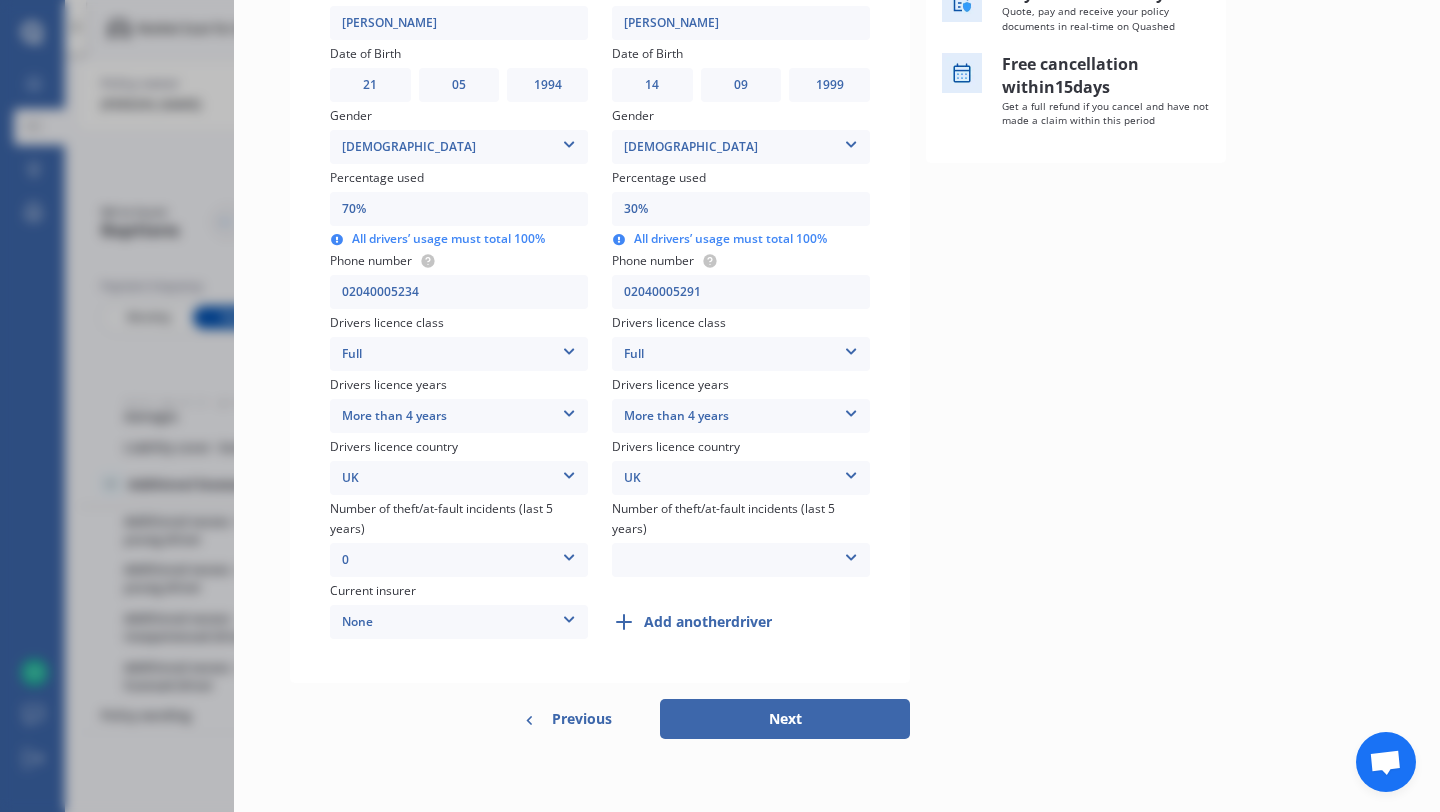 click on "0 1 2 3 More than 3" at bounding box center (741, 560) 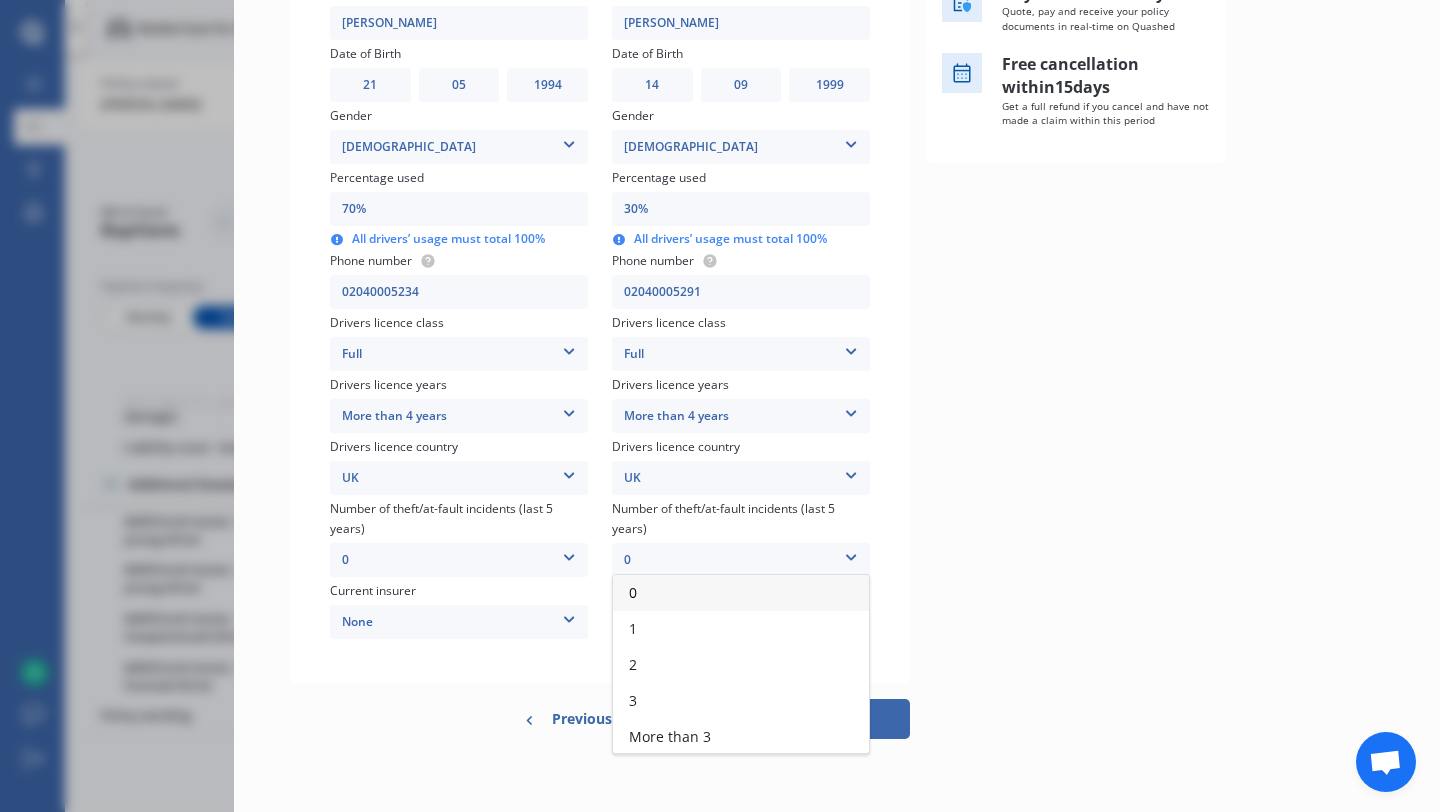 click on "0" at bounding box center [741, 593] 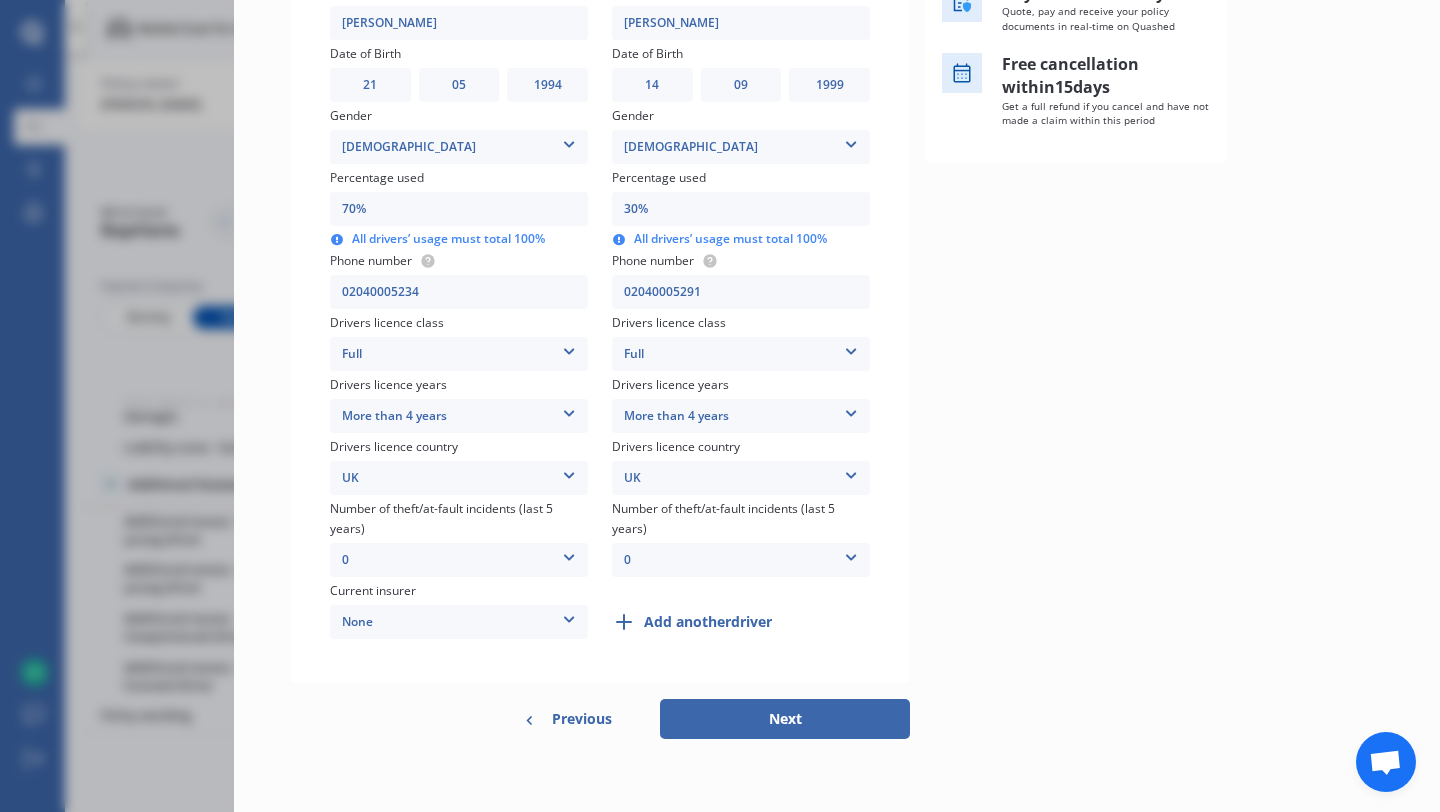click on "None" at bounding box center [459, 622] 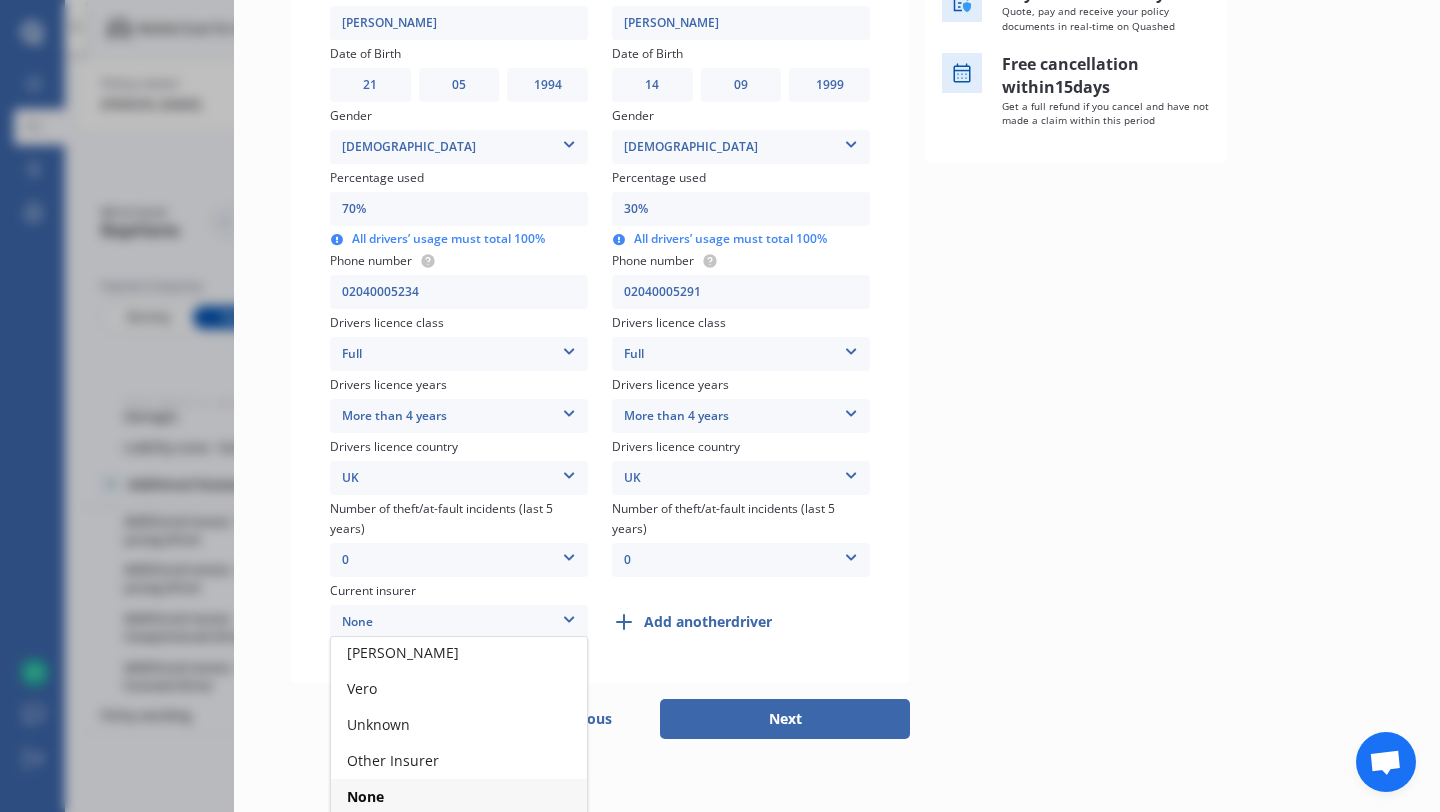 click on "None" at bounding box center [459, 622] 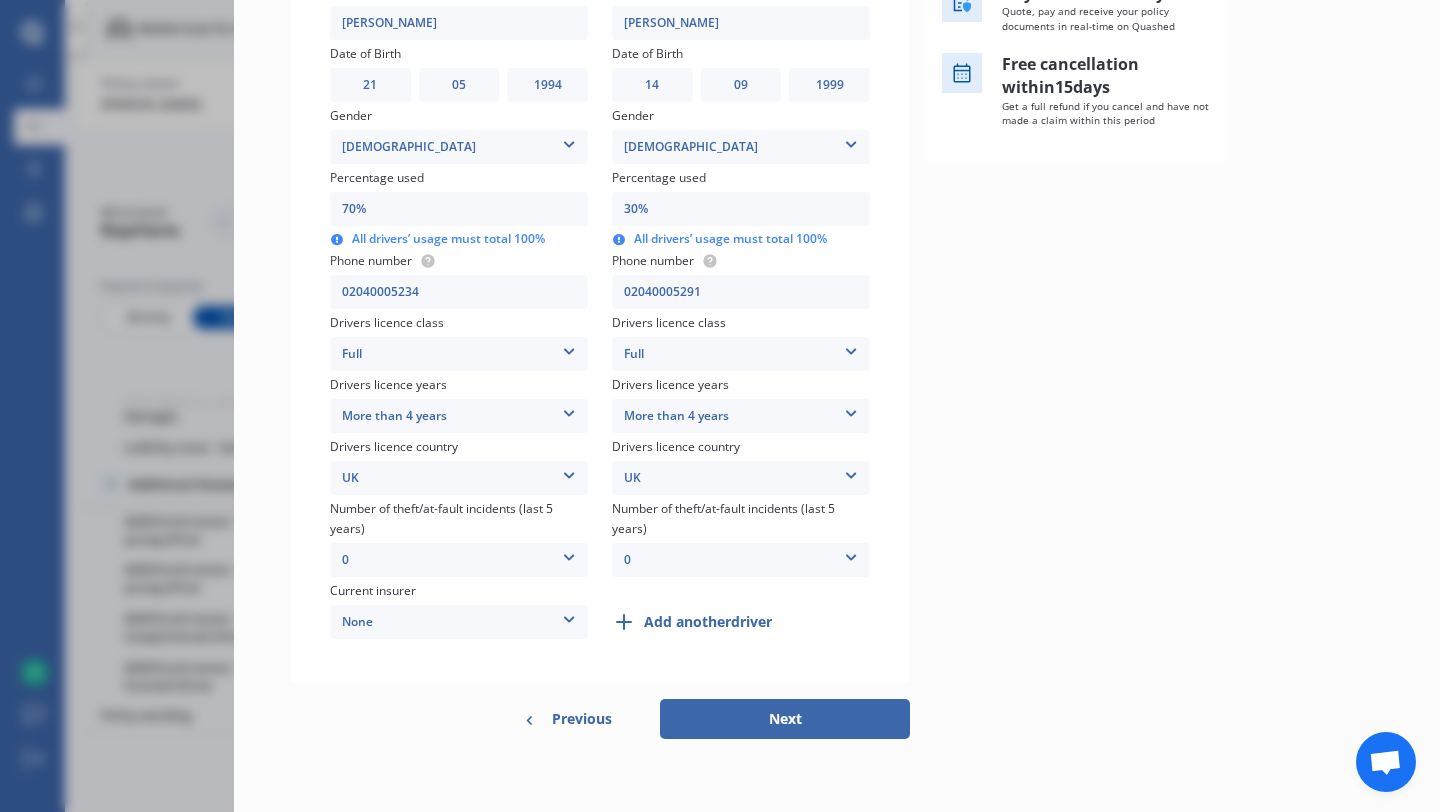 click on "None" at bounding box center (459, 622) 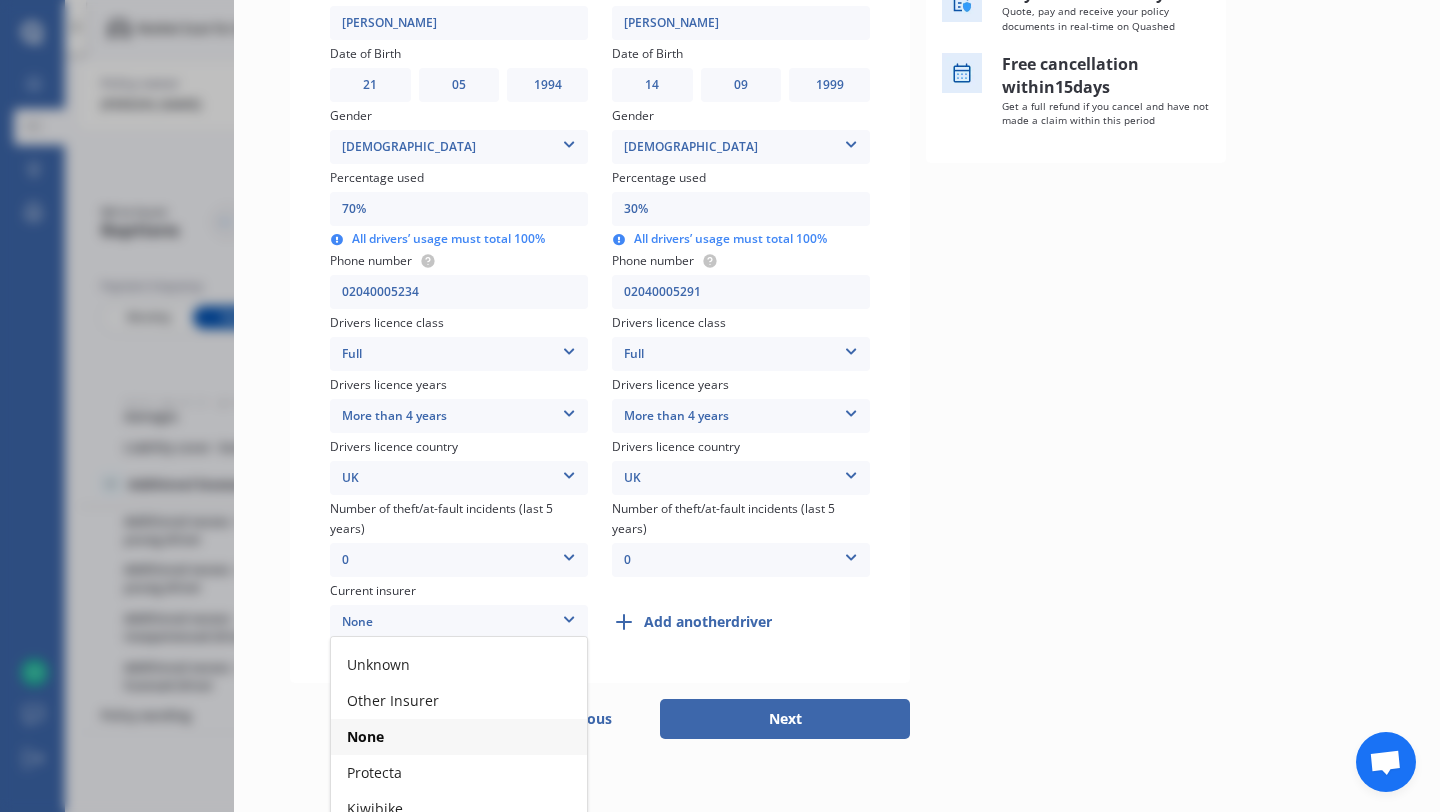 scroll, scrollTop: 218, scrollLeft: 0, axis: vertical 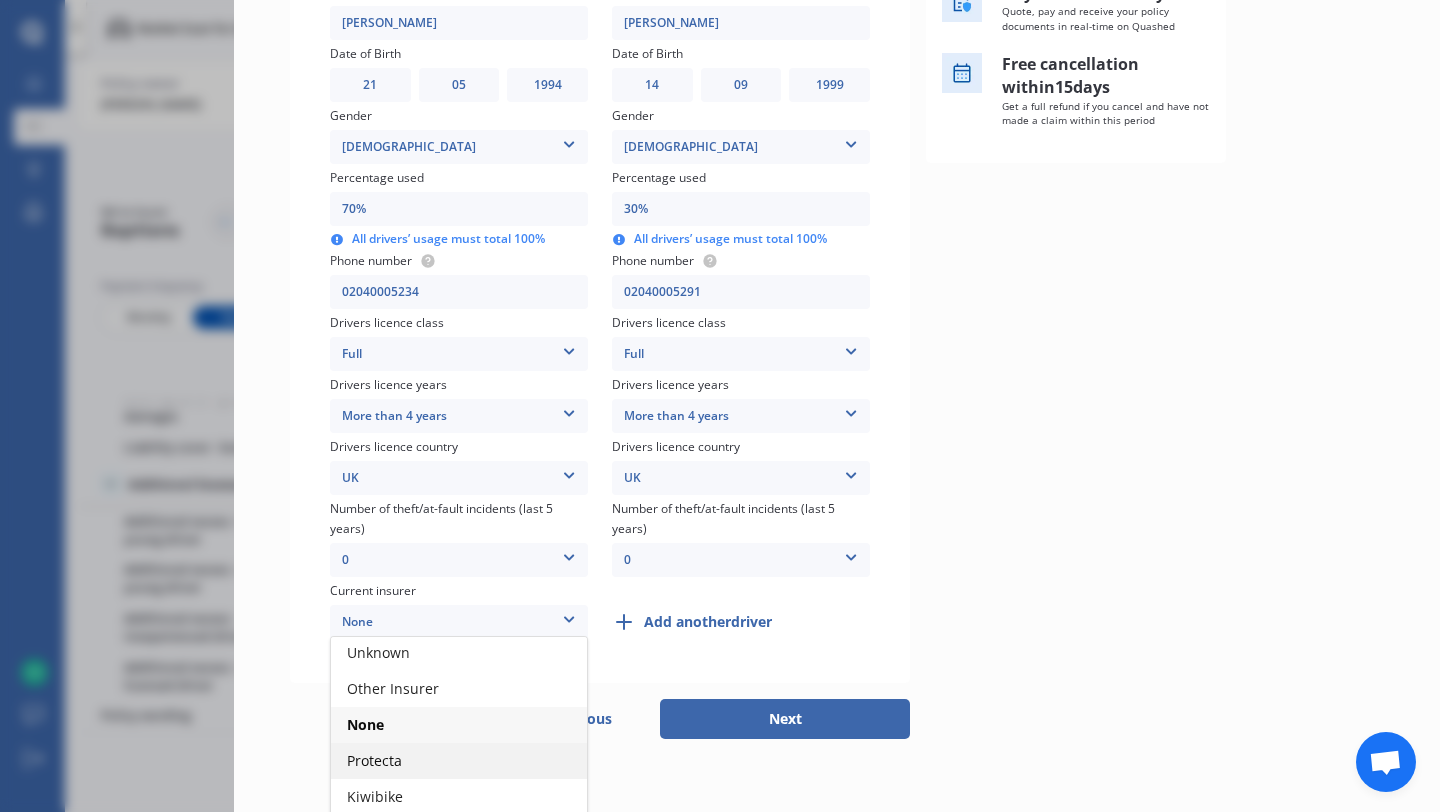 click on "Protecta" at bounding box center [459, 761] 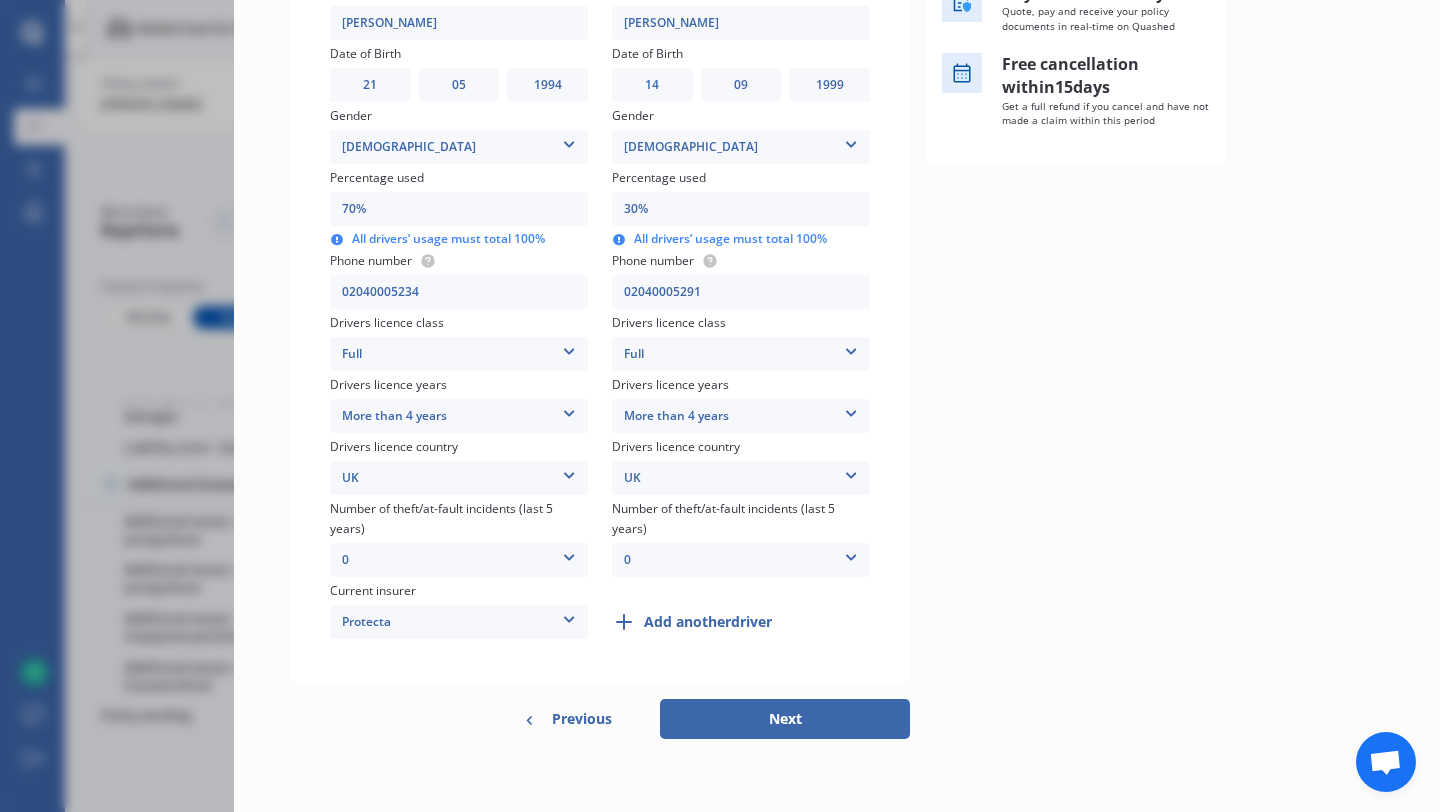 click on "Add another  driver" at bounding box center [708, 622] 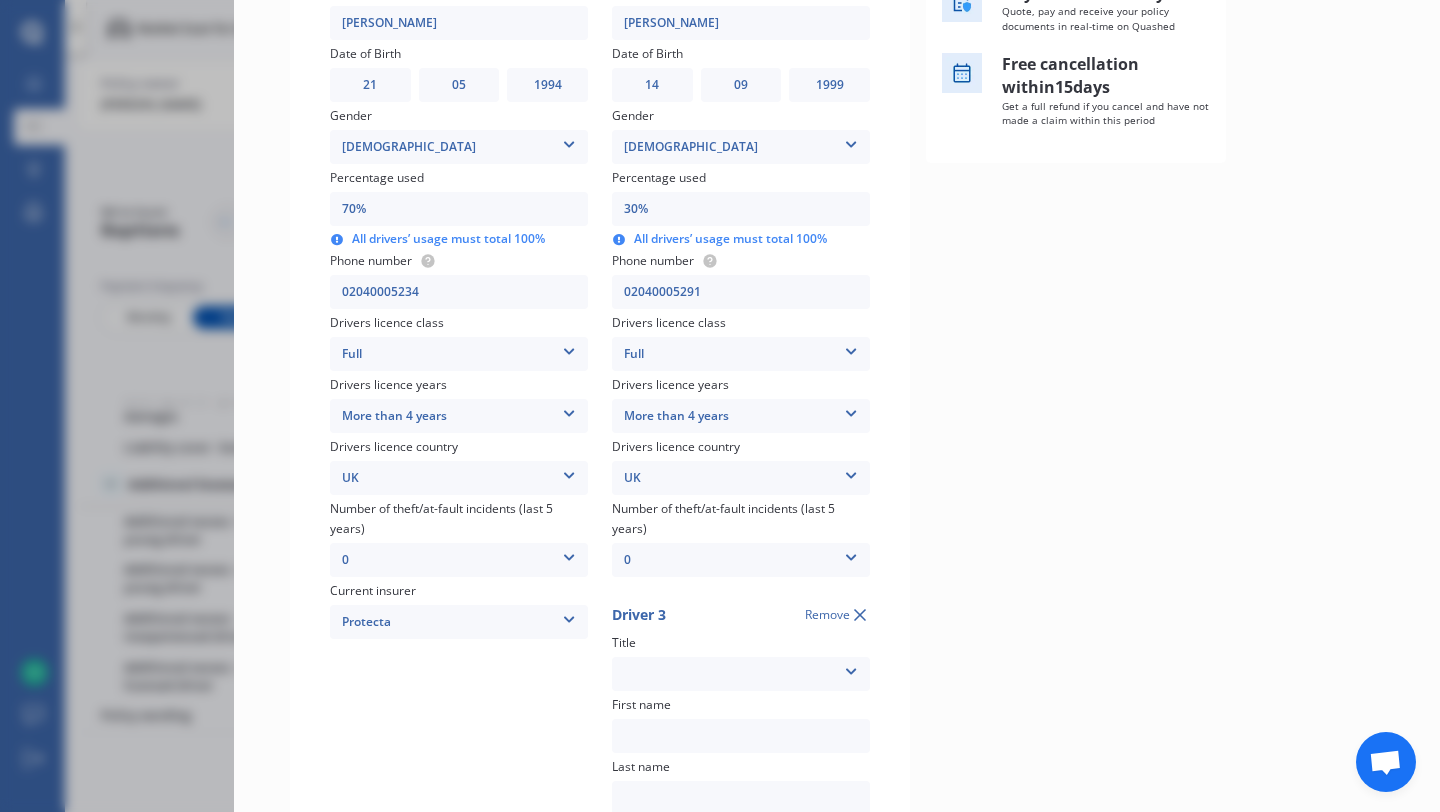 click 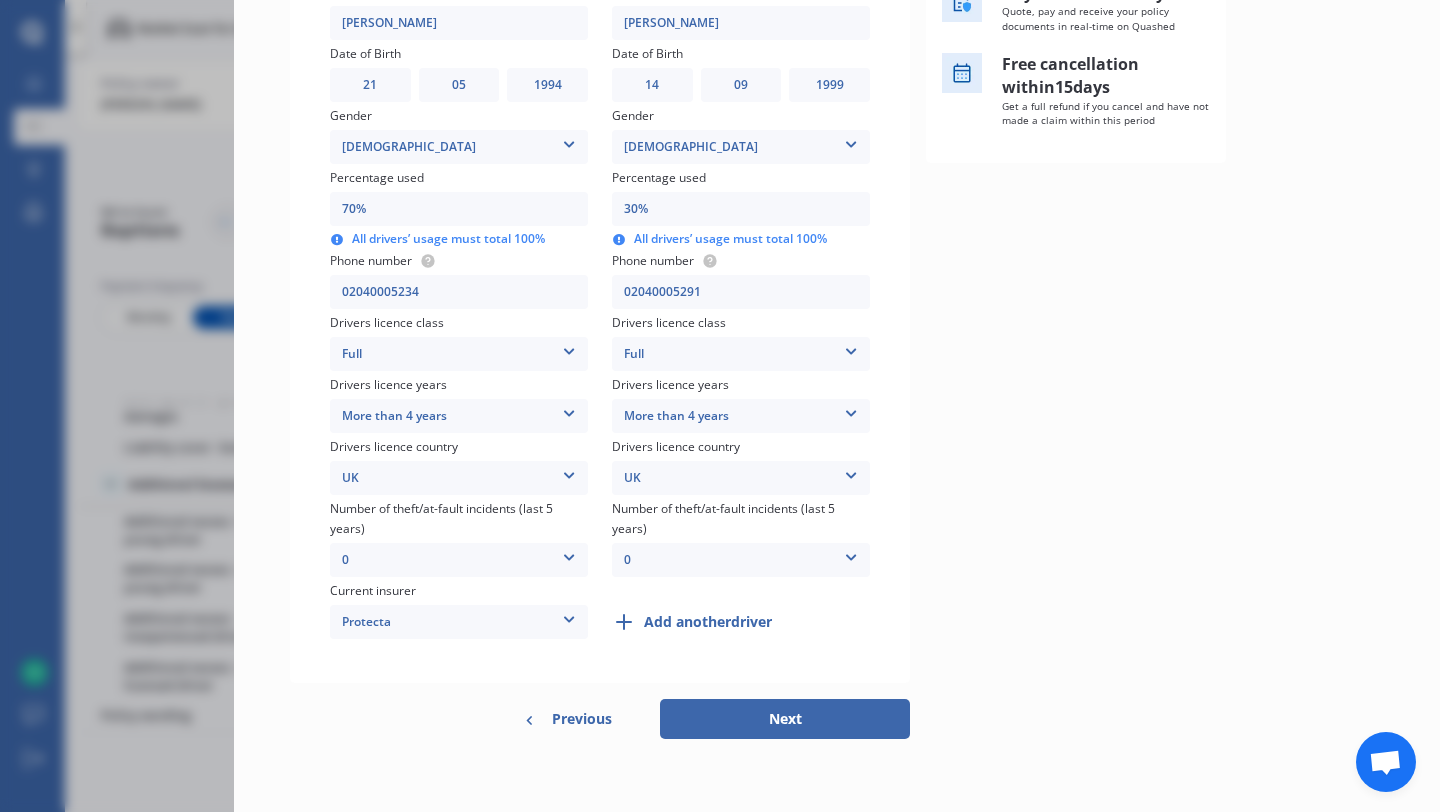 click on "Next" at bounding box center (785, 719) 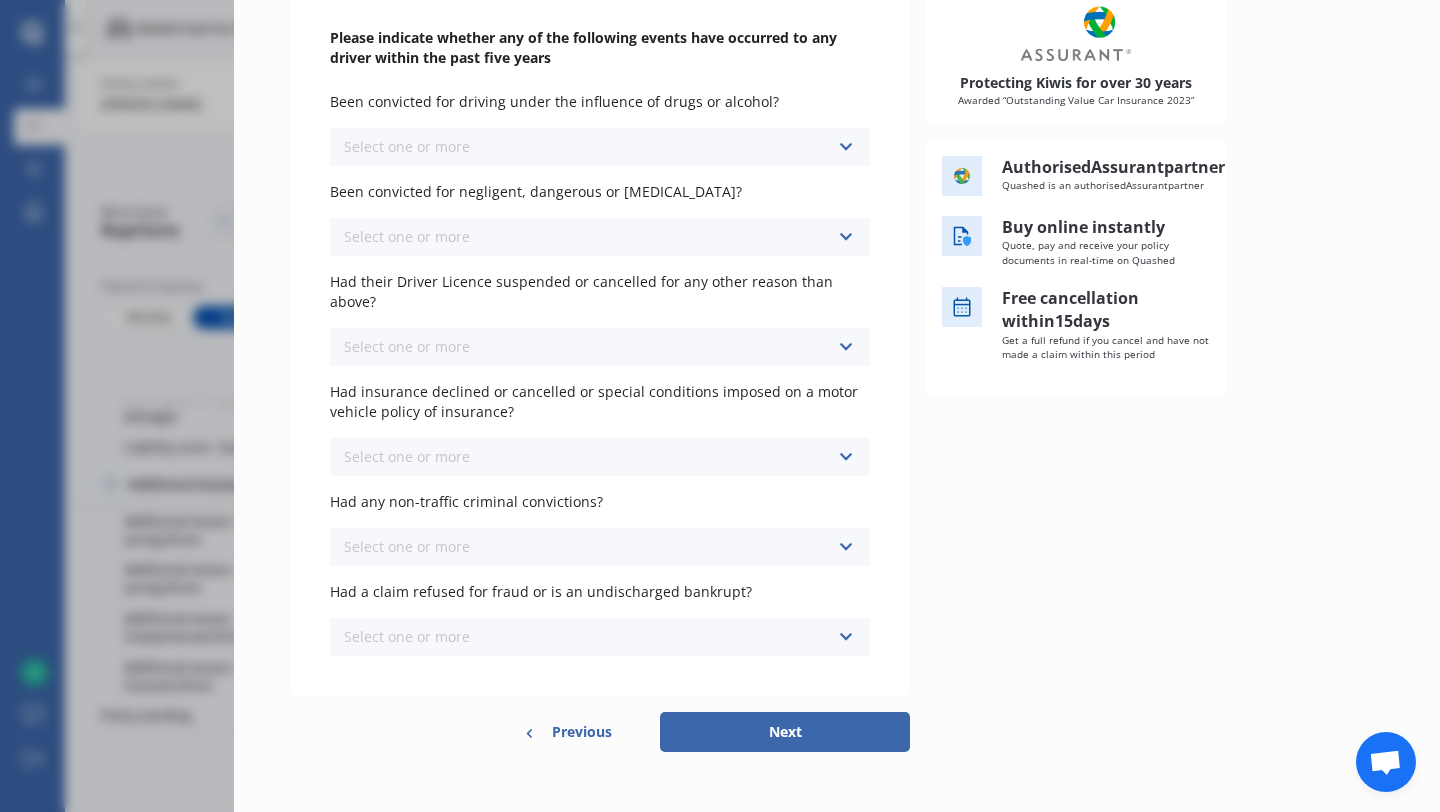 scroll, scrollTop: 0, scrollLeft: 0, axis: both 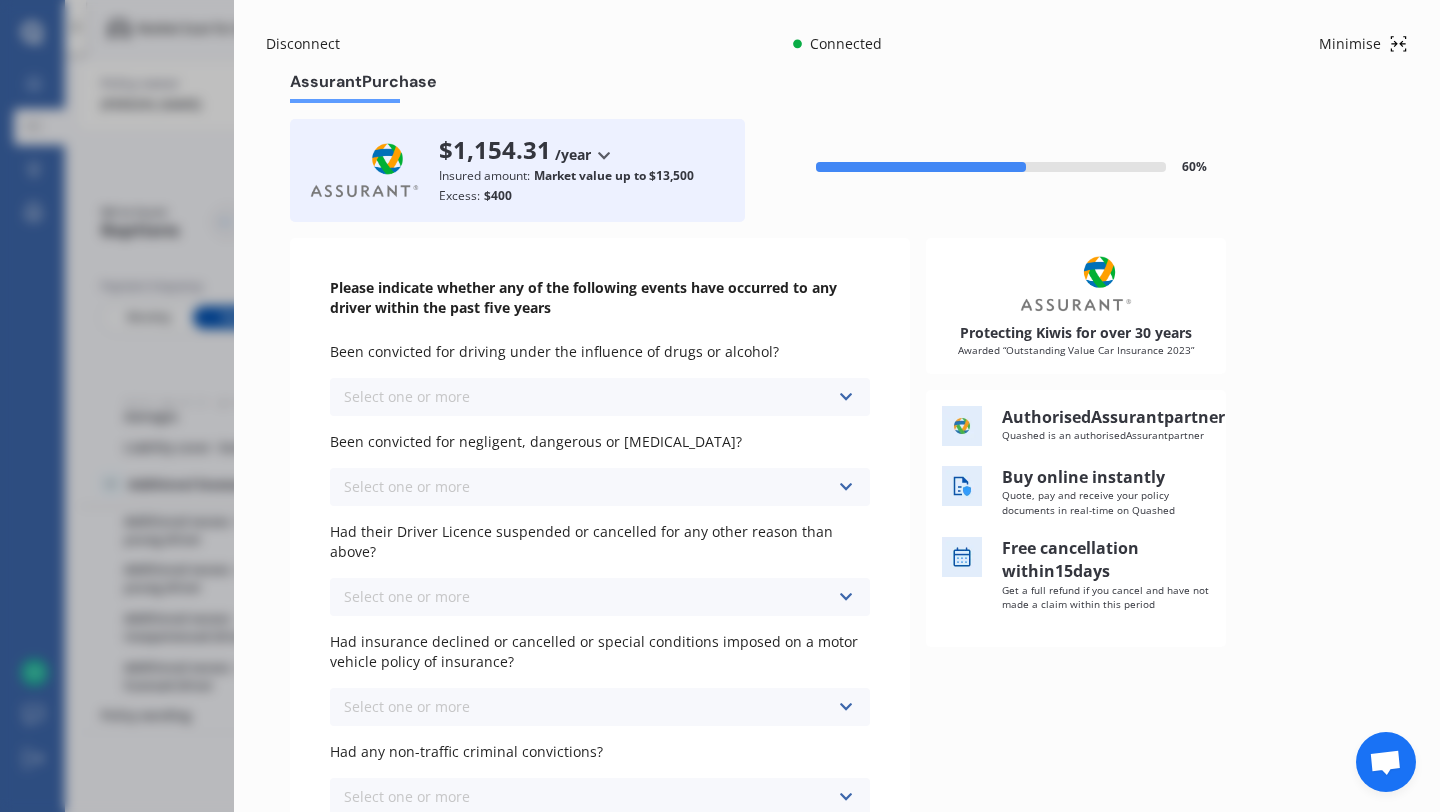 click on "Please indicate whether any of the following events have occurred to any driver within the past five years Been convicted for driving under the influence of drugs or alcohol? Select one or more Never, or over [DATE] Last year 1 to [DATE] 2 to [DATE] 3 to [DATE] Been convicted for negligent, dangerous or [MEDICAL_DATA]? Select one or more Never, or over [DATE] Last year 1 to [DATE] 2 to [DATE] 3 to [DATE] Had their Driver Licence suspended or cancelled for any other reason than above? Select one or more Never, or over [DATE] Last year 1 to [DATE] 2 to [DATE] 3 to [DATE] Had insurance declined or cancelled or special conditions imposed on a motor vehicle policy of insurance? Select one or more Never, or over [DATE] Last year 1 to [DATE] 2 to [DATE] 3 to [DATE] Had any non-traffic criminal convictions? Select one or more Never, or over [DATE] Last year 1 to [DATE] 2 to [DATE] 3 to [DATE] Select one or more" at bounding box center [600, 592] 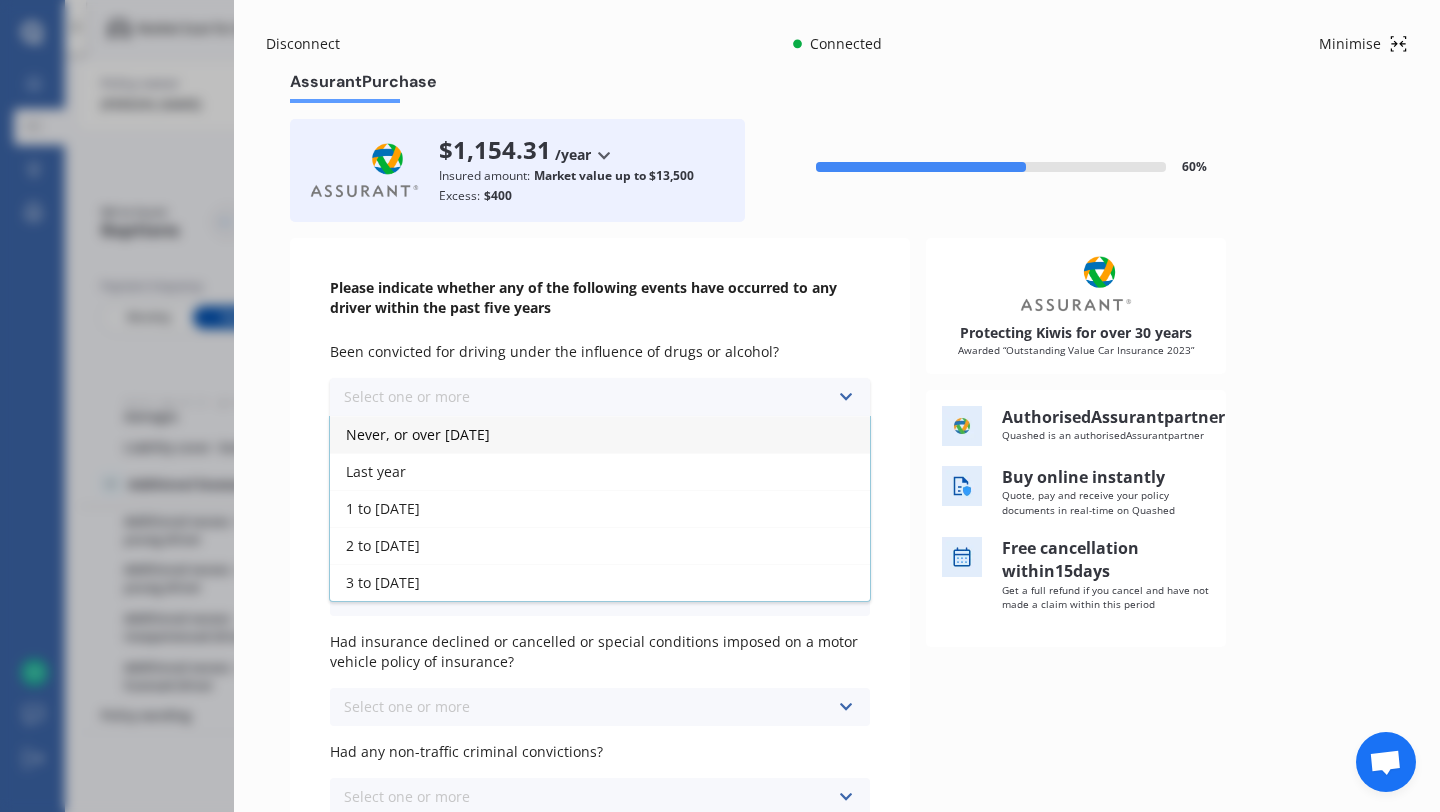 click on "Never, or over [DATE]" at bounding box center [600, 434] 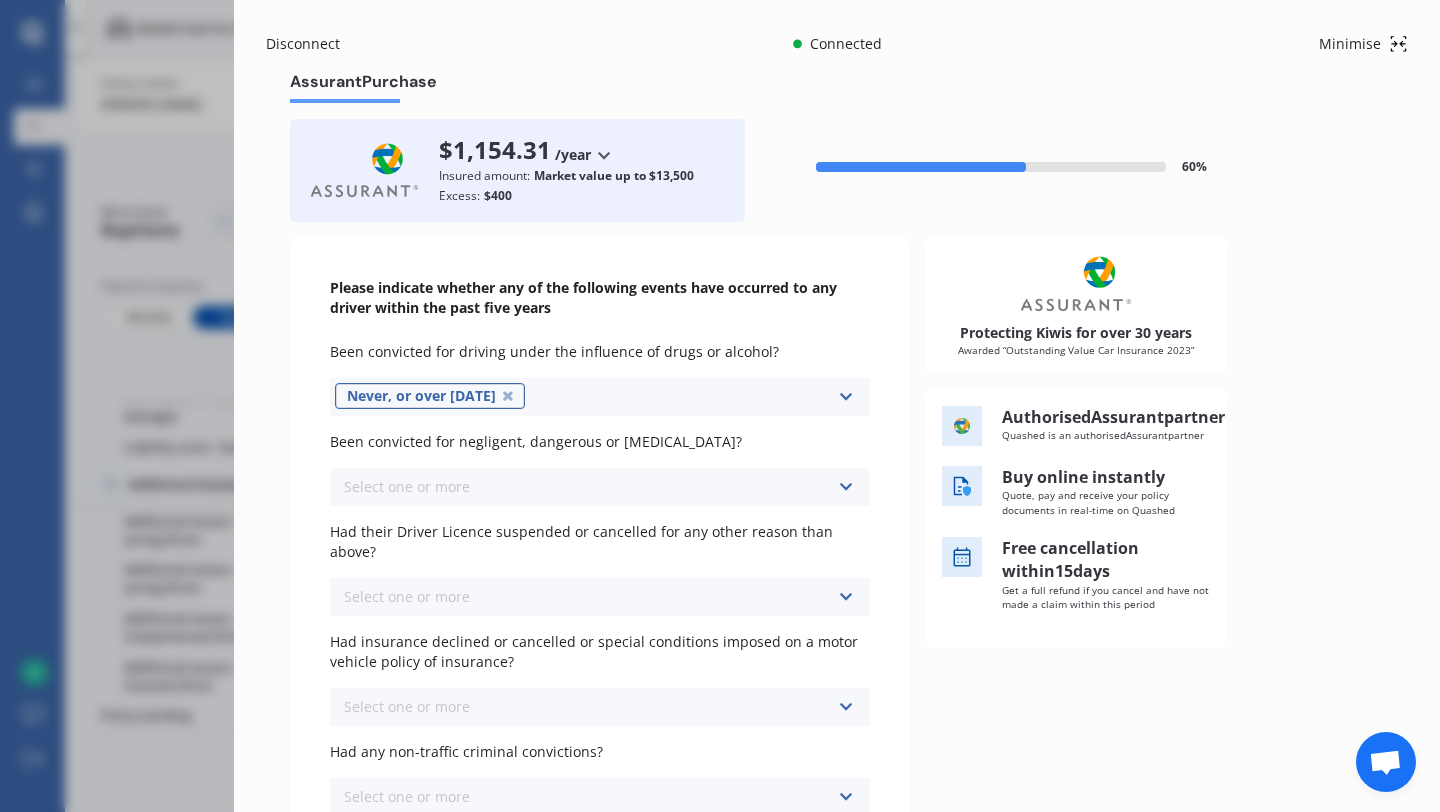 click on "Please indicate whether any of the following events have occurred to any driver within the past five years Been convicted for driving under the influence of drugs or alcohol? Never, or over [DATE] Select one or more Last year 1 to [DATE] 2 to [DATE] 3 to [DATE] Been convicted for negligent, dangerous or [MEDICAL_DATA]? Select one or more Never, or over [DATE] Last year 1 to [DATE] 2 to [DATE] 3 to [DATE] Had their Driver Licence suspended or cancelled for any other reason than above? Select one or more Never, or over [DATE] Last year 1 to [DATE] 2 to [DATE] 3 to [DATE] Had insurance declined or cancelled or special conditions imposed on a motor vehicle policy of insurance? Select one or more Never, or over [DATE] Last year 1 to [DATE] 2 to [DATE] 3 to [DATE] Had any non-traffic criminal convictions? Select one or more Never, or over [DATE] Last year 1 to [DATE] 2 to [DATE] 3 to [DATE] Select one or more" at bounding box center (600, 592) 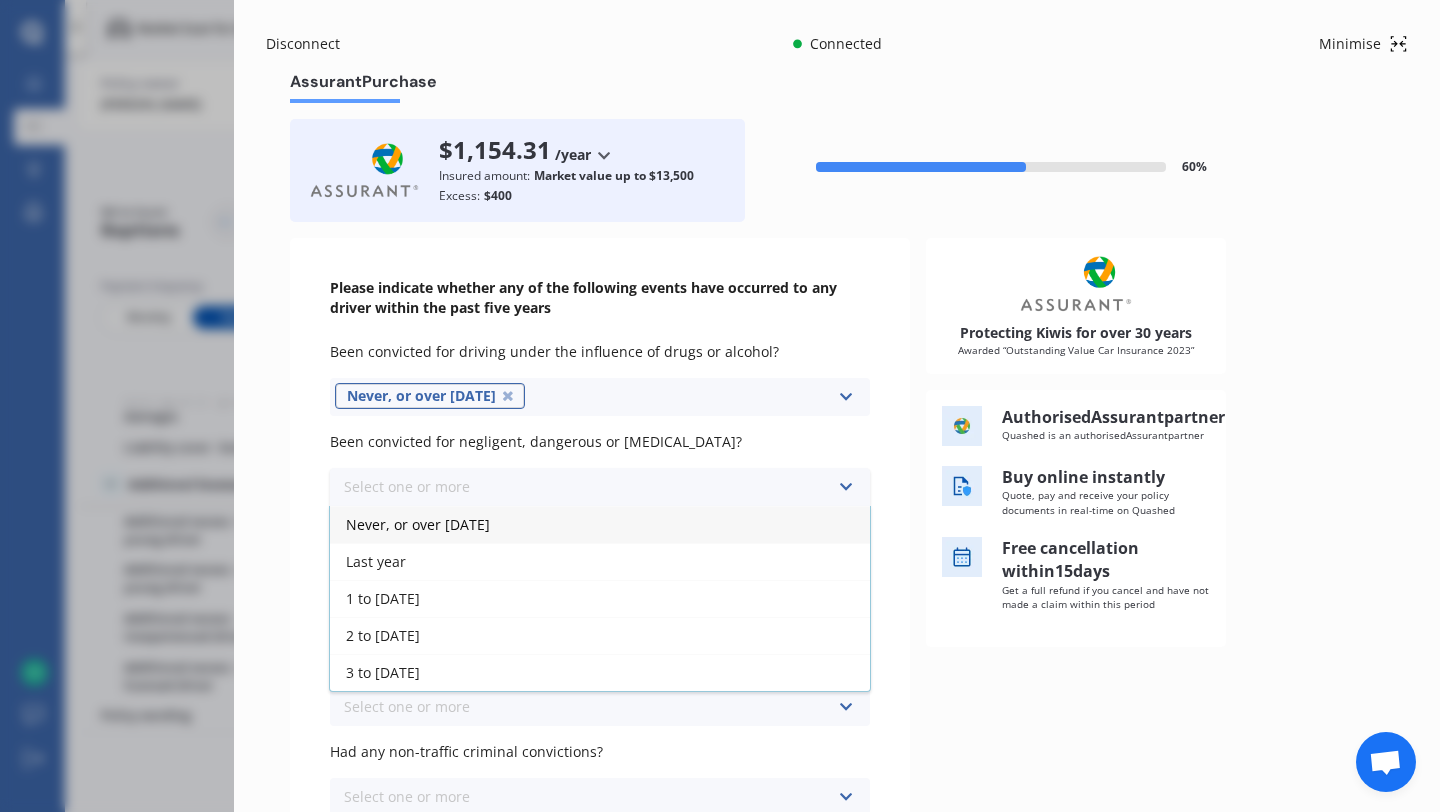 click on "Never, or over [DATE]" at bounding box center [418, 524] 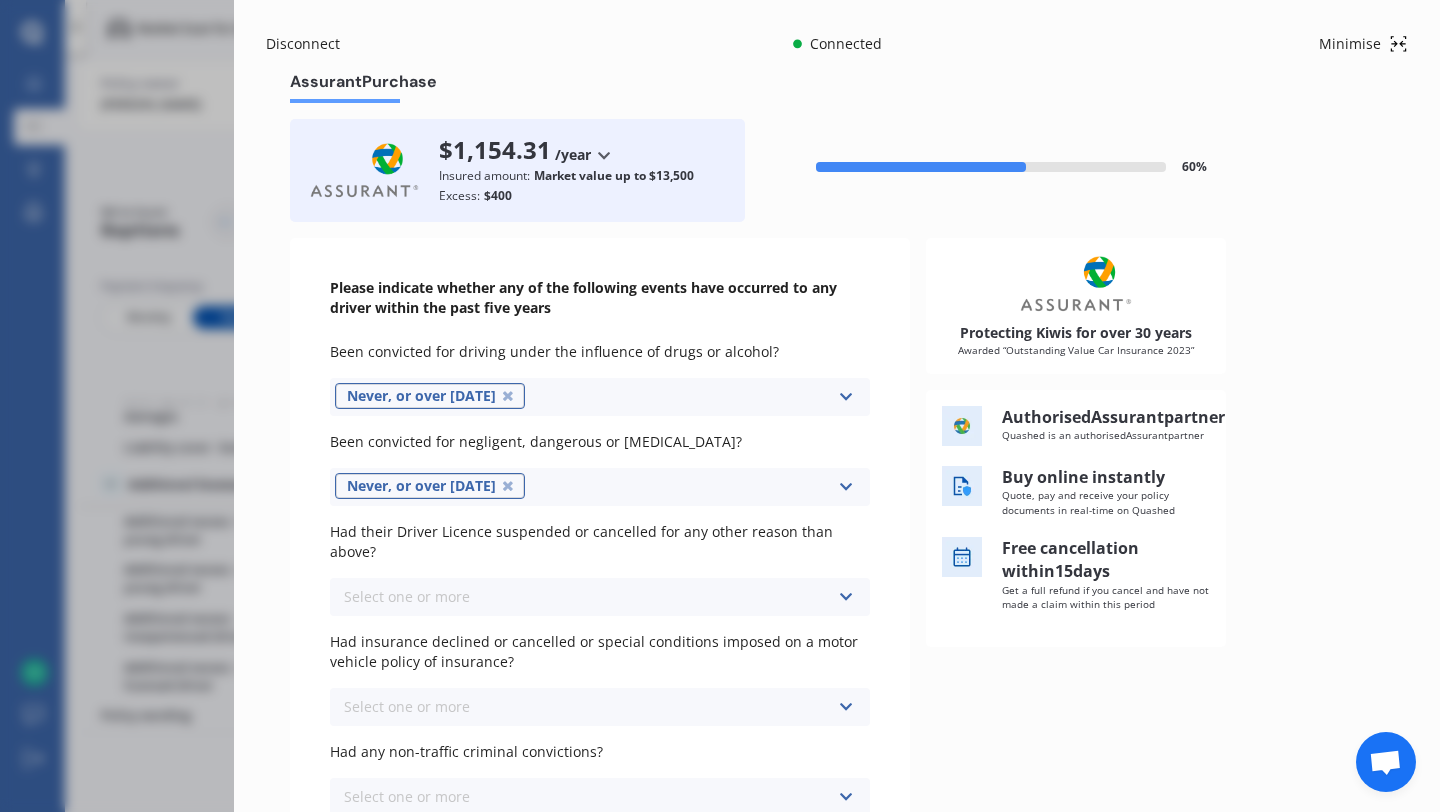 click on "Select one or more Never, or over [DATE] Last year 1 to [DATE] 2 to [DATE] 3 to [DATE]" at bounding box center [600, 597] 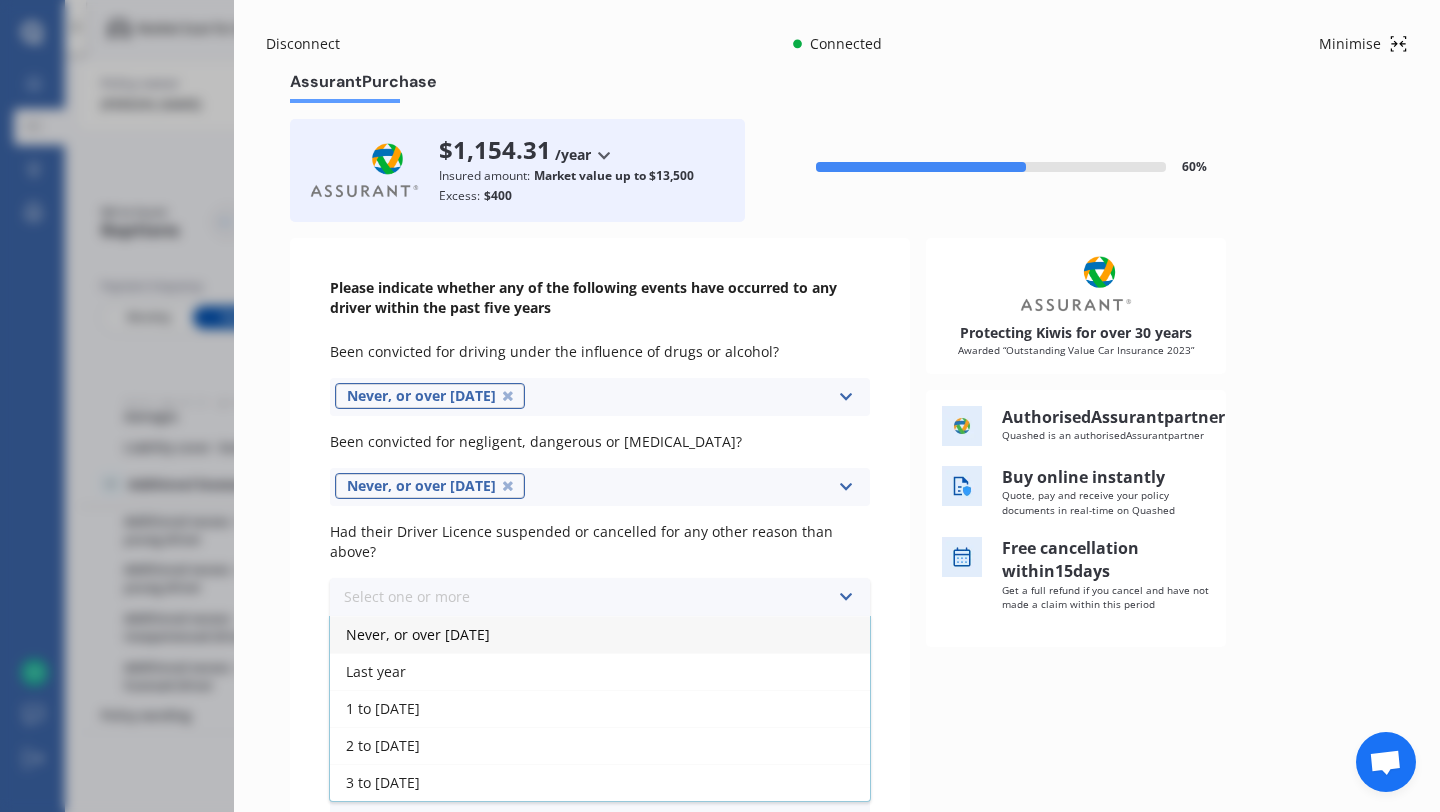 click on "Never, or over [DATE]" at bounding box center (418, 634) 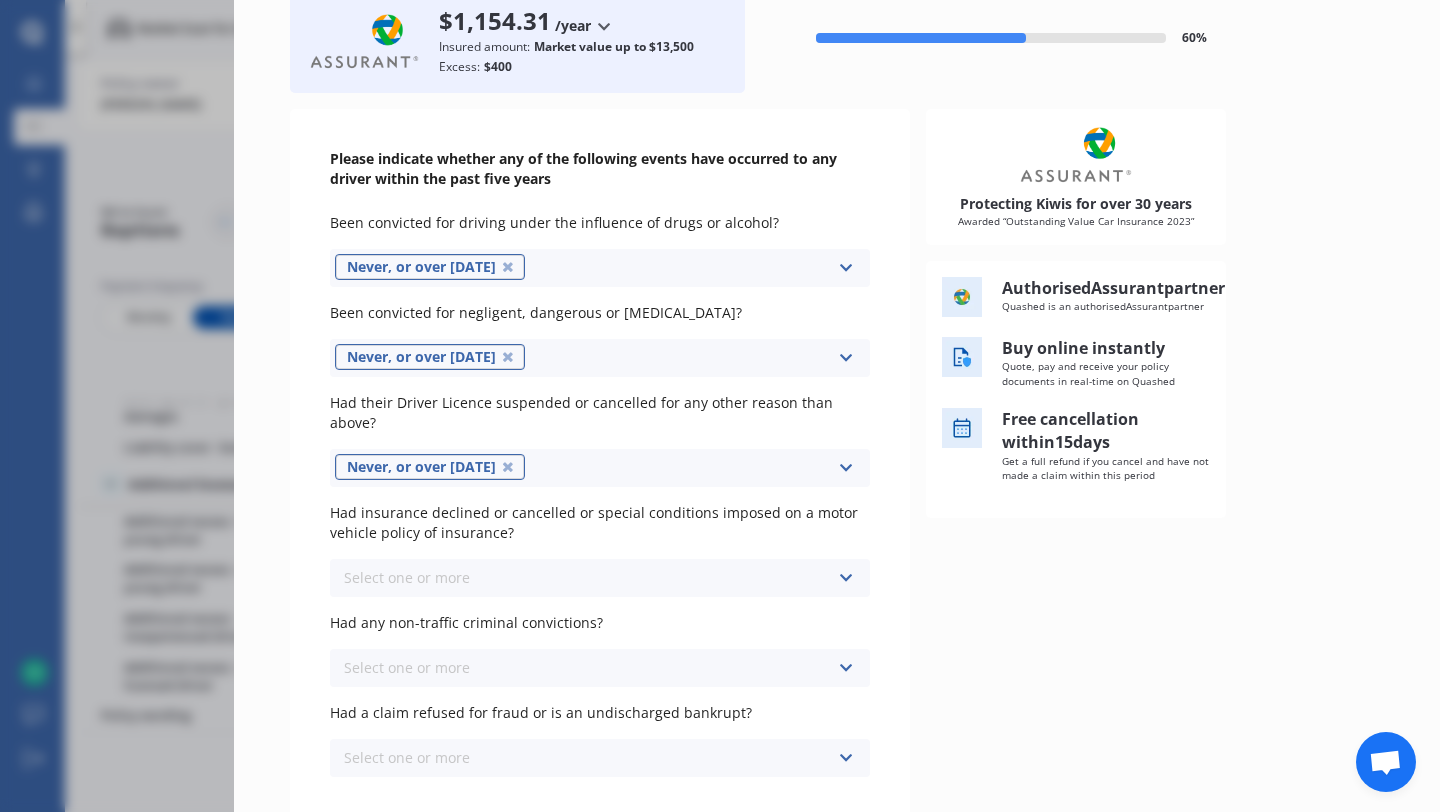 scroll, scrollTop: 131, scrollLeft: 0, axis: vertical 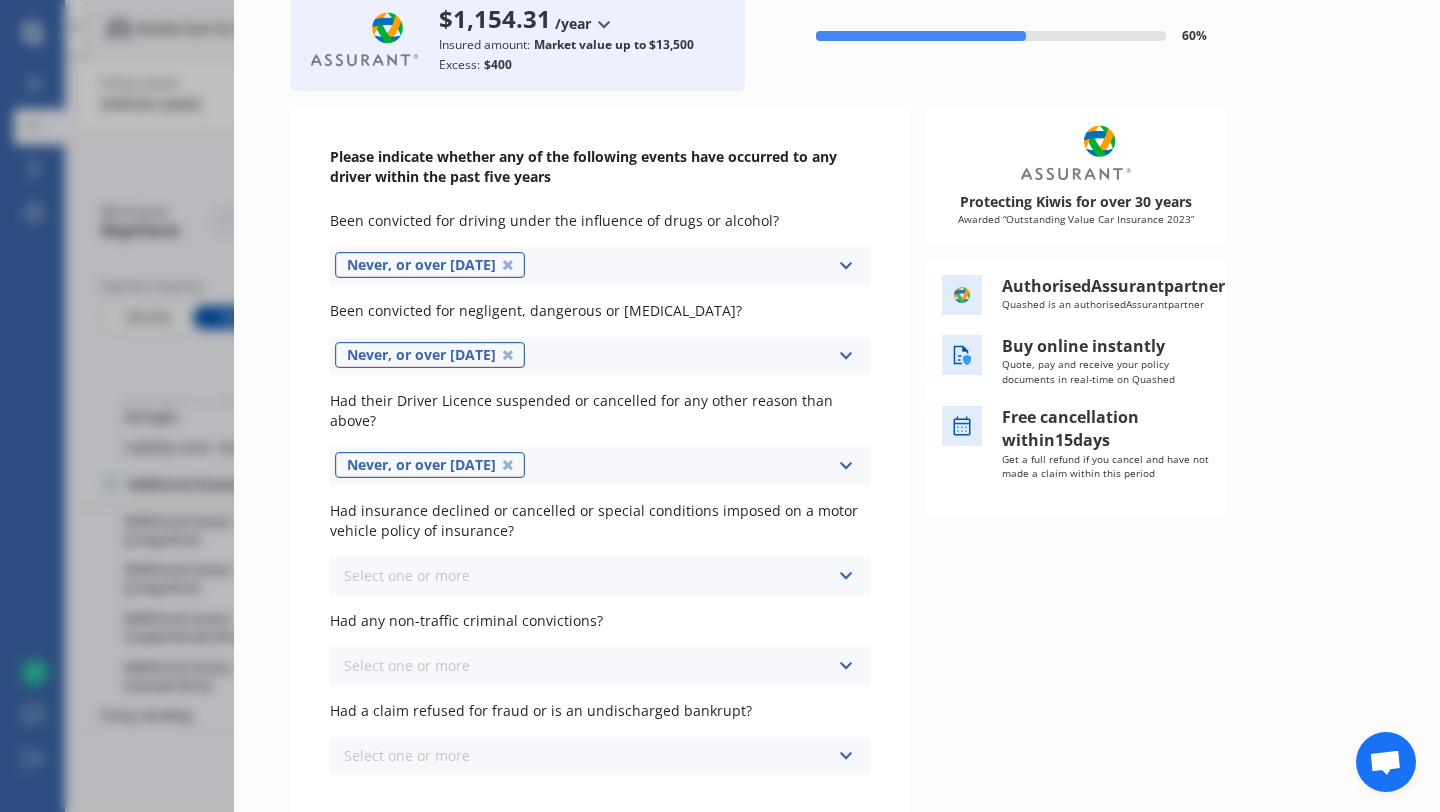 click on "Select one or more Never, or over [DATE] Last year 1 to [DATE] 2 to [DATE] 3 to [DATE]" at bounding box center (600, 576) 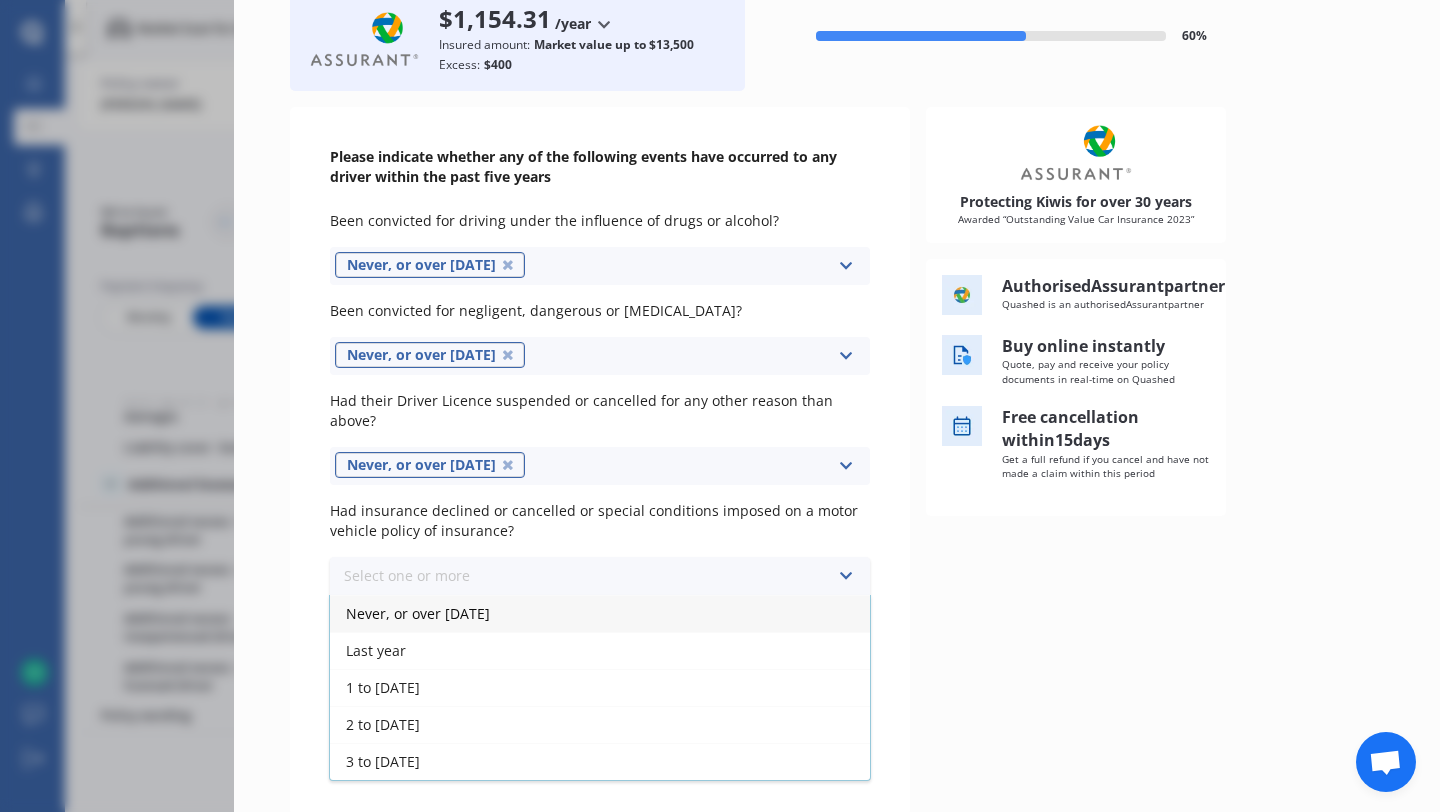 click on "Never, or over [DATE]" at bounding box center (600, 613) 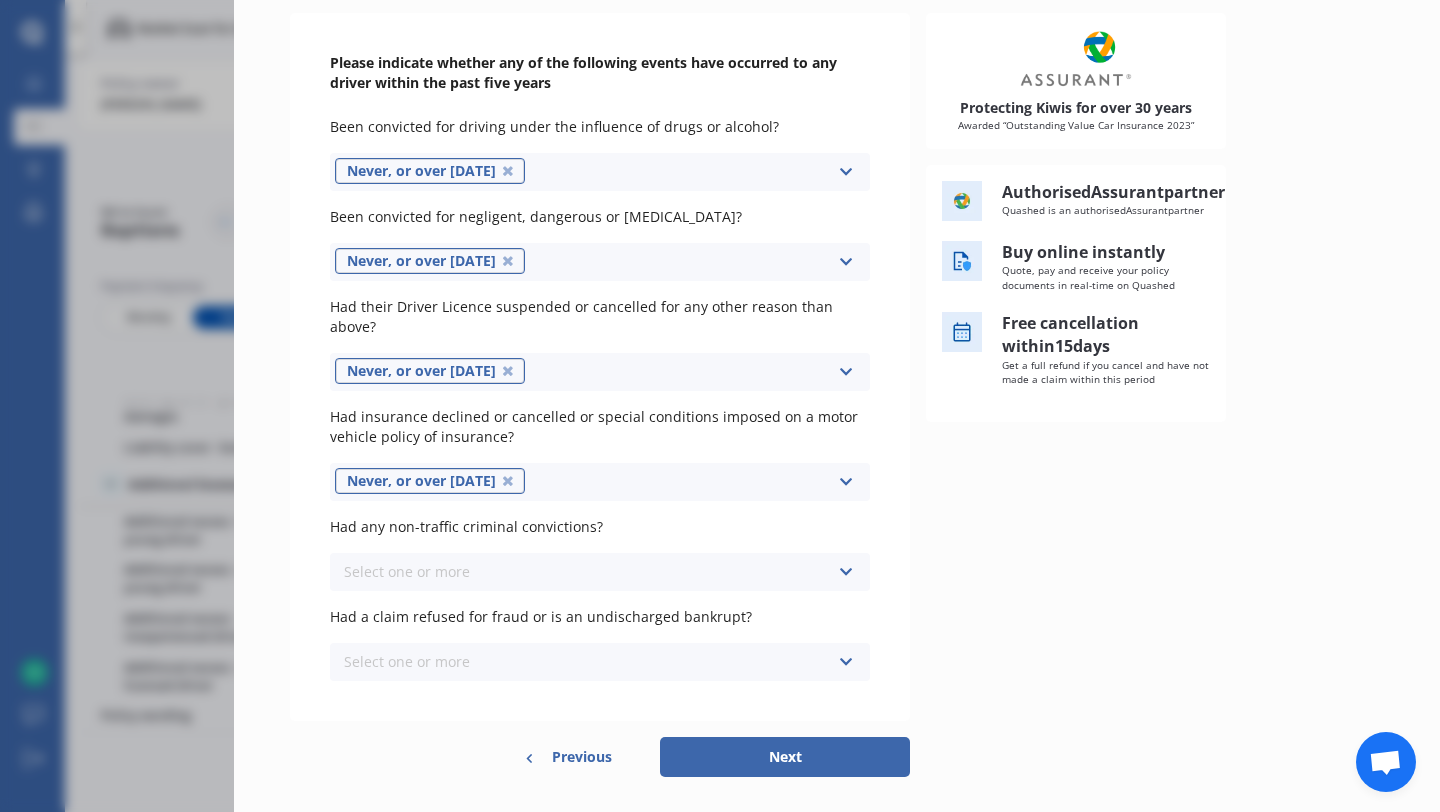 scroll, scrollTop: 250, scrollLeft: 0, axis: vertical 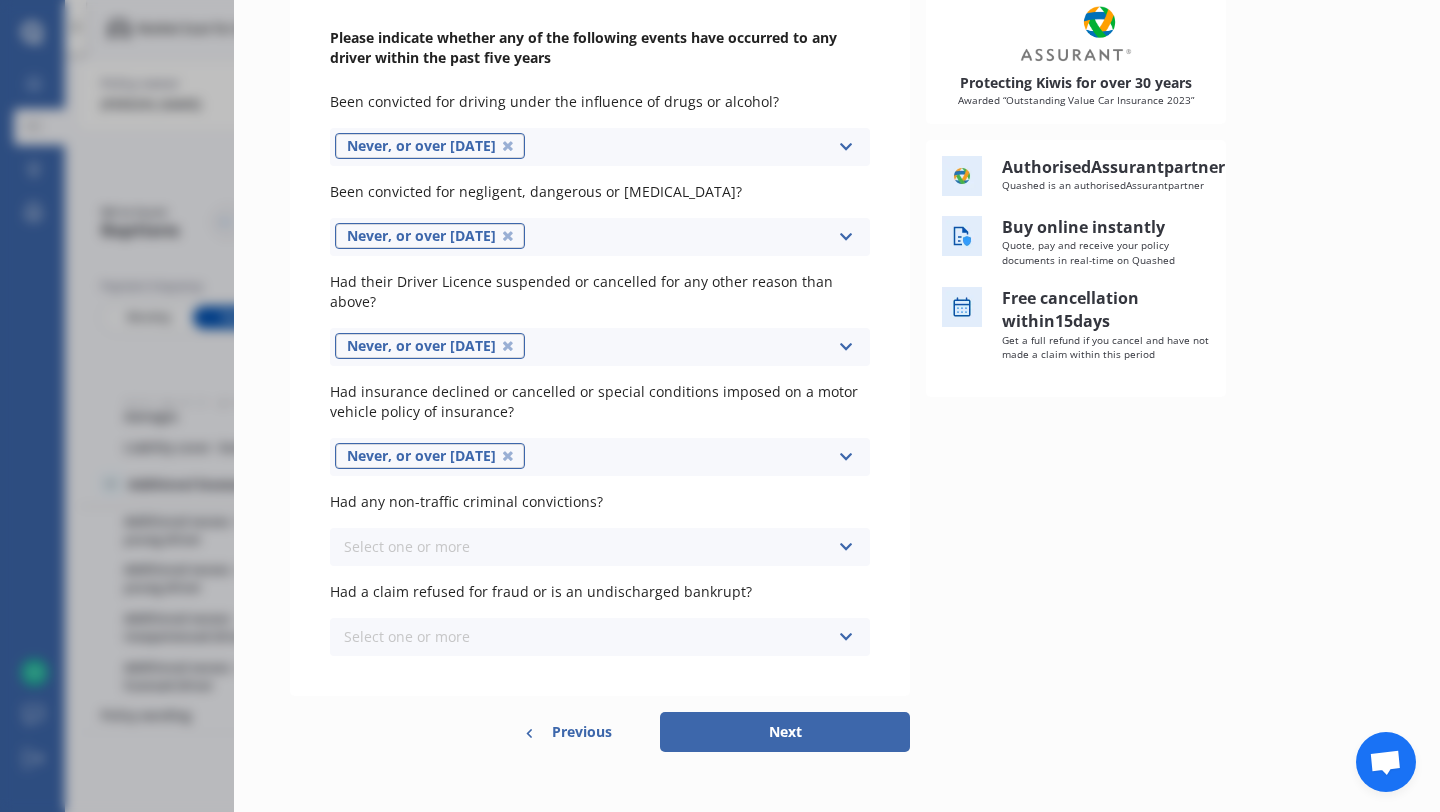 click on "Select one or more Never, or over [DATE] Last year 1 to [DATE] 2 to [DATE] 3 to [DATE]" at bounding box center (600, 547) 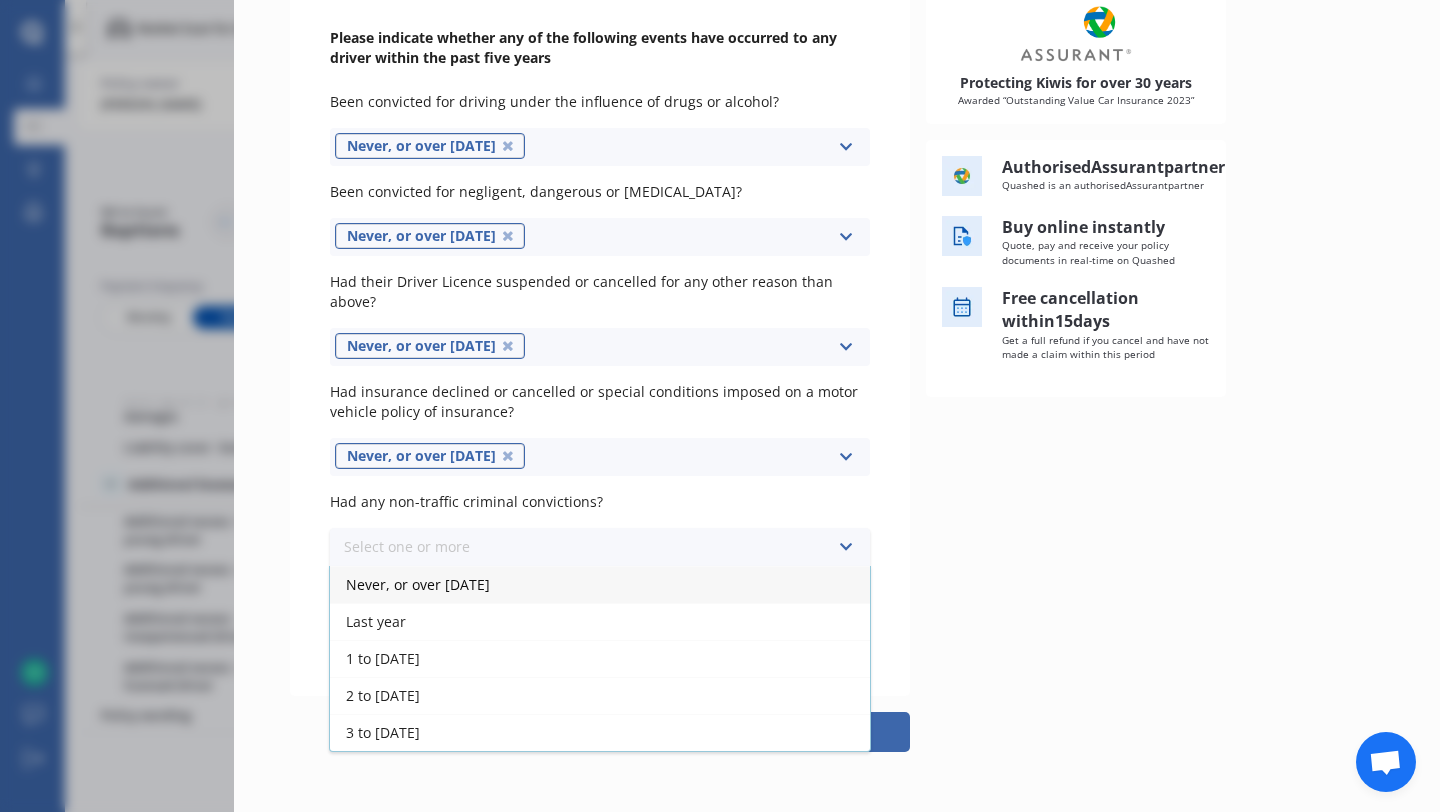 click on "Never, or over [DATE]" at bounding box center (600, 584) 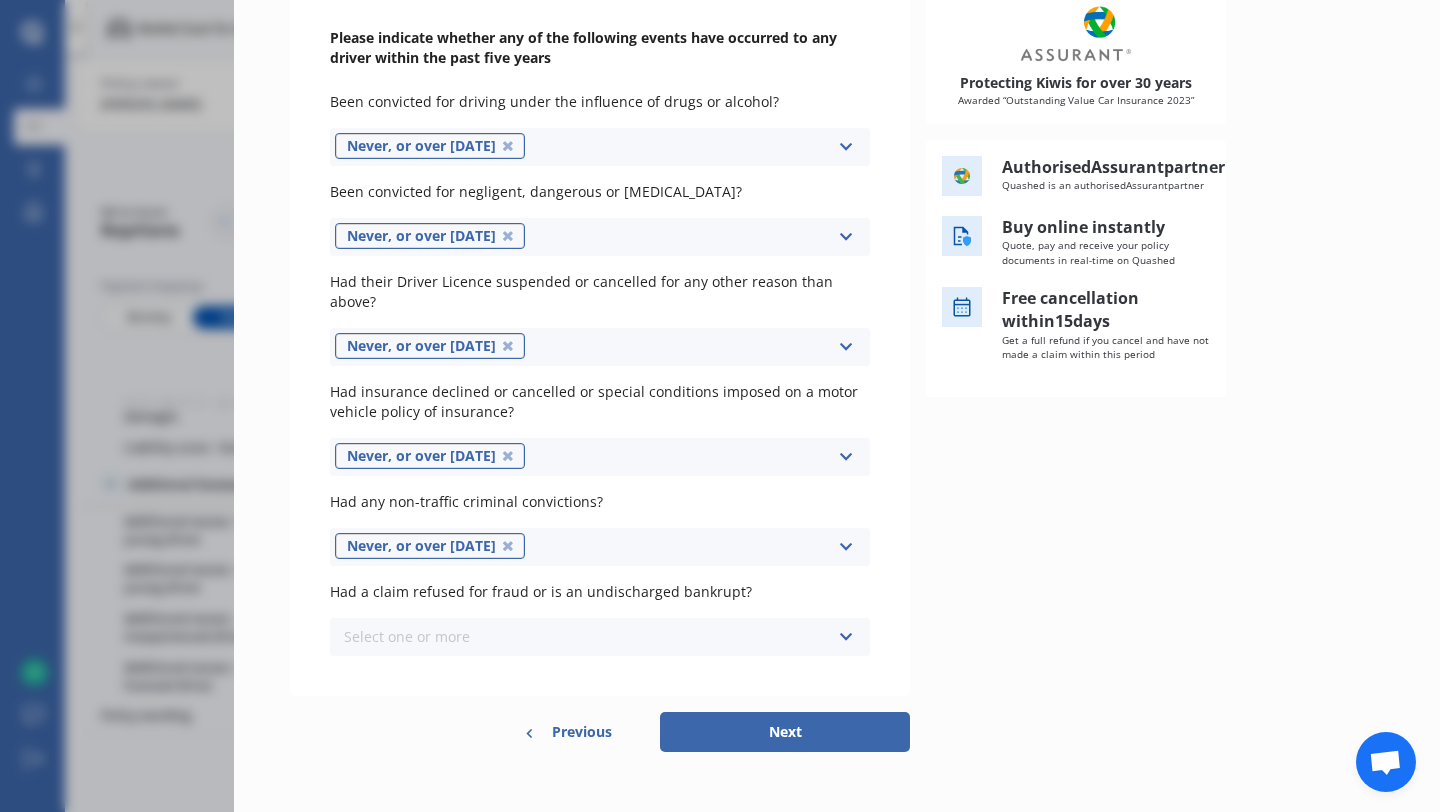 click on "Select one or more Never, or over [DATE] Last year 1 to [DATE] 2 to [DATE] 3 to [DATE]" at bounding box center [600, 637] 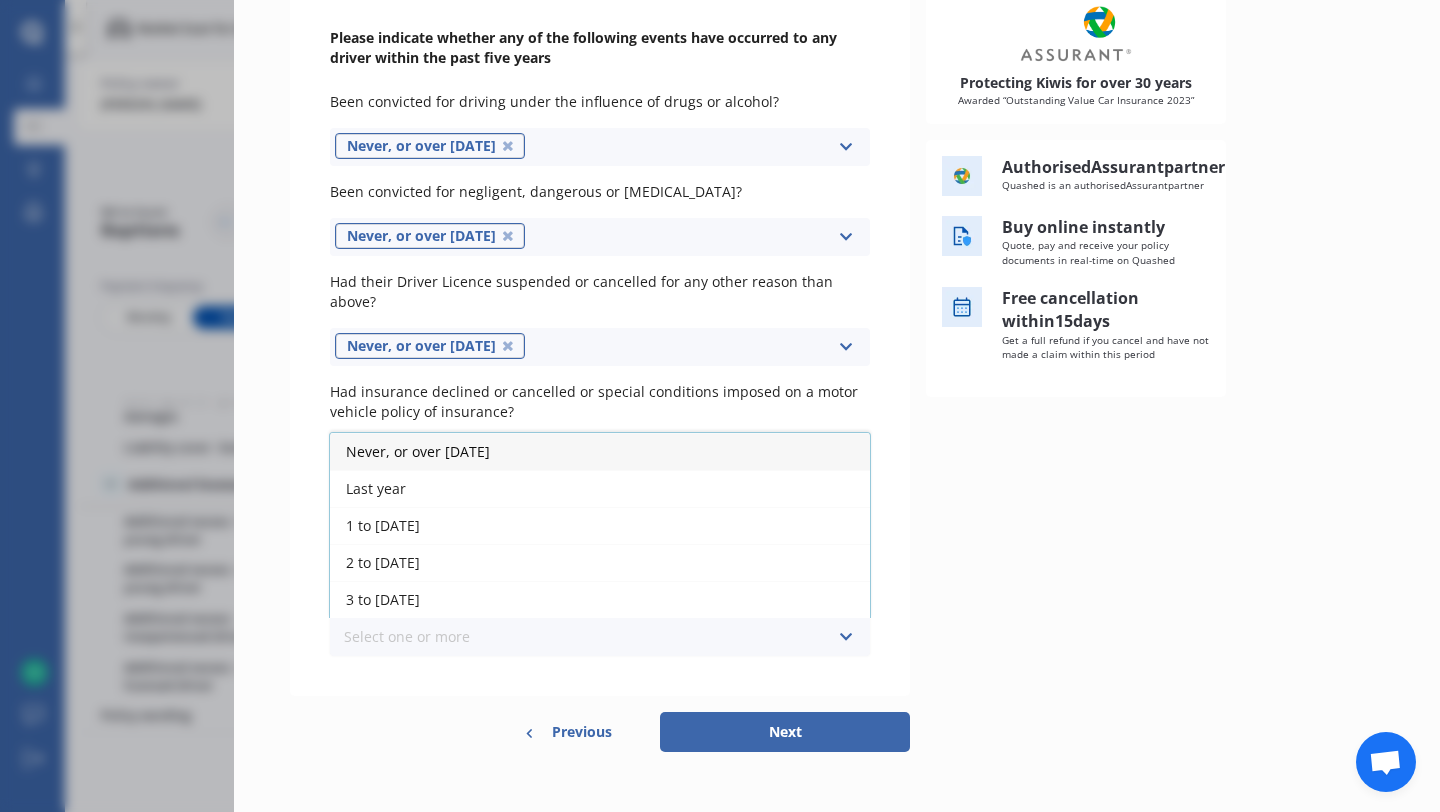 click on "Never, or over [DATE]" at bounding box center [600, 451] 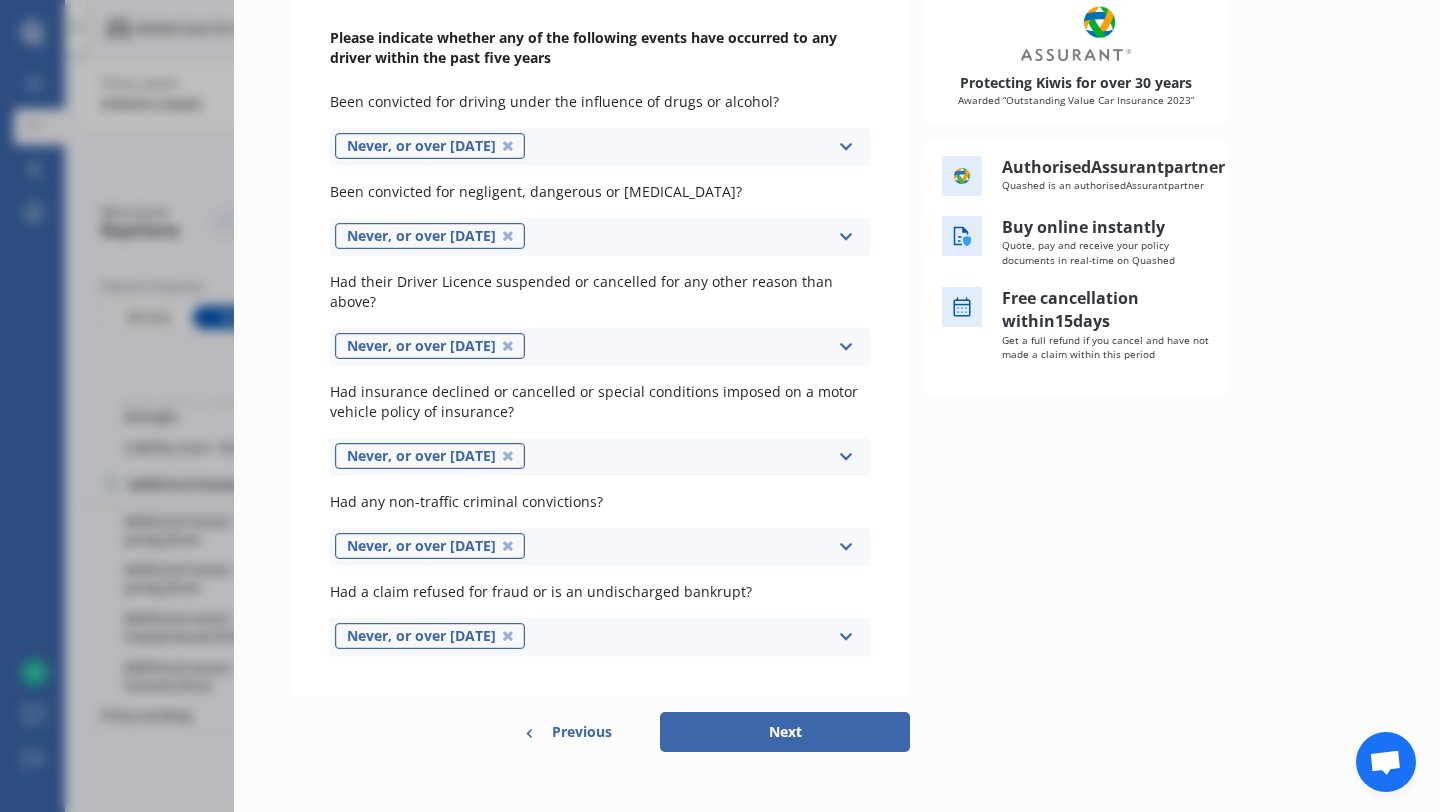 click on "Next" at bounding box center (785, 732) 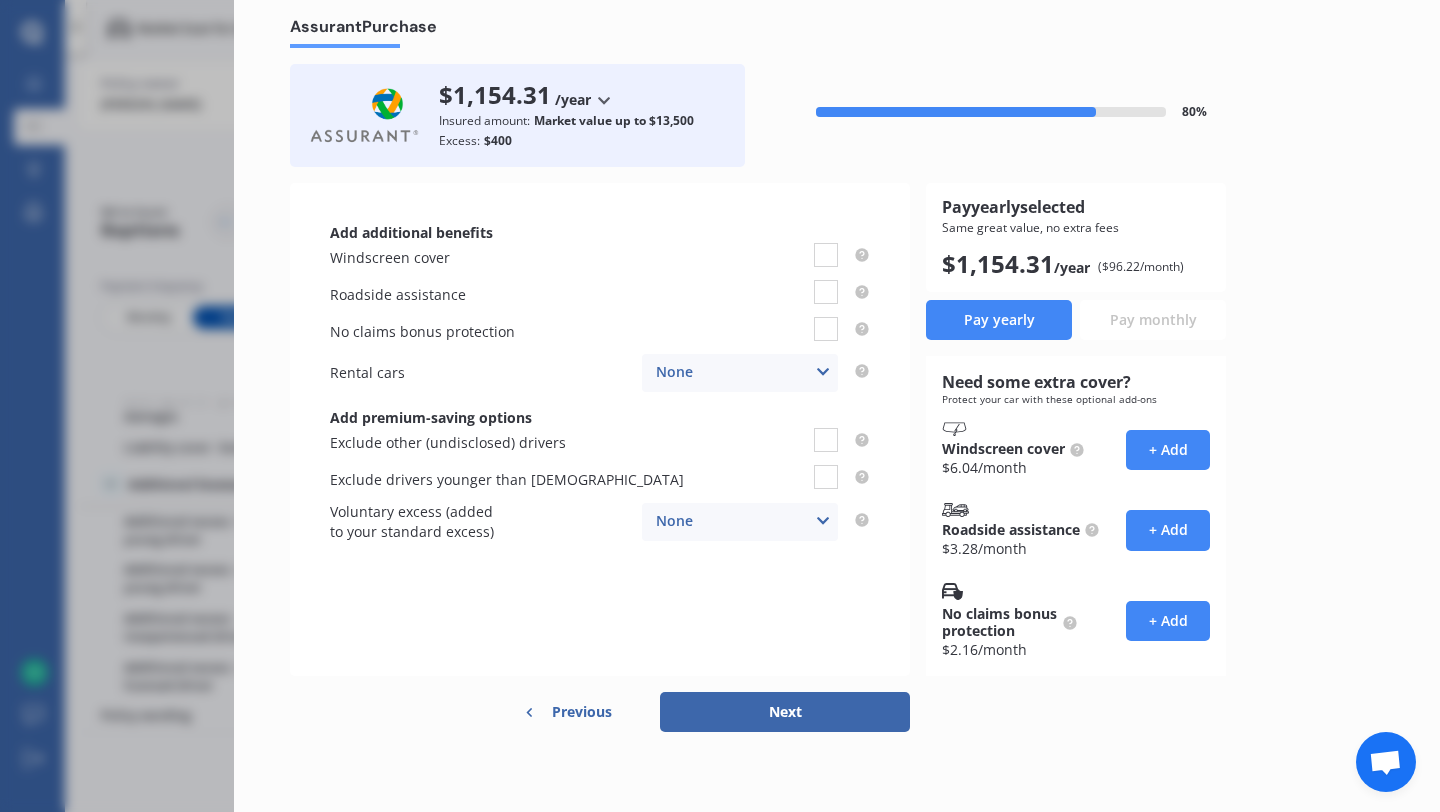 scroll, scrollTop: 0, scrollLeft: 0, axis: both 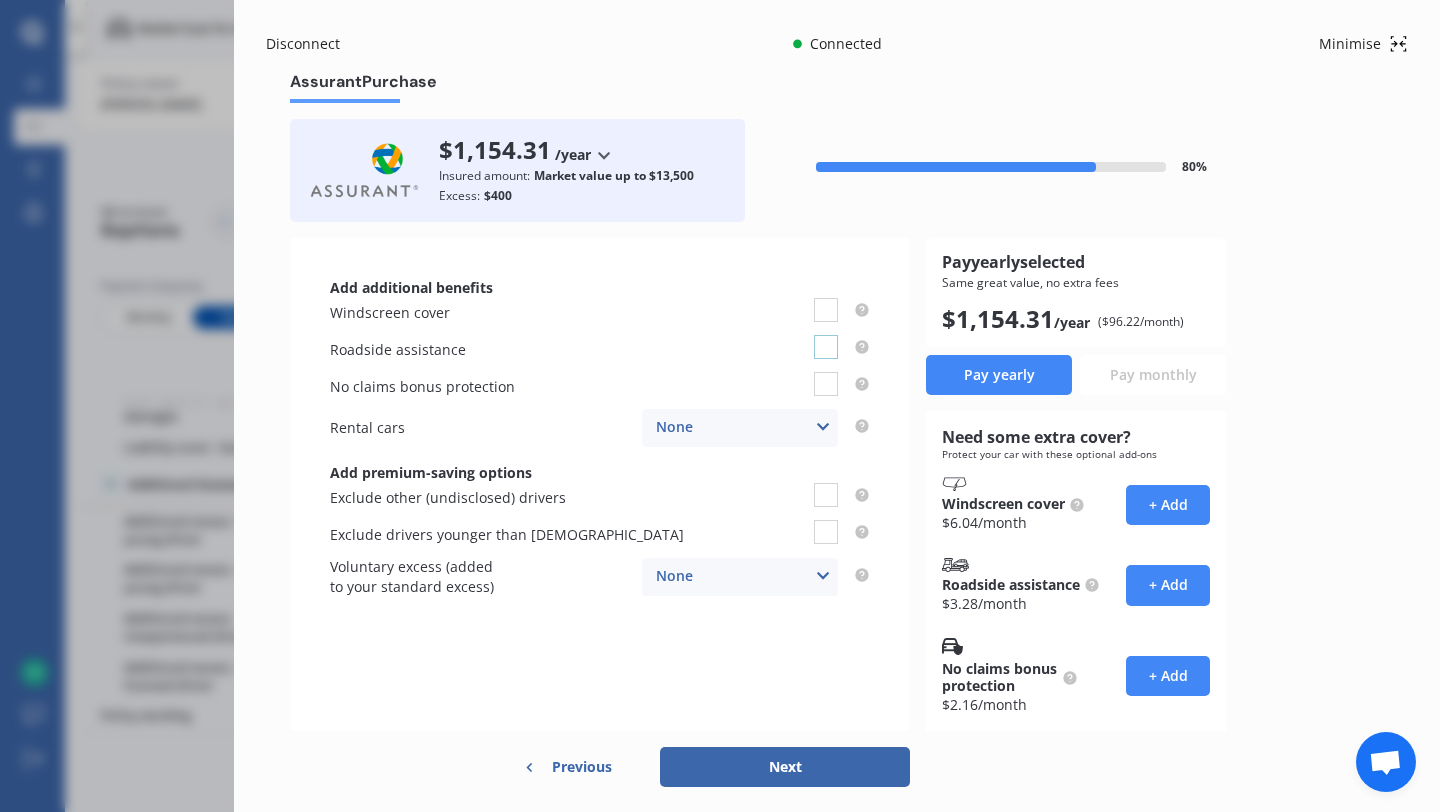 click at bounding box center (826, 335) 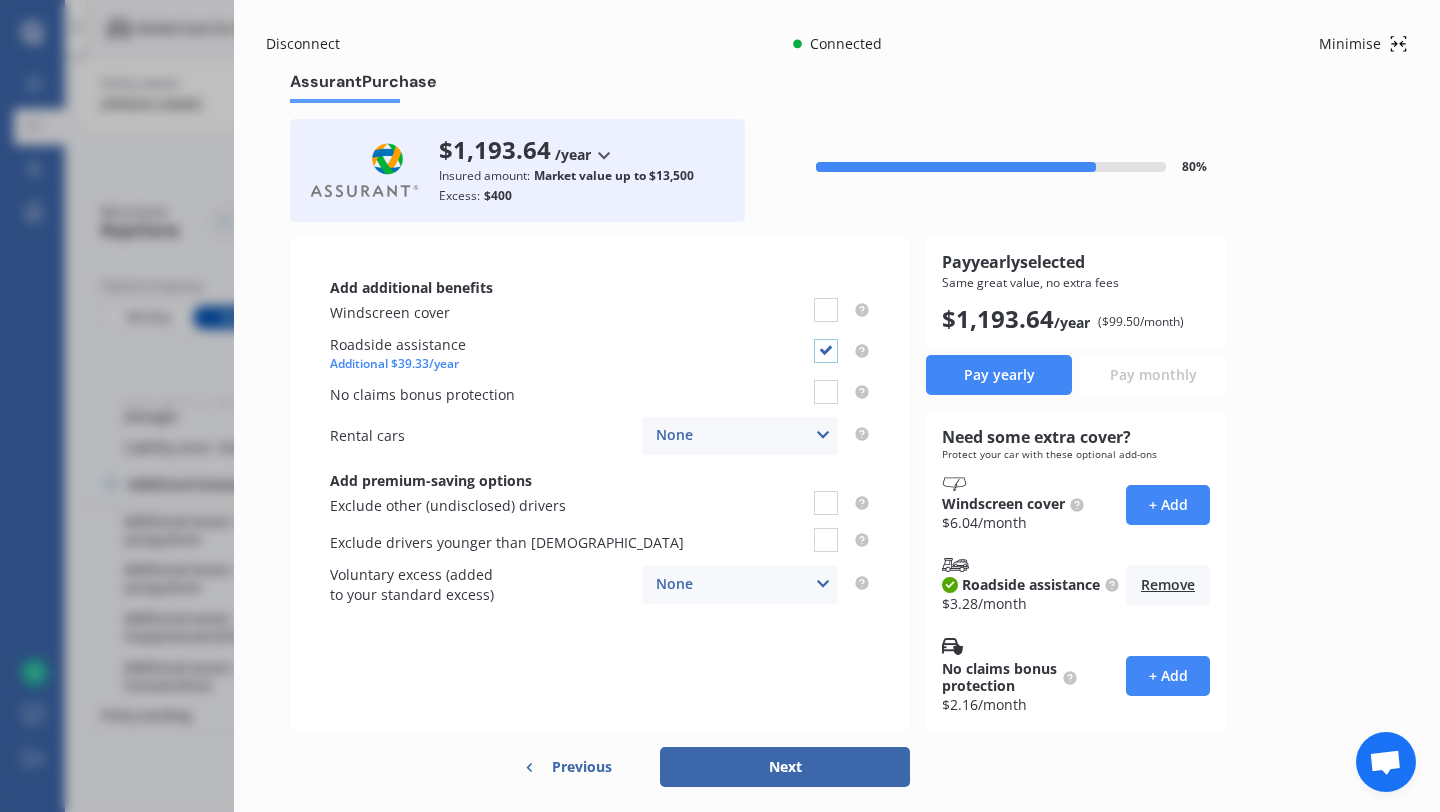 click at bounding box center [826, 339] 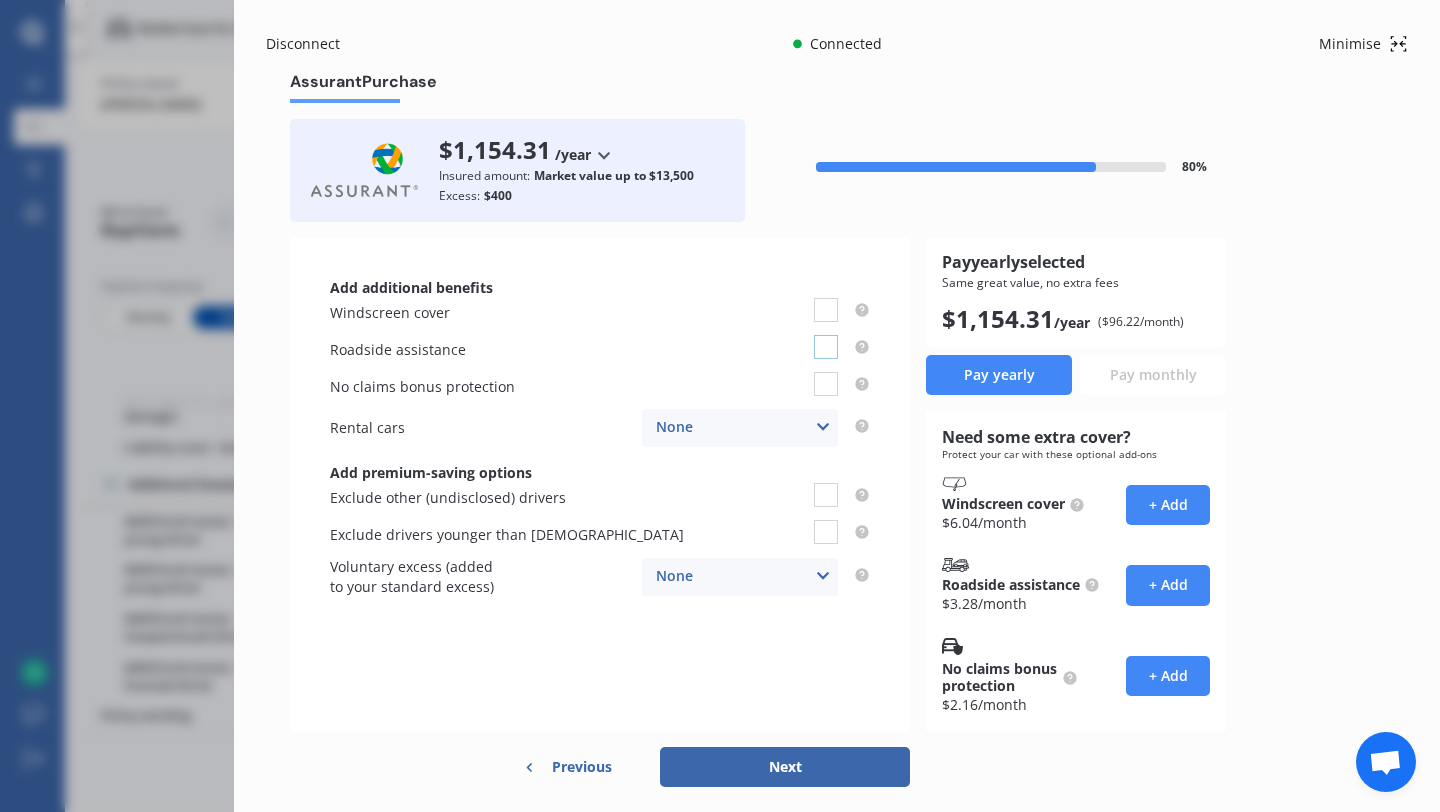 click at bounding box center [826, 335] 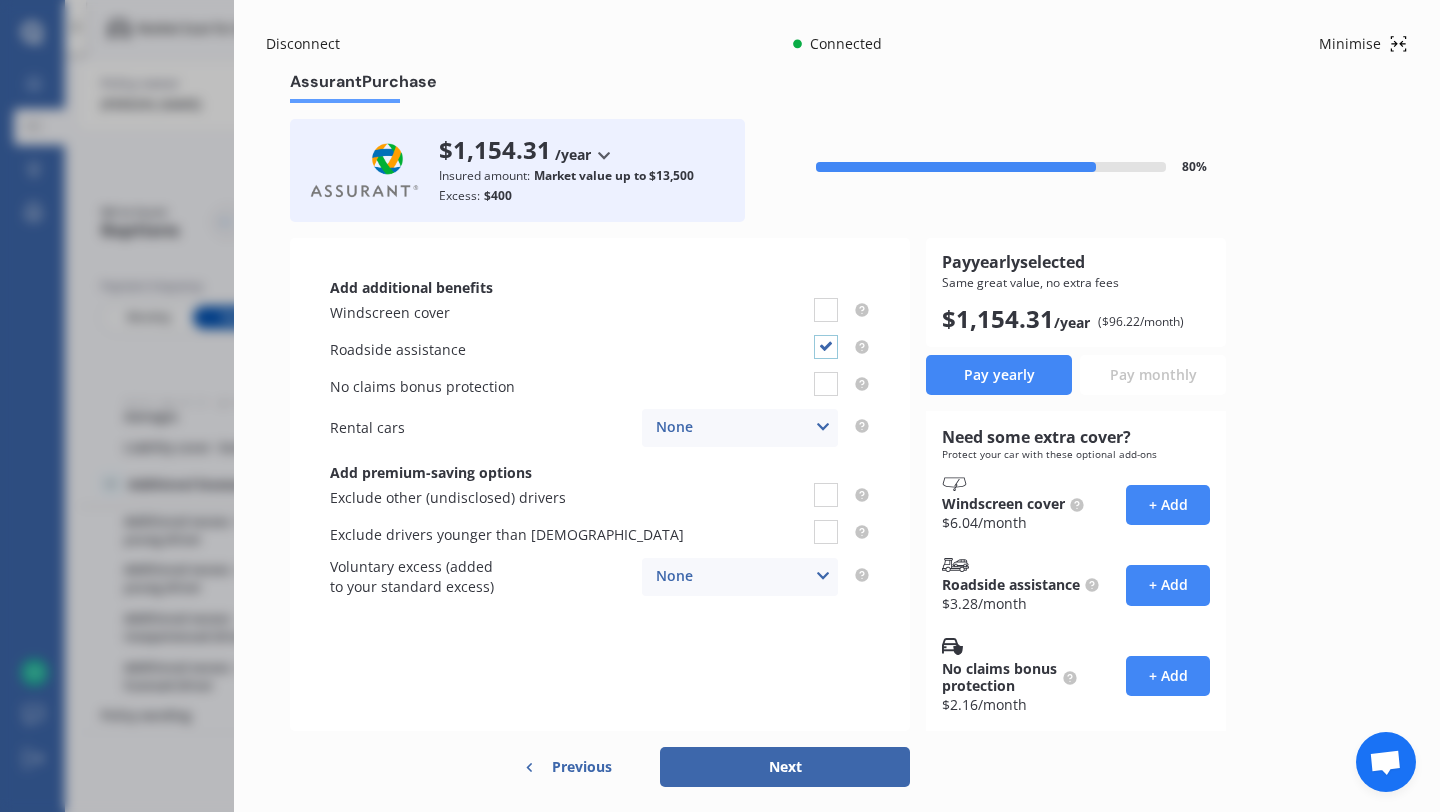 checkbox on "true" 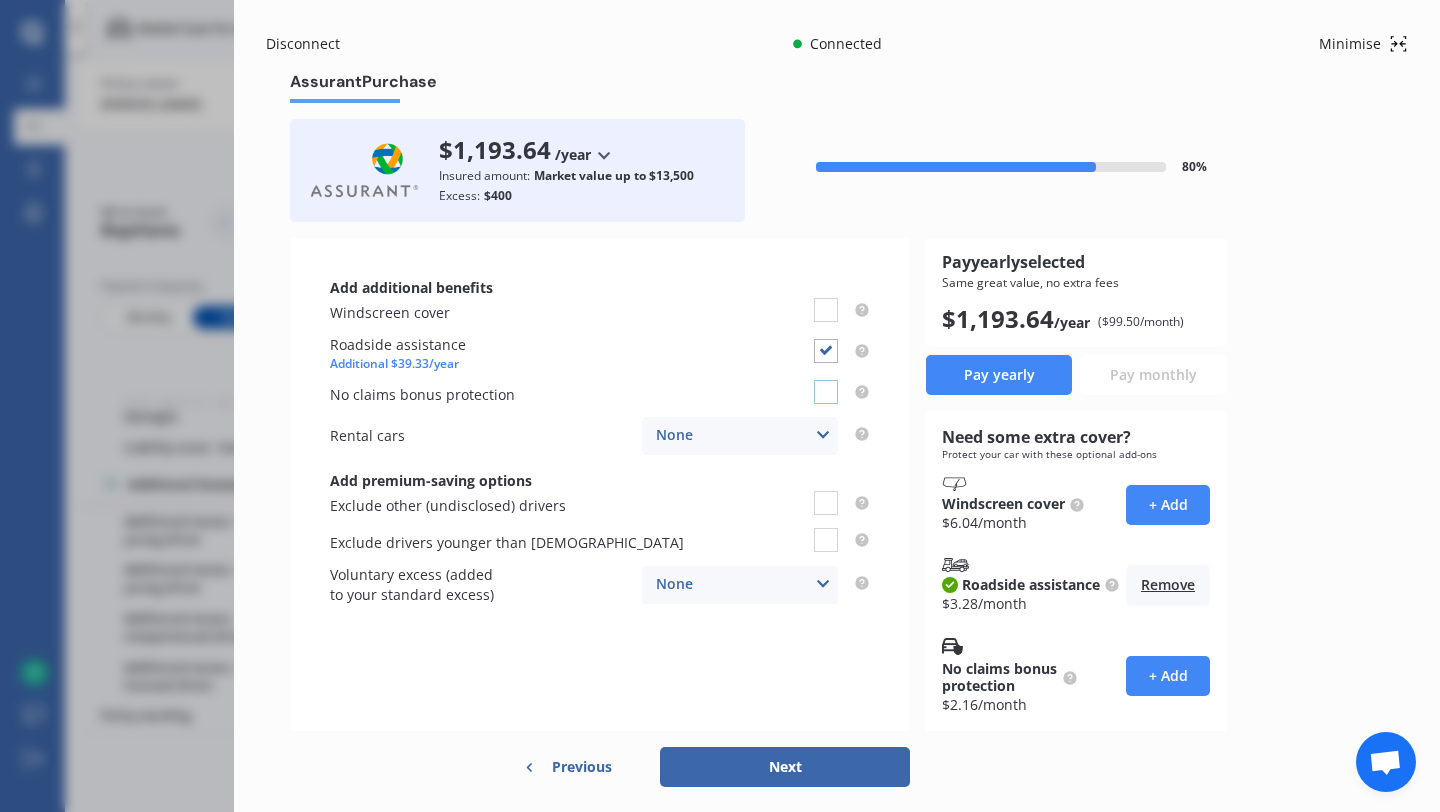 click at bounding box center (826, 380) 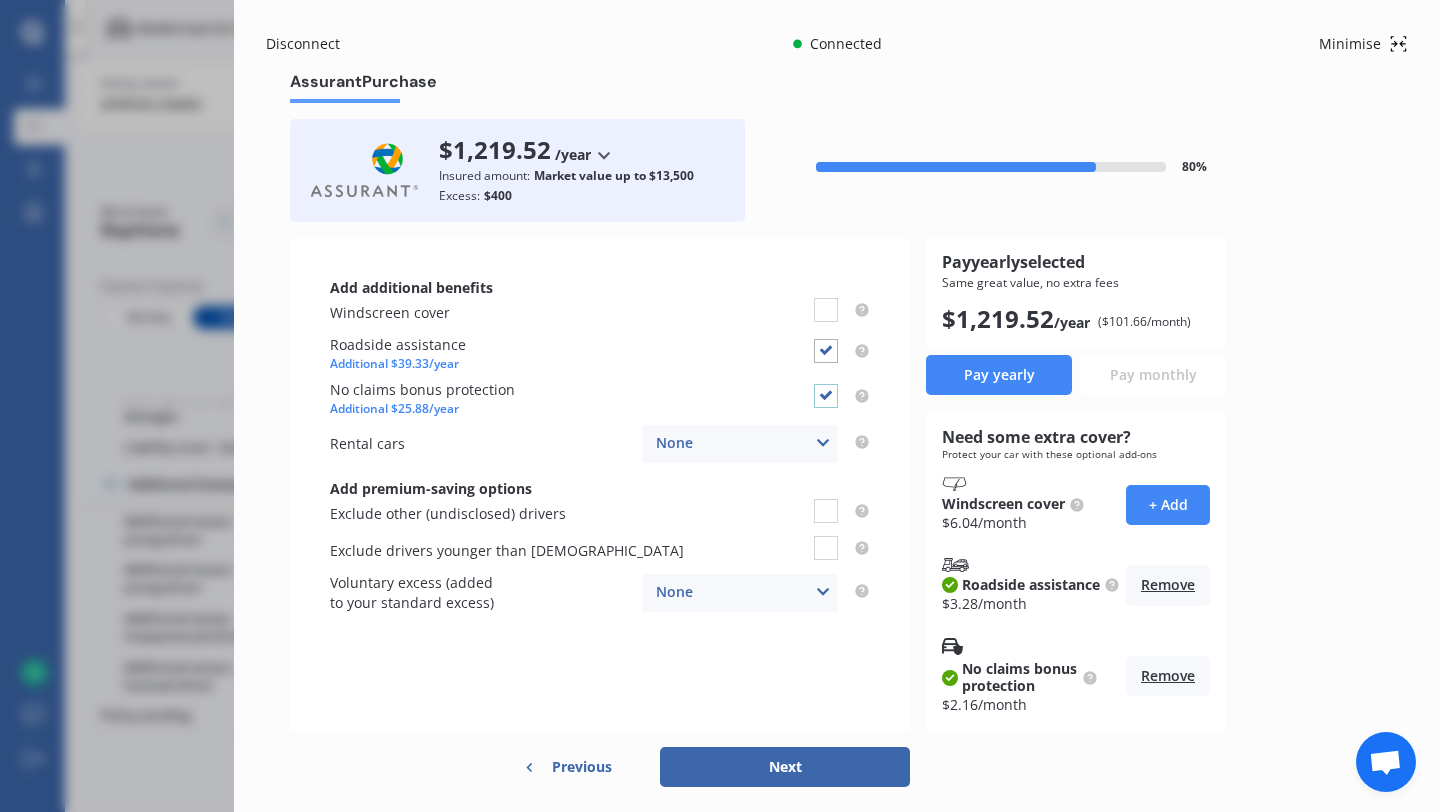 click at bounding box center [826, 384] 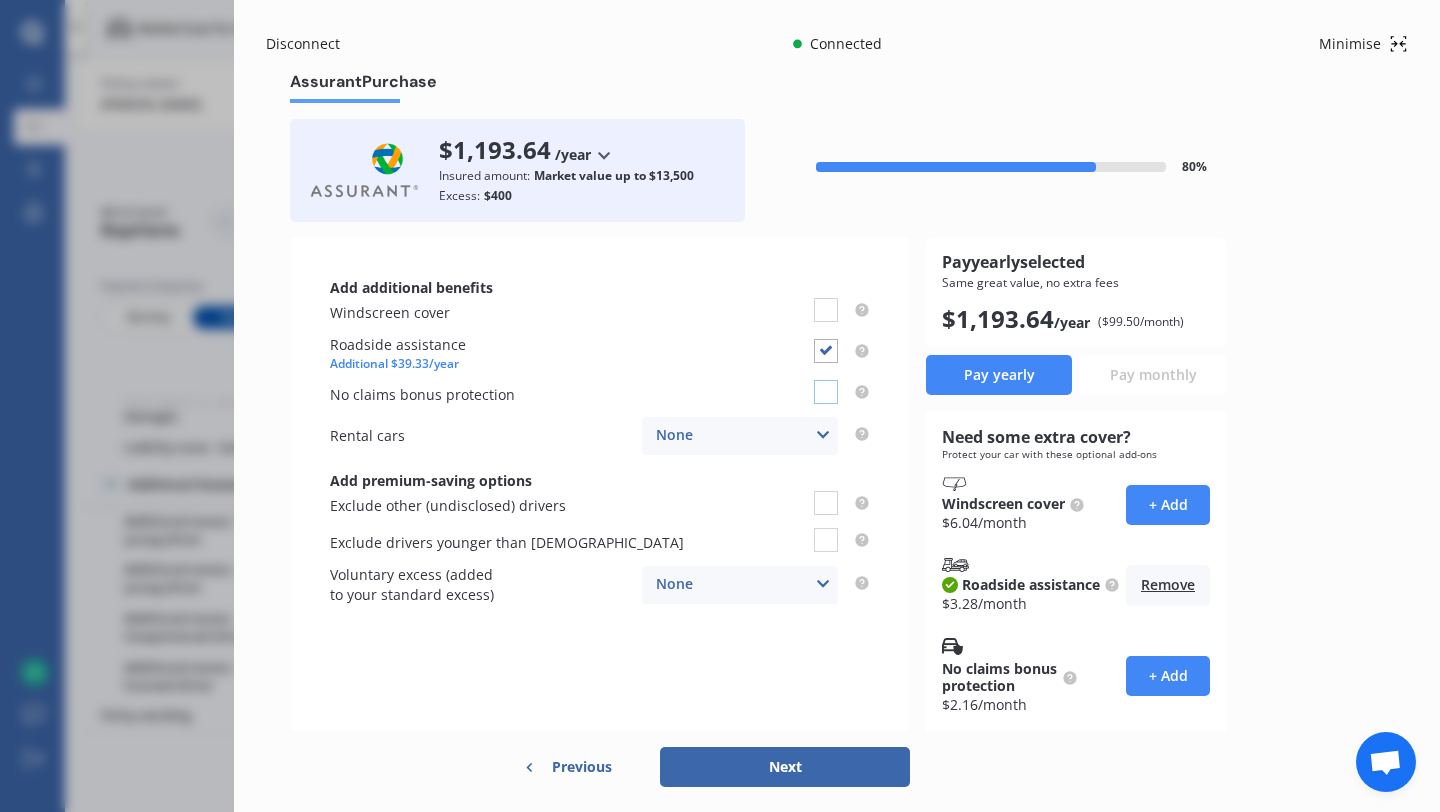 click at bounding box center [826, 380] 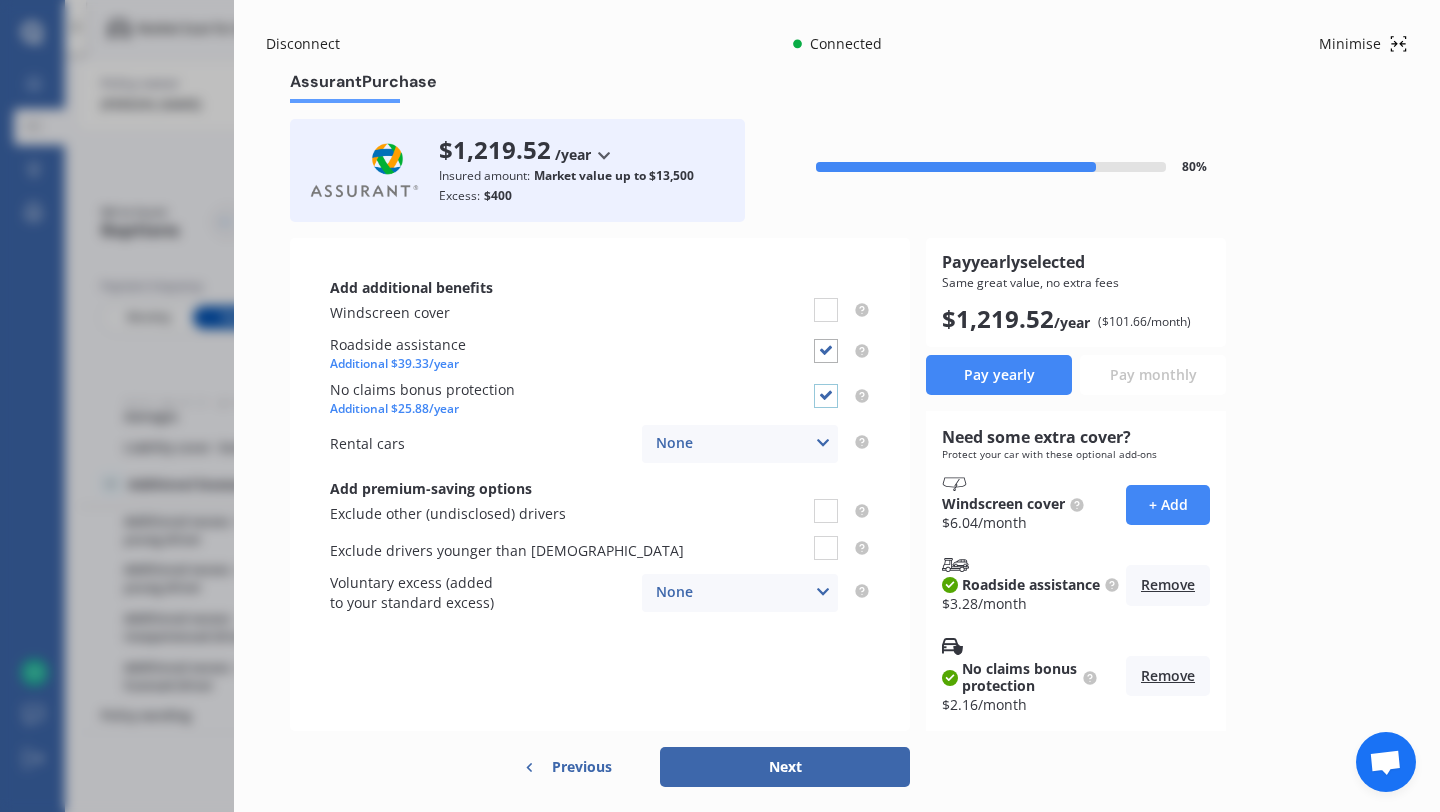 click at bounding box center [826, 384] 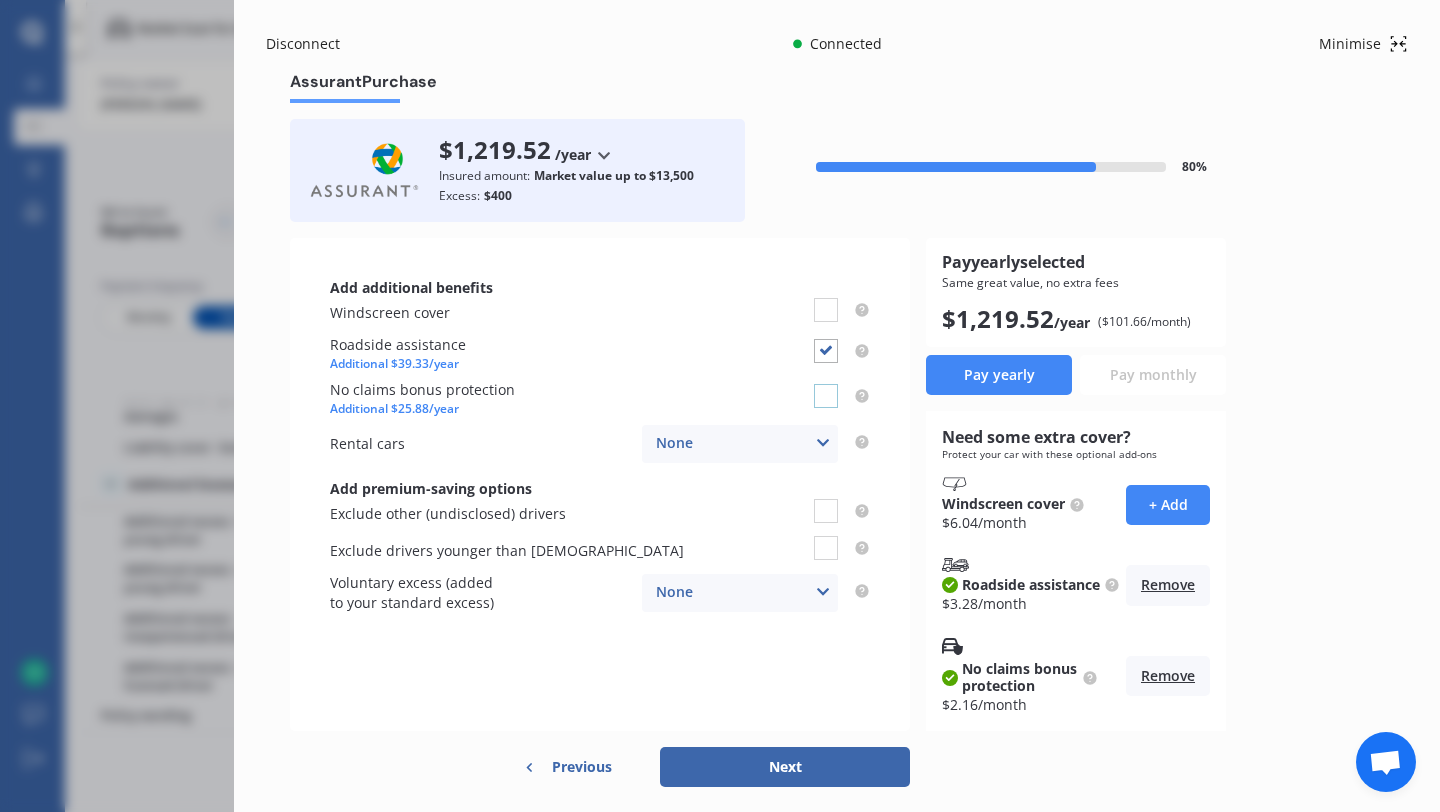 checkbox on "false" 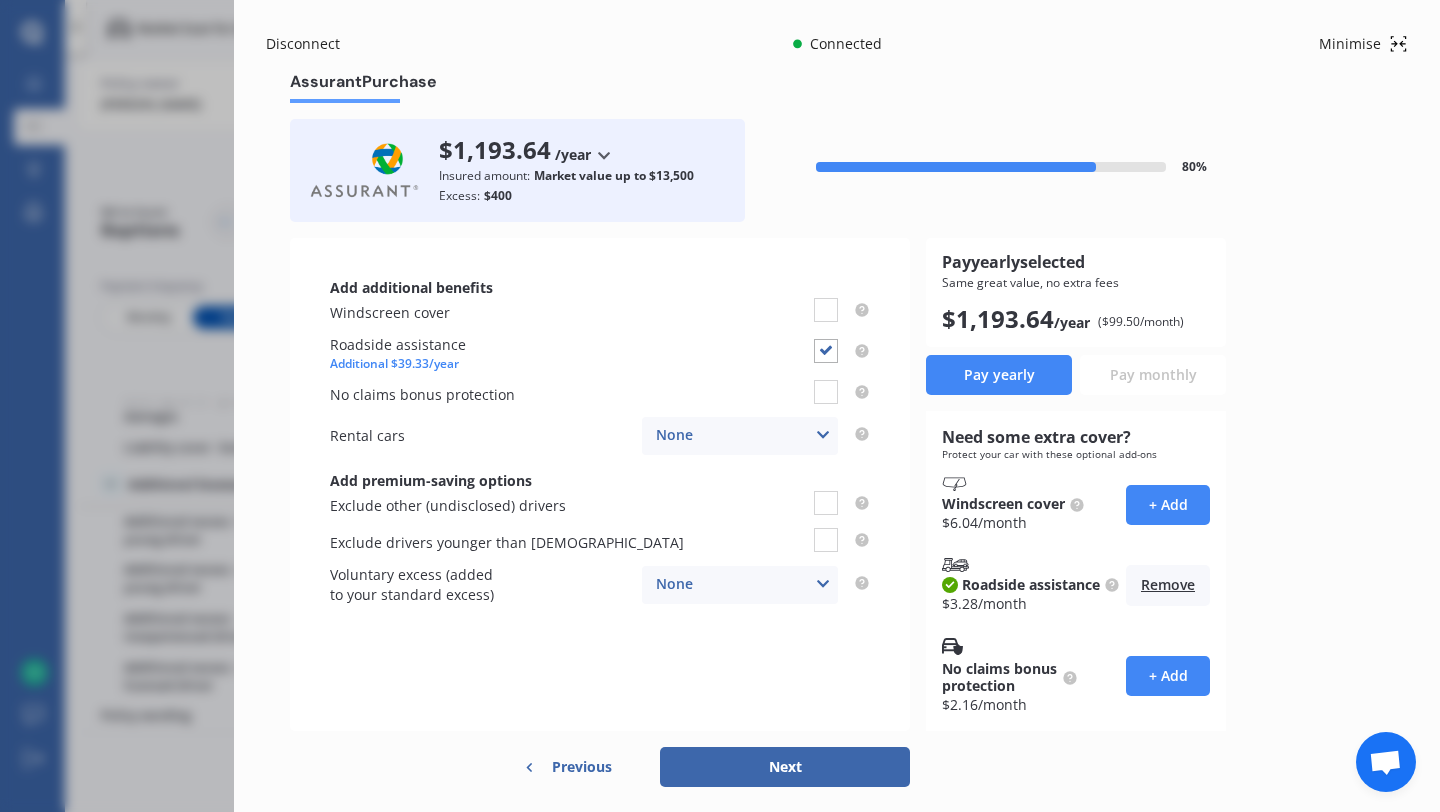 click on "None None $2,500 $5,000" at bounding box center (740, 436) 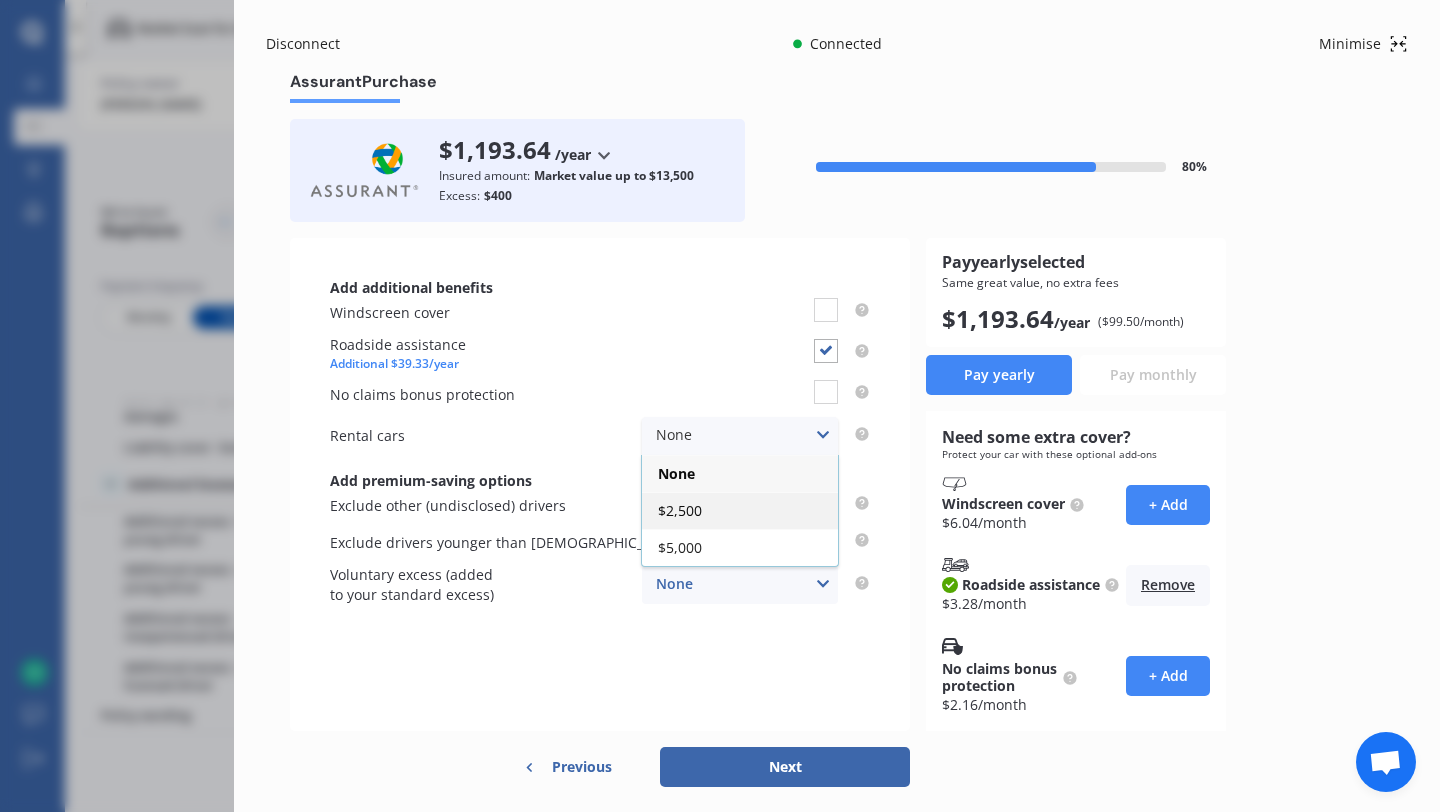 click on "$2,500" at bounding box center (740, 510) 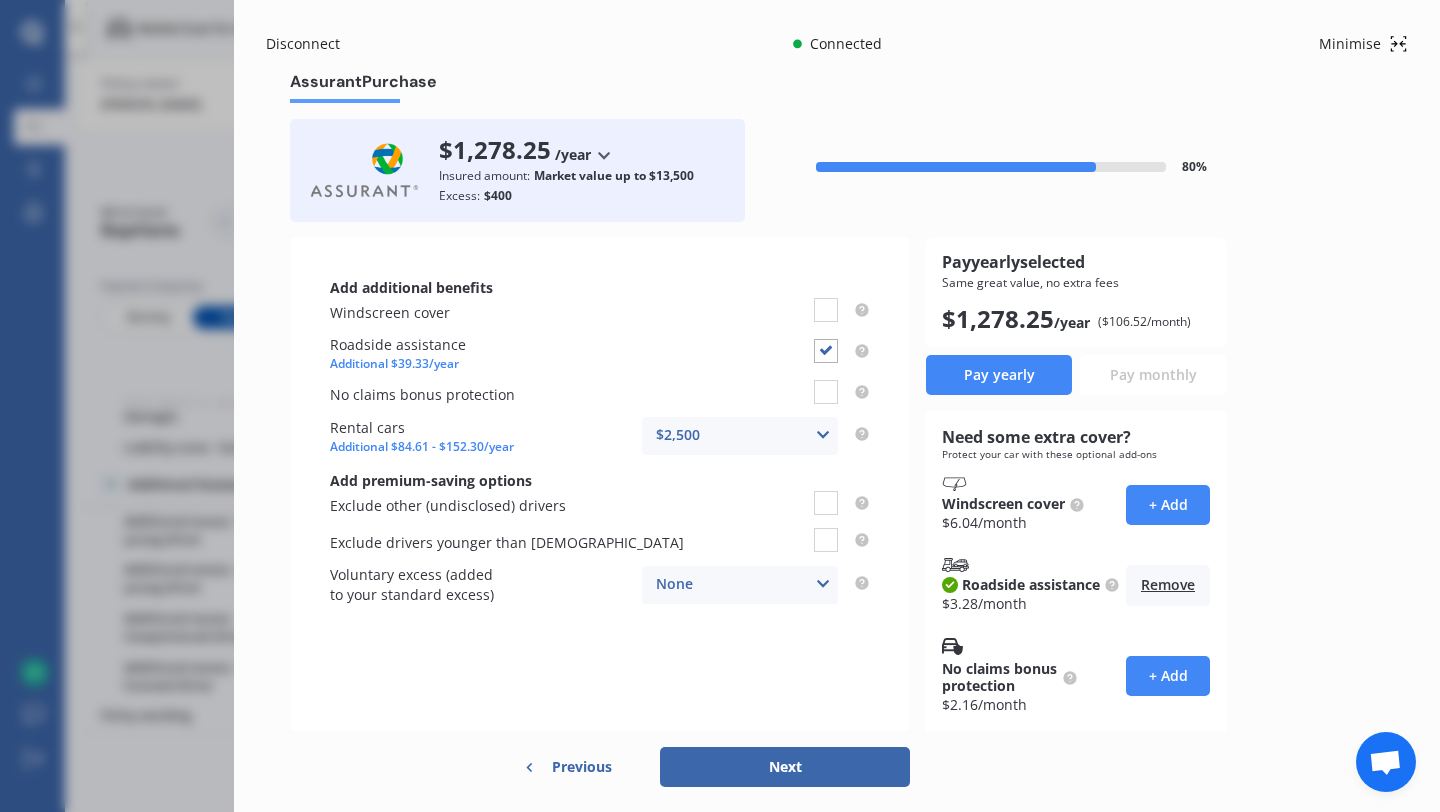 click on "$2,500 None $2,500 $5,000" at bounding box center (740, 436) 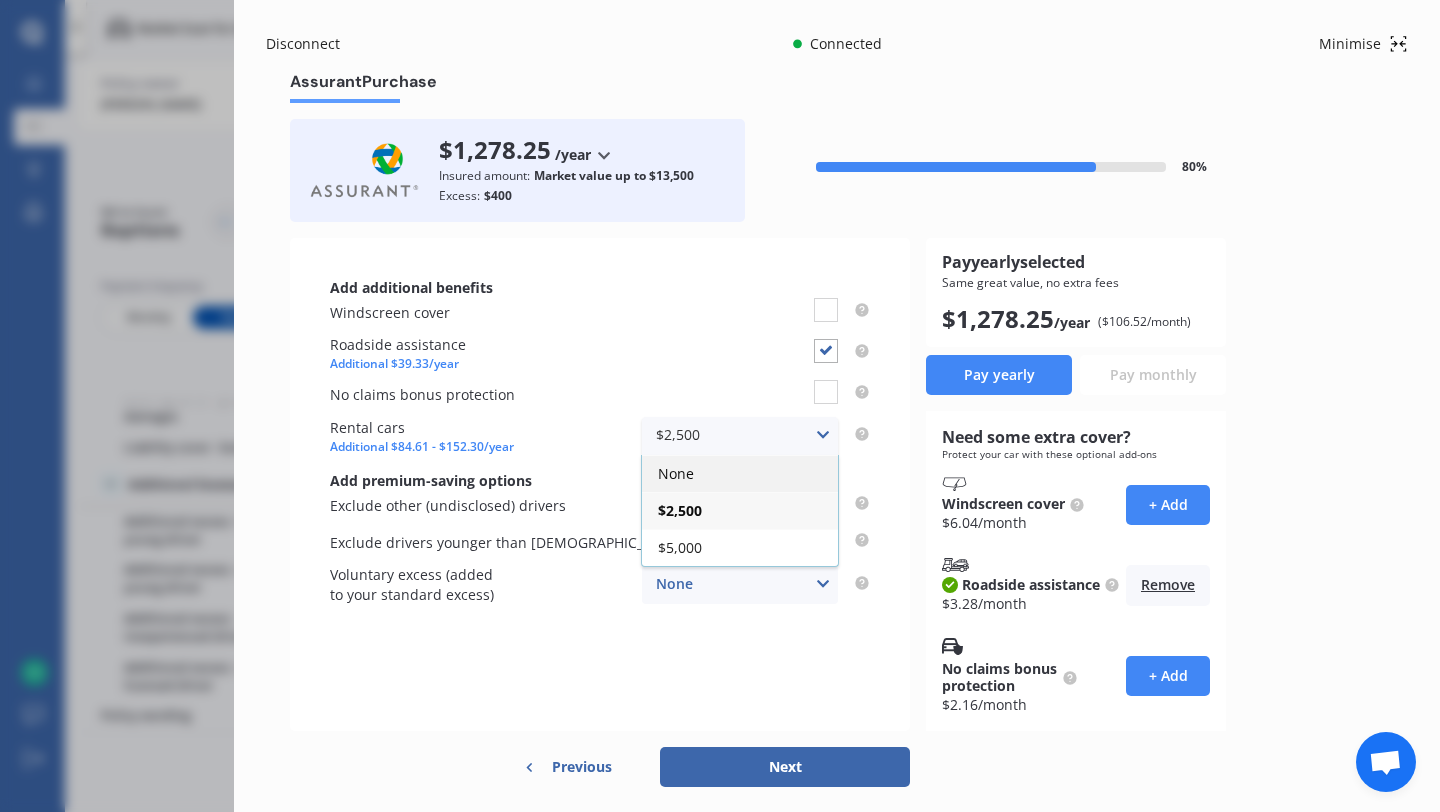 click on "None" at bounding box center (740, 473) 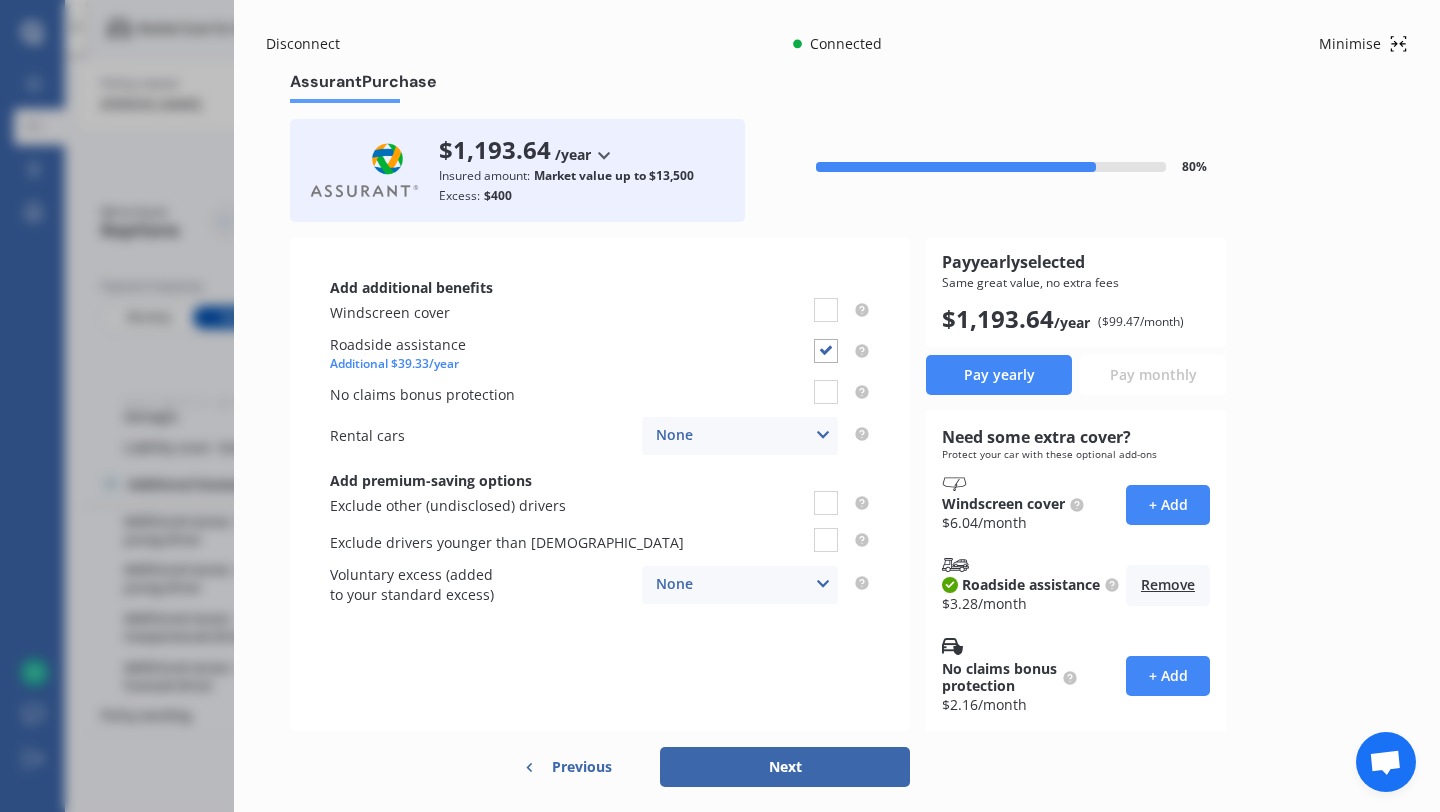 scroll, scrollTop: 53, scrollLeft: 0, axis: vertical 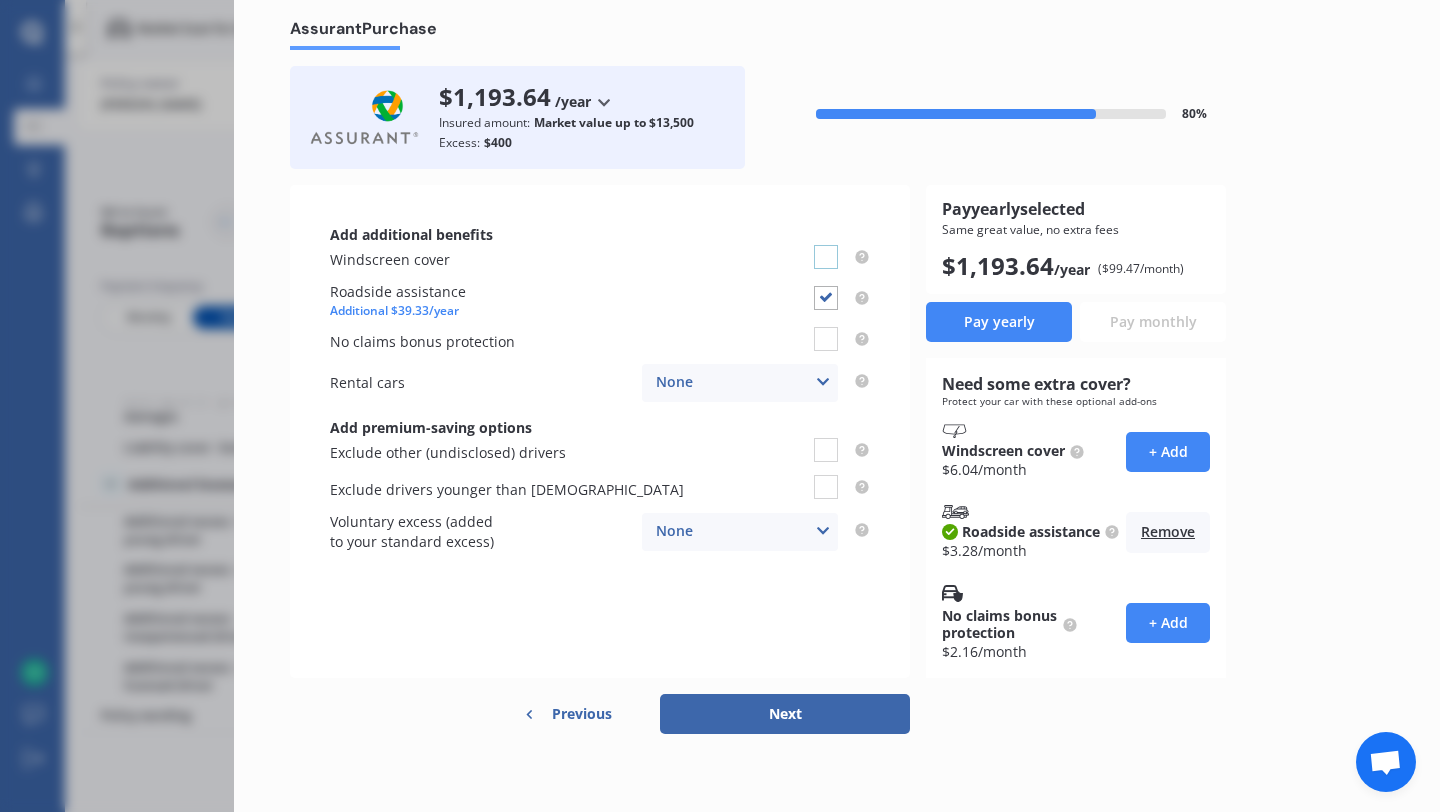 click at bounding box center (826, 245) 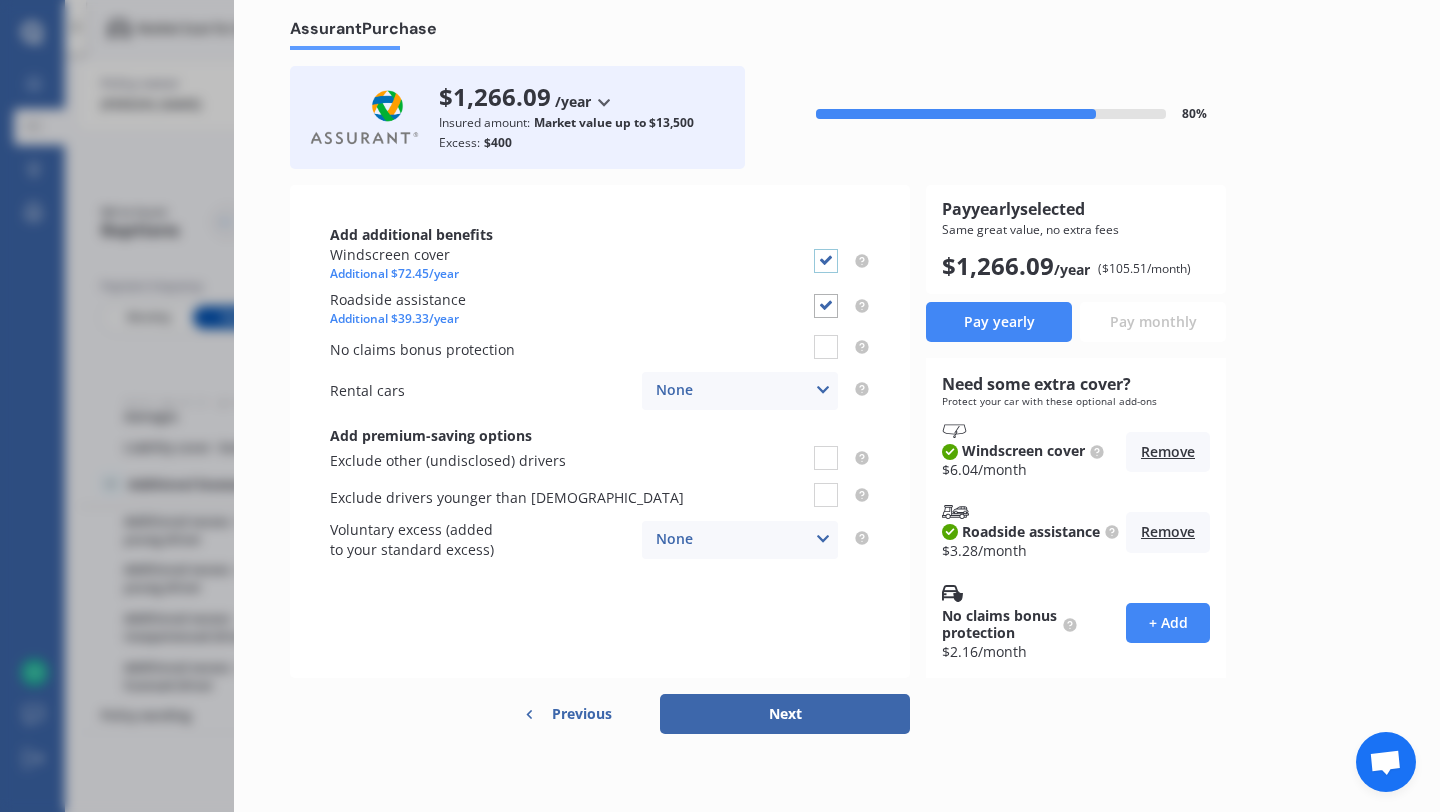 click at bounding box center (826, 249) 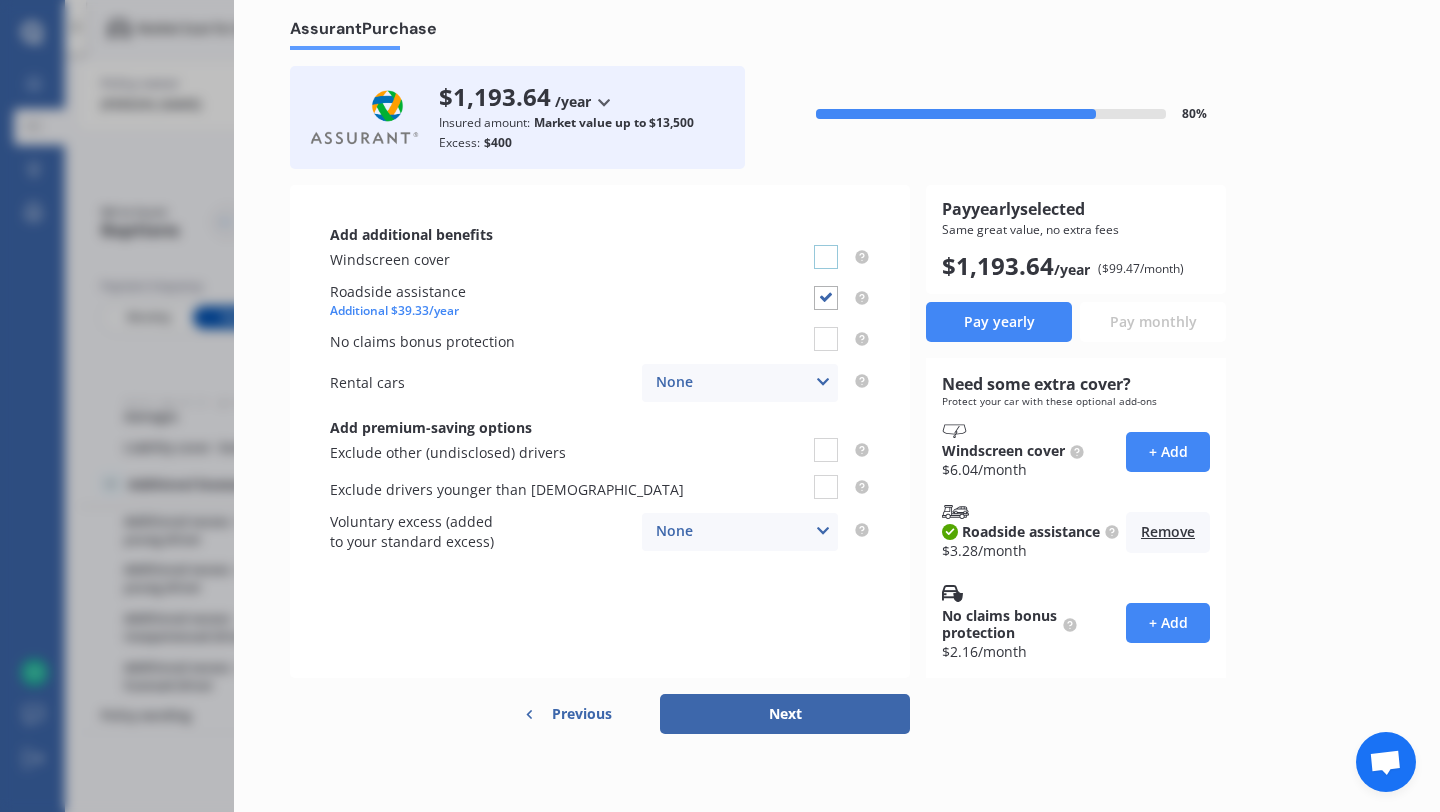 click at bounding box center (826, 245) 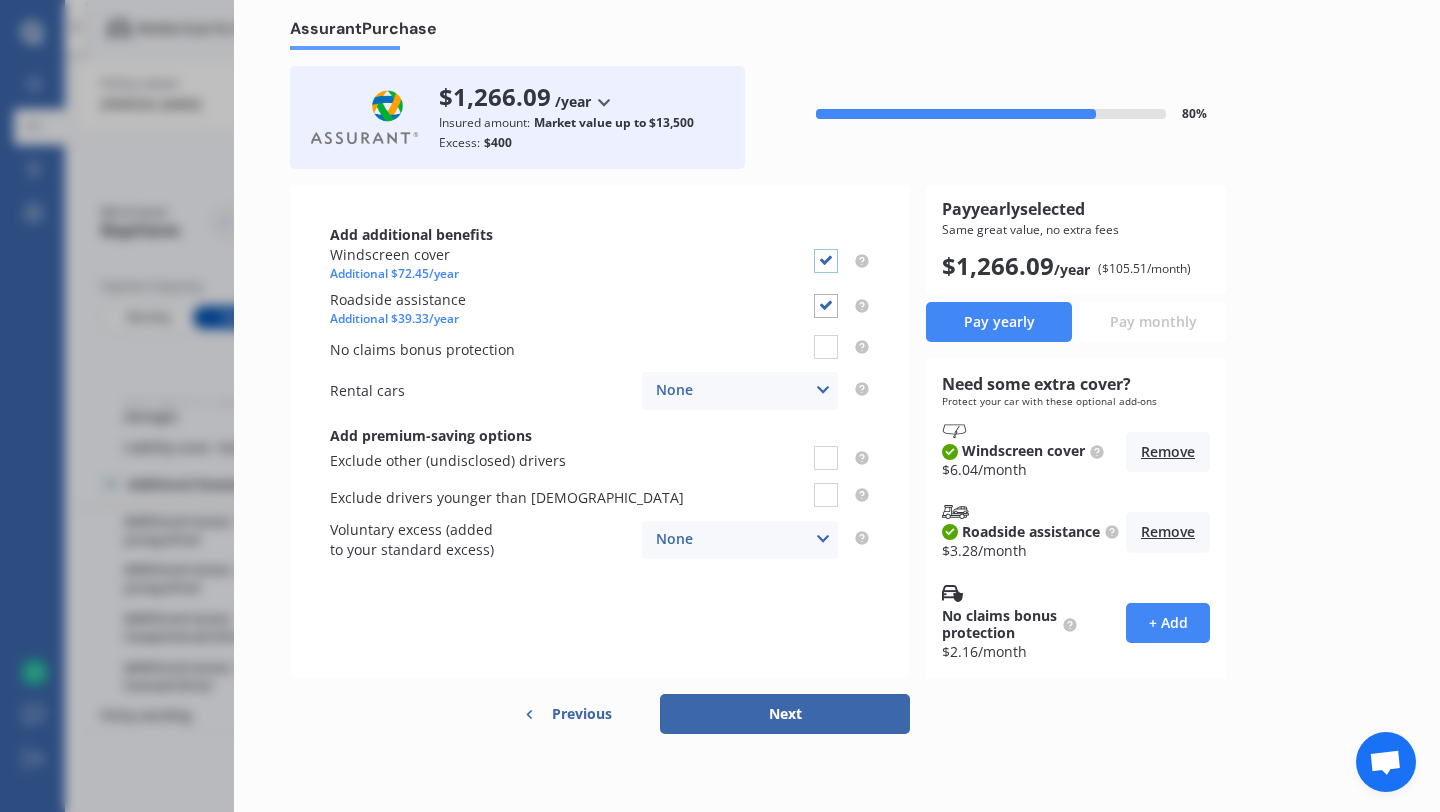 click at bounding box center [826, 249] 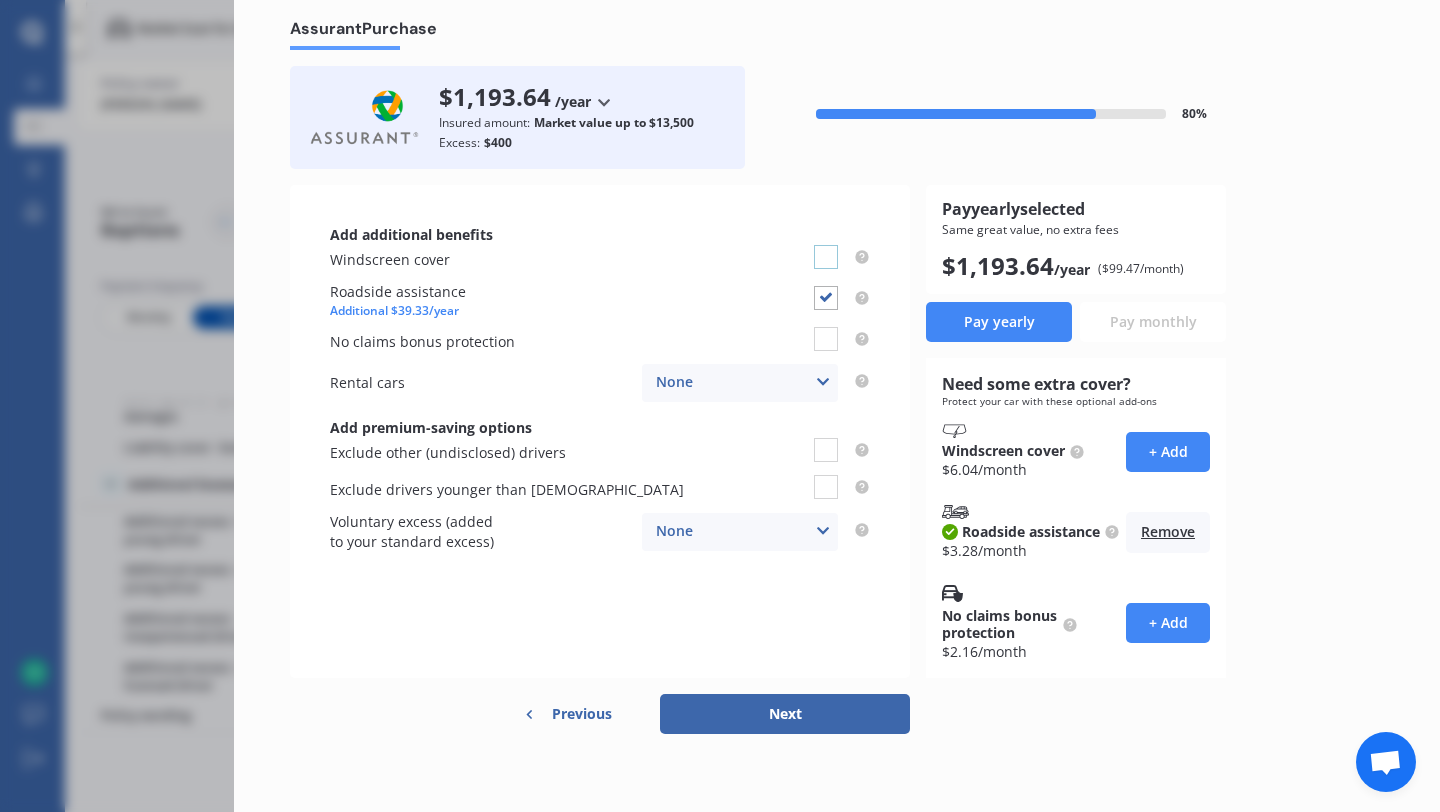 click at bounding box center [826, 245] 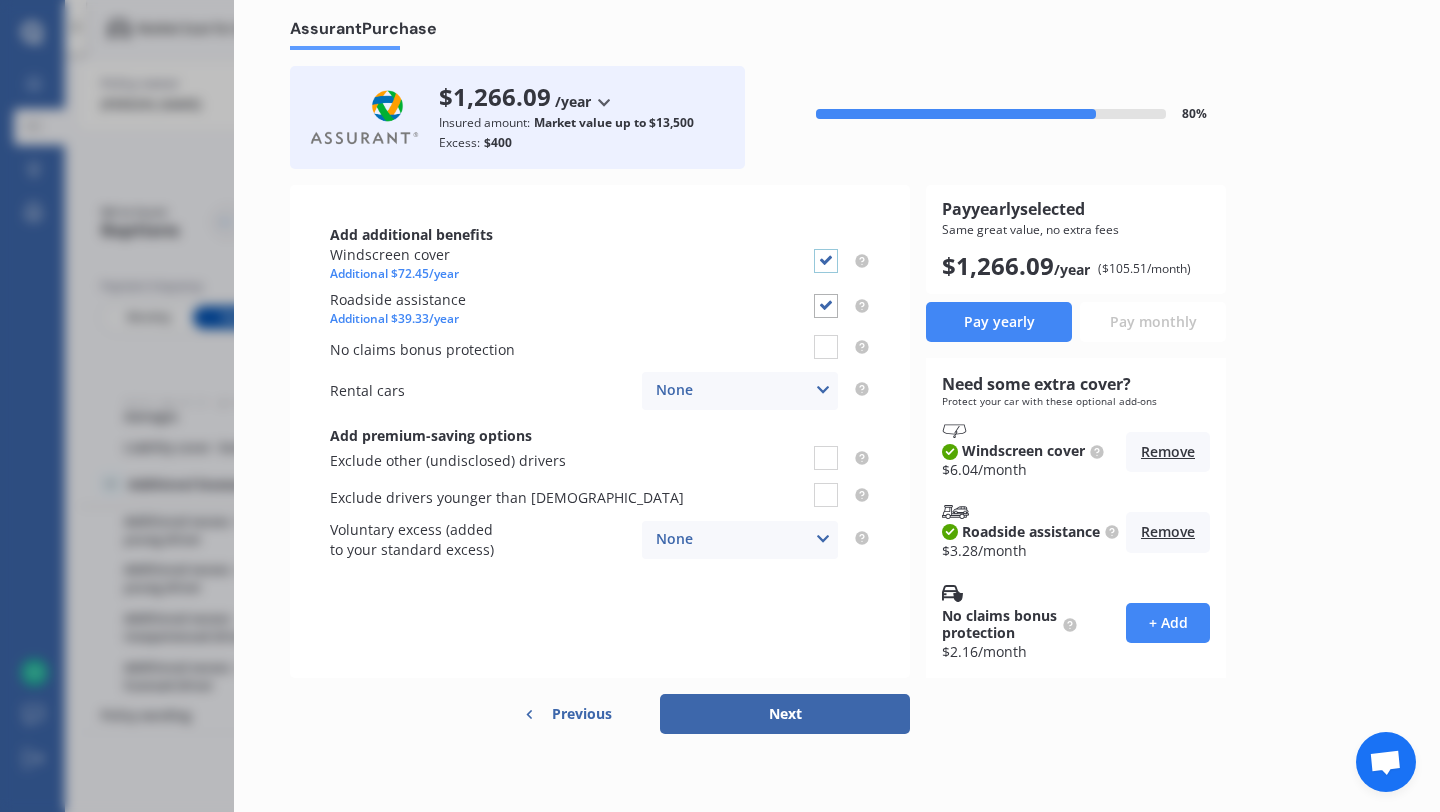 click at bounding box center (826, 249) 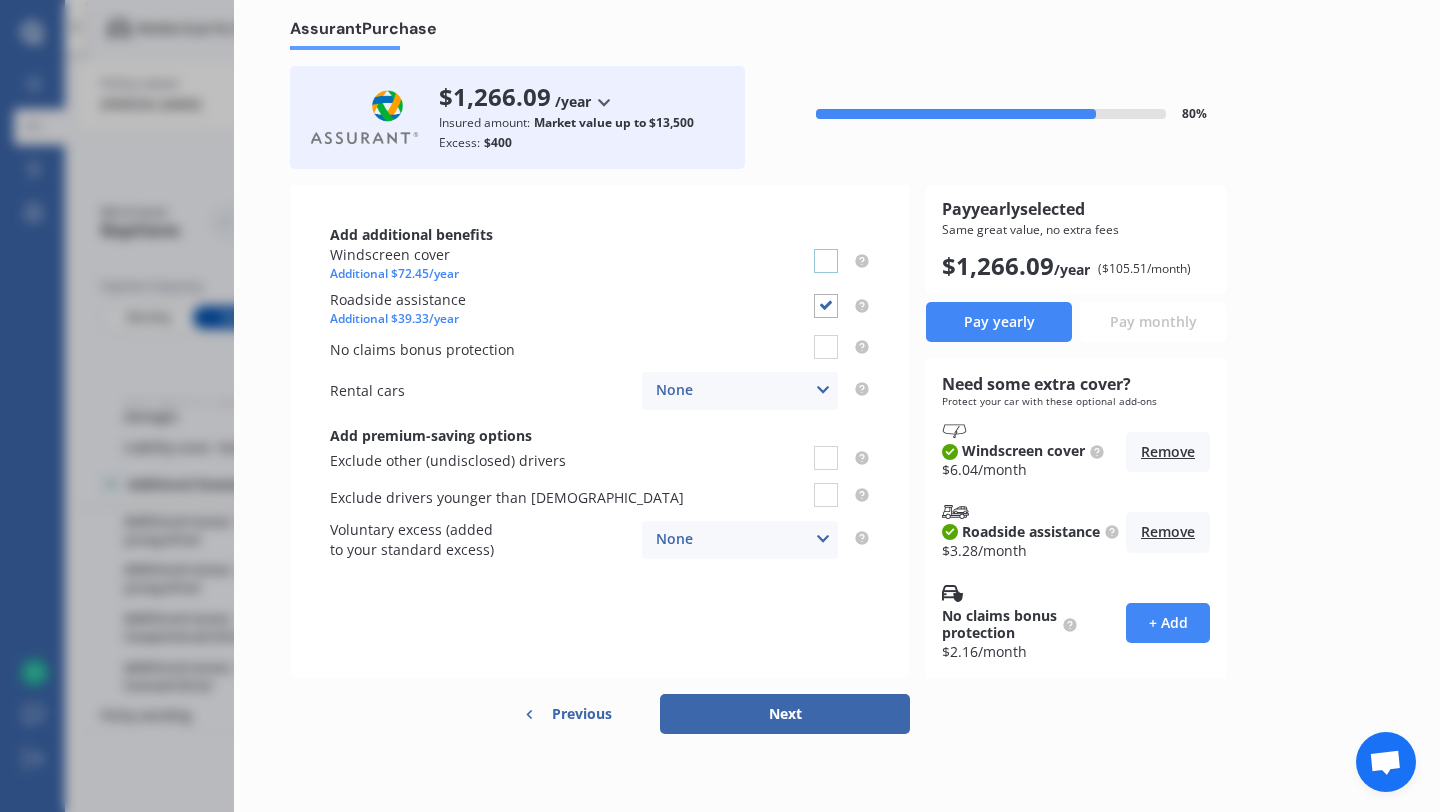 checkbox on "false" 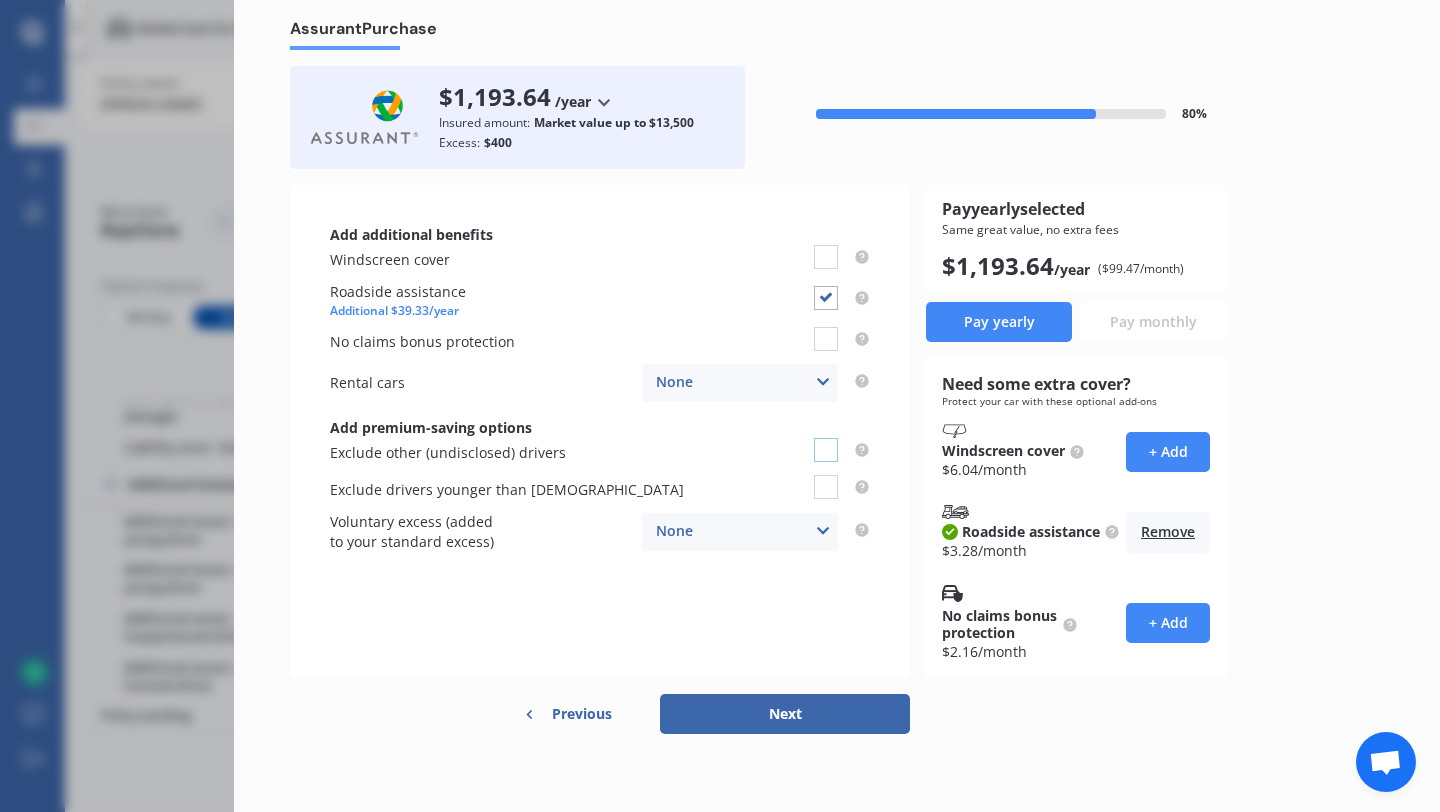 click at bounding box center (826, 438) 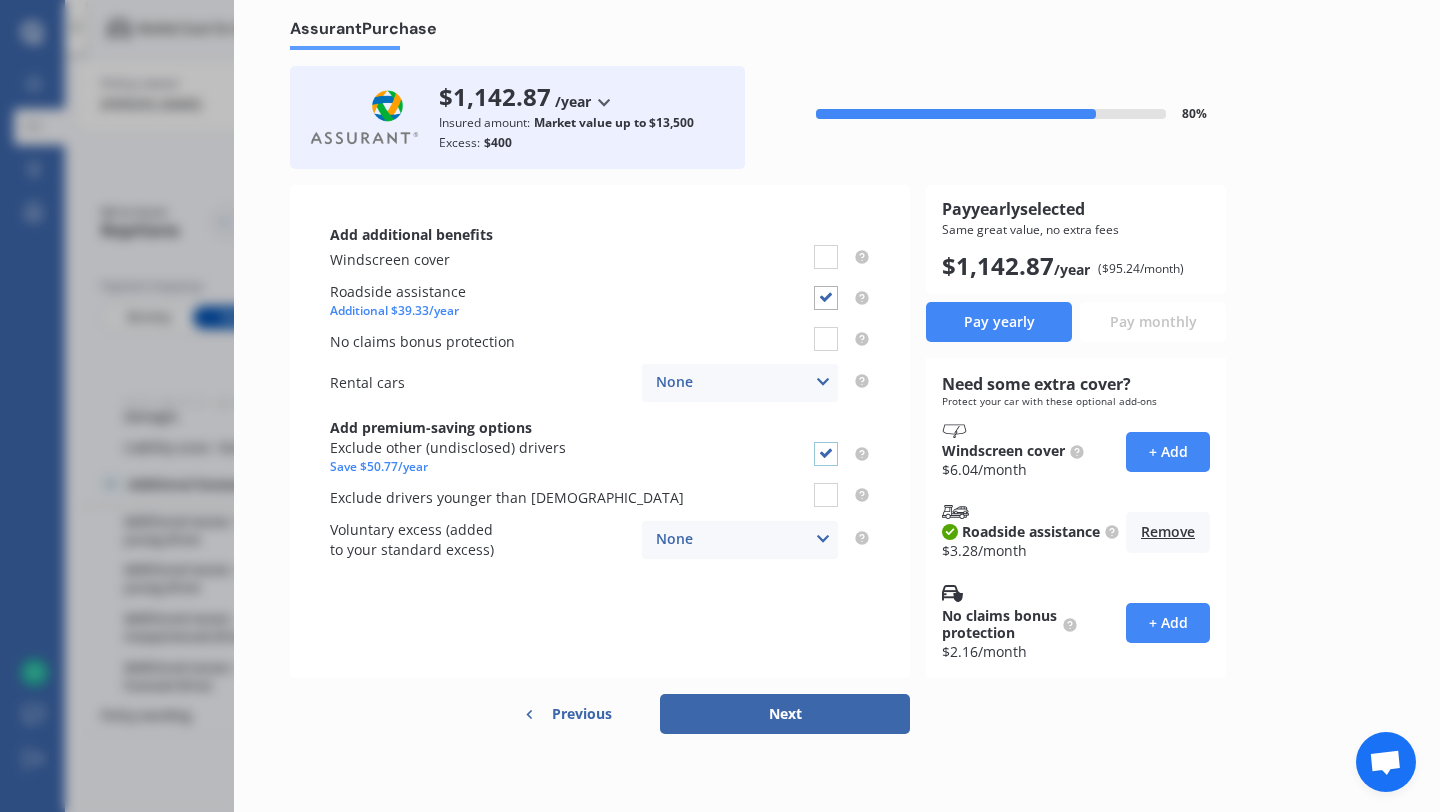 click at bounding box center [826, 442] 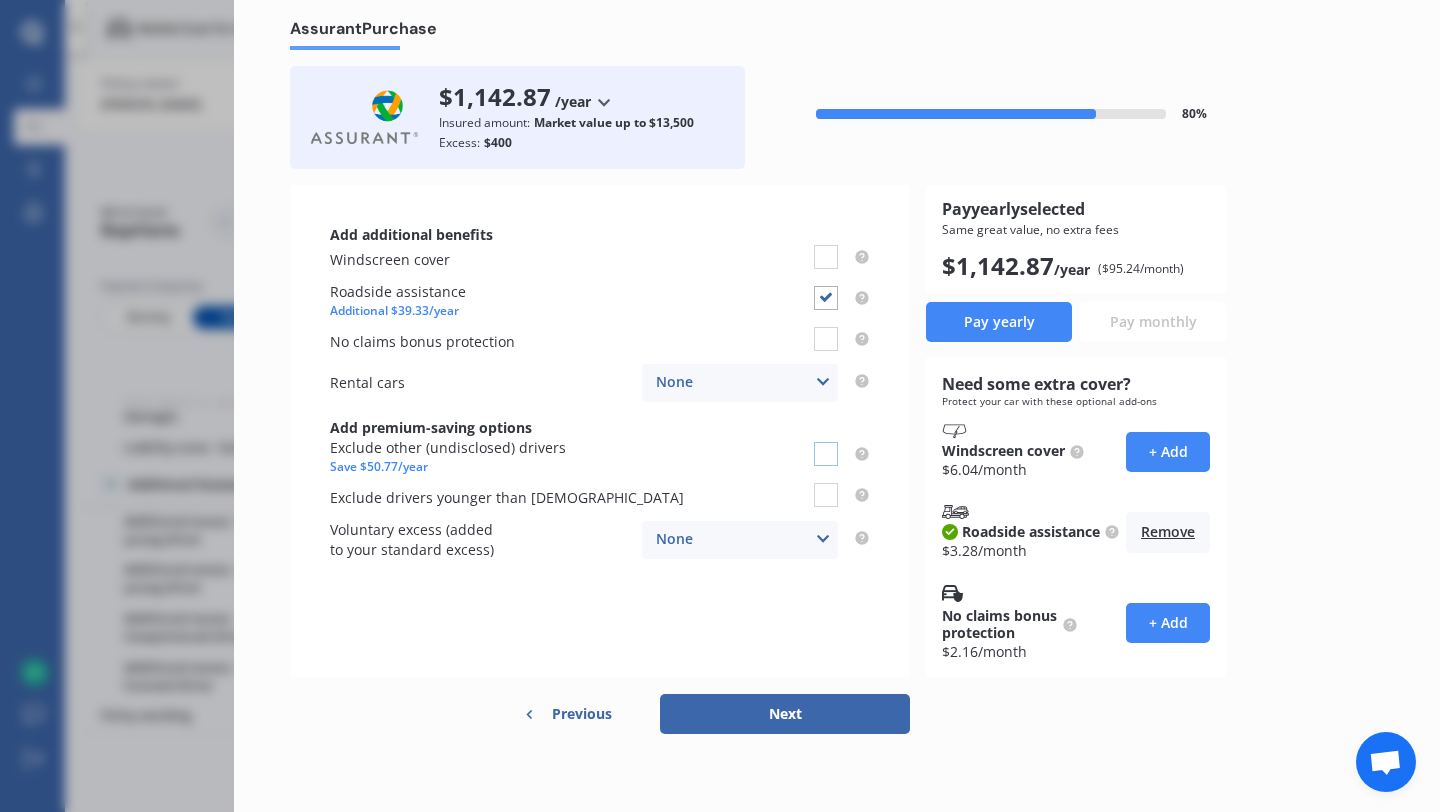 checkbox on "false" 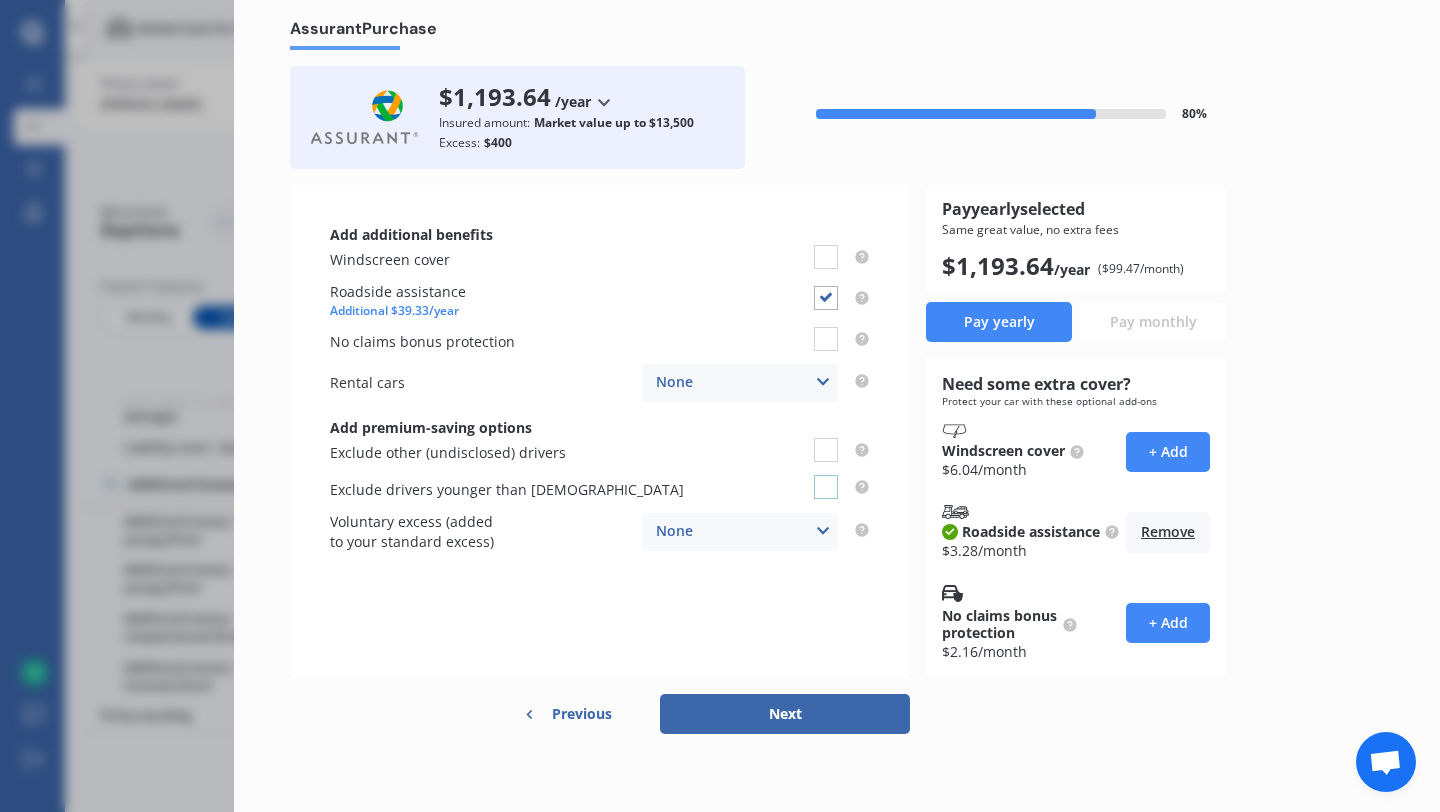 click at bounding box center (826, 475) 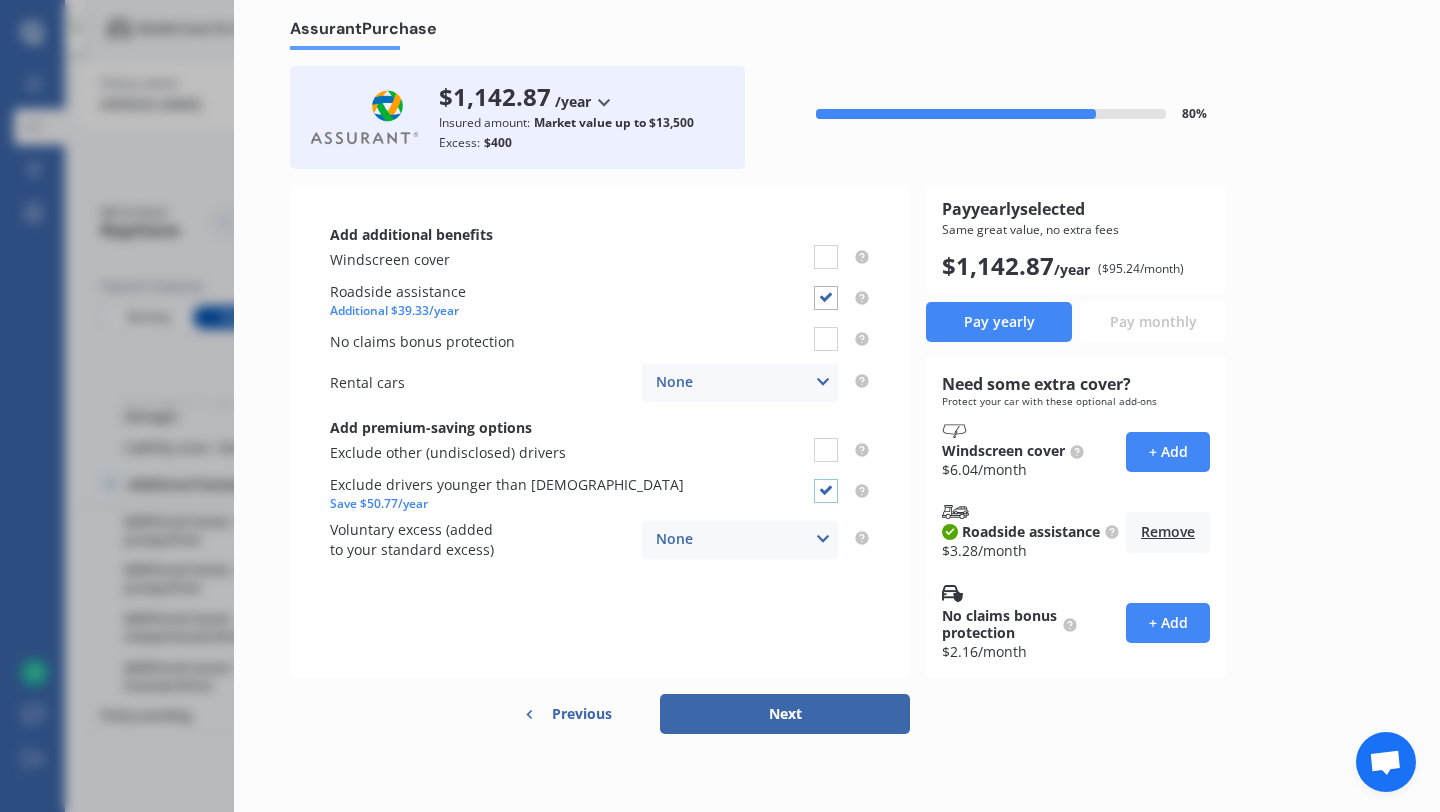 click at bounding box center [826, 479] 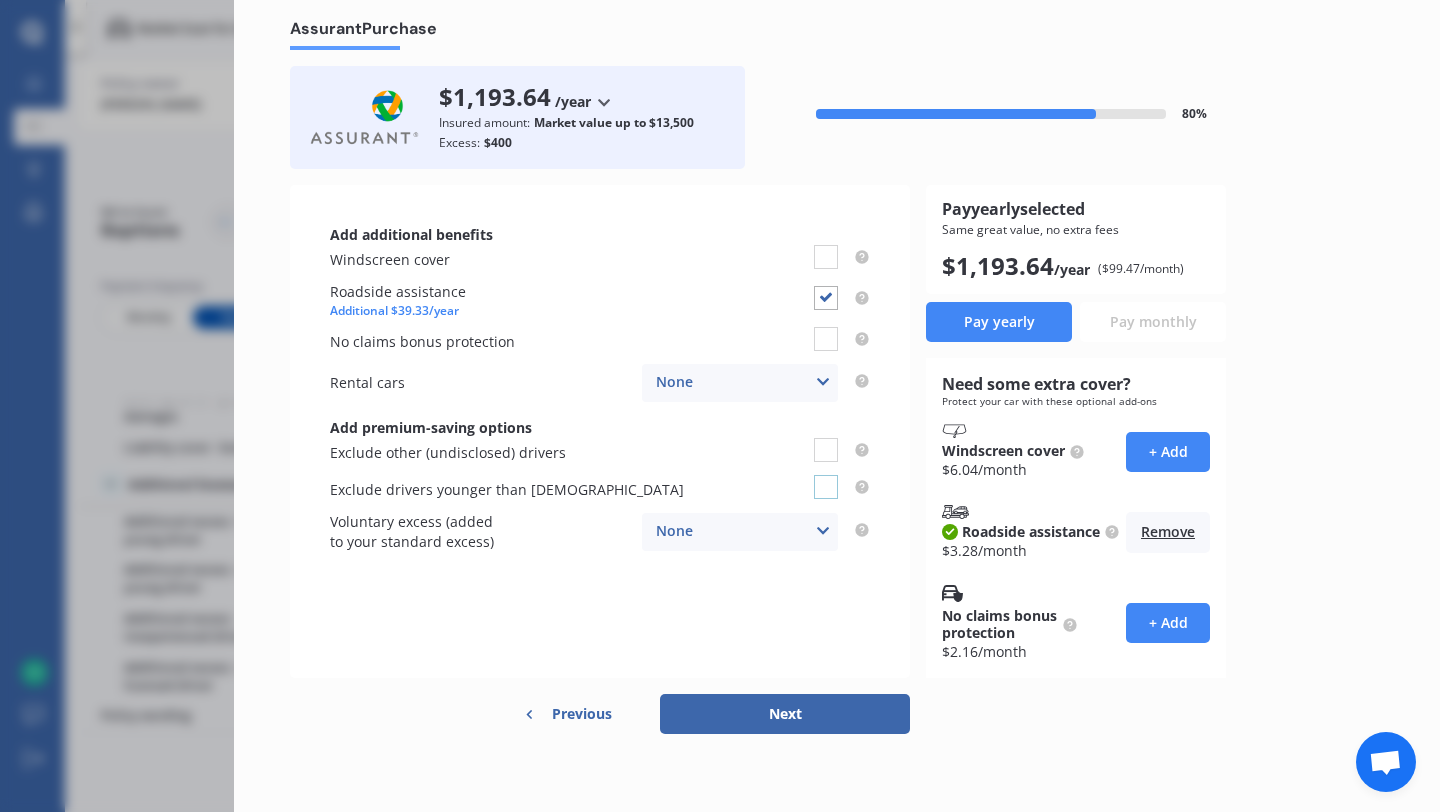 click at bounding box center (826, 475) 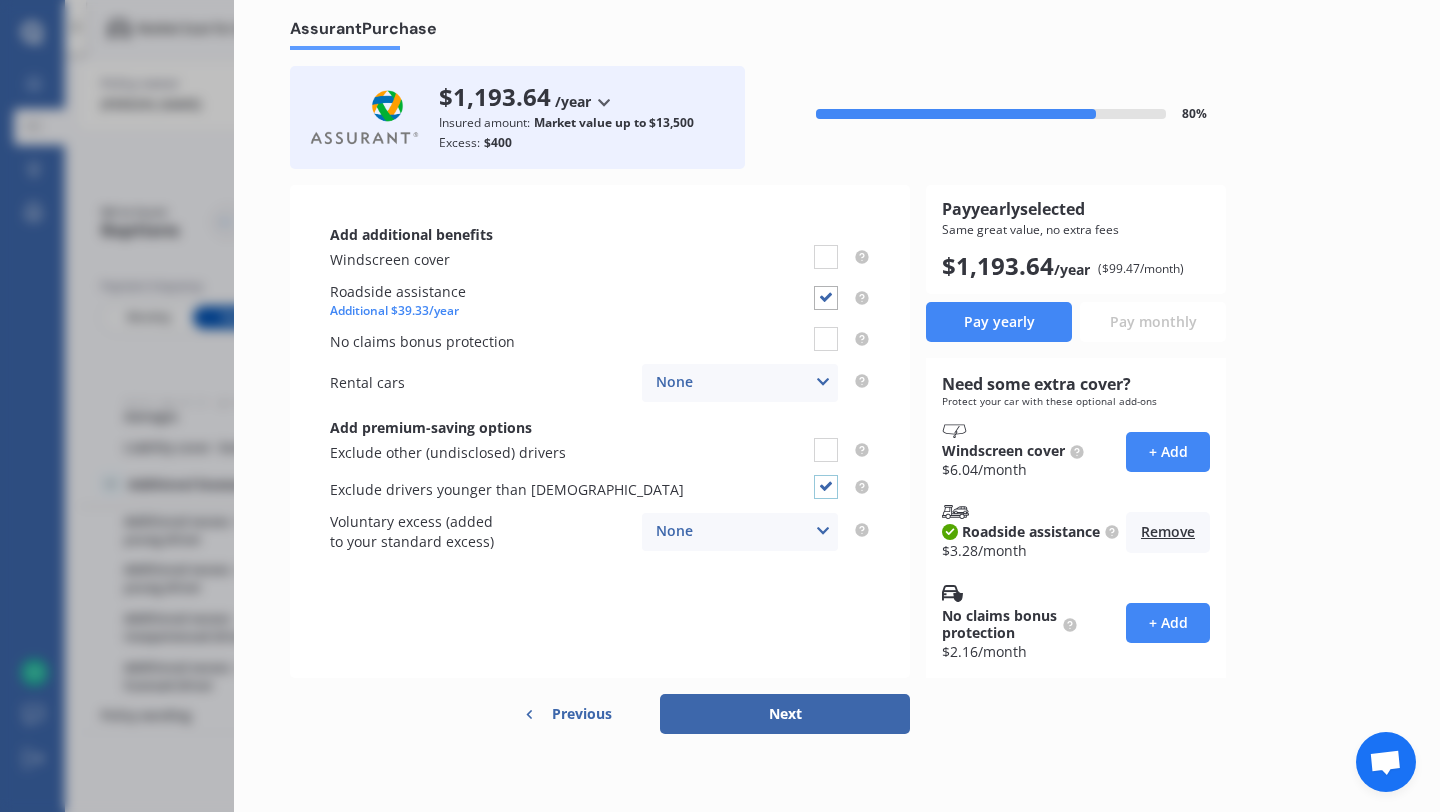 checkbox on "true" 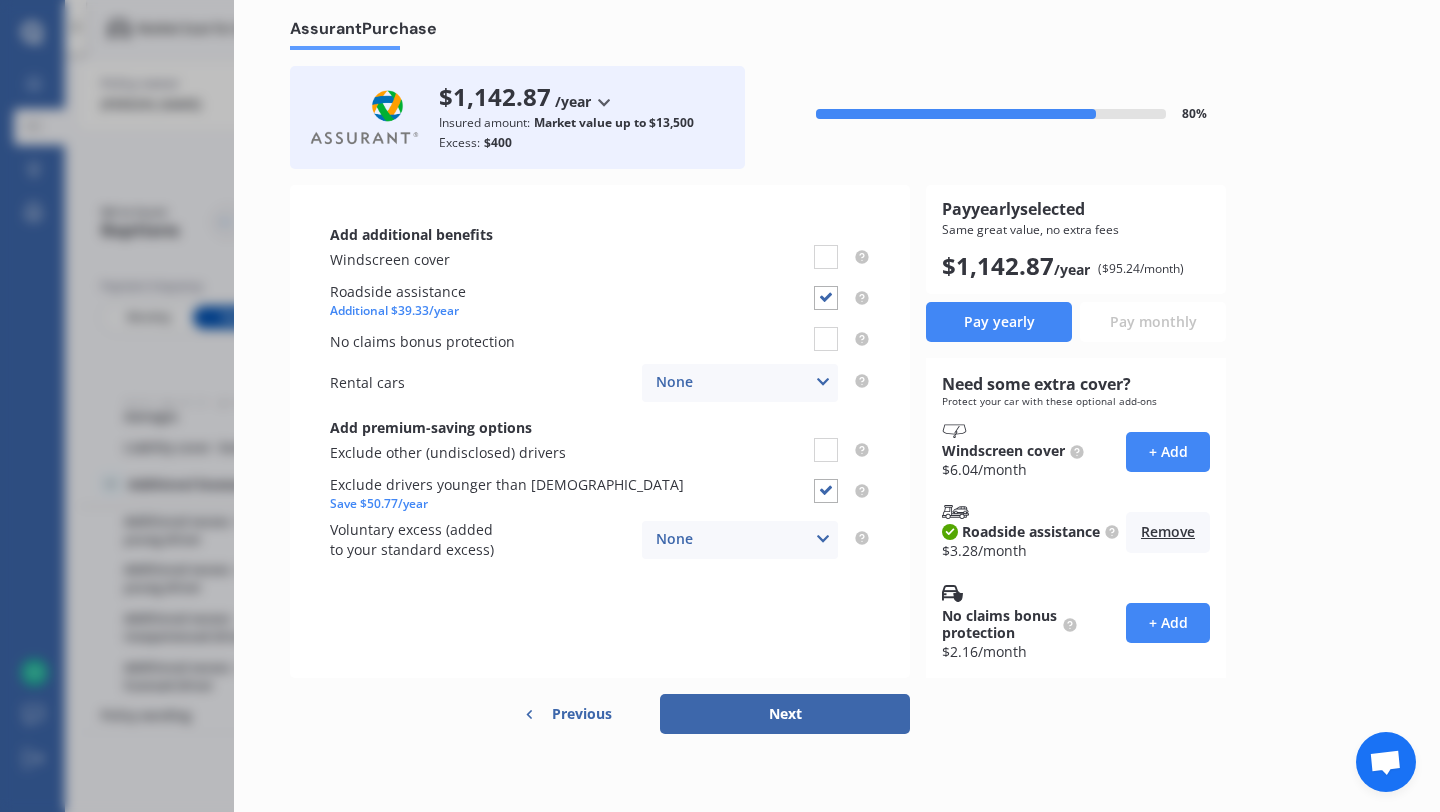 click on "None None $500 $1,000" at bounding box center [740, 540] 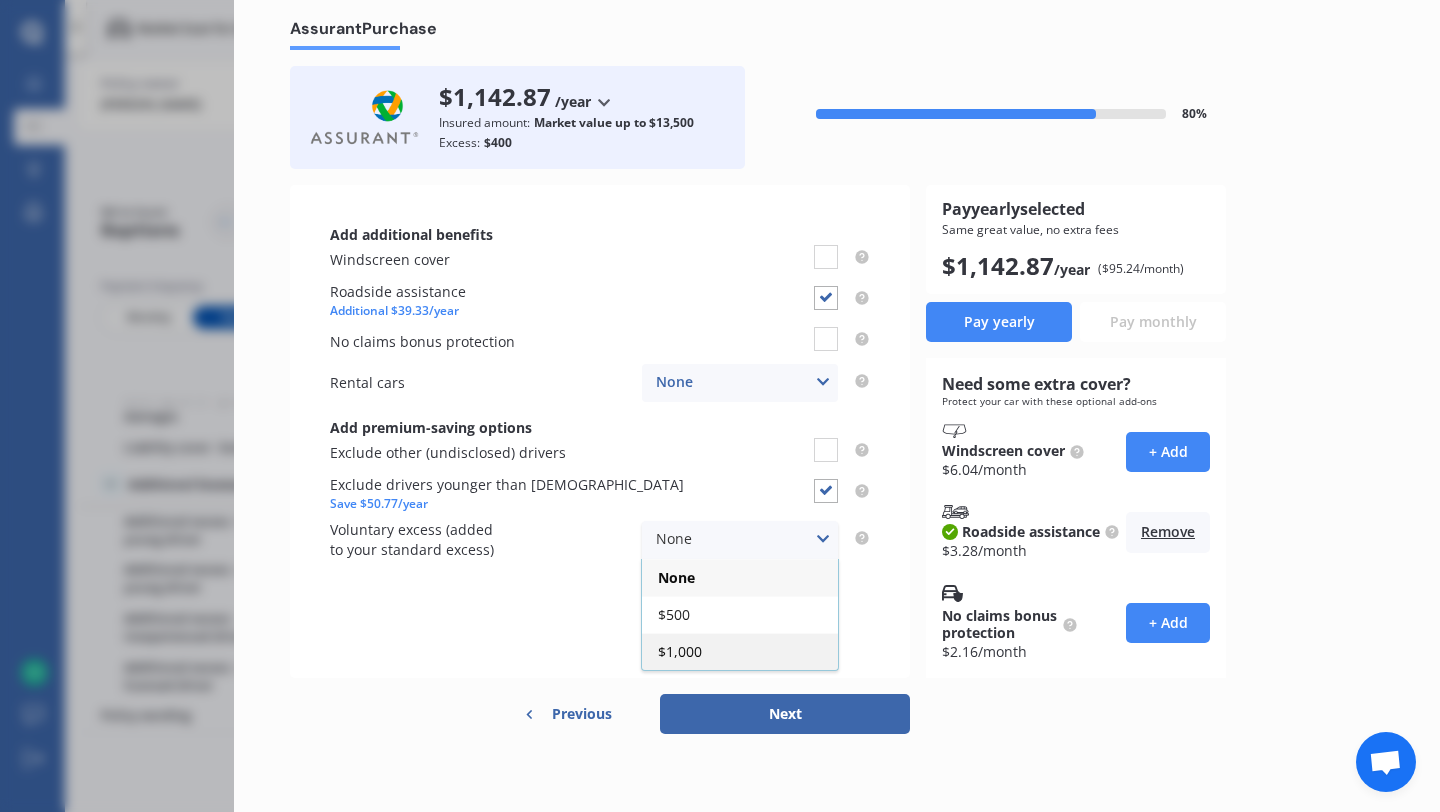 click on "$1,000" at bounding box center (680, 651) 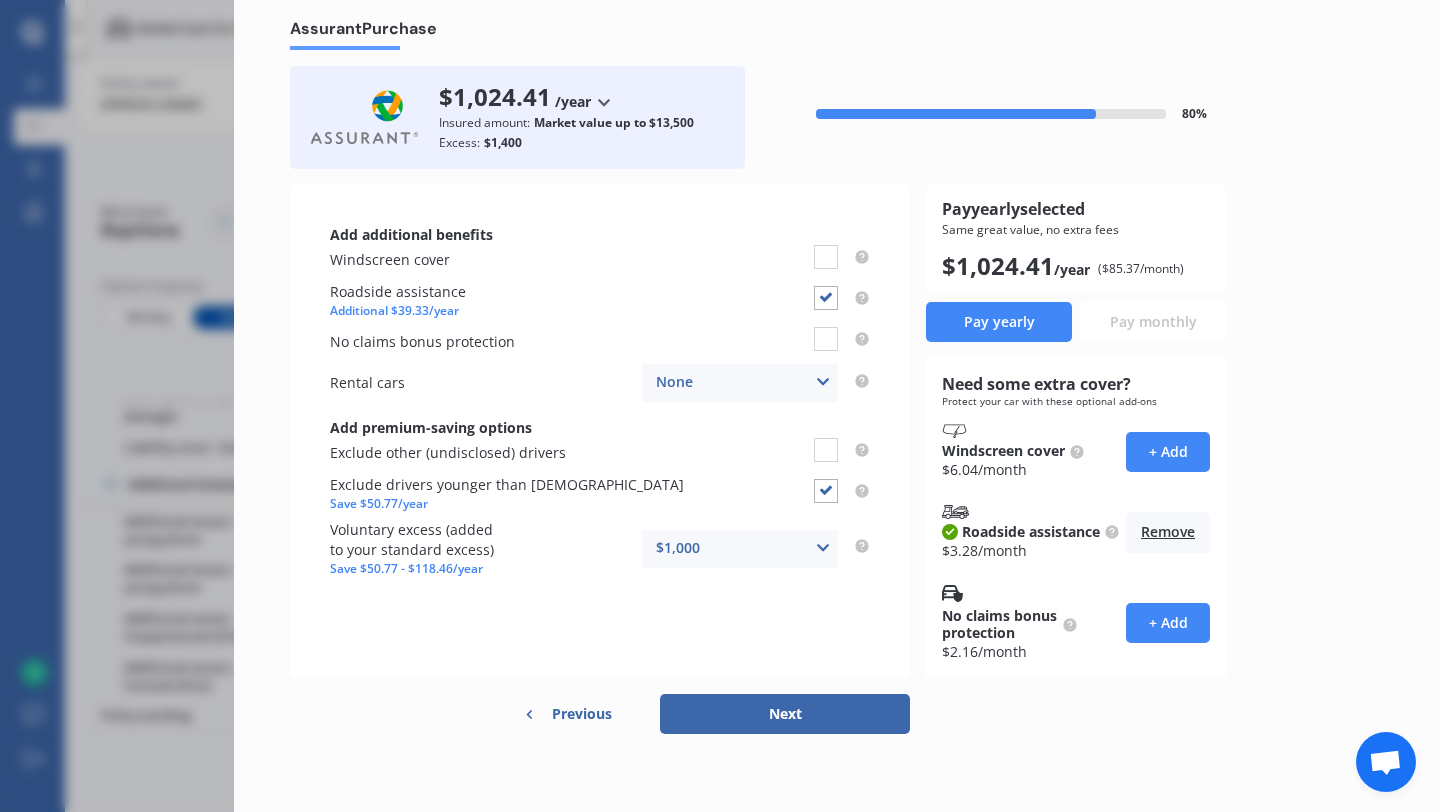click on "$1,000 None $500 $1,000" at bounding box center (740, 549) 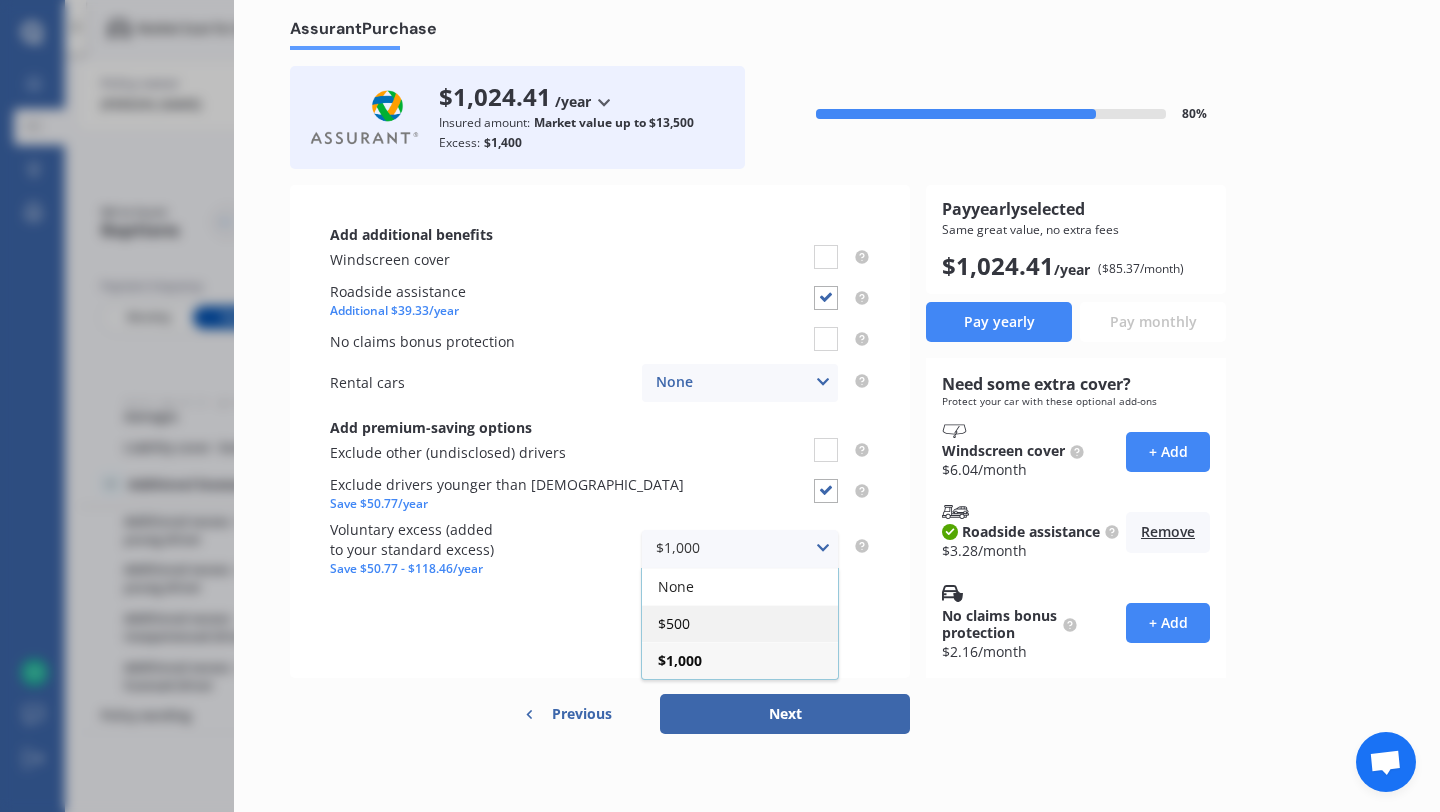 click on "$500" at bounding box center (740, 623) 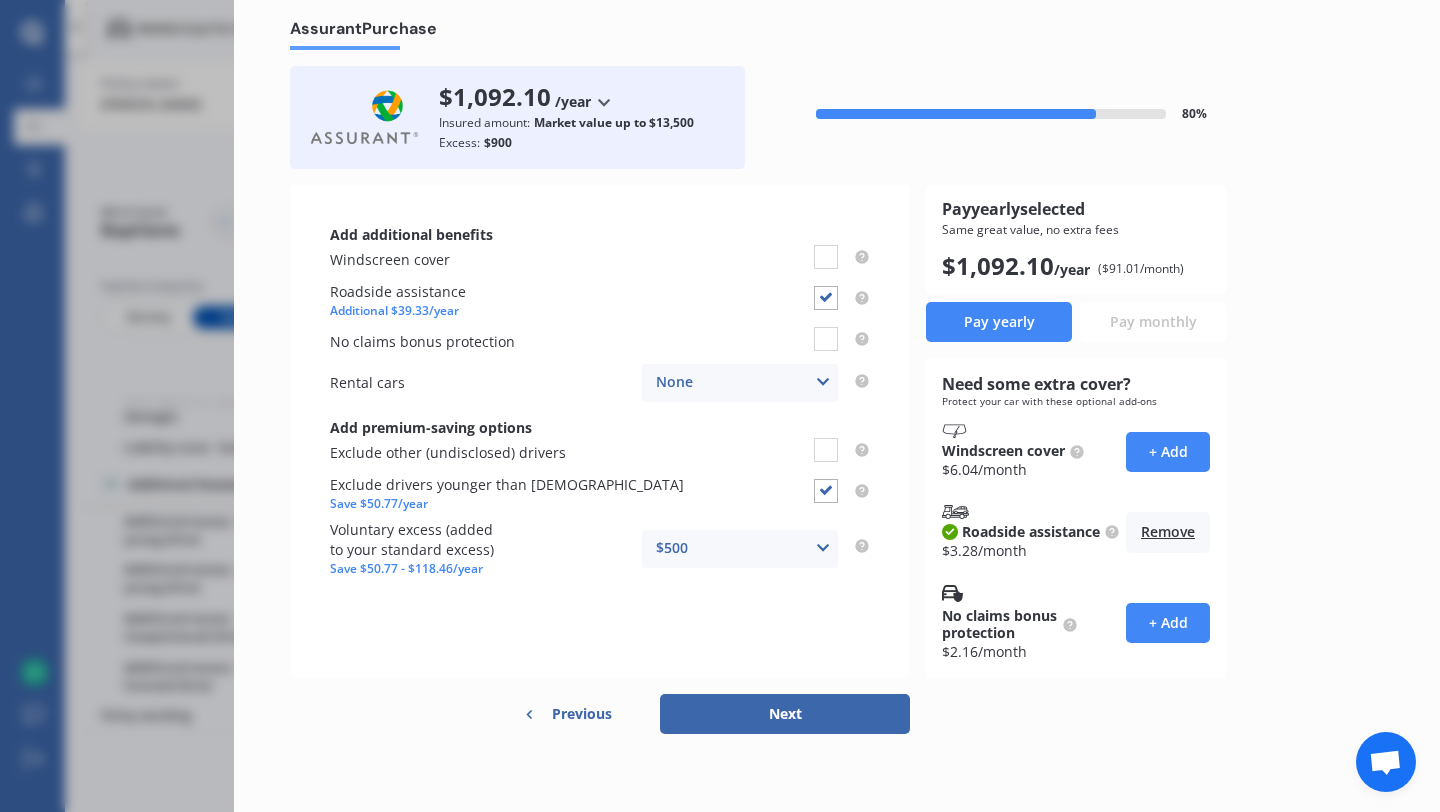 click on "Voluntary excess (added to your standard excess)  Save $50.77 - $118.46/year $500 None $500 $1,000" at bounding box center [600, 548] 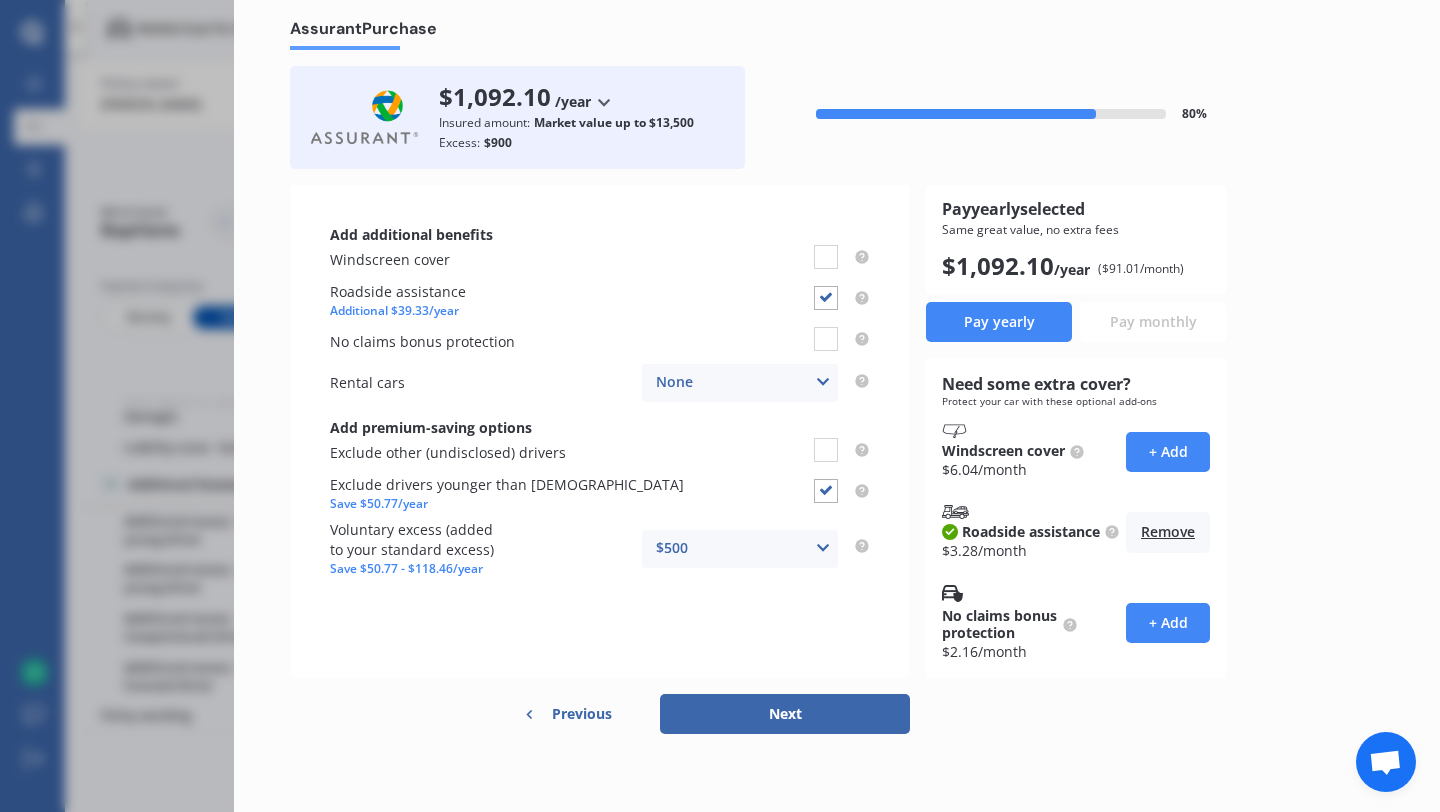 click on "$500 None $500 $1,000" at bounding box center (740, 549) 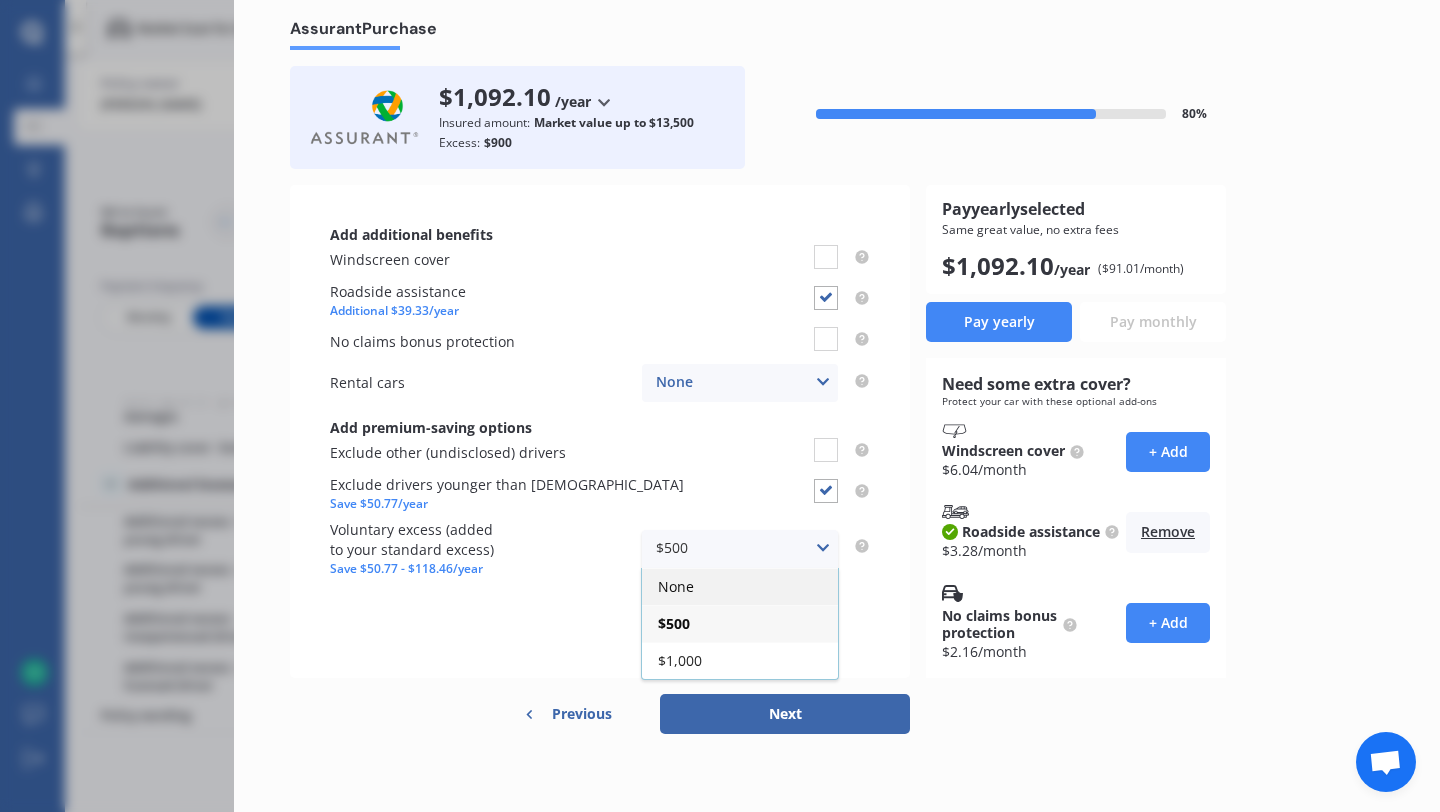 click on "None" at bounding box center (740, 586) 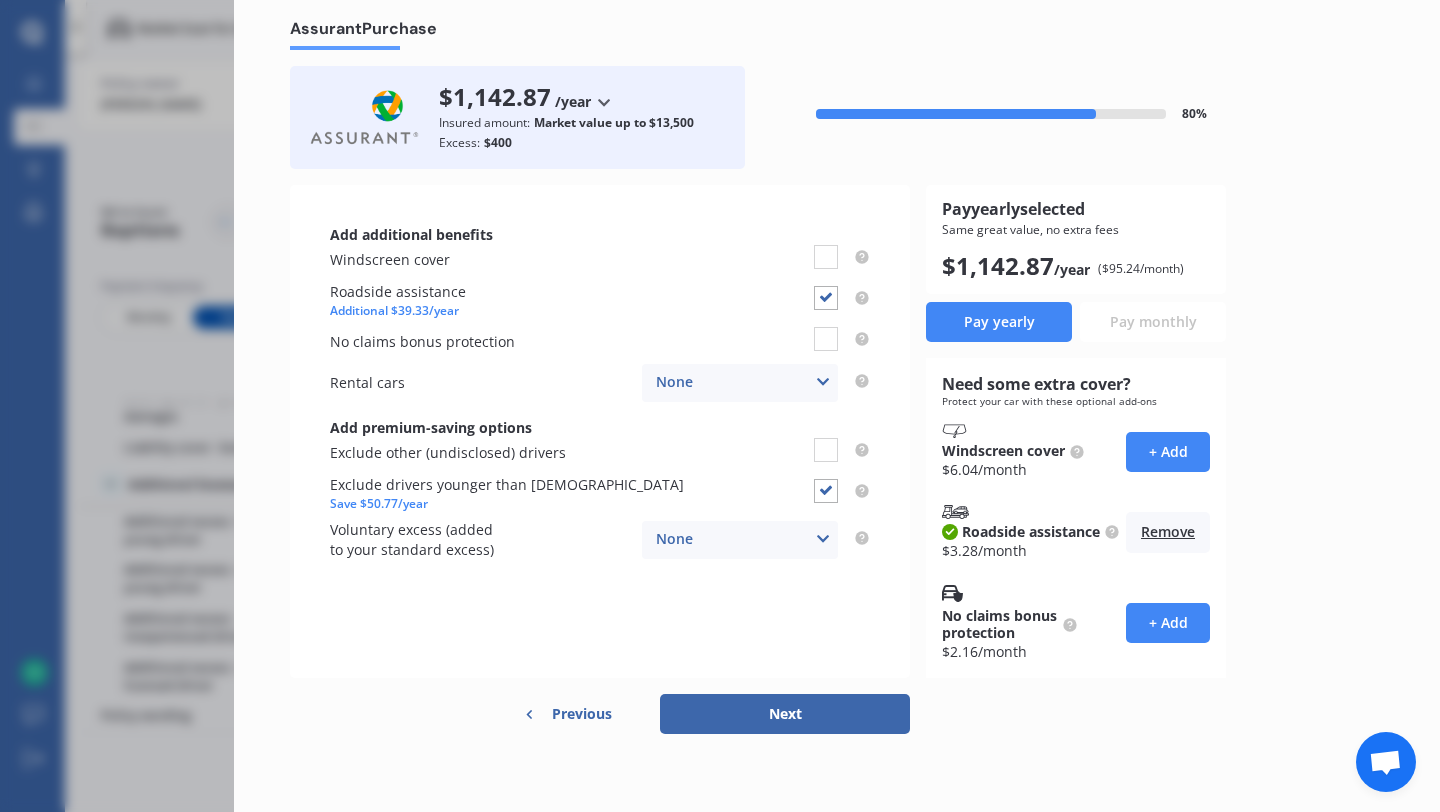 click at bounding box center (603, 102) 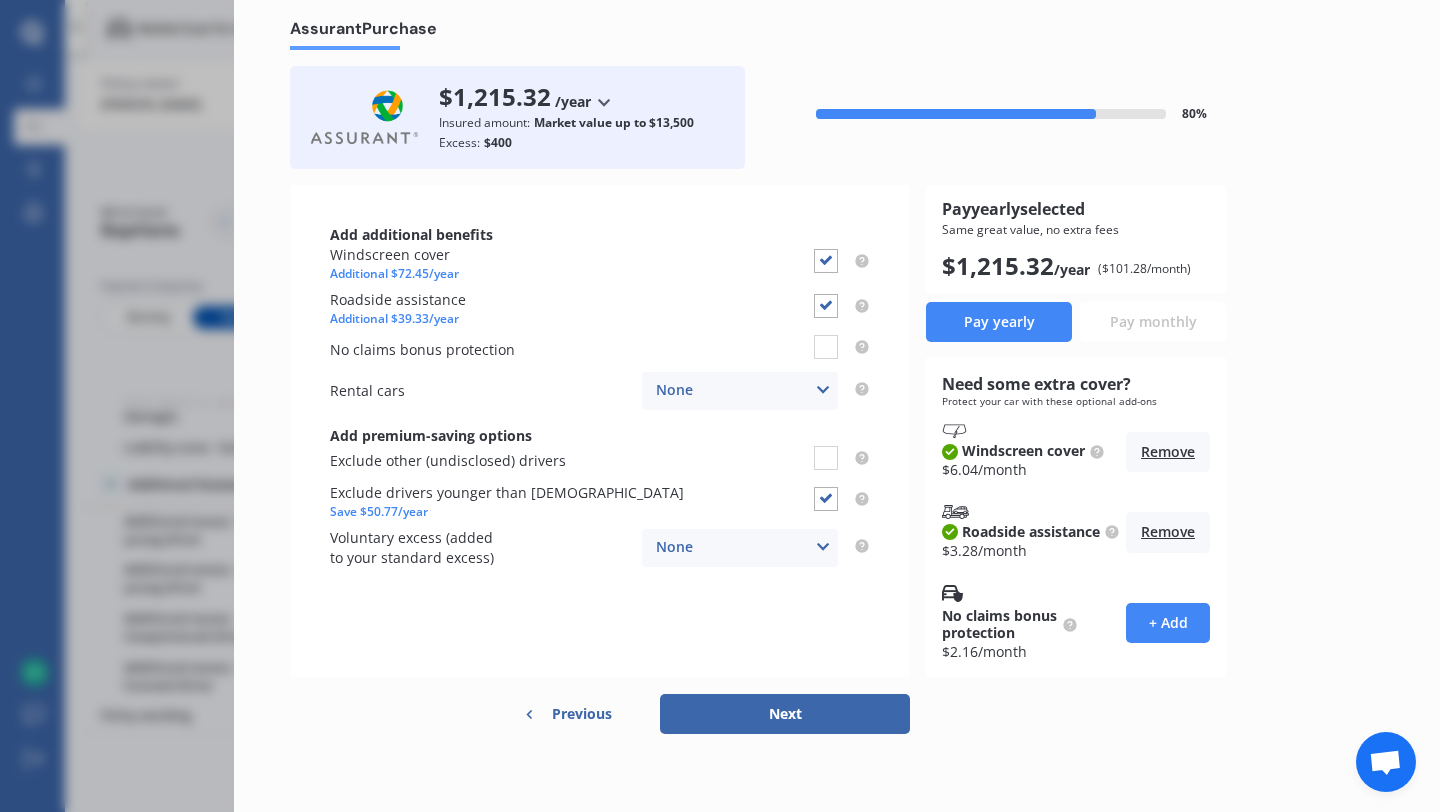 click at bounding box center (603, 102) 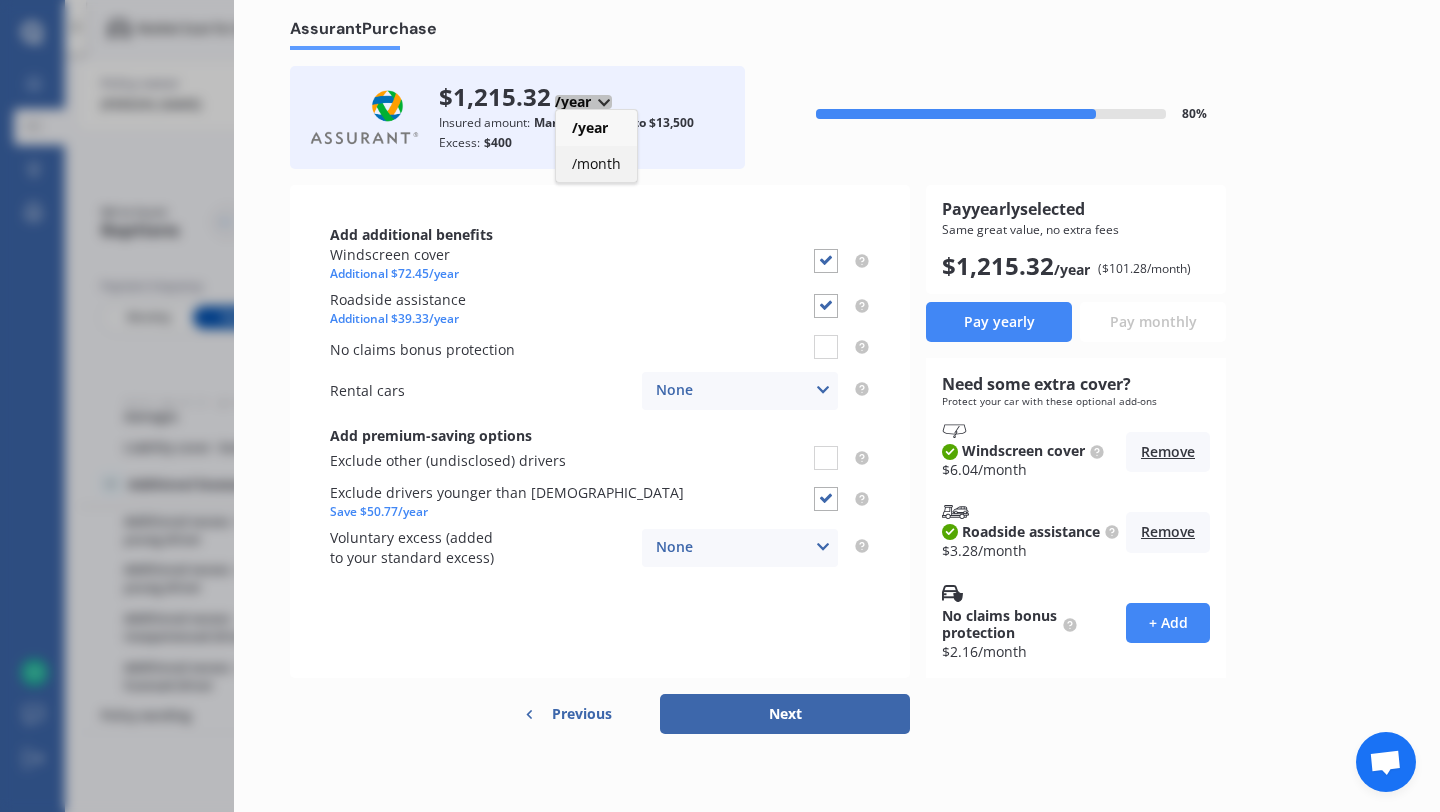 click on "/month" at bounding box center (596, 164) 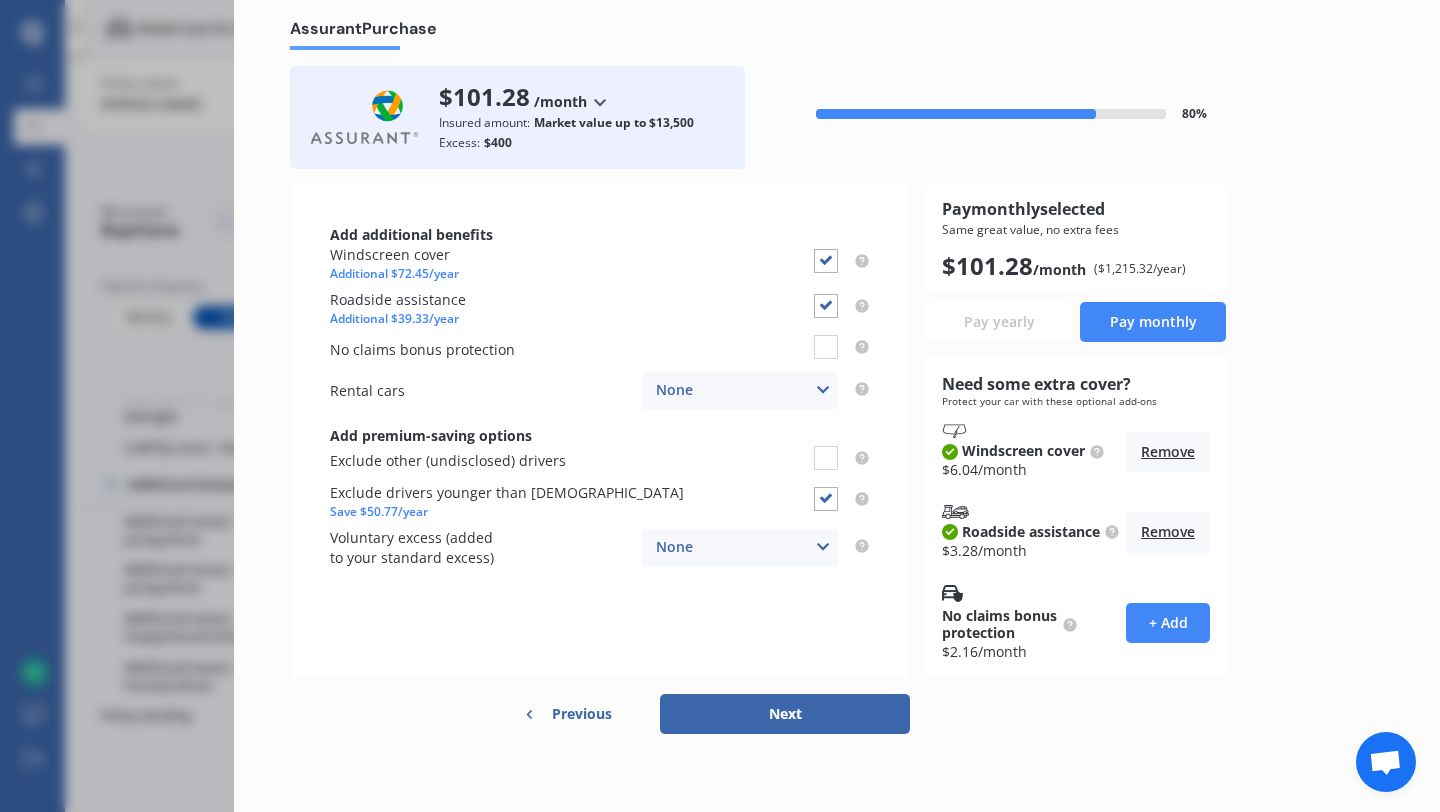 click at bounding box center [599, 102] 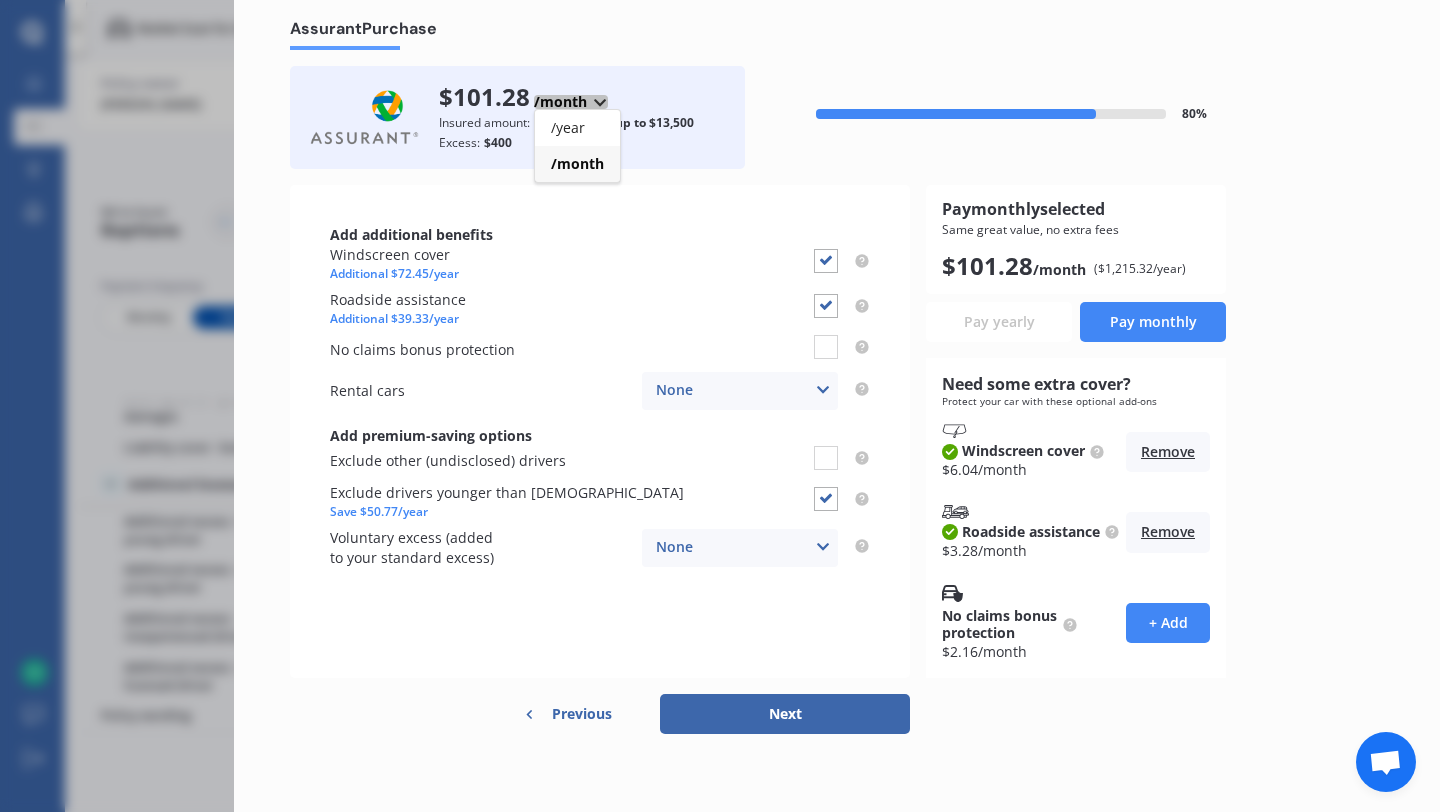 click on "/month" at bounding box center (577, 163) 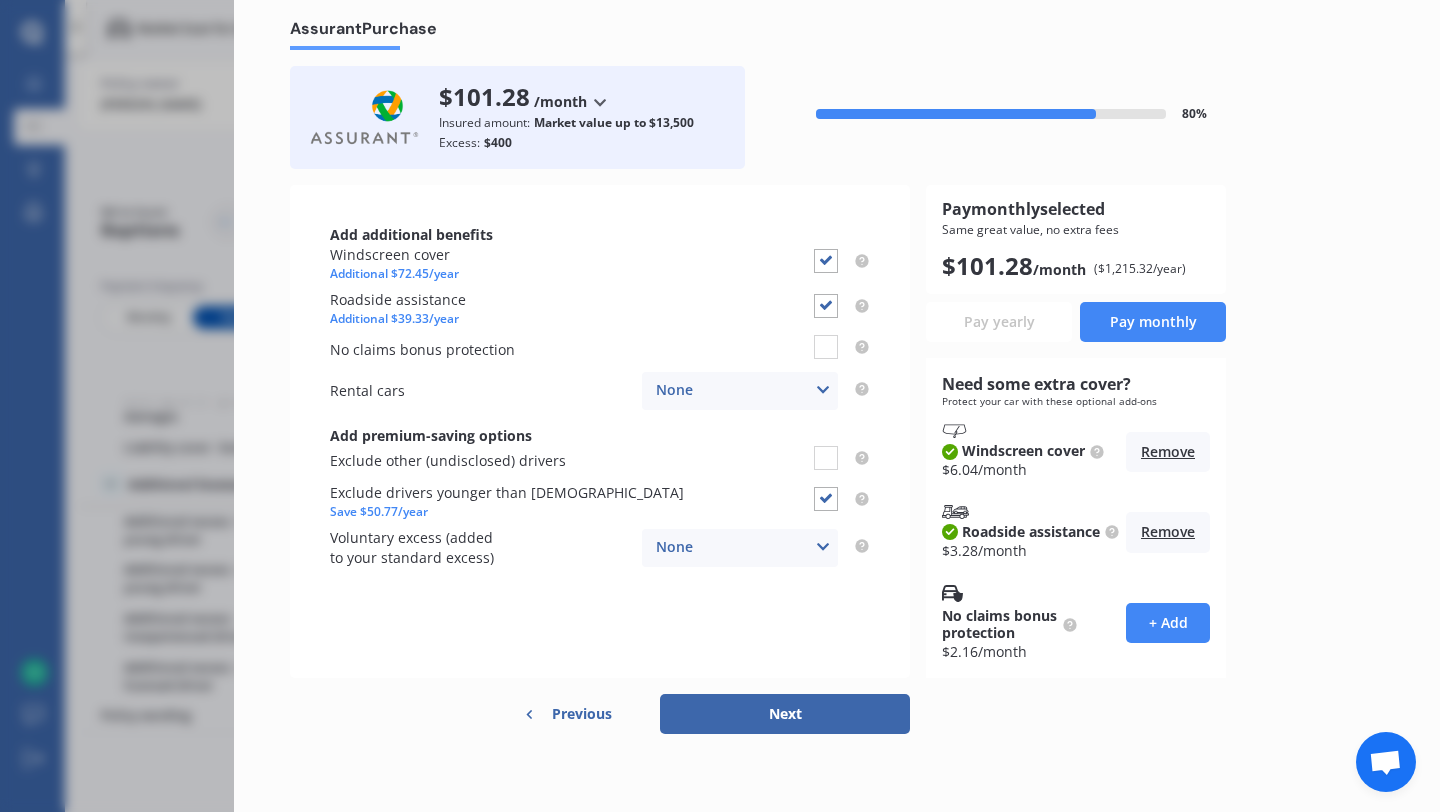click on "/month" at bounding box center [560, 102] 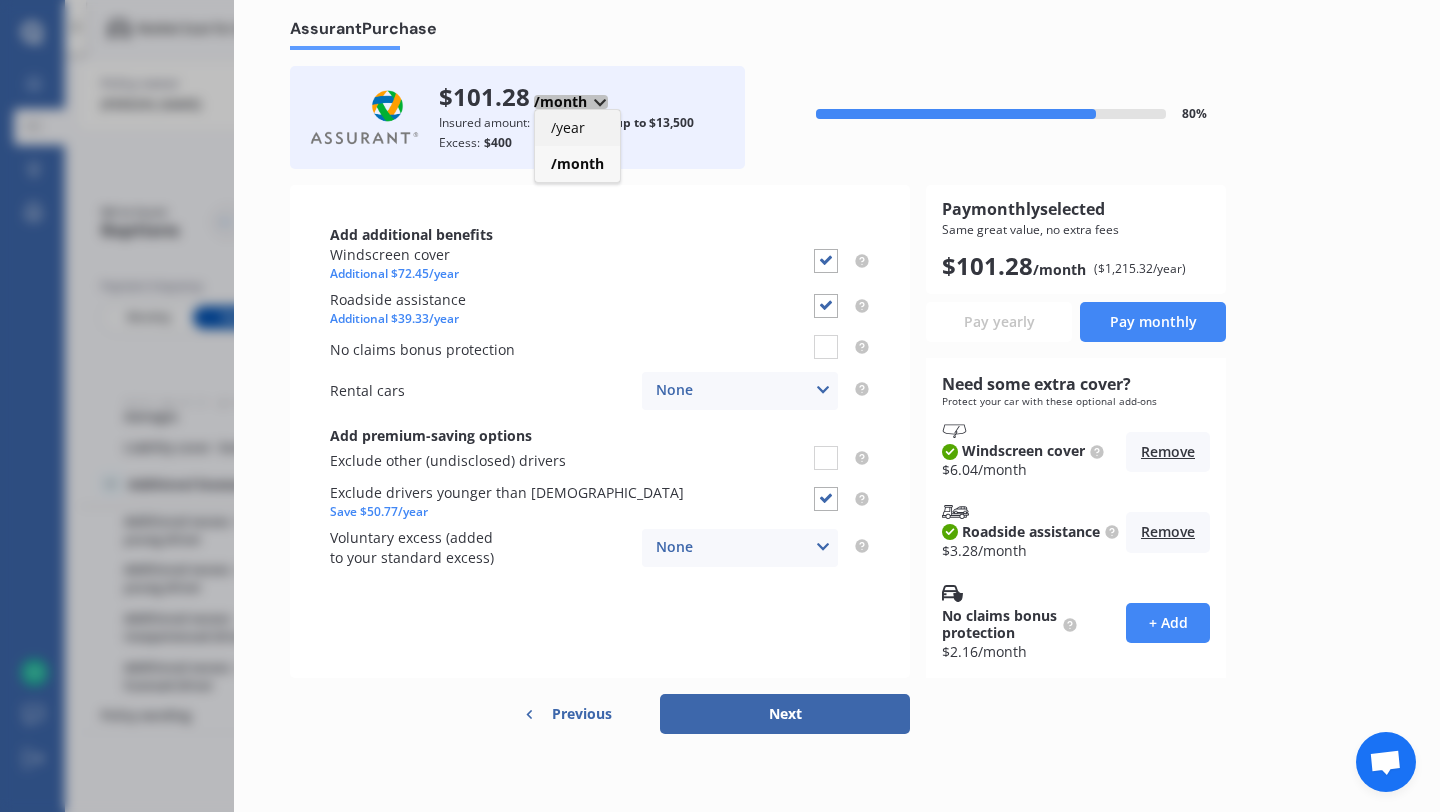 click on "/year" at bounding box center [568, 127] 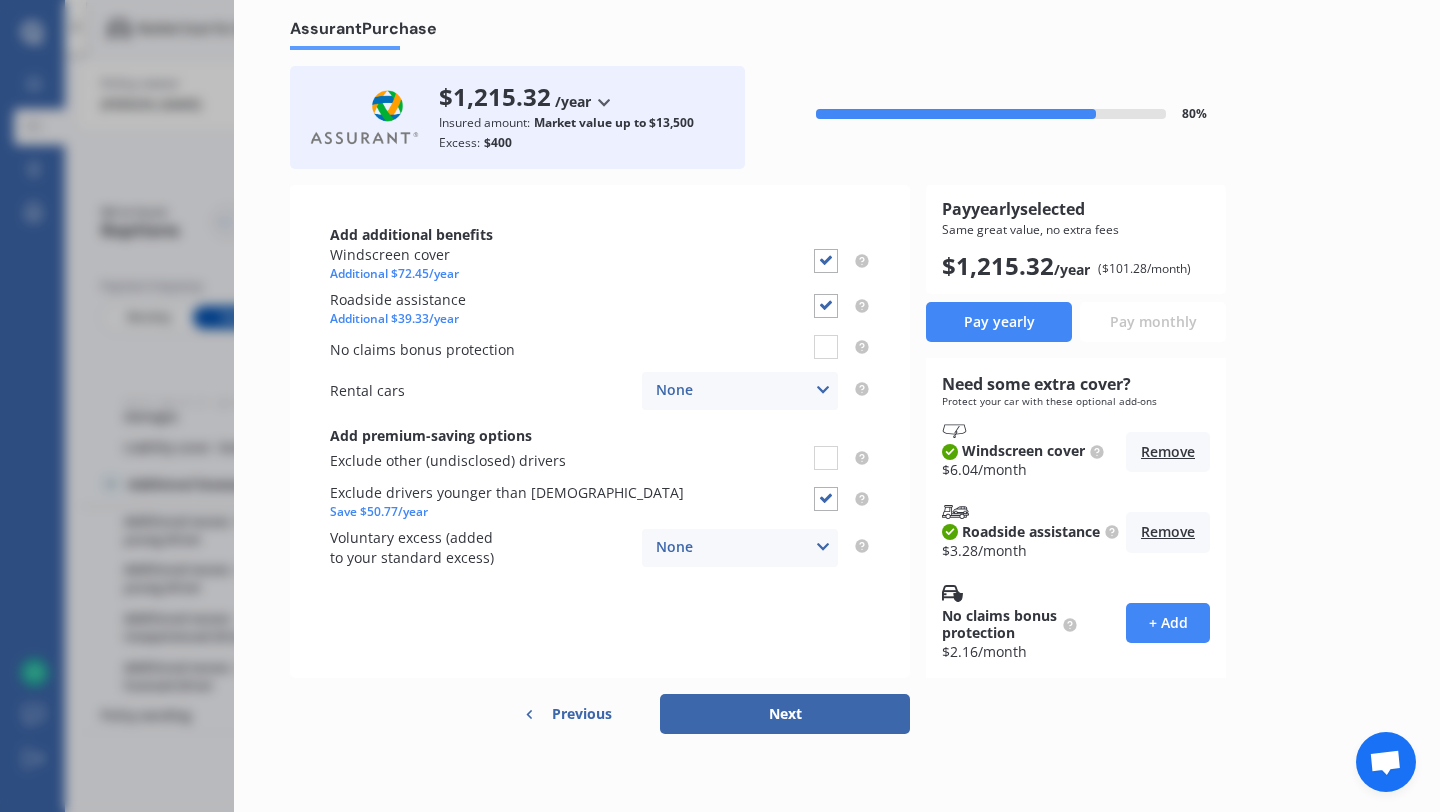 click at bounding box center (603, 102) 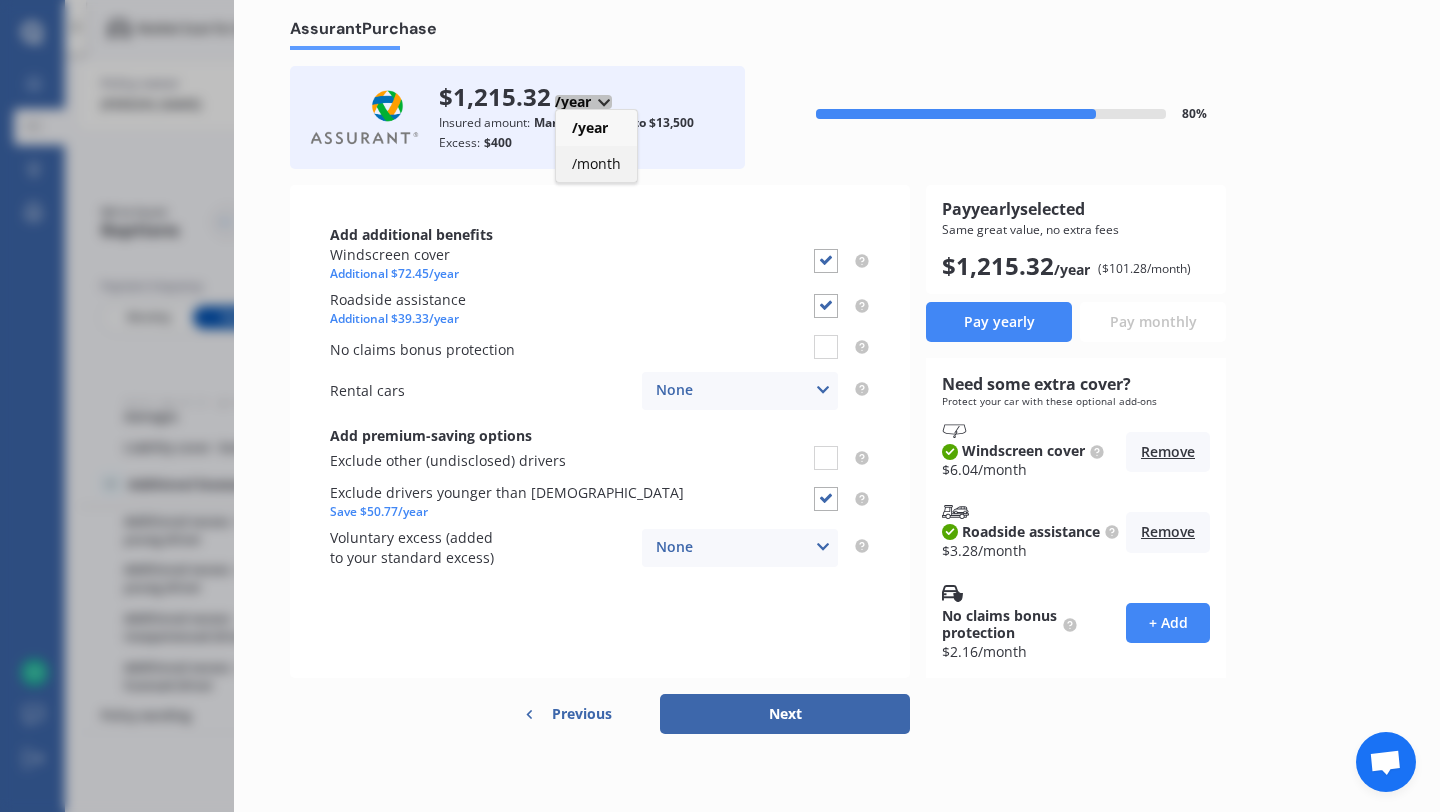 click on "/month" at bounding box center (596, 163) 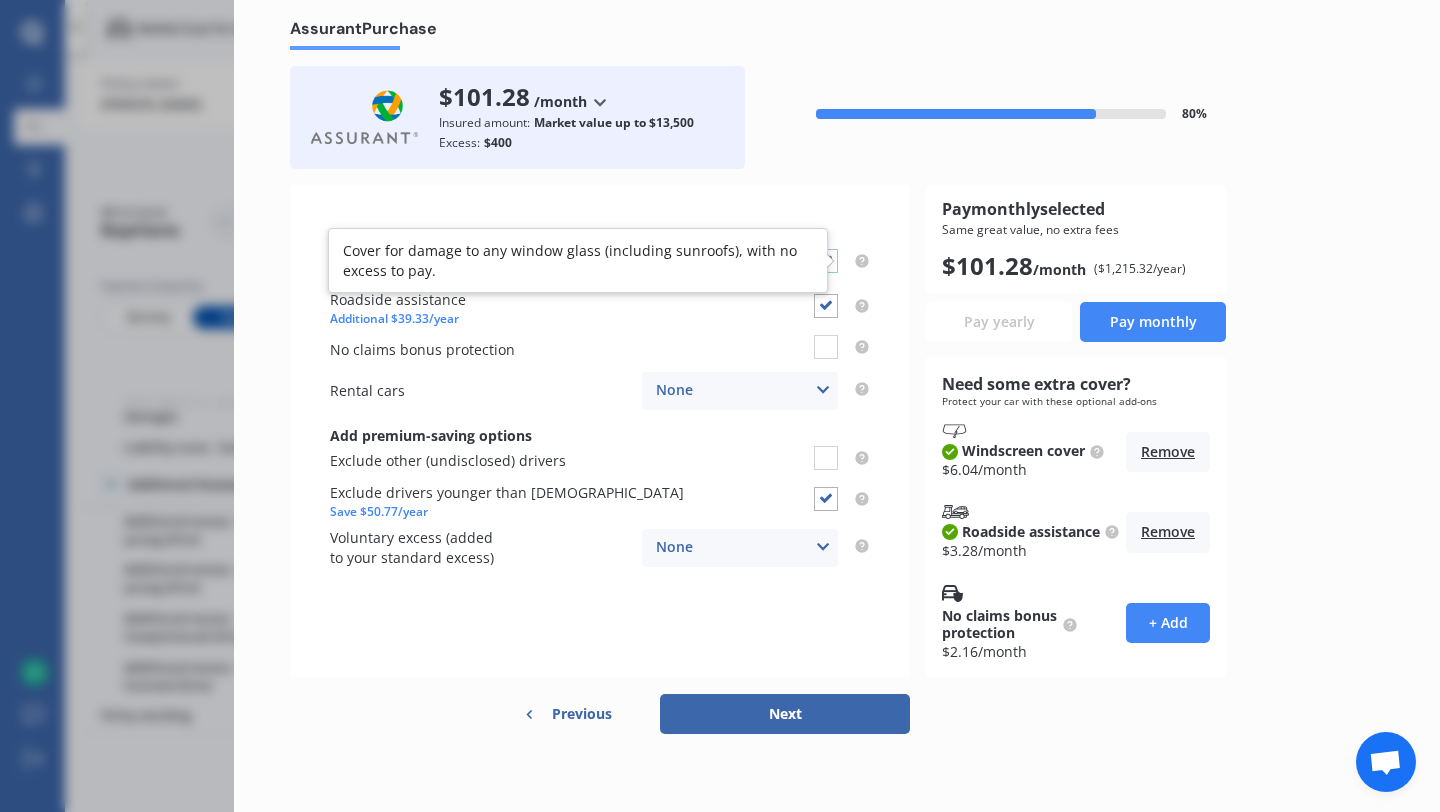 click at bounding box center [826, 249] 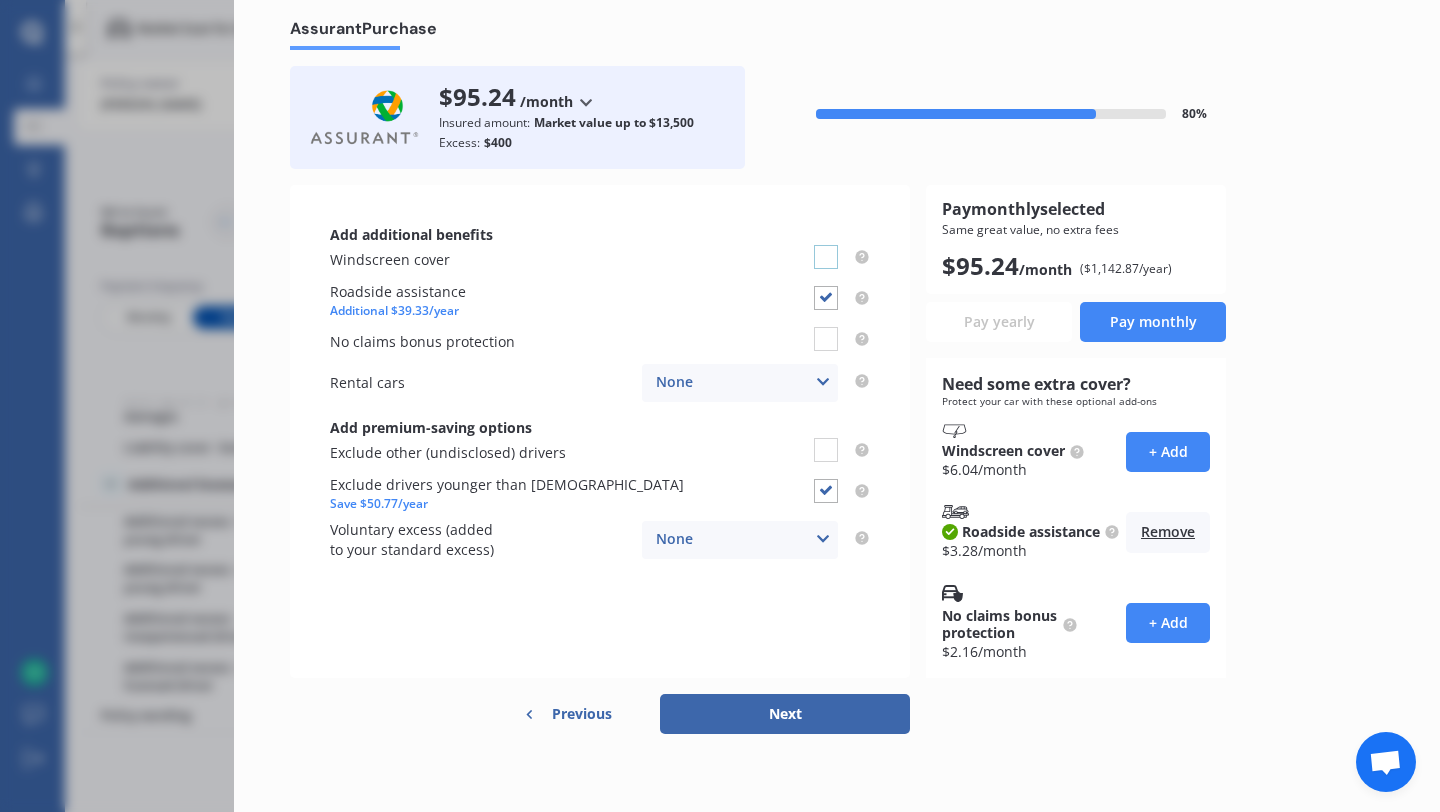 click at bounding box center [826, 245] 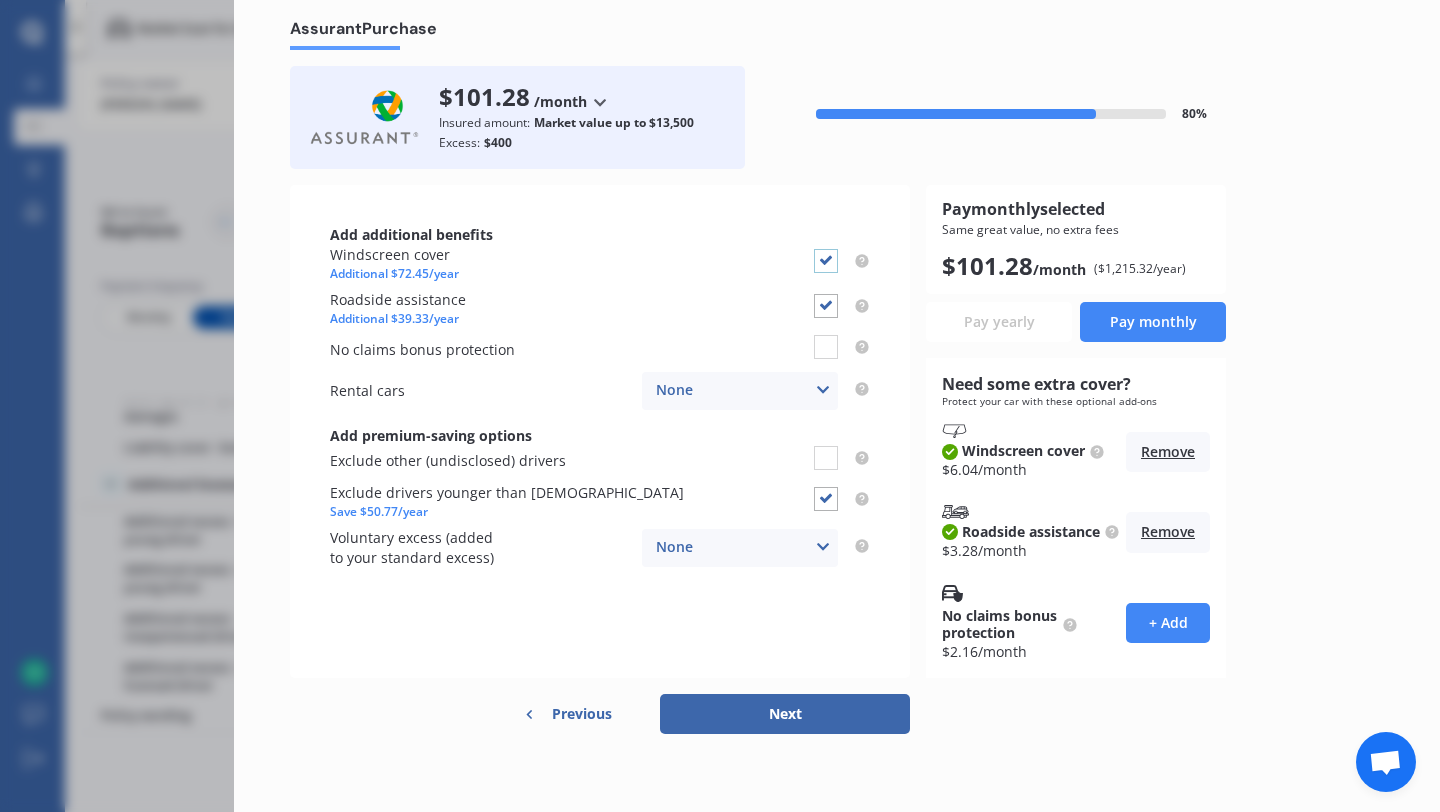 click at bounding box center [826, 249] 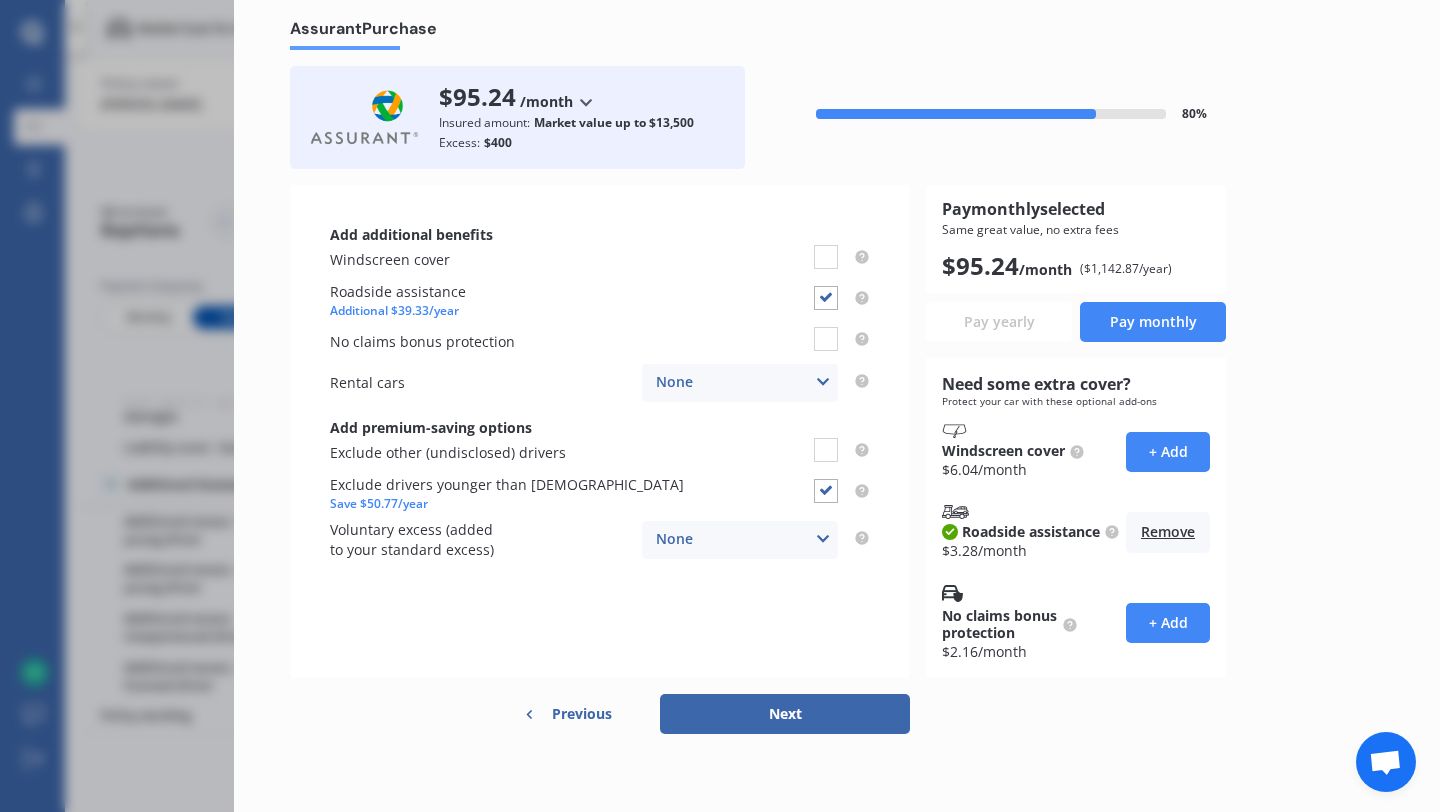 click at bounding box center (585, 102) 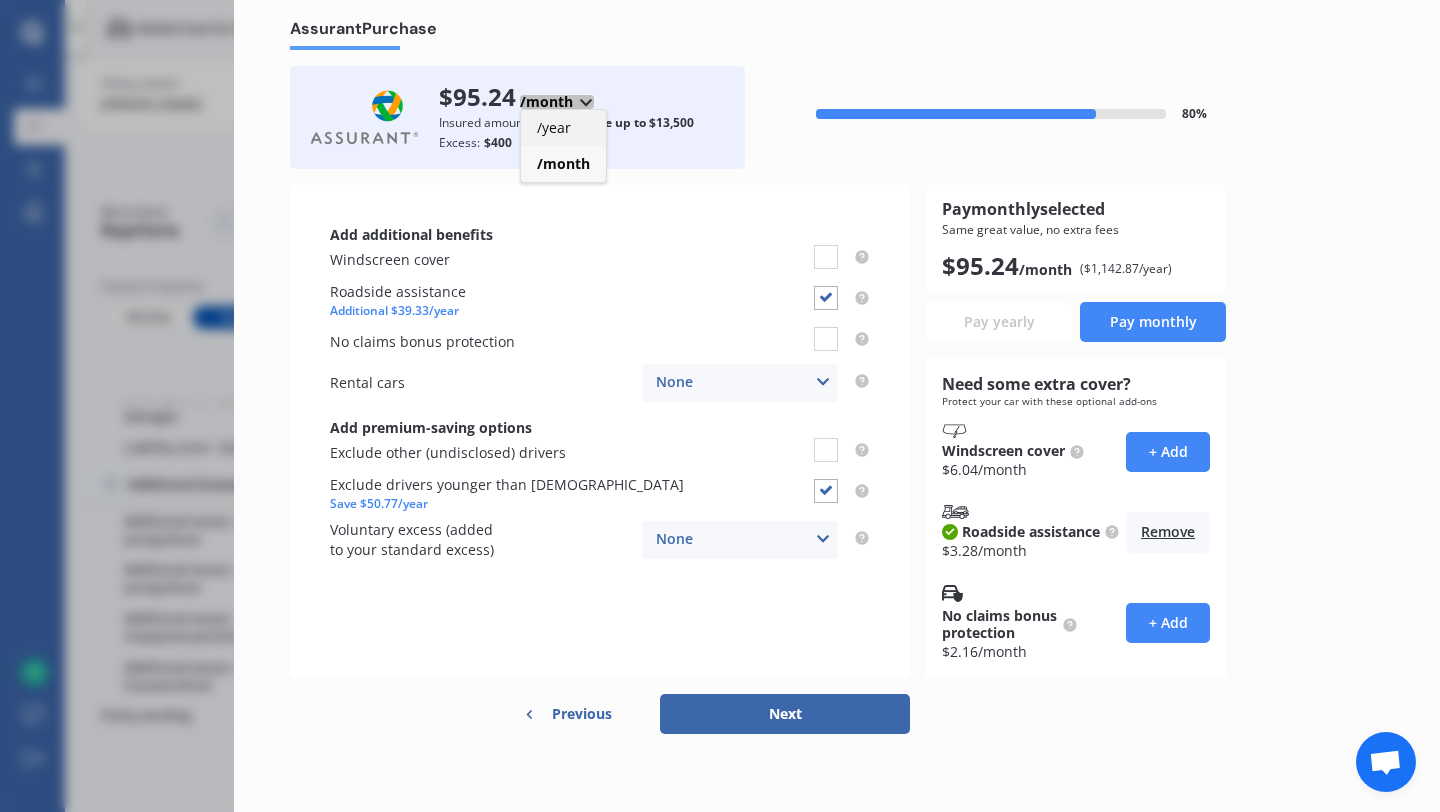 click on "/year" at bounding box center (563, 128) 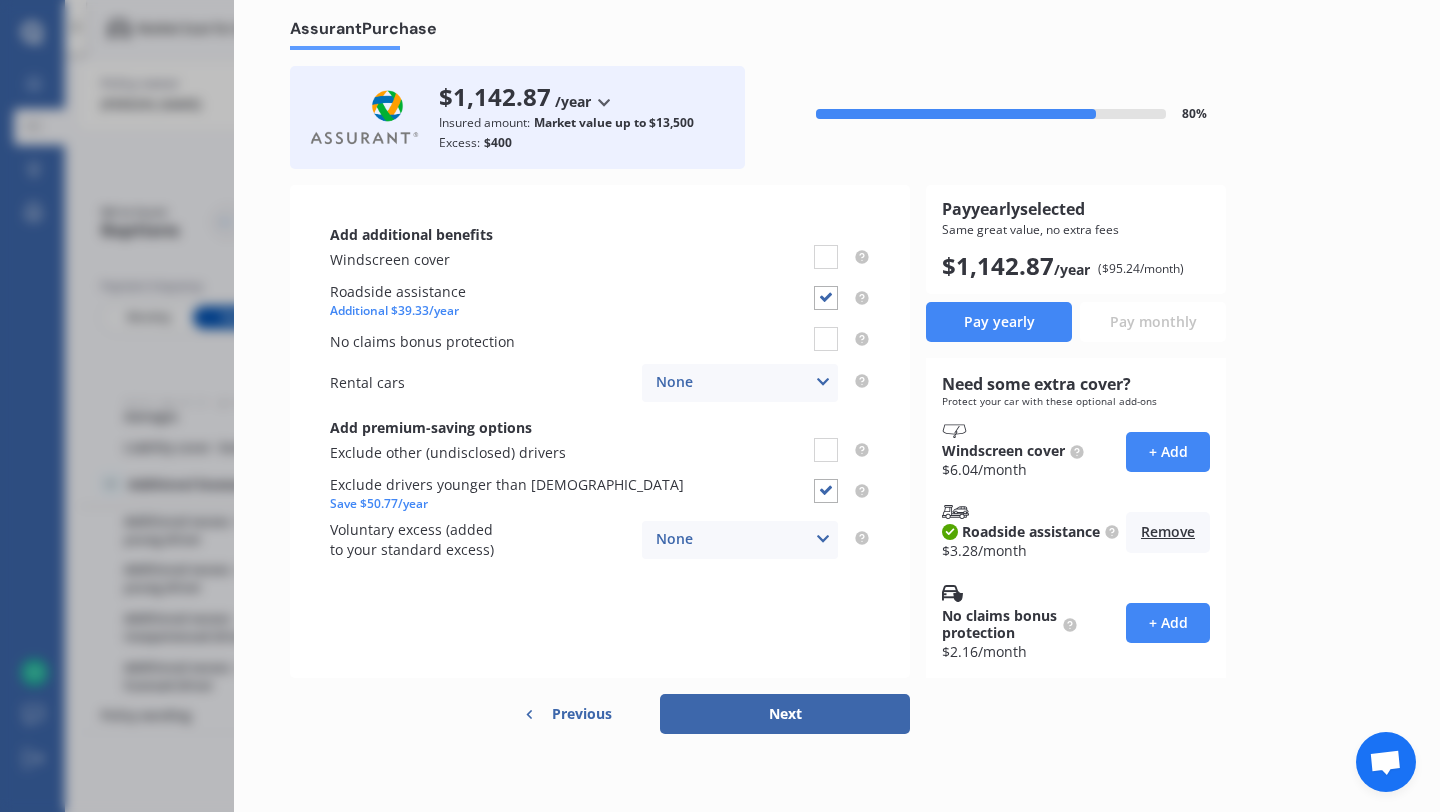 click at bounding box center [603, 102] 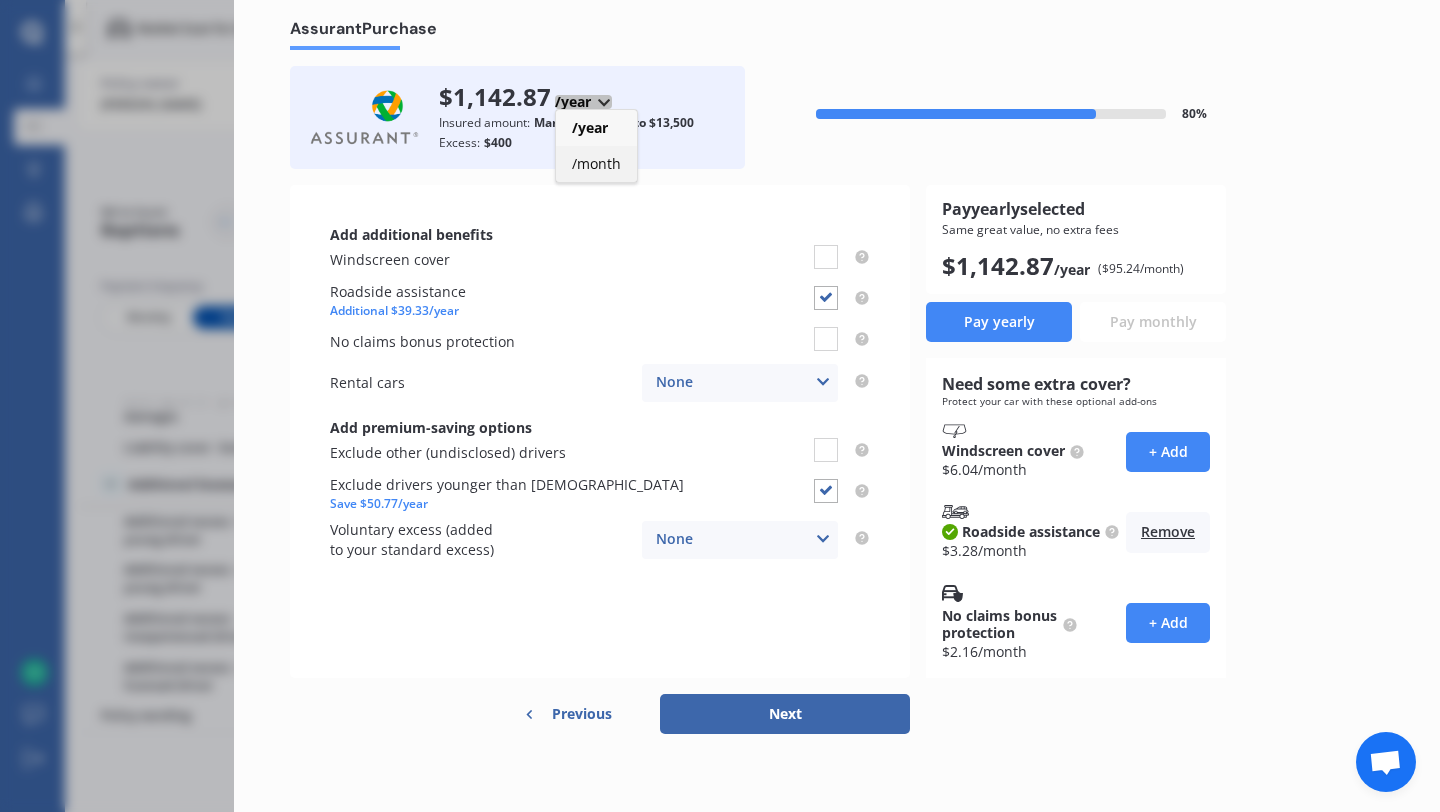 click on "/month" at bounding box center (596, 163) 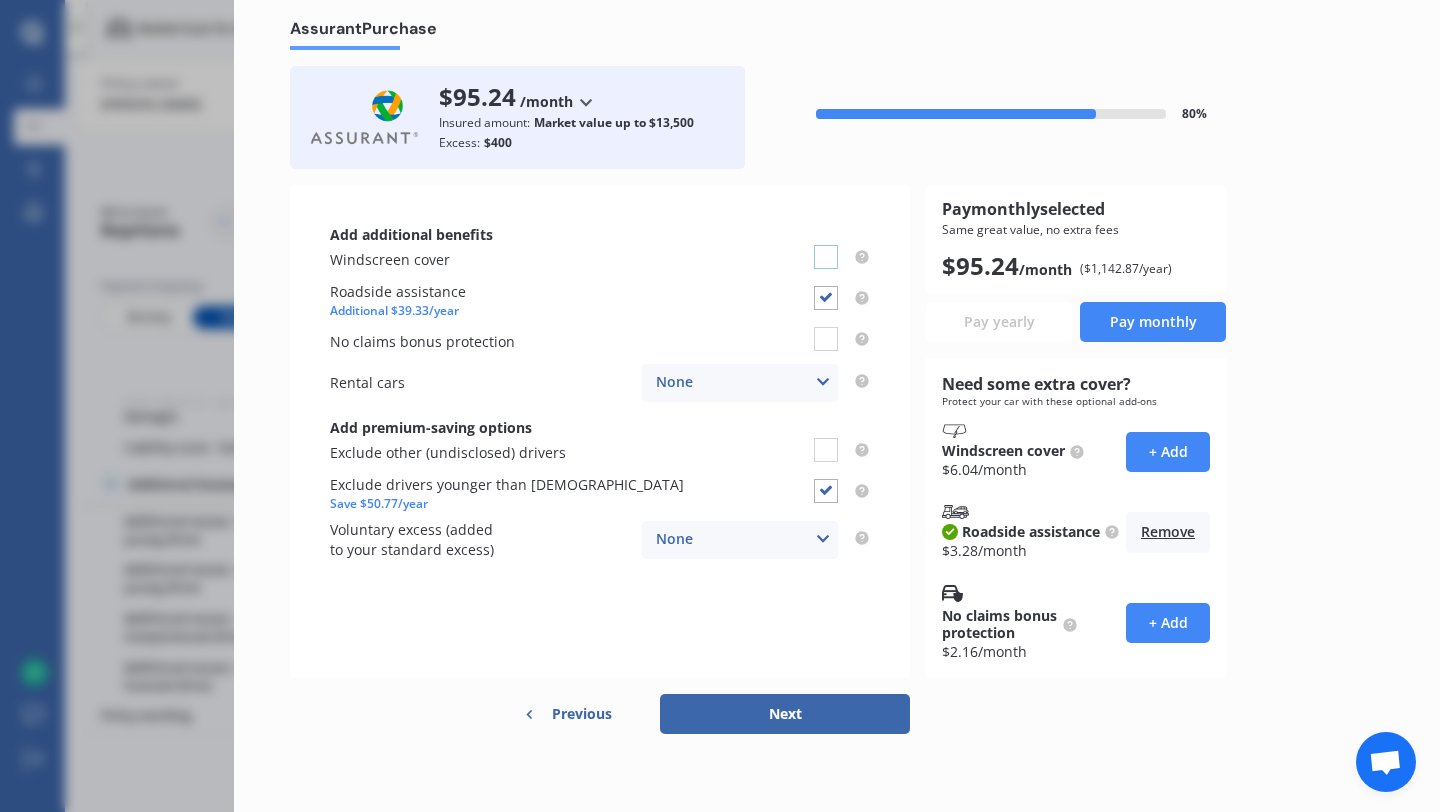 click at bounding box center [826, 245] 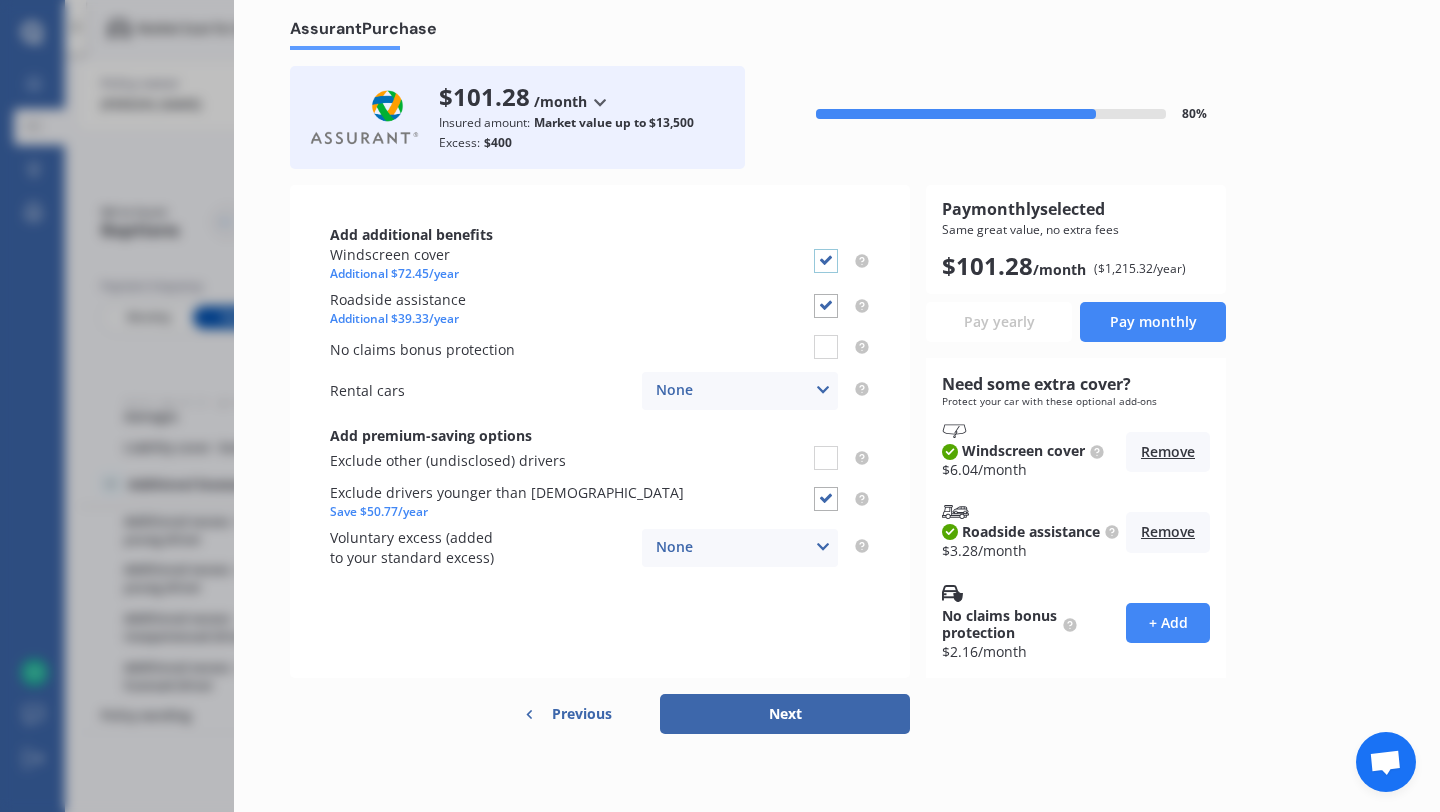 click at bounding box center [826, 249] 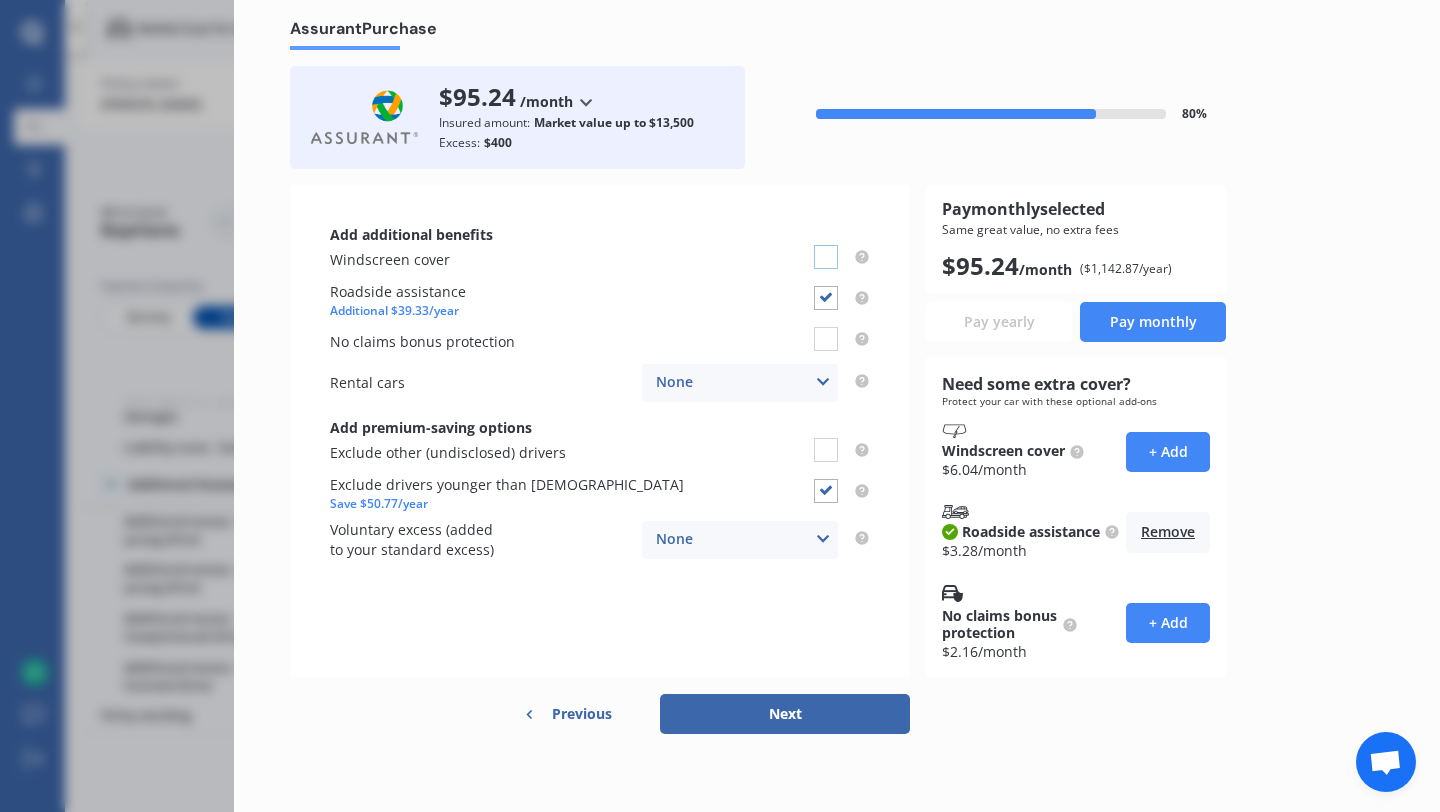 click at bounding box center (826, 245) 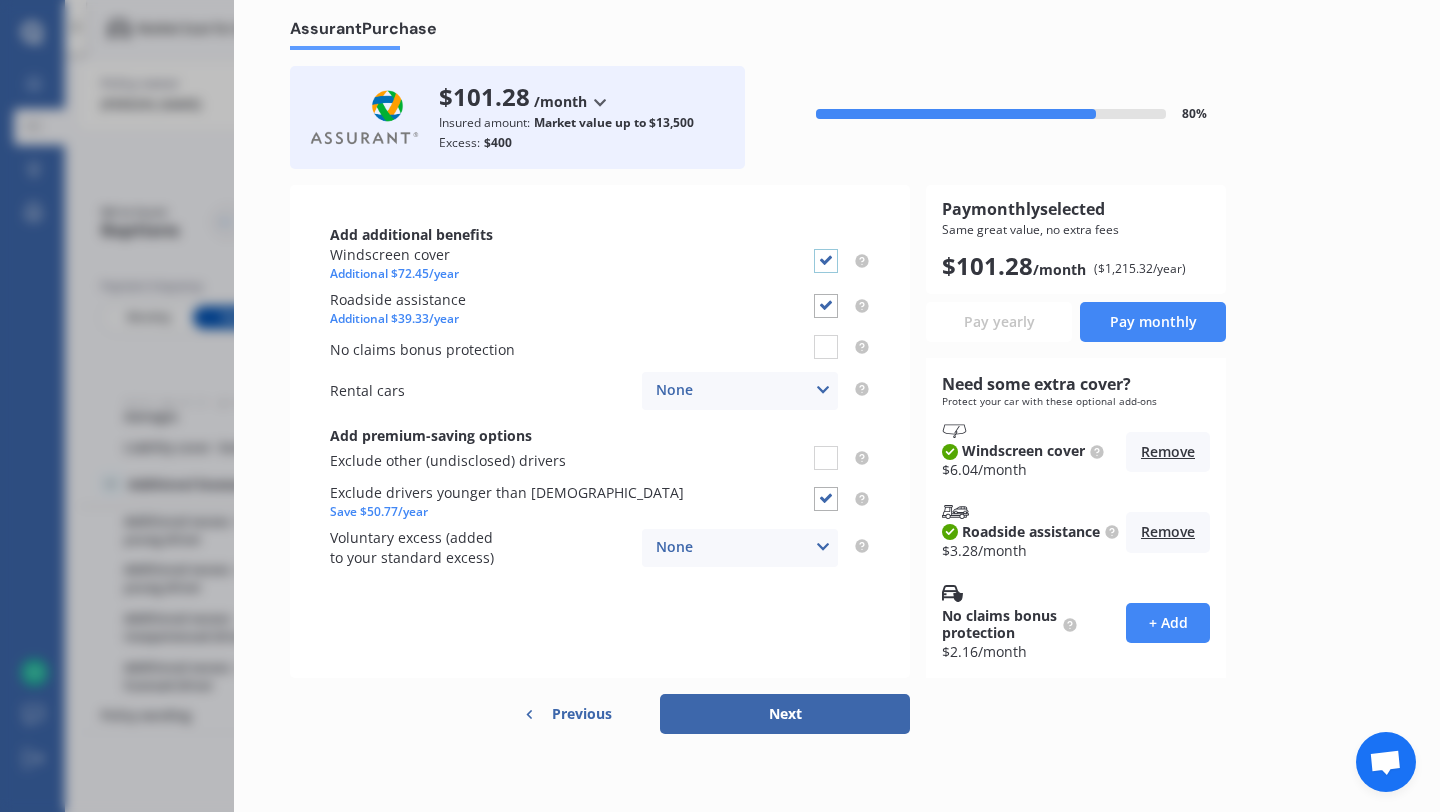 click at bounding box center (826, 249) 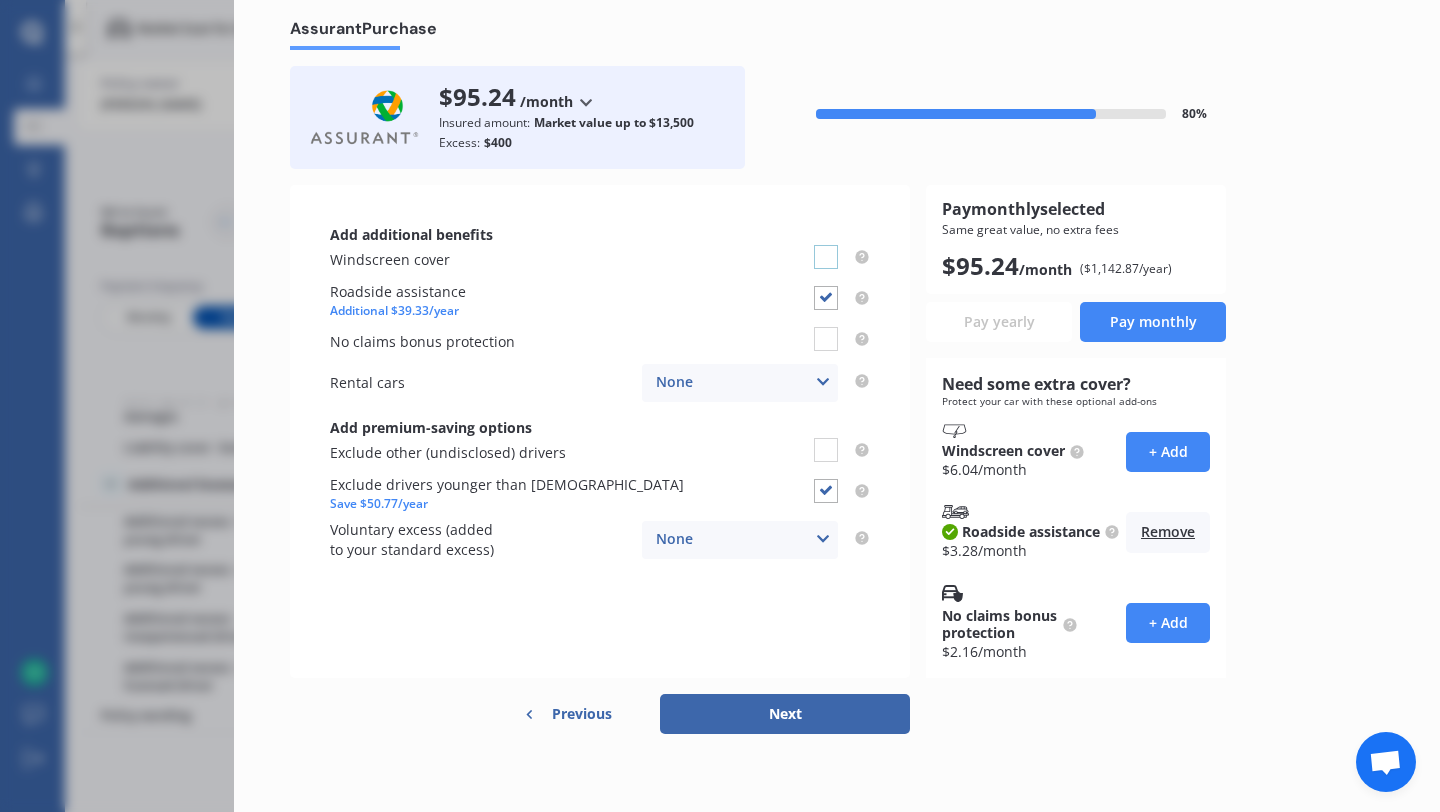 click at bounding box center (826, 245) 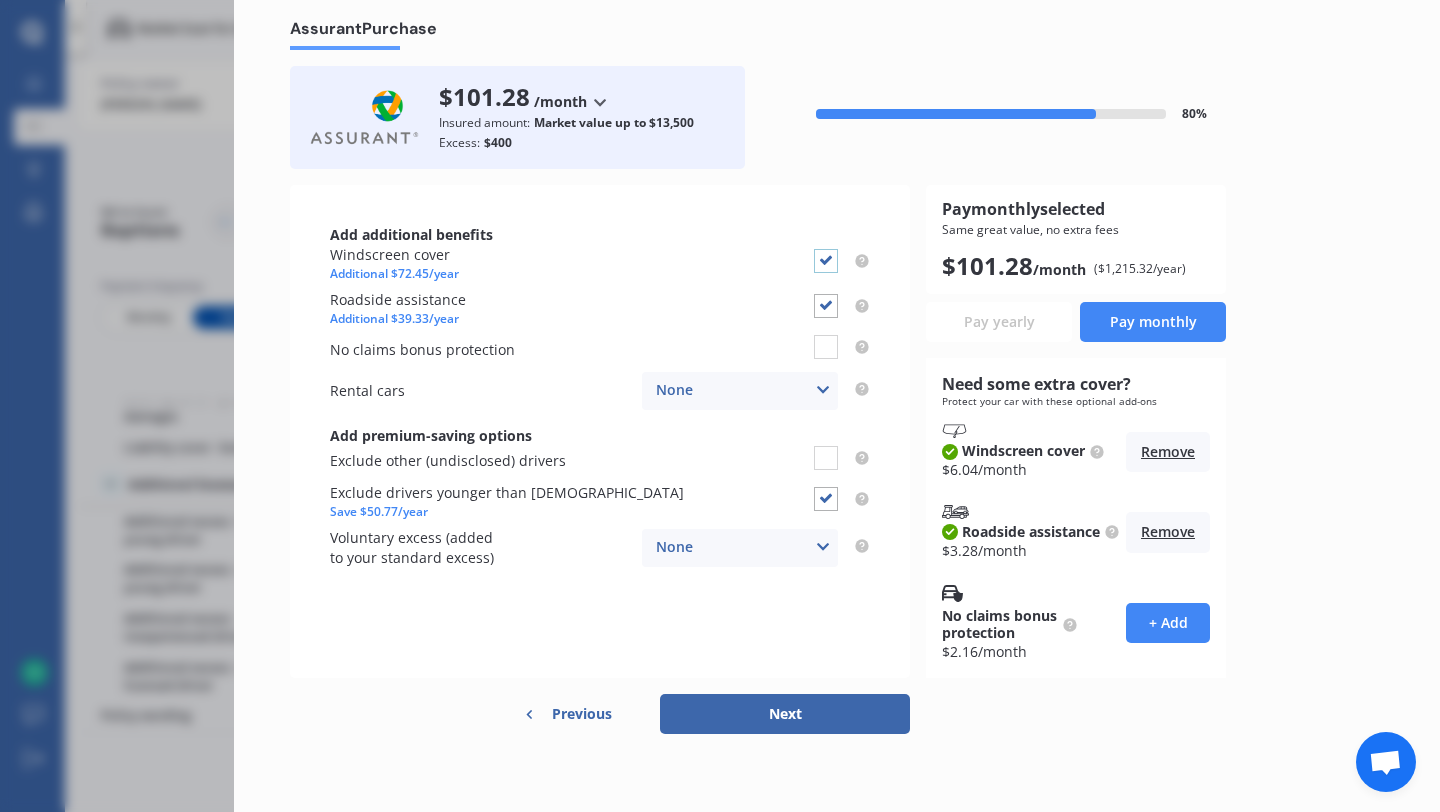 click at bounding box center [826, 249] 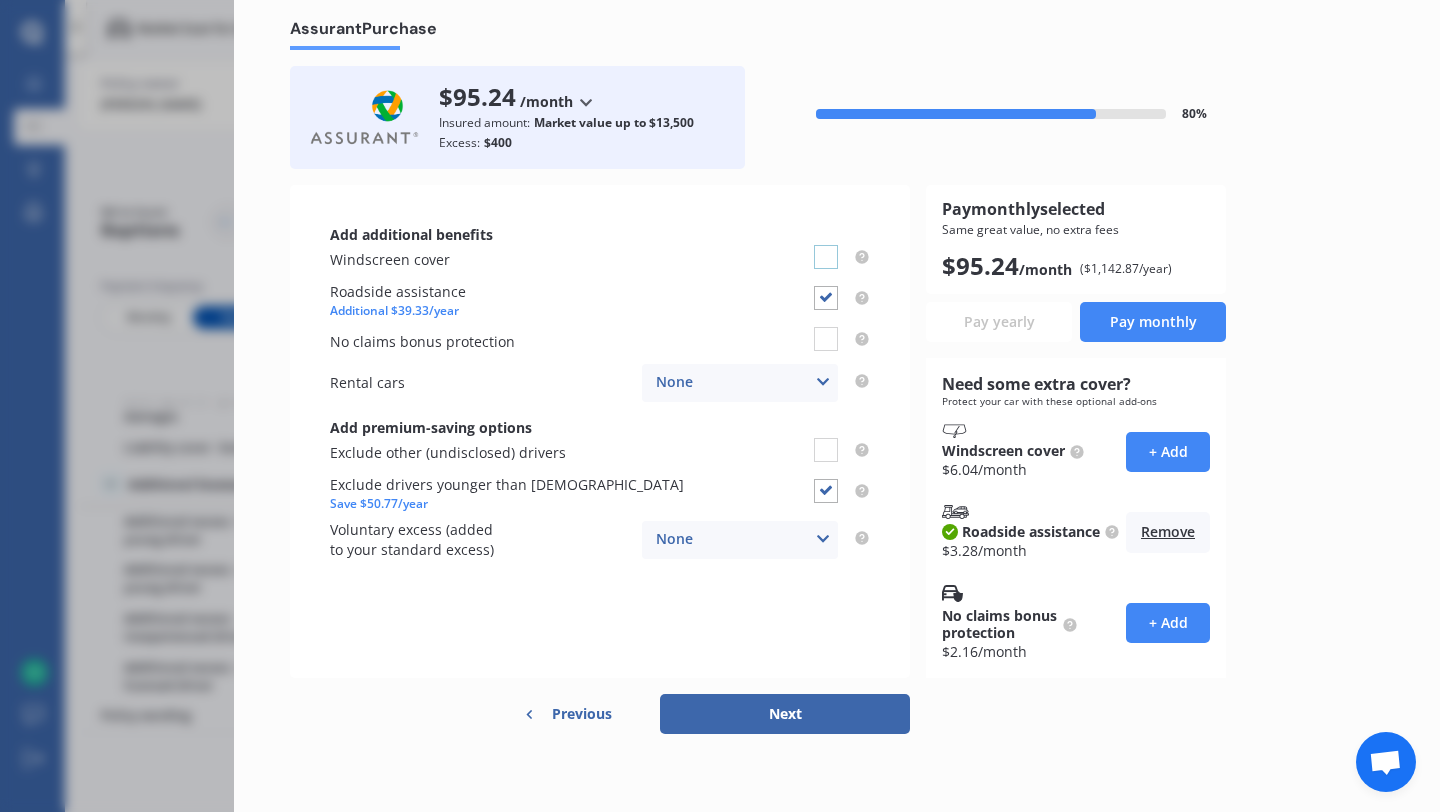 click at bounding box center [826, 245] 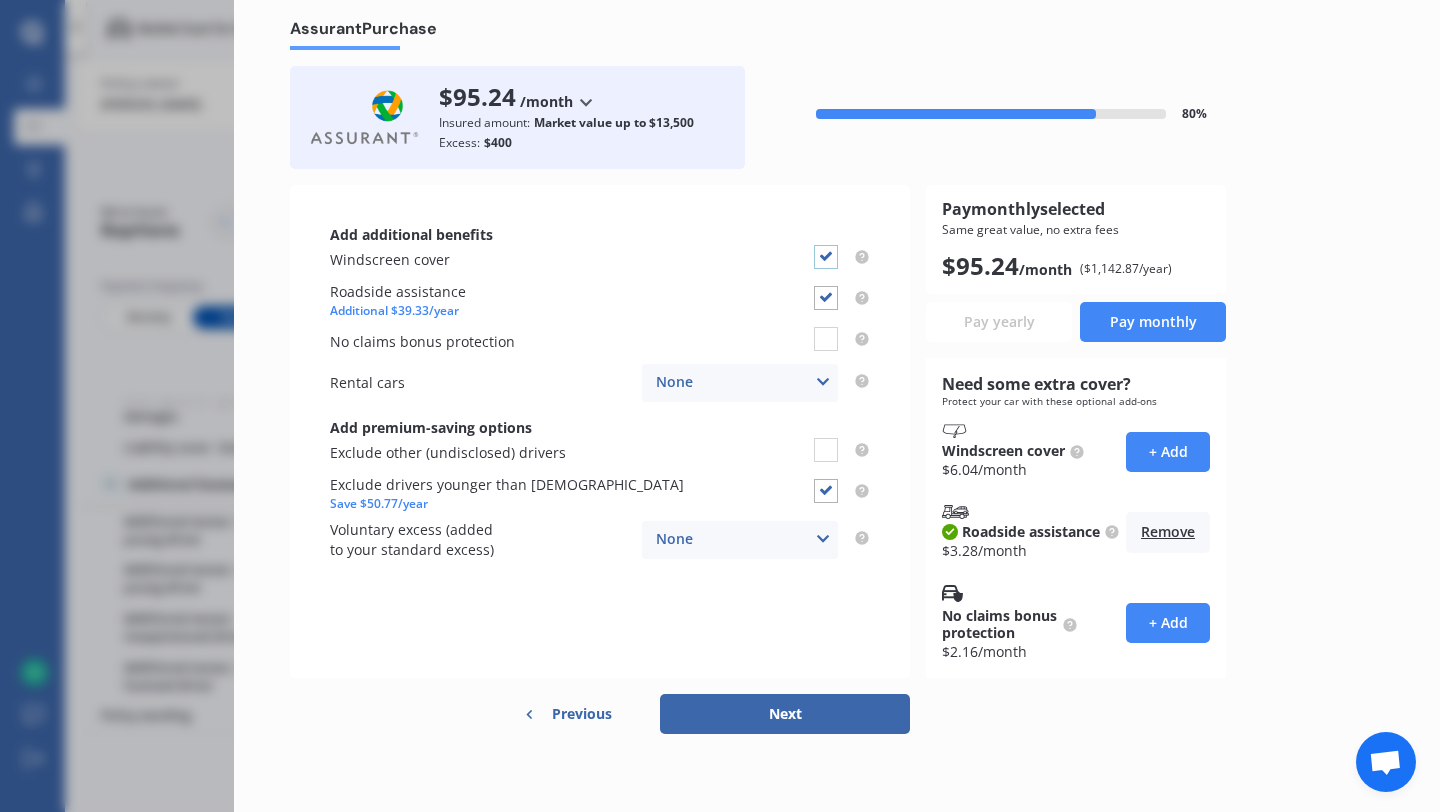 checkbox on "true" 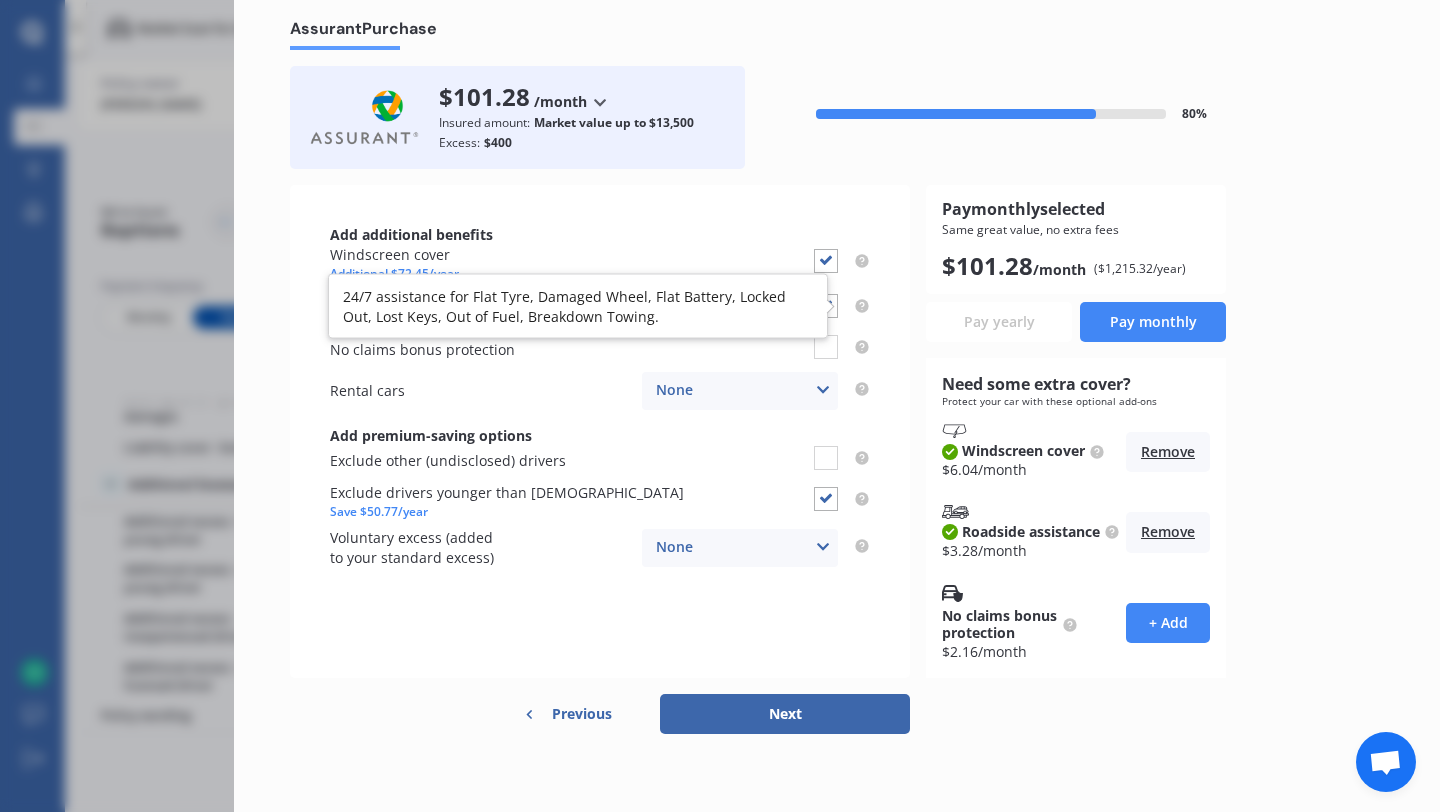click 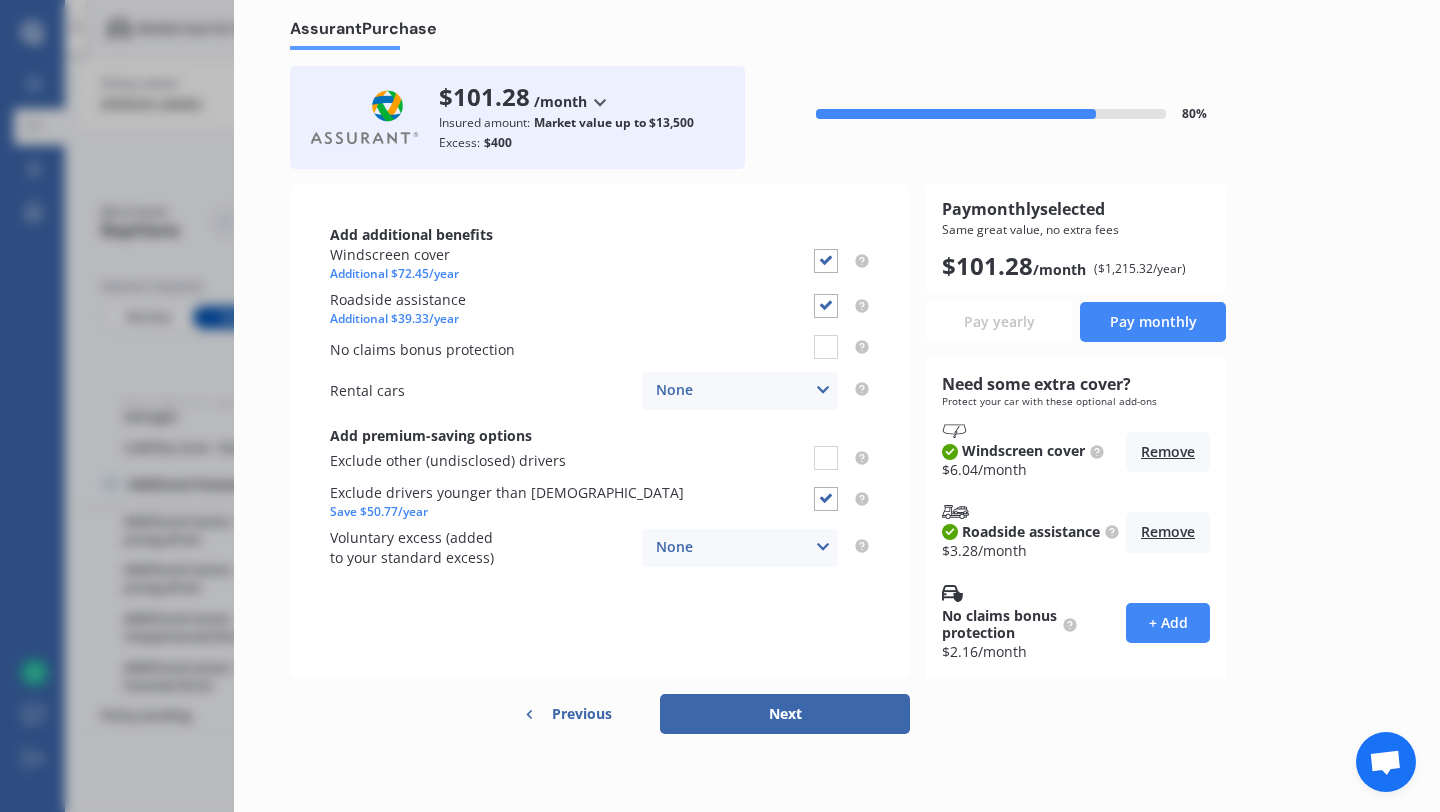 click on "Next" at bounding box center [785, 714] 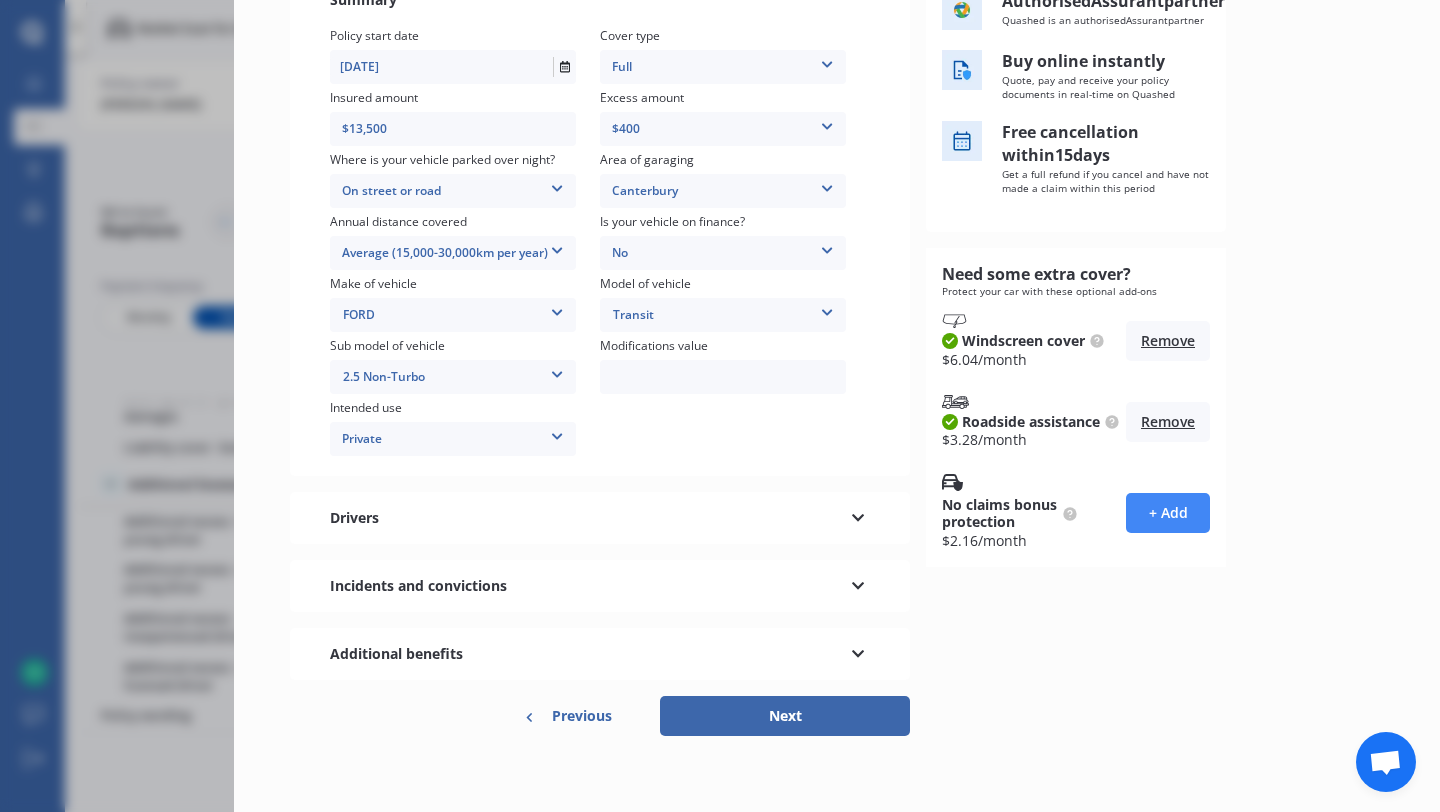 scroll, scrollTop: 268, scrollLeft: 0, axis: vertical 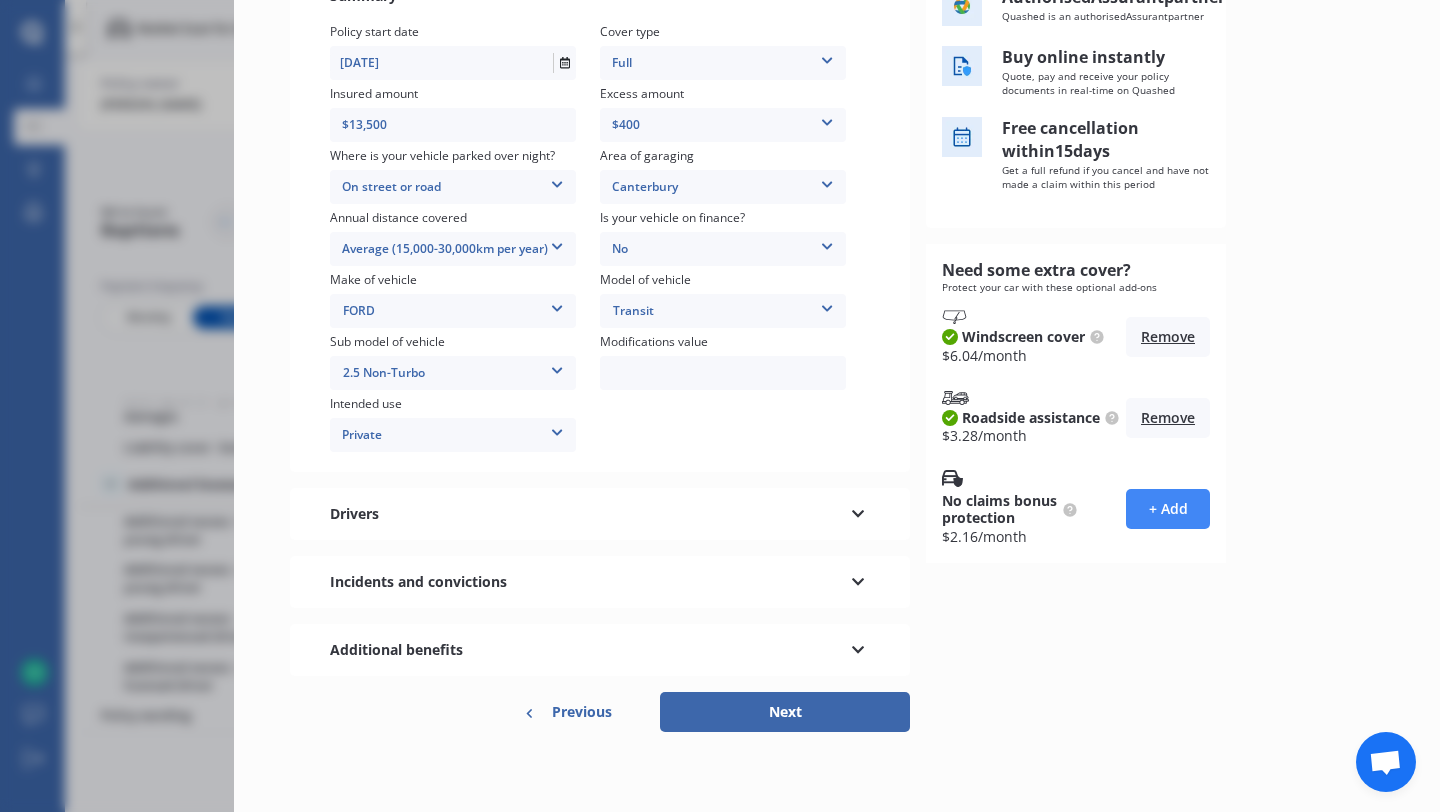 click on "Drivers" at bounding box center (600, 514) 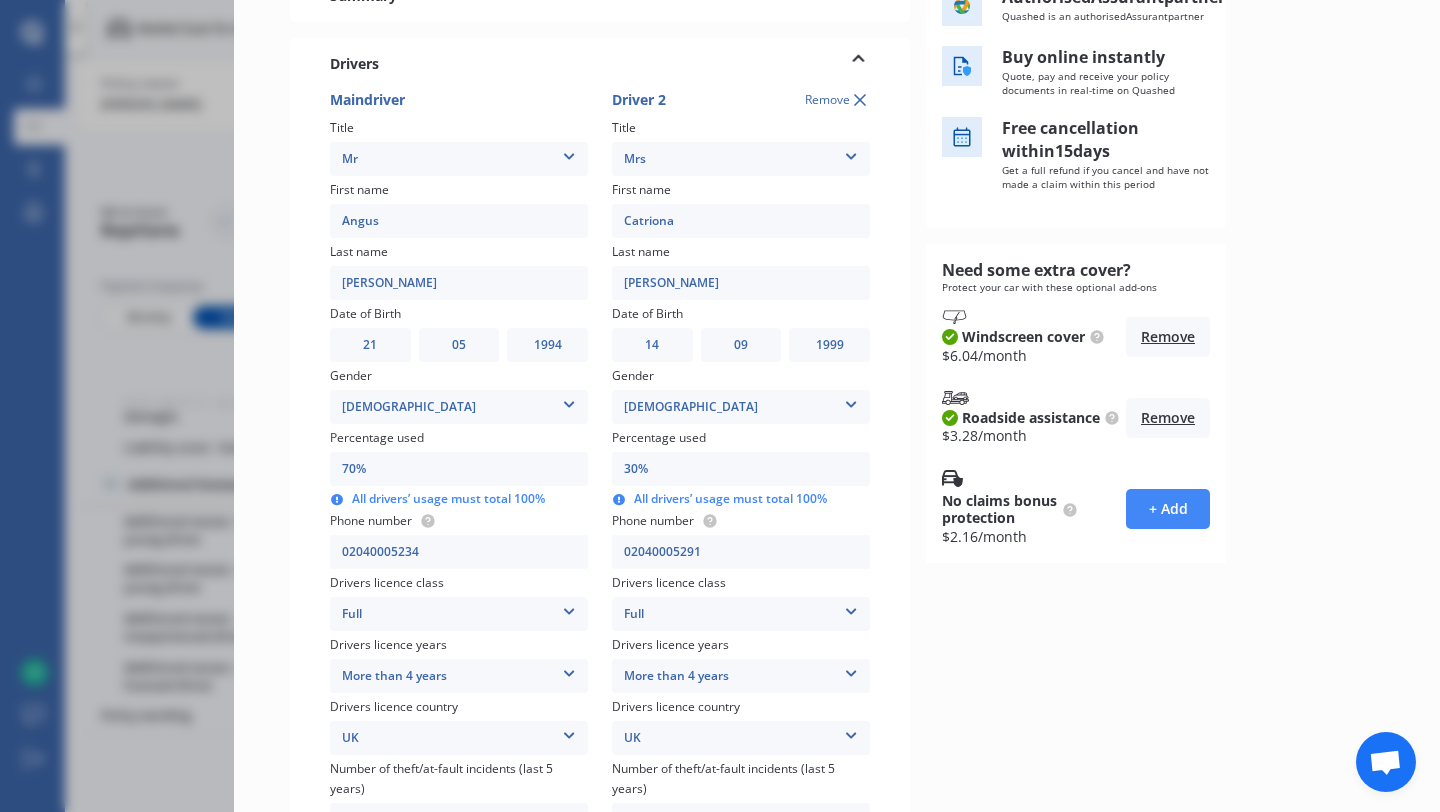 click on "Drivers" at bounding box center [600, 64] 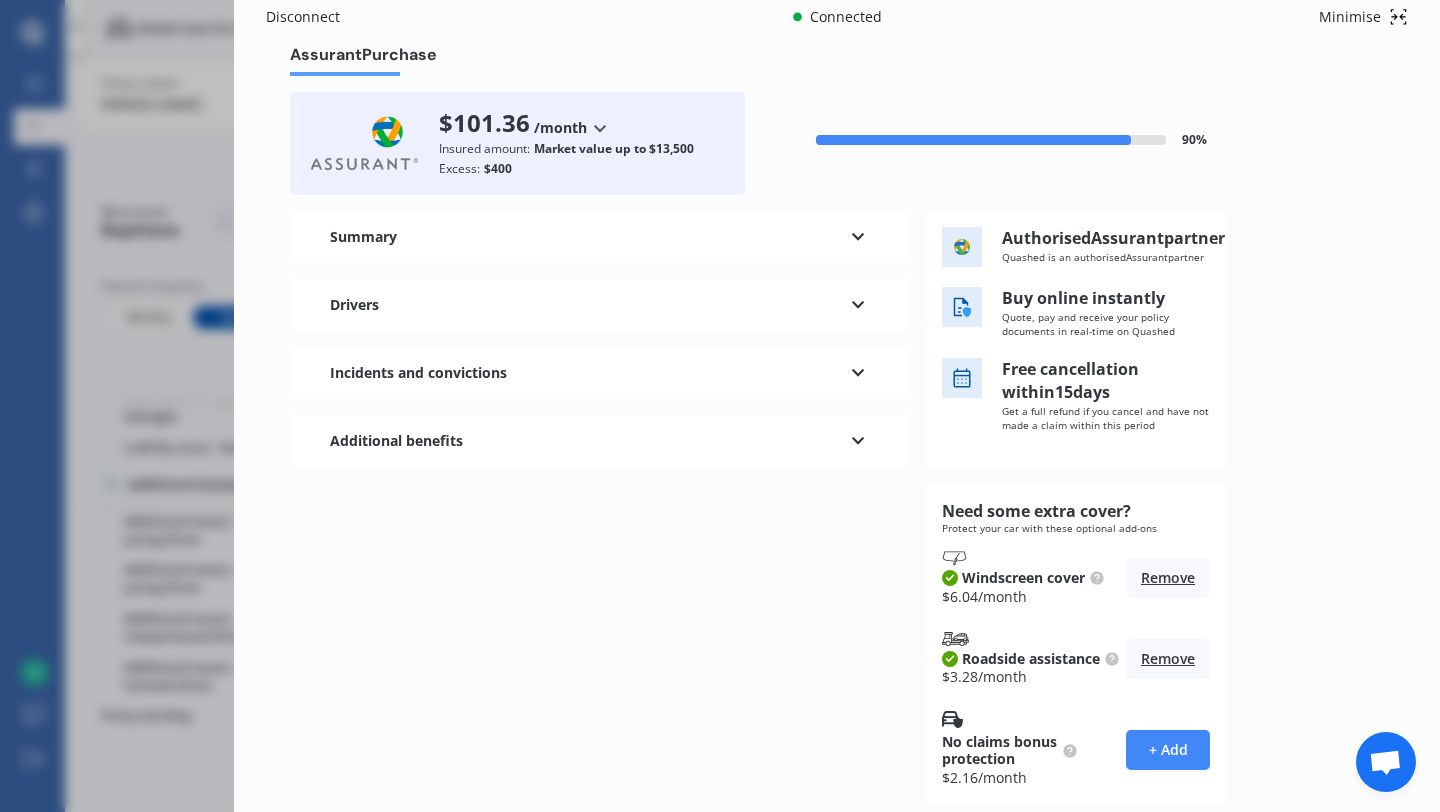 scroll, scrollTop: 0, scrollLeft: 0, axis: both 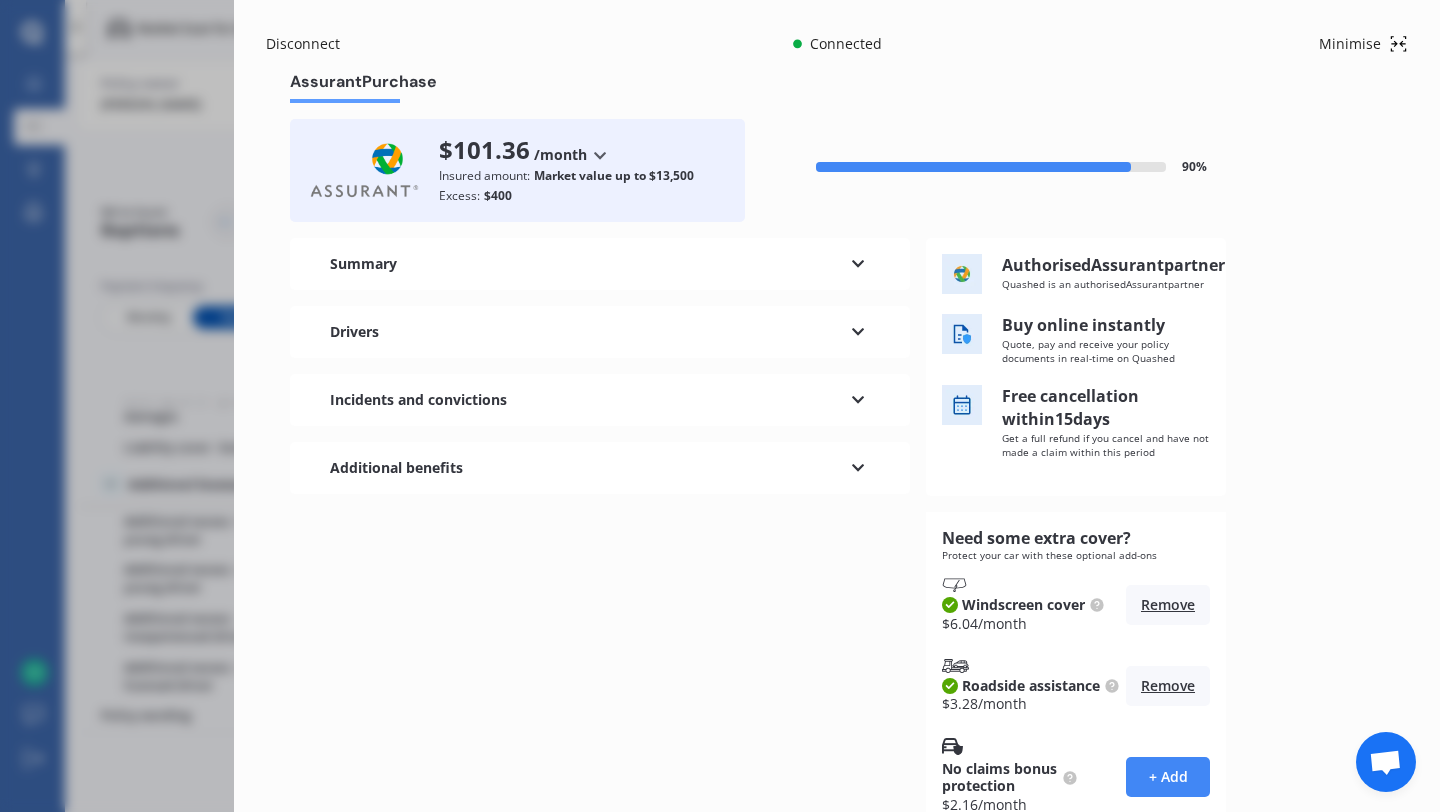 click on "Disconnect Connected Minimise Yearly Monthly $101.36 / mo Assurant  Purchase $101.36 /month /year /month Insured amount: Market value up to $13,500 Excess: $400 90 % Need some extra cover? Protect your car with these optional add-ons Windscreen cover $ 6.04 /month Remove Roadside assistance $ 3.28 /month Remove No claims bonus protection $ 2.16 /month + Add Summary Policy start date [DATE] Cover type Full 3rd Party Full Insured amount $13,500 Excess amount $400 $400 $900 $1,400 Where is your vehicle parked over night? On street or road In a garage On own property On street or road Area of garaging [GEOGRAPHIC_DATA] [GEOGRAPHIC_DATA] [GEOGRAPHIC_DATA] / [PERSON_NAME] / [GEOGRAPHIC_DATA] [GEOGRAPHIC_DATA] [GEOGRAPHIC_DATA] [GEOGRAPHIC_DATA] / [GEOGRAPHIC_DATA] / [GEOGRAPHIC_DATA] / [GEOGRAPHIC_DATA] [GEOGRAPHIC_DATA] [GEOGRAPHIC_DATA] [PERSON_NAME][GEOGRAPHIC_DATA] [GEOGRAPHIC_DATA] [GEOGRAPHIC_DATA] [GEOGRAPHIC_DATA] / [GEOGRAPHIC_DATA] [GEOGRAPHIC_DATA] [GEOGRAPHIC_DATA] [GEOGRAPHIC_DATA] [GEOGRAPHIC_DATA] [GEOGRAPHIC_DATA] [GEOGRAPHIC_DATA] Annual distance covered Average (15,000-30,000km per year) Low (less than 15,000km per year) No" at bounding box center (720, 406) 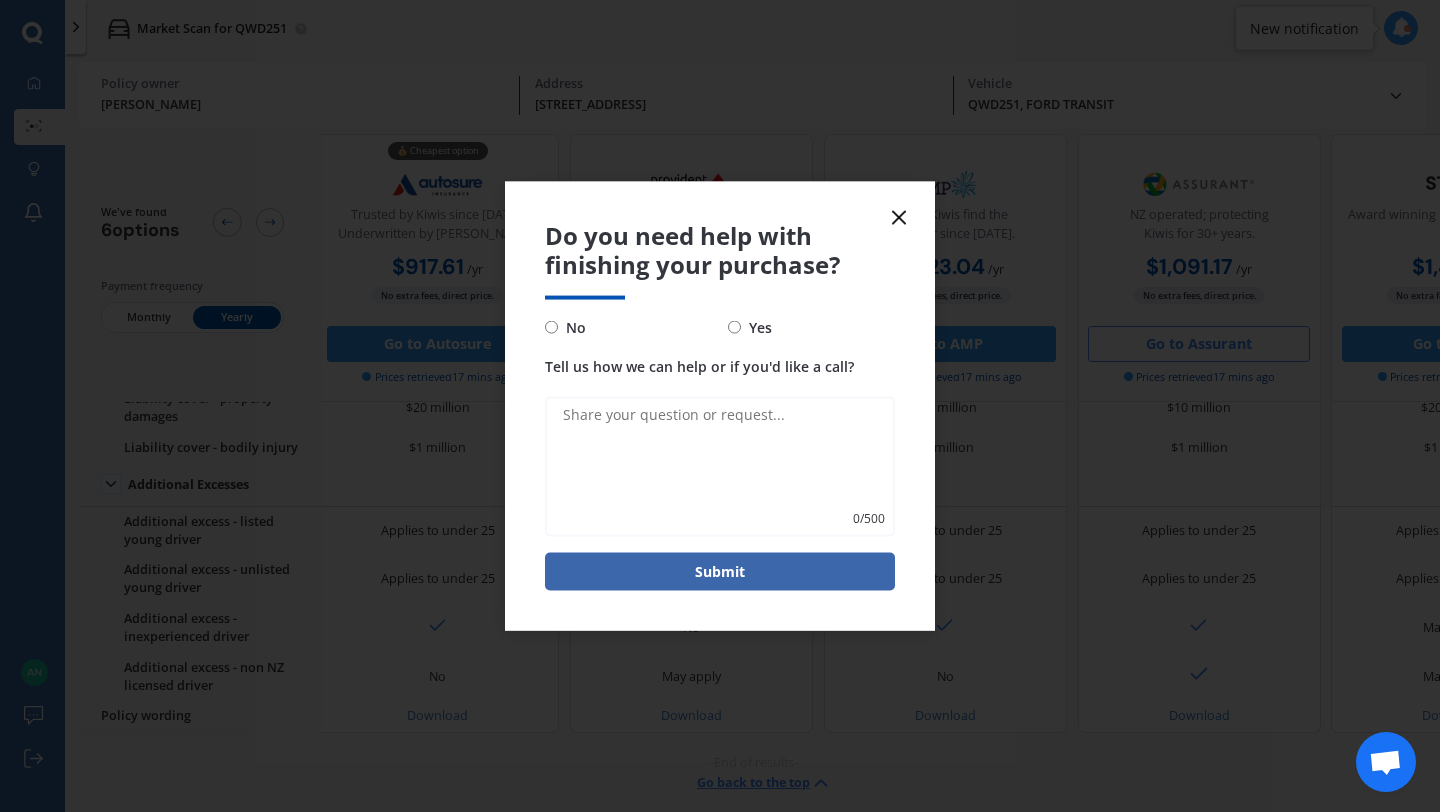 click 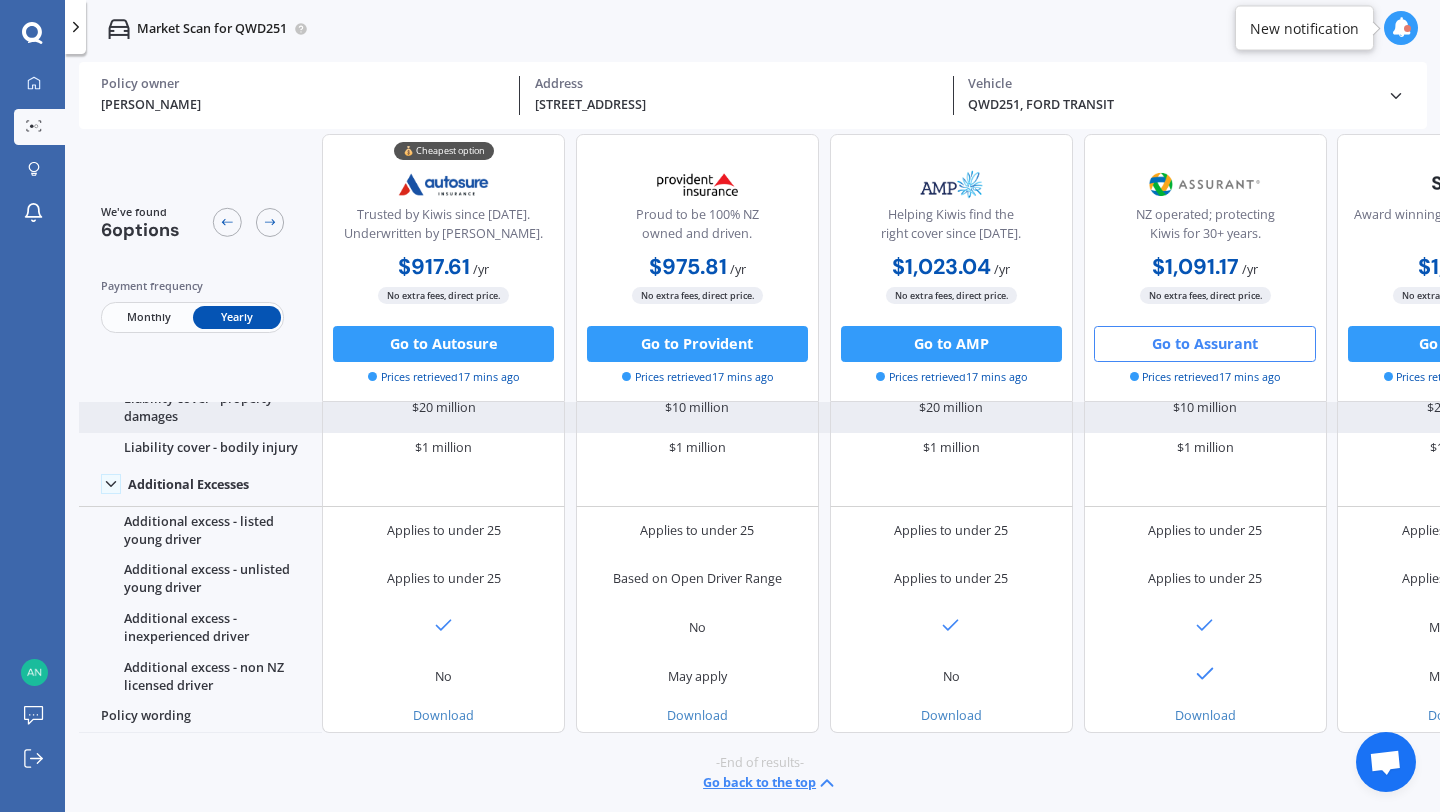 scroll, scrollTop: 1140, scrollLeft: 5, axis: both 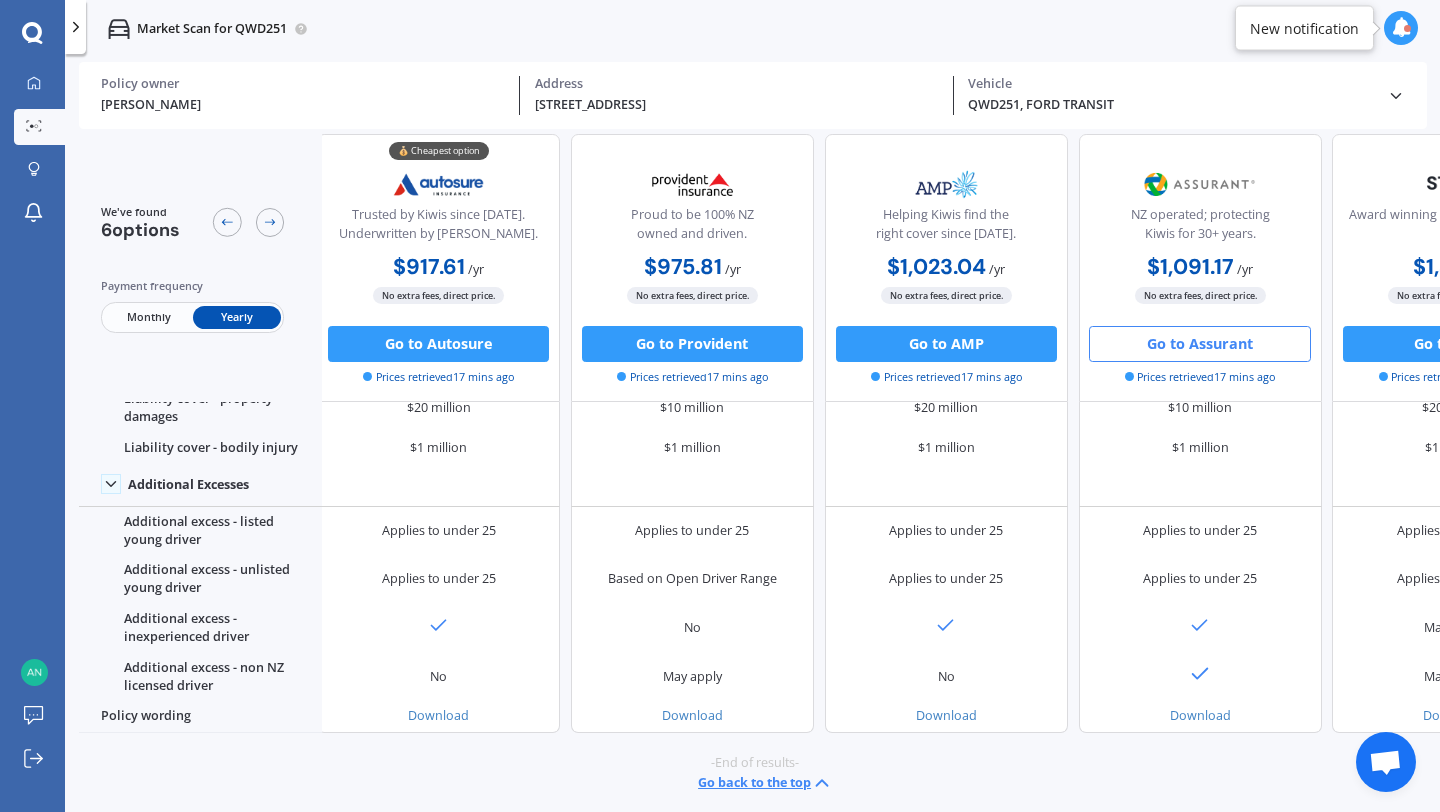 click on "Monthly" at bounding box center (148, 316) 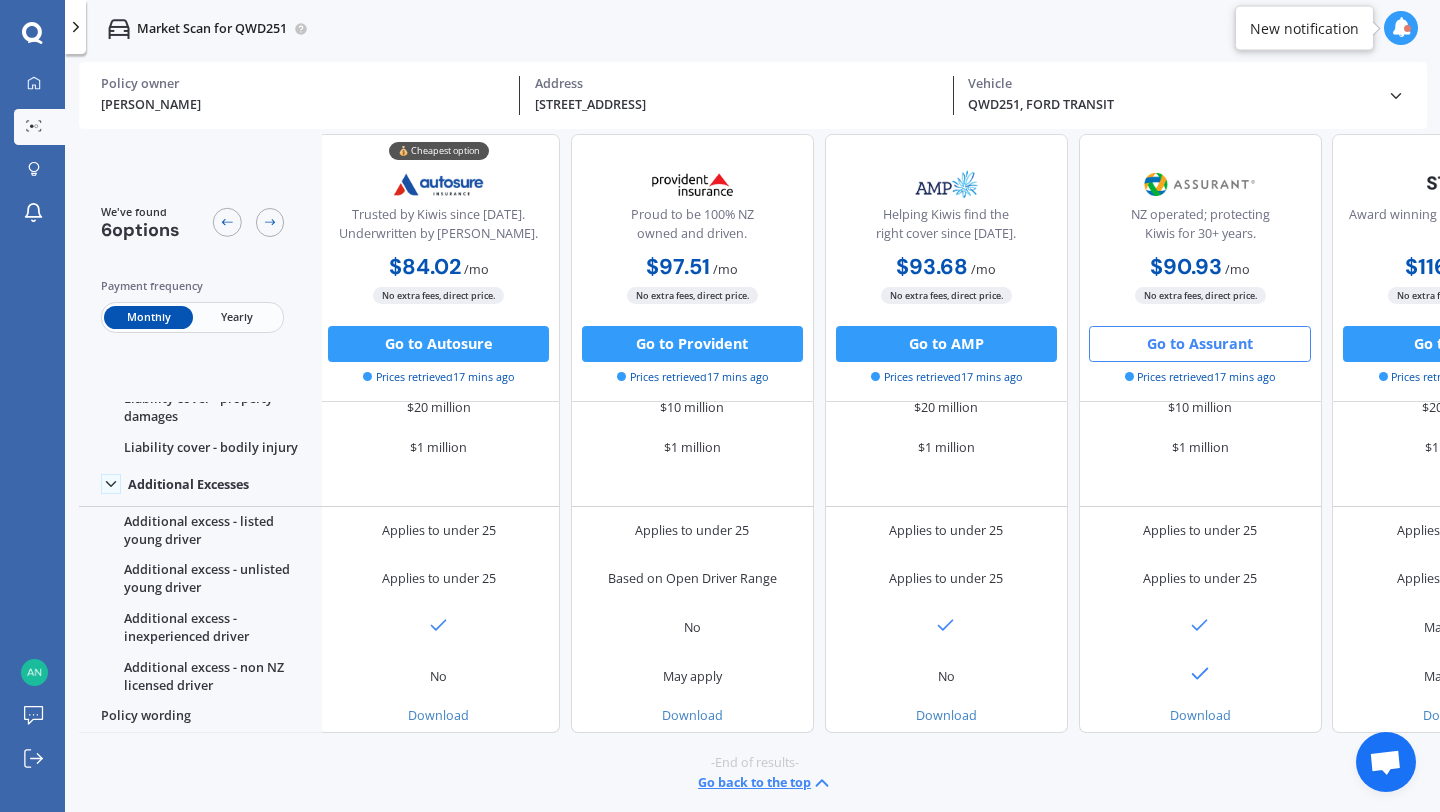 click on "Yearly" at bounding box center (237, 316) 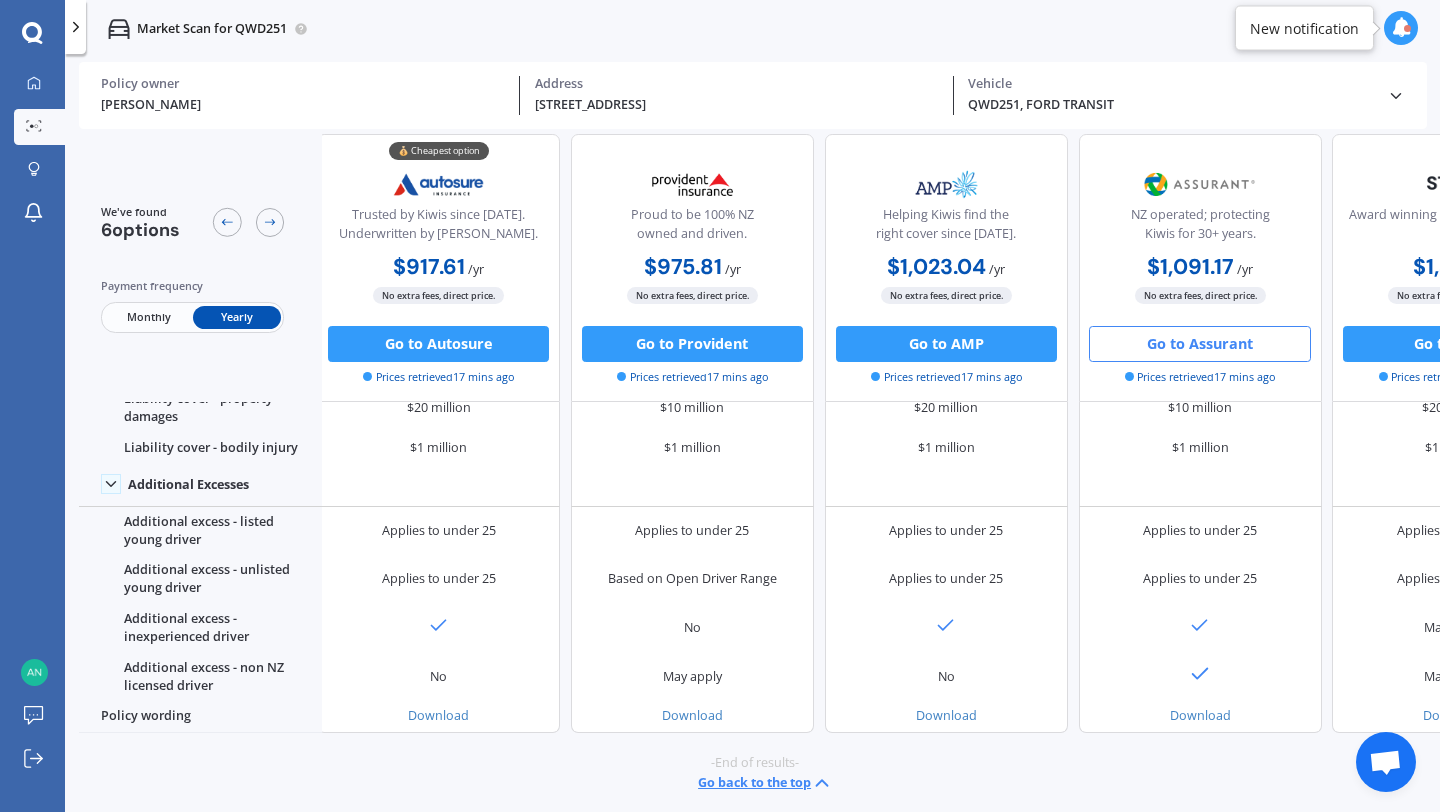click on "Monthly" at bounding box center [148, 316] 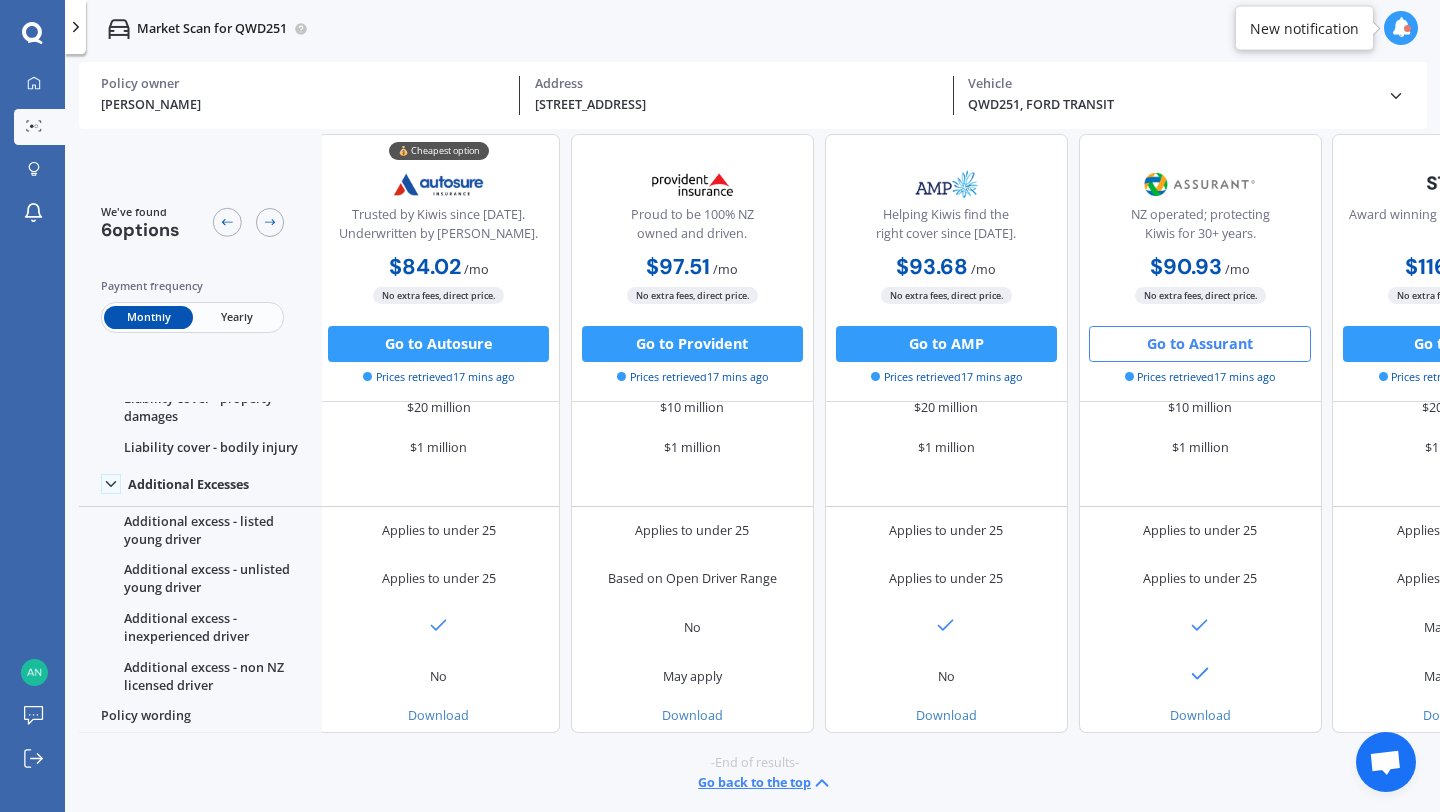 click on "Yearly" at bounding box center [237, 316] 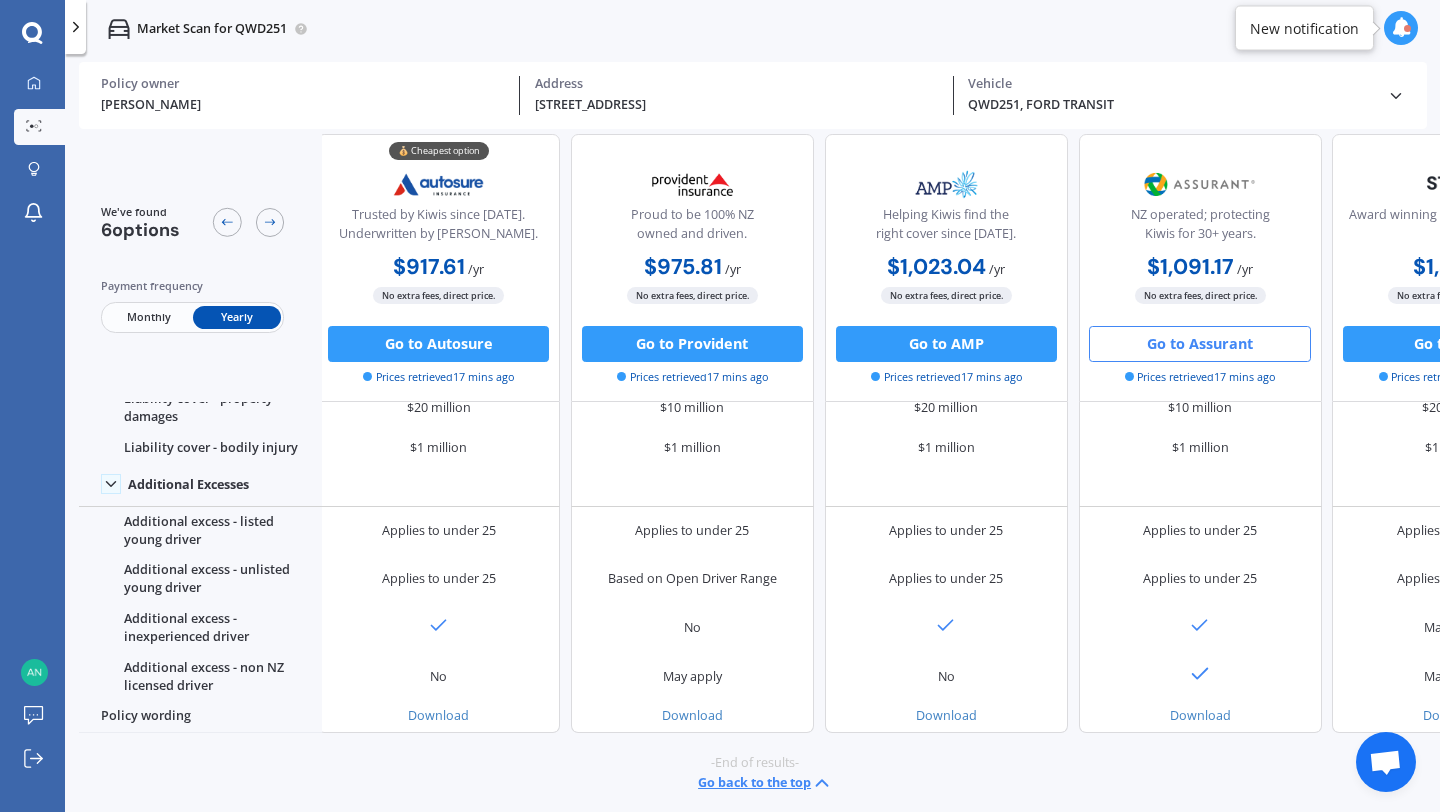 click on "Monthly" at bounding box center (148, 316) 